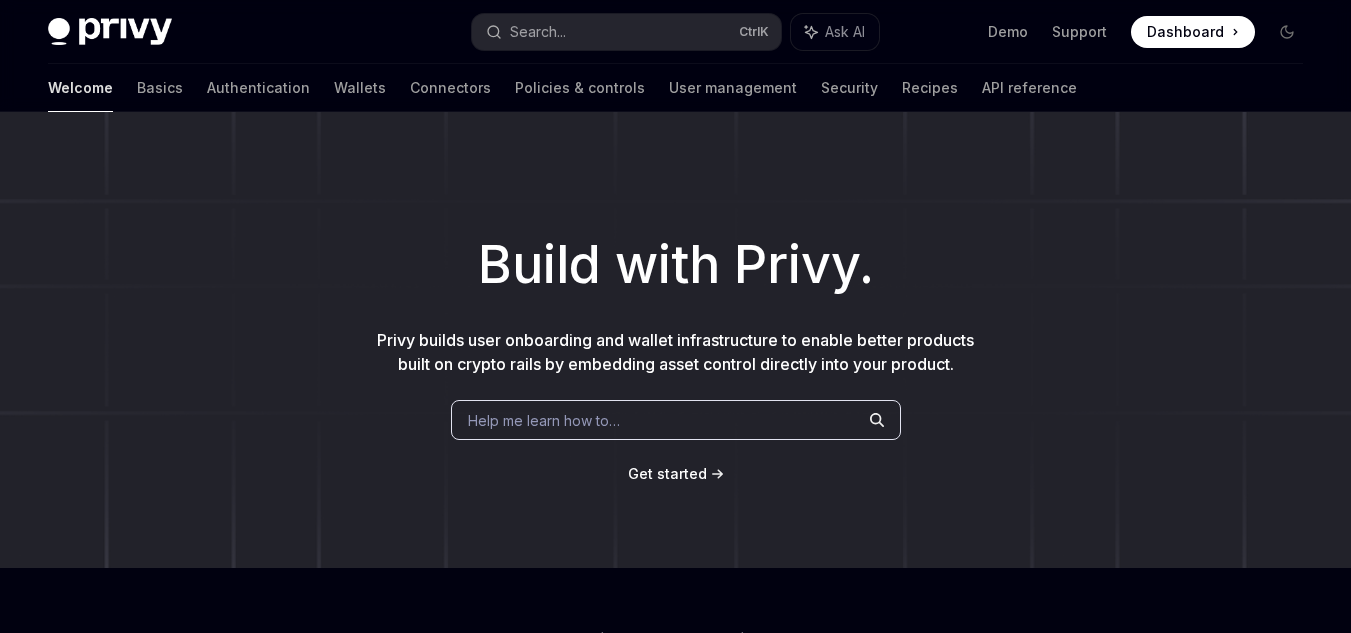 scroll, scrollTop: 800, scrollLeft: 0, axis: vertical 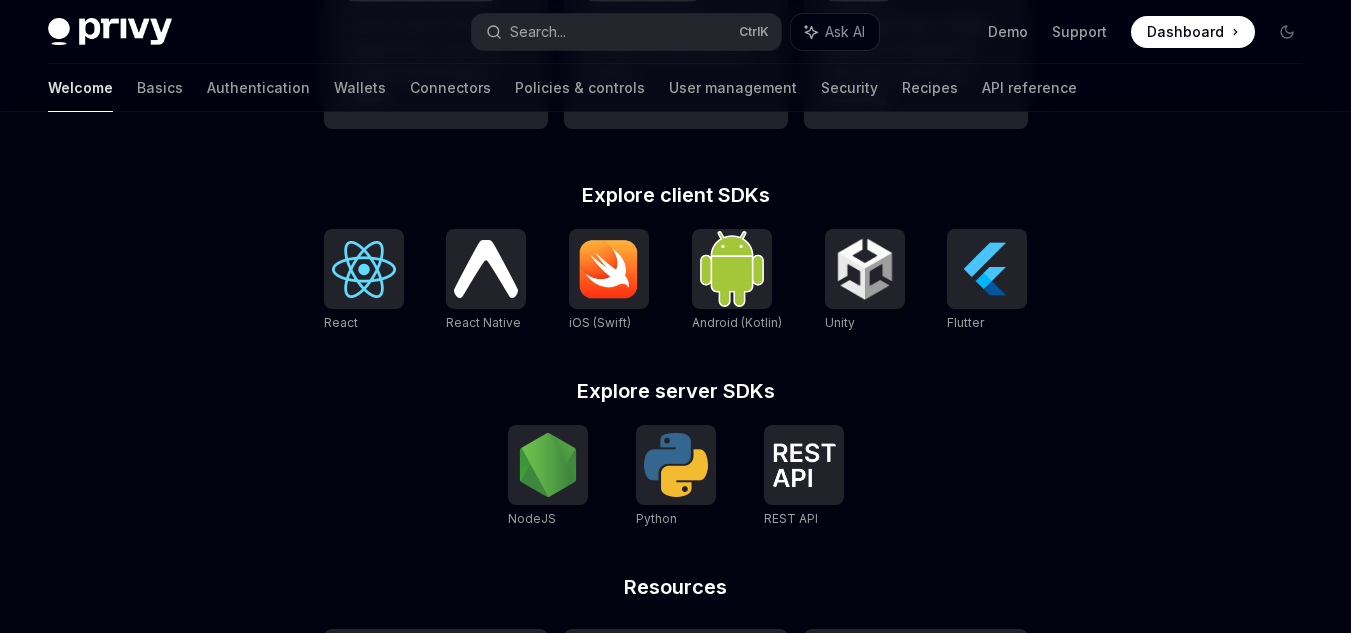 drag, startPoint x: 334, startPoint y: 228, endPoint x: 226, endPoint y: 304, distance: 132.0606 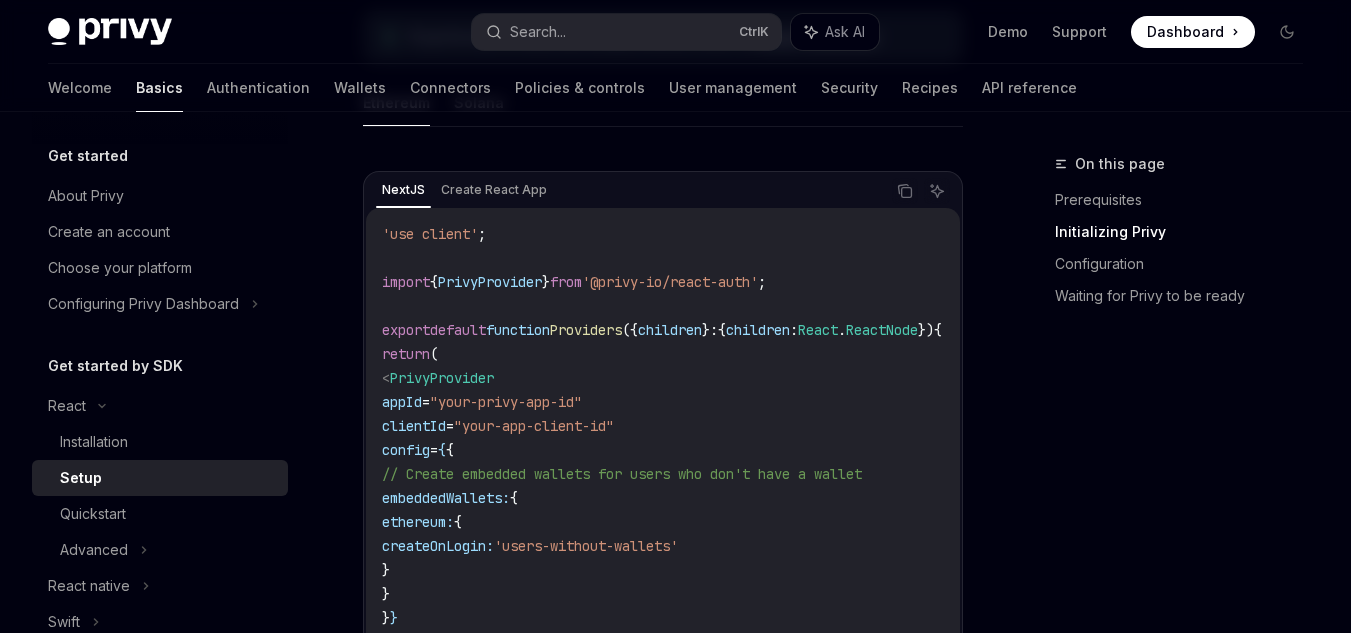 scroll, scrollTop: 700, scrollLeft: 0, axis: vertical 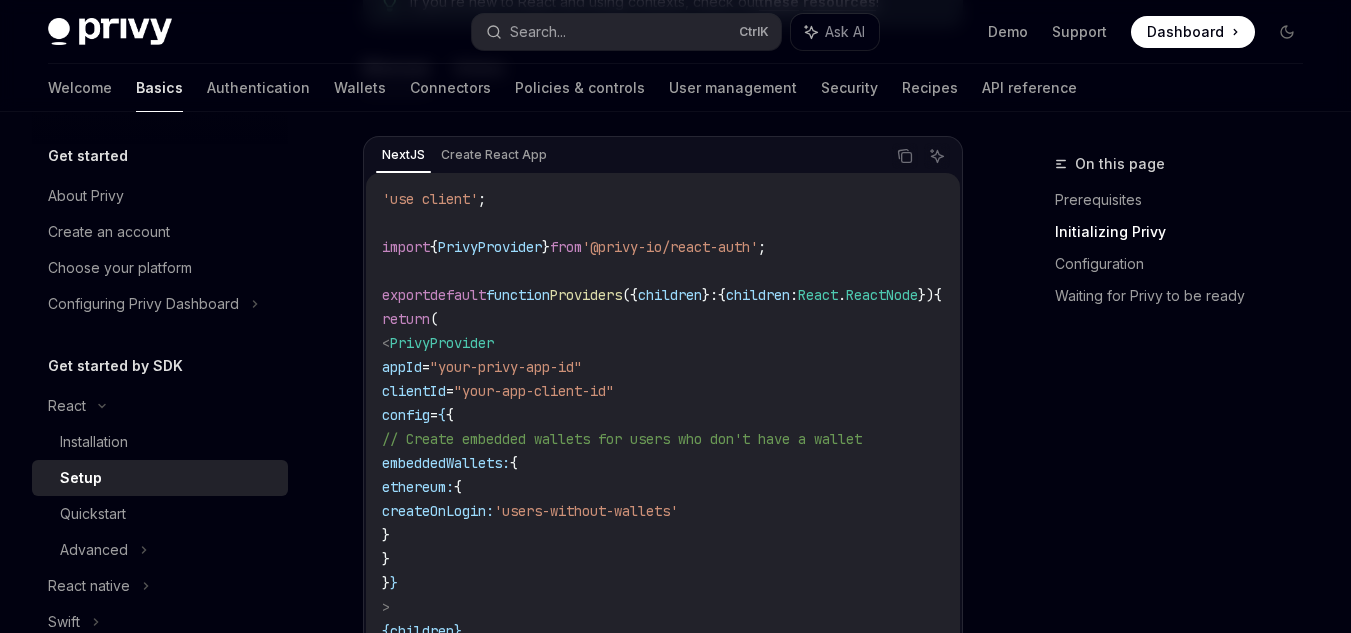 drag, startPoint x: 611, startPoint y: 166, endPoint x: 598, endPoint y: 158, distance: 15.264338 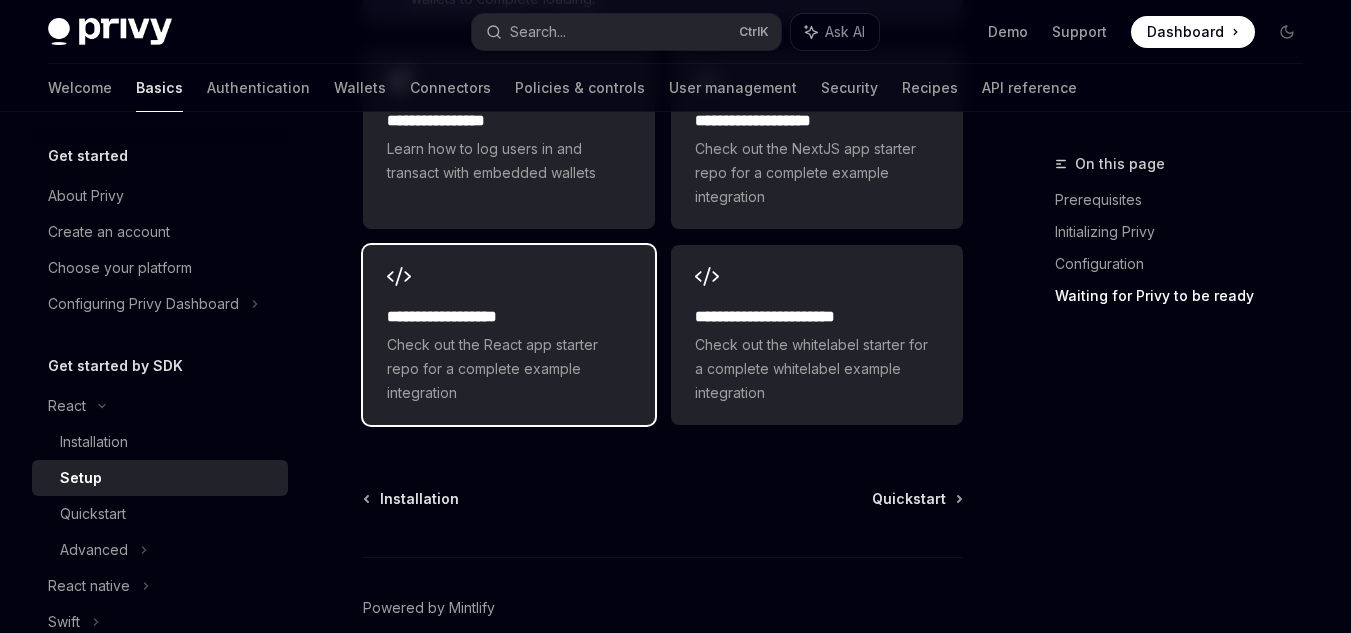 scroll, scrollTop: 2989, scrollLeft: 0, axis: vertical 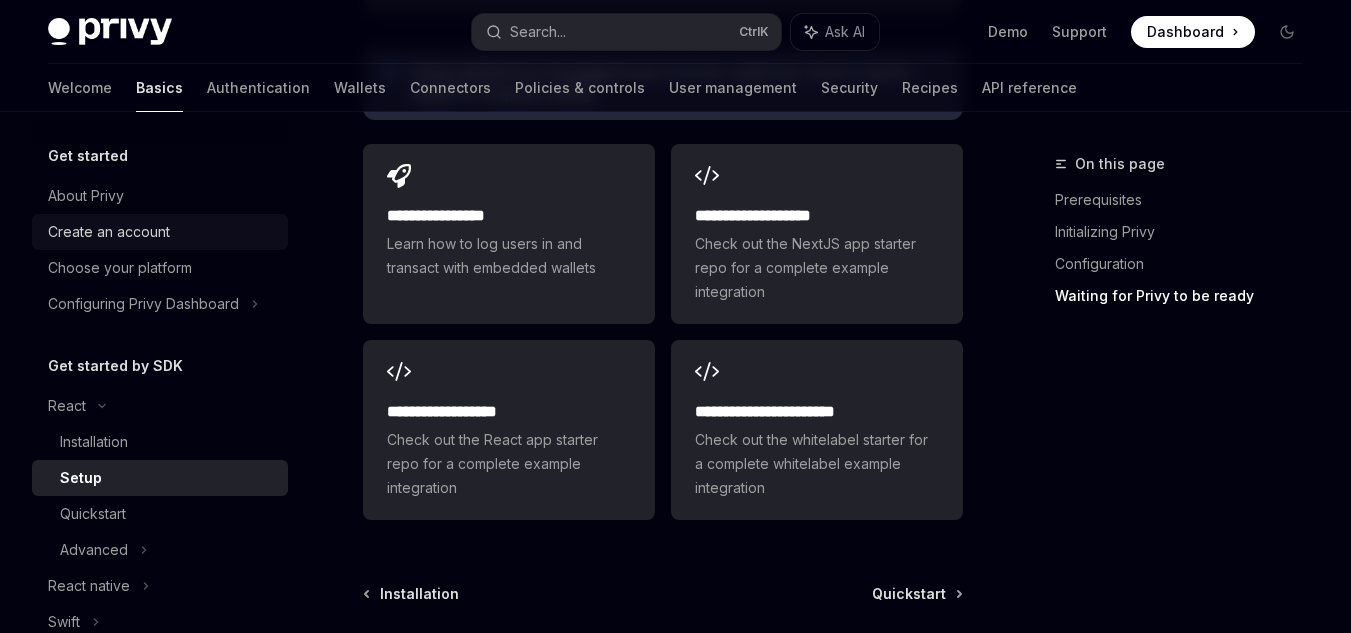 click on "Create an account" at bounding box center (109, 232) 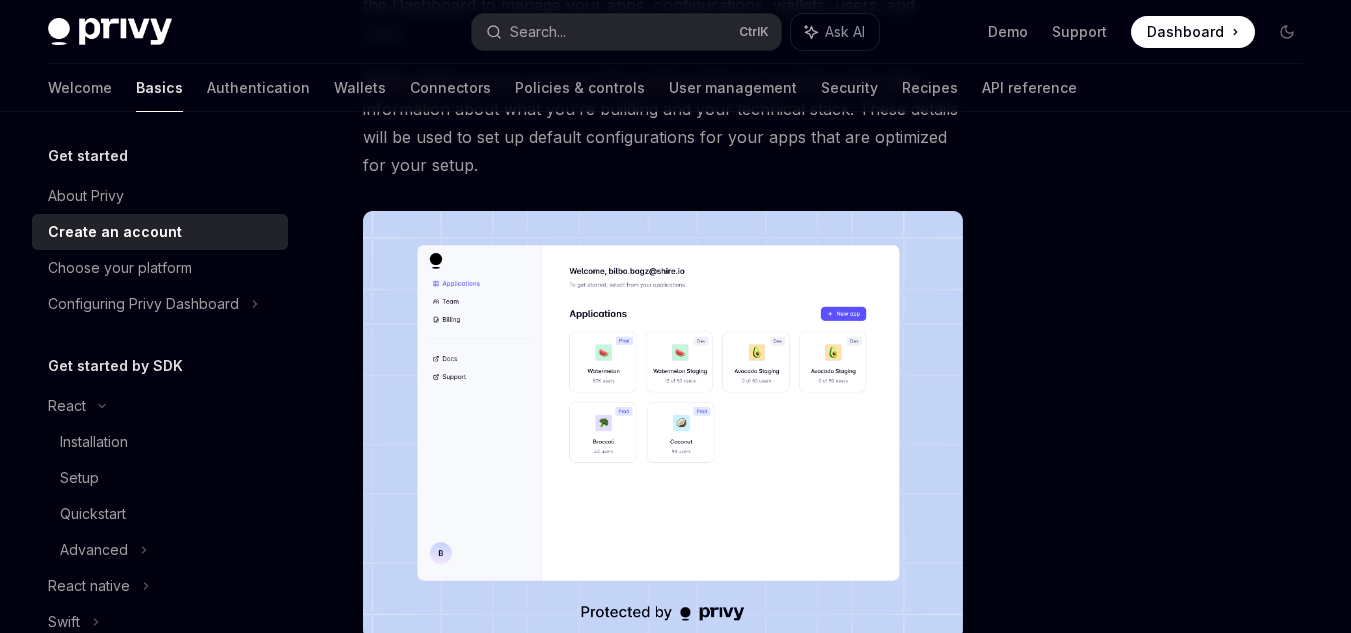 scroll, scrollTop: 300, scrollLeft: 0, axis: vertical 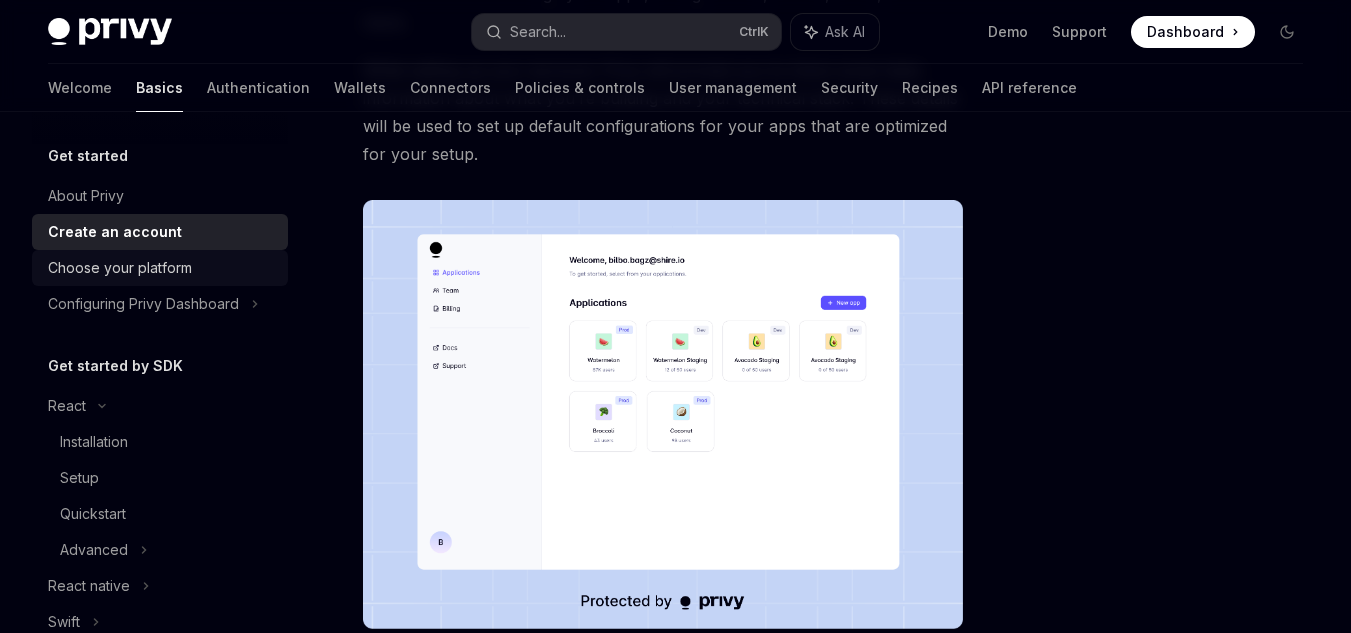 click on "Choose your platform" at bounding box center (160, 268) 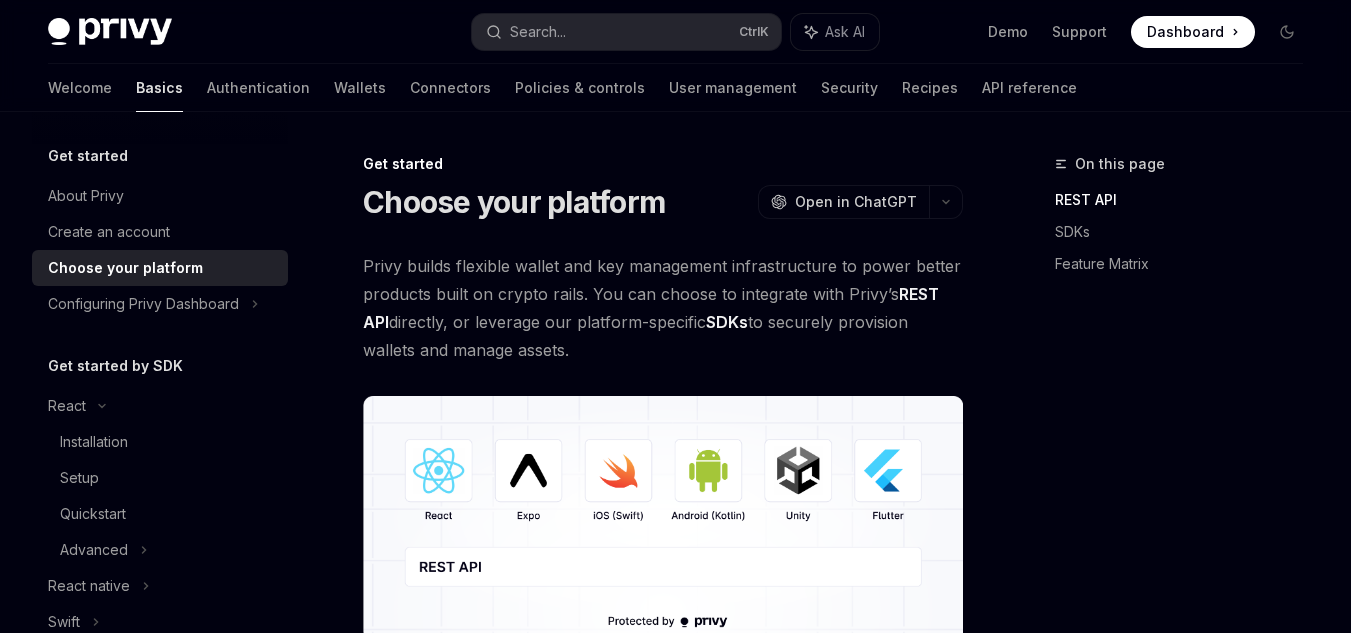 scroll, scrollTop: 200, scrollLeft: 0, axis: vertical 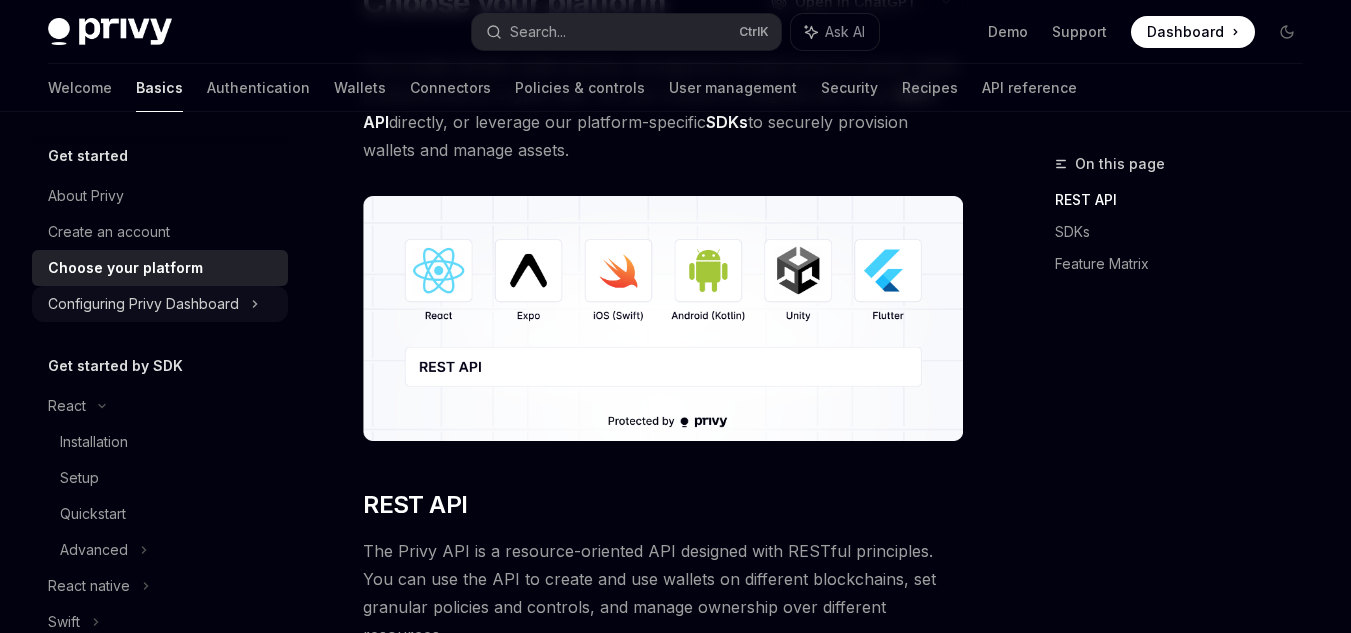 click on "Configuring Privy Dashboard" at bounding box center (143, 304) 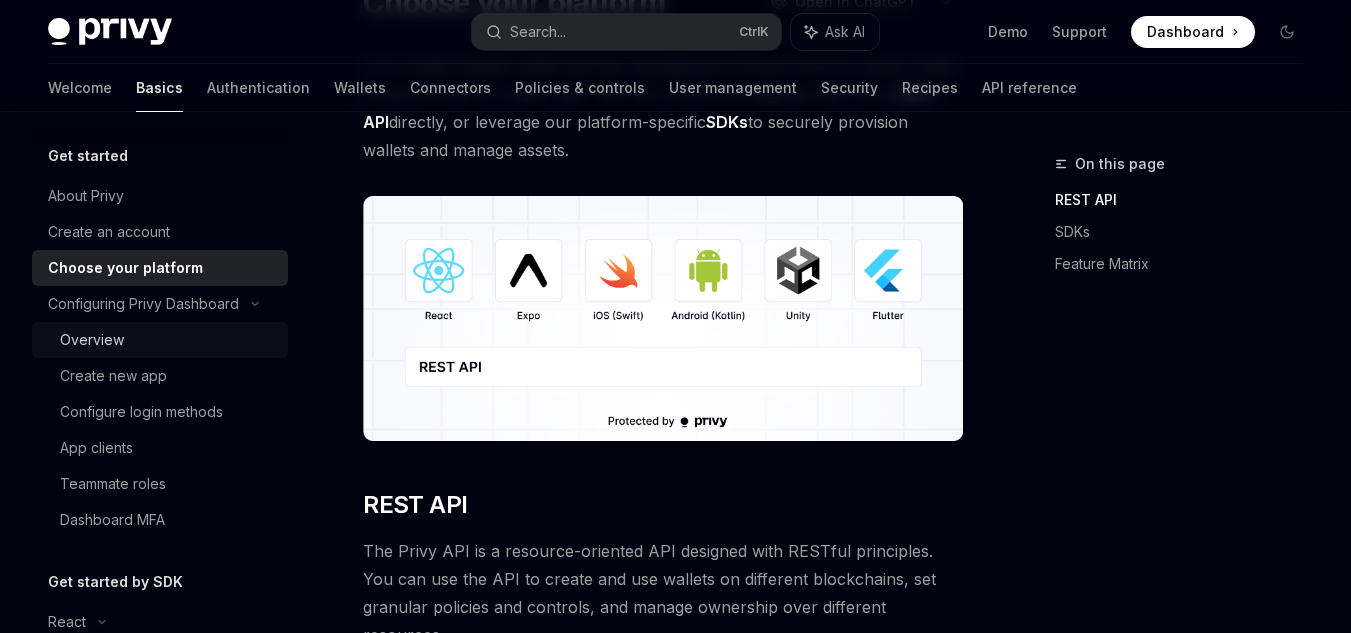 click on "Overview" at bounding box center (168, 340) 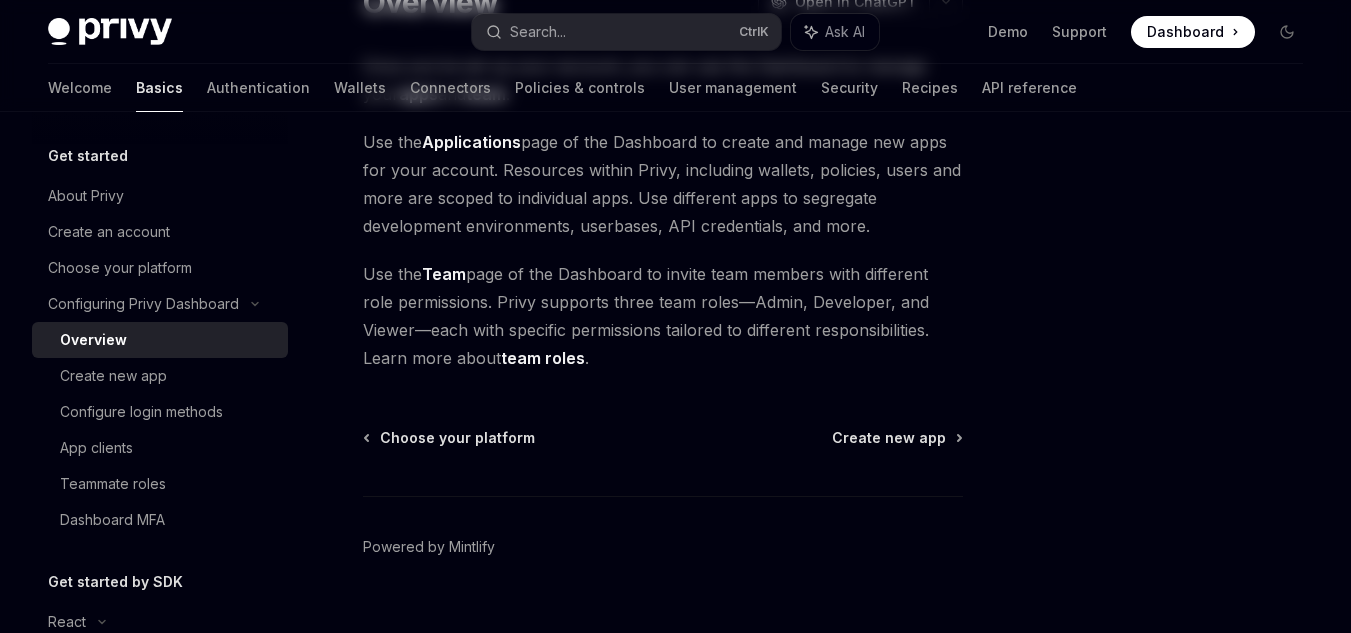 scroll, scrollTop: 0, scrollLeft: 0, axis: both 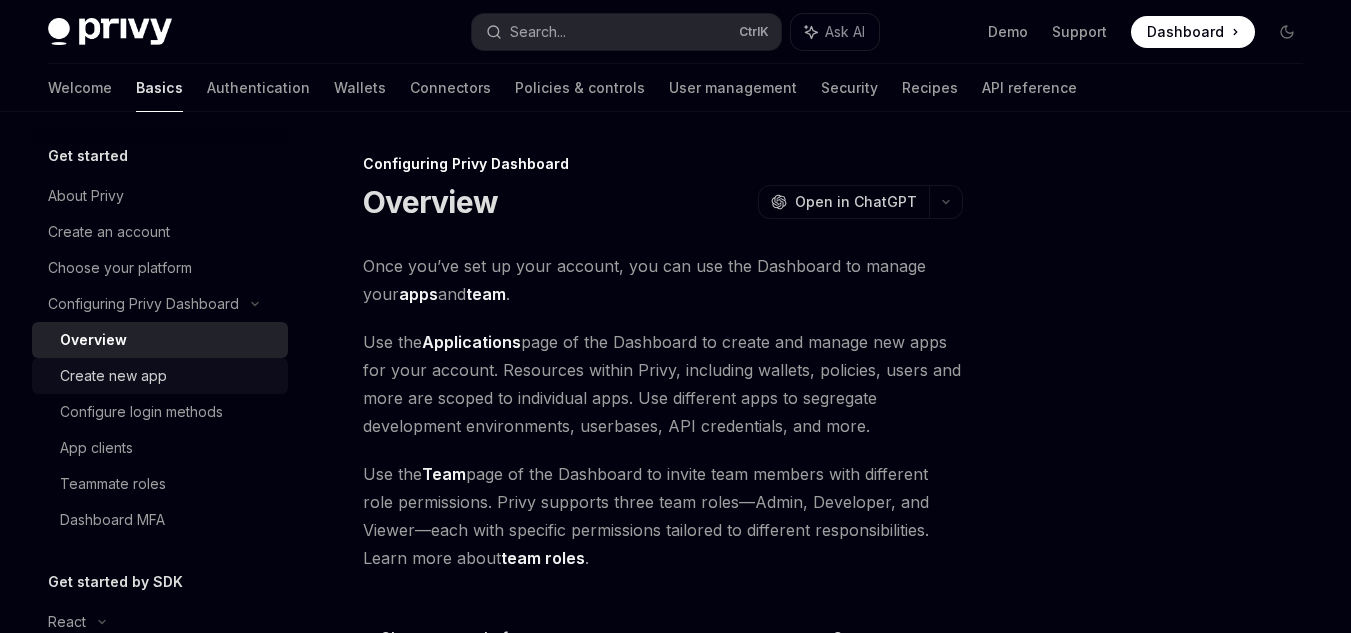 click on "Create new app" at bounding box center [113, 376] 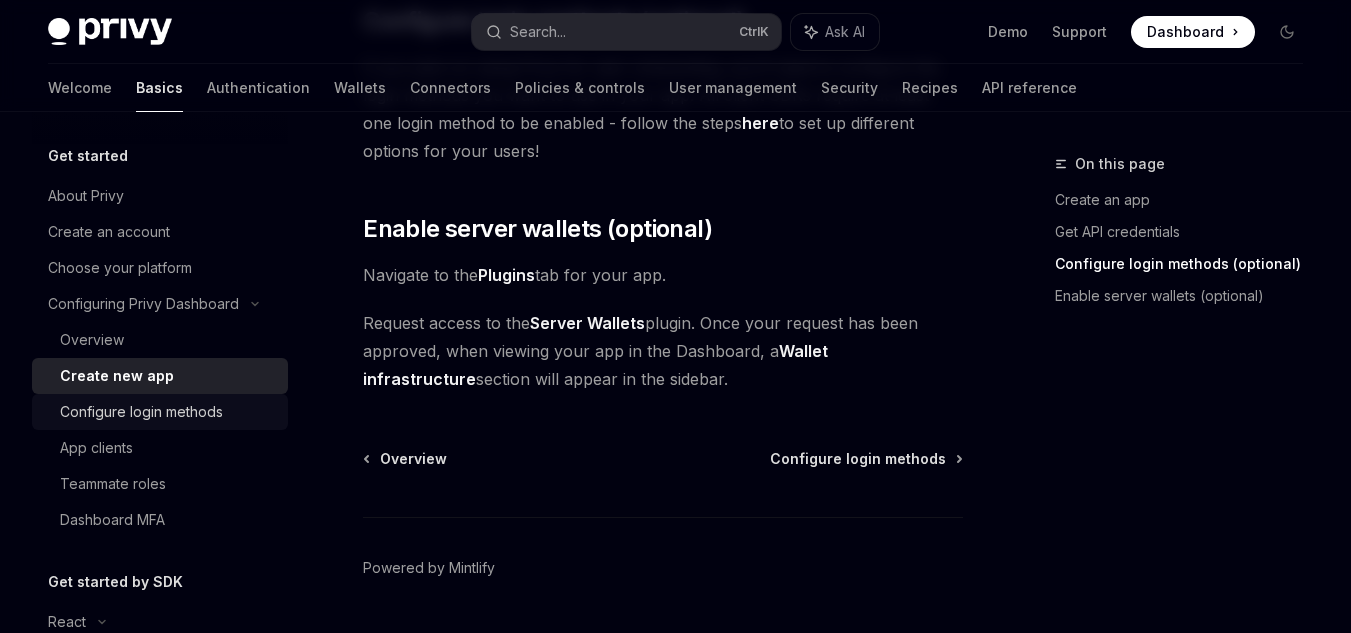scroll, scrollTop: 1000, scrollLeft: 0, axis: vertical 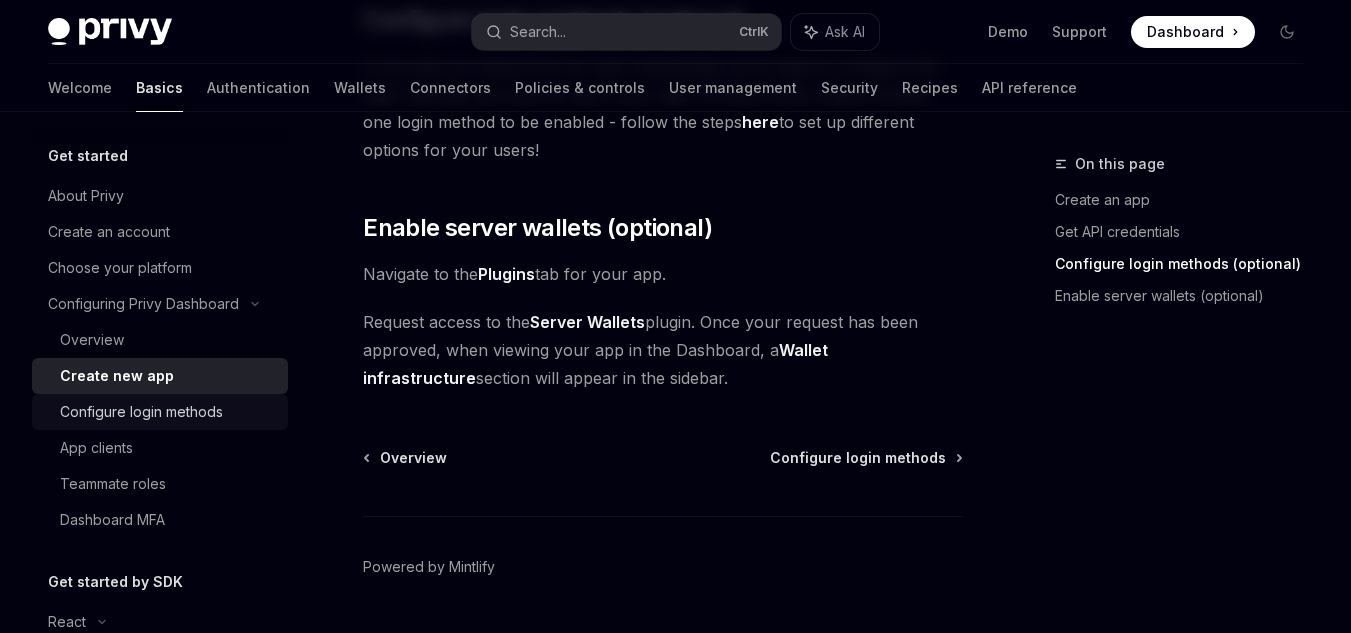 click on "Configure login methods" at bounding box center (141, 412) 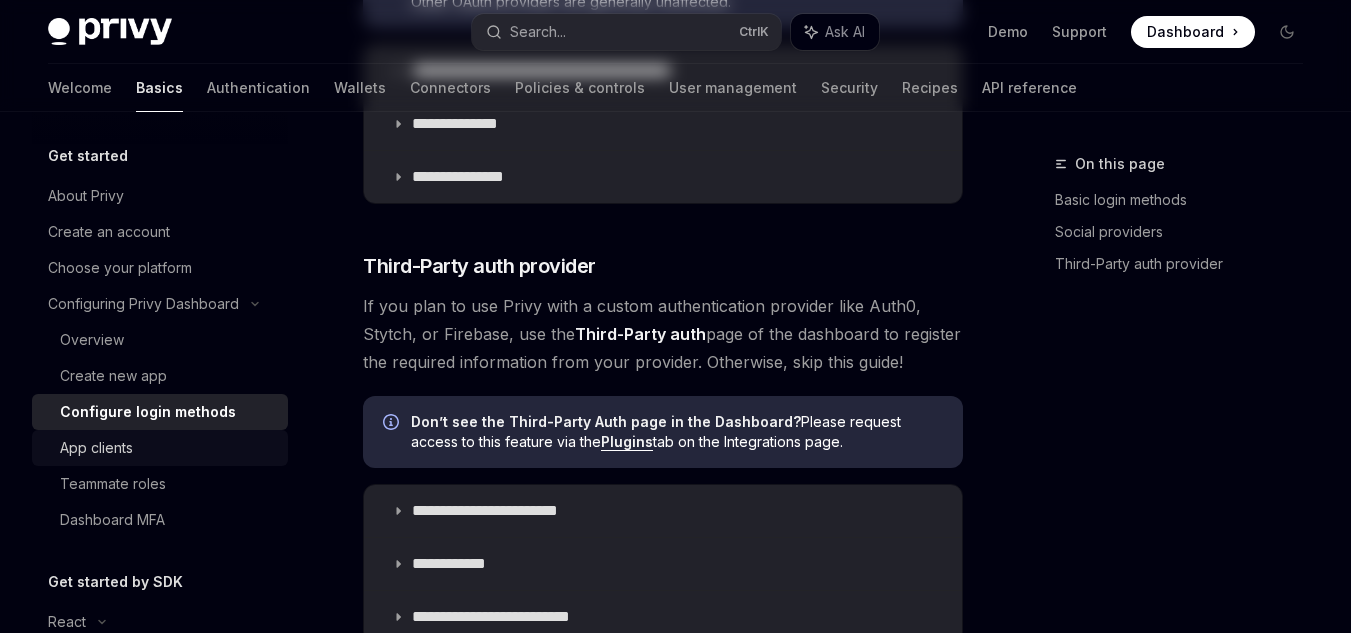 scroll, scrollTop: 0, scrollLeft: 0, axis: both 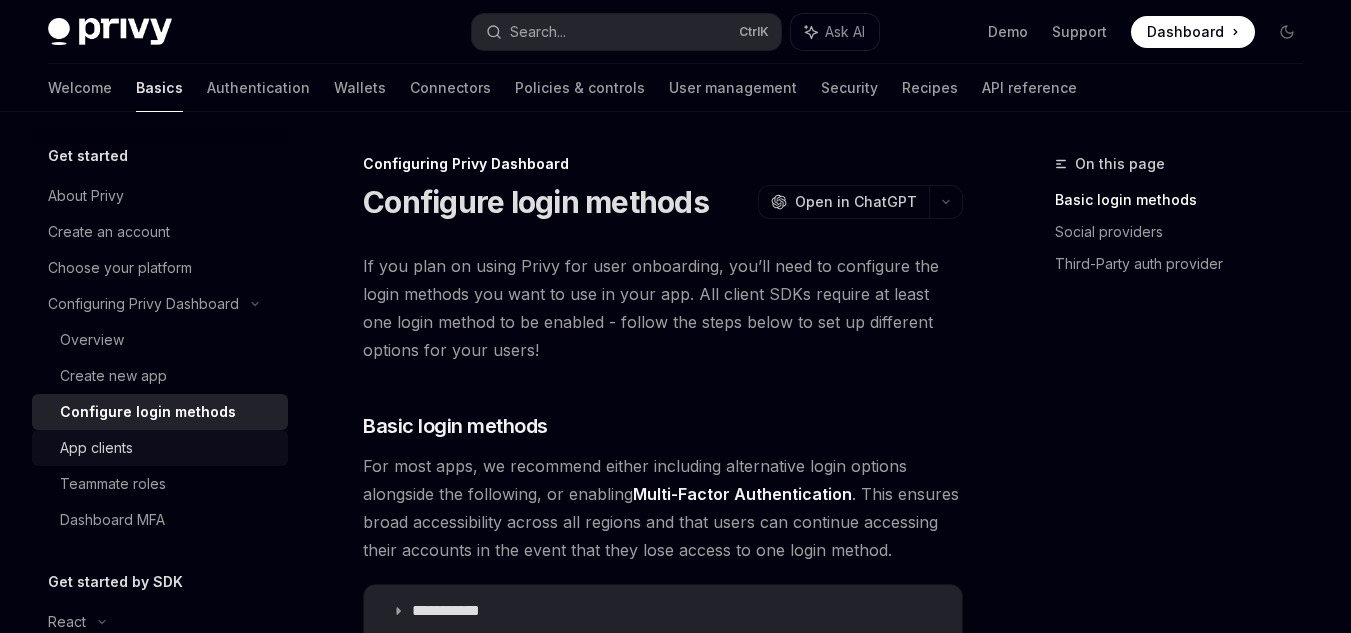 click on "App clients" at bounding box center [168, 448] 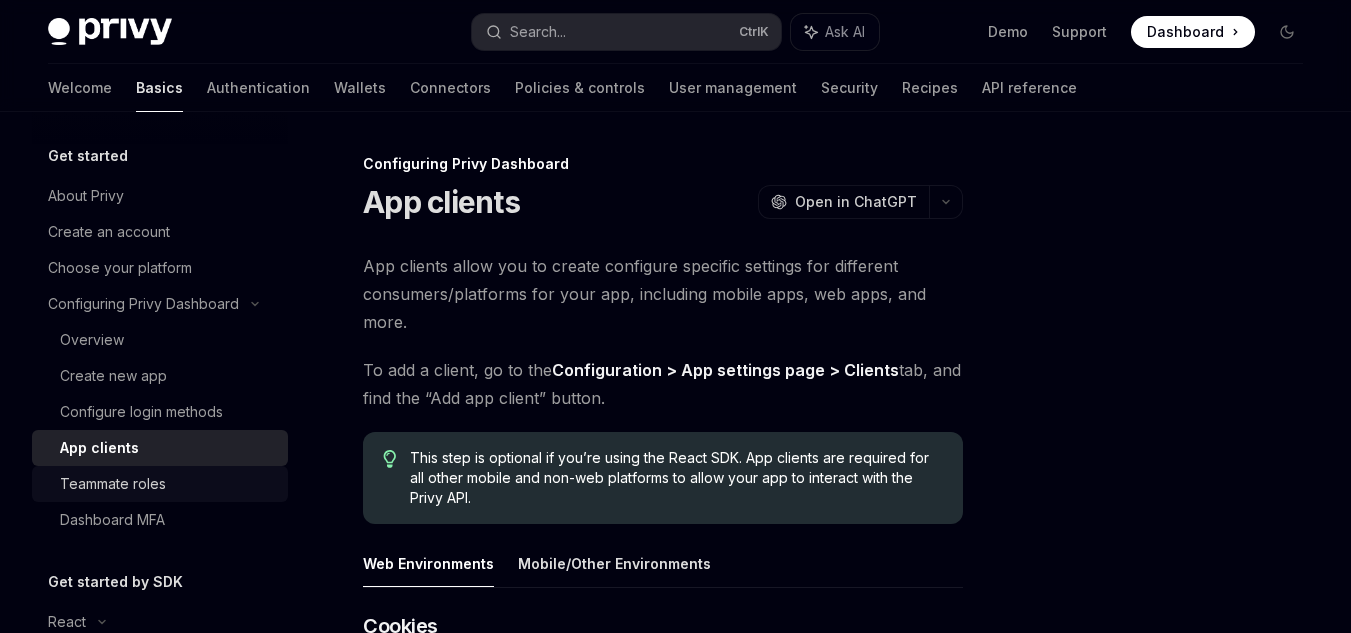 click on "Teammate roles" at bounding box center [113, 484] 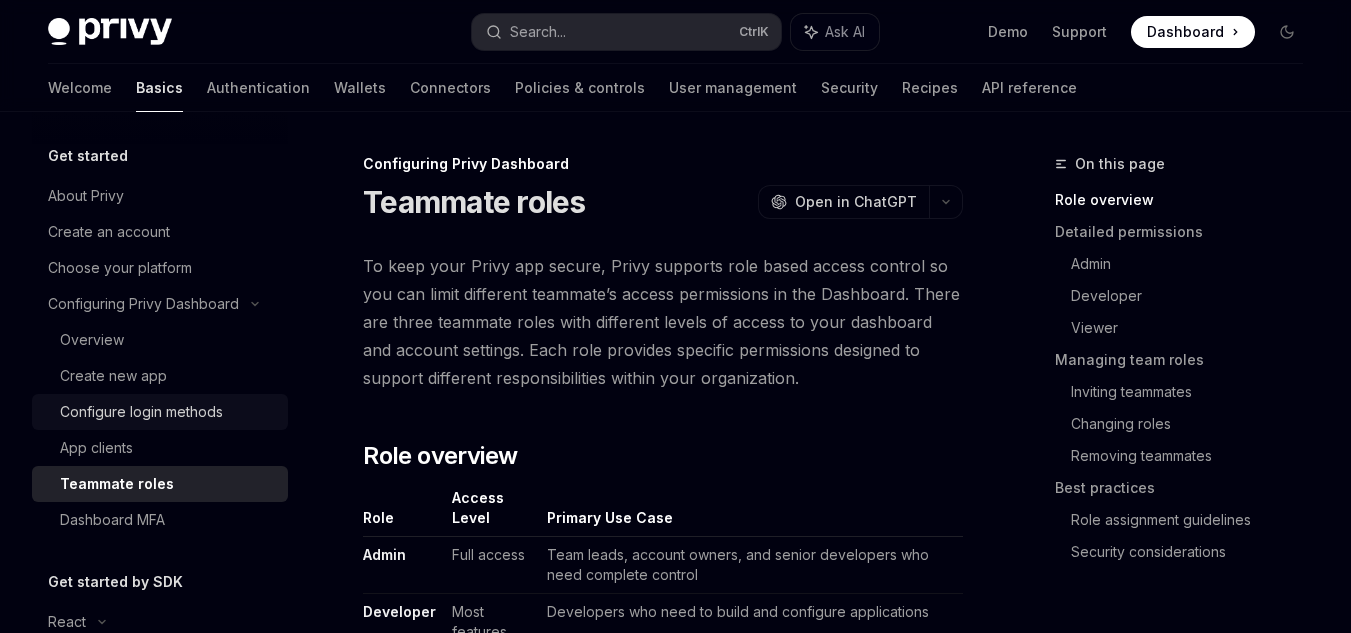click on "Configure login methods" at bounding box center [160, 412] 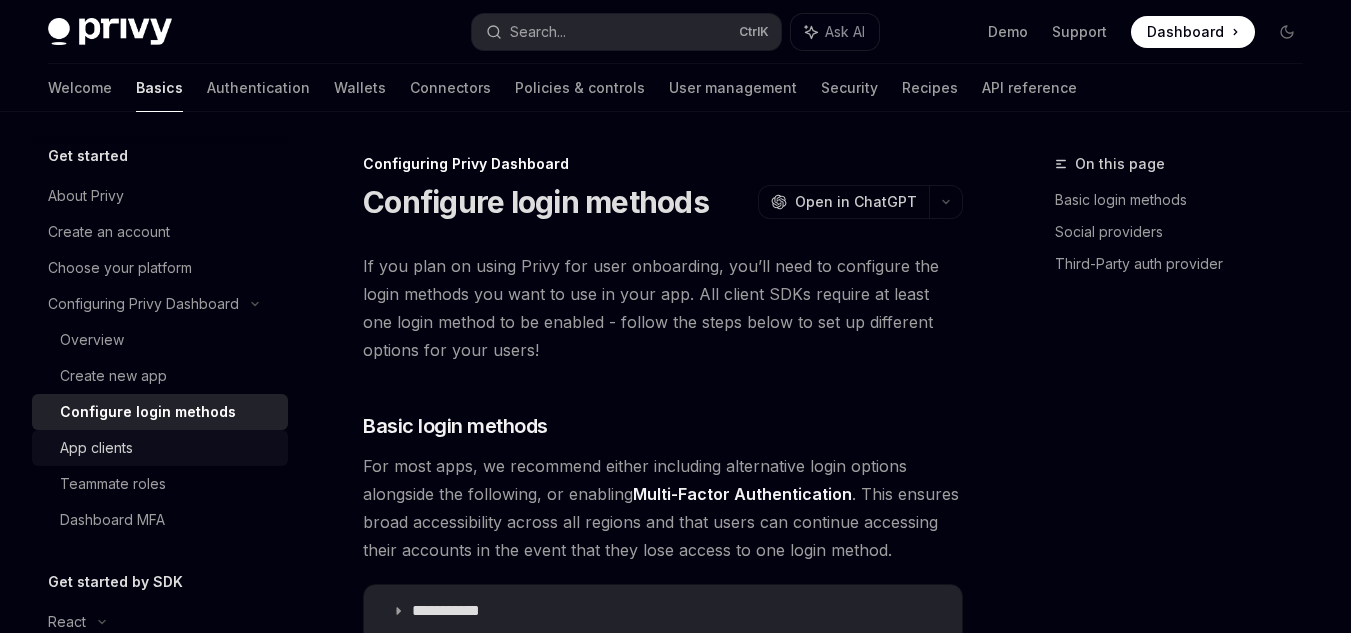 click on "App clients" at bounding box center (168, 448) 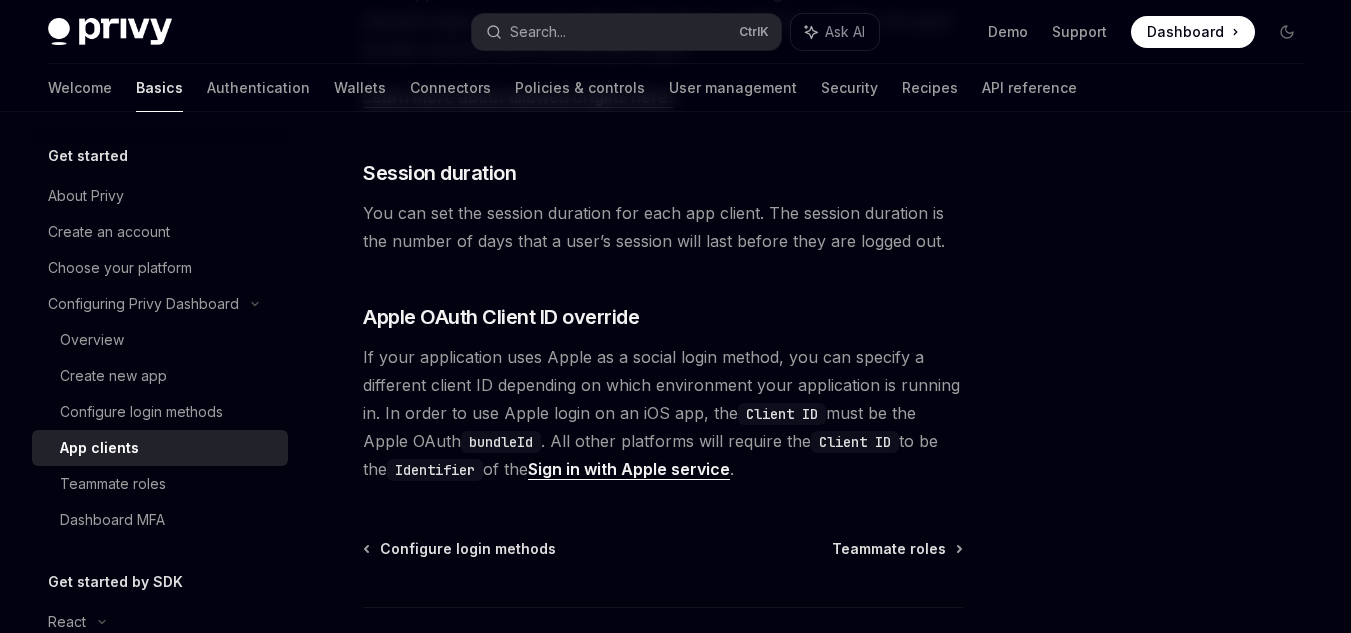 scroll, scrollTop: 1068, scrollLeft: 0, axis: vertical 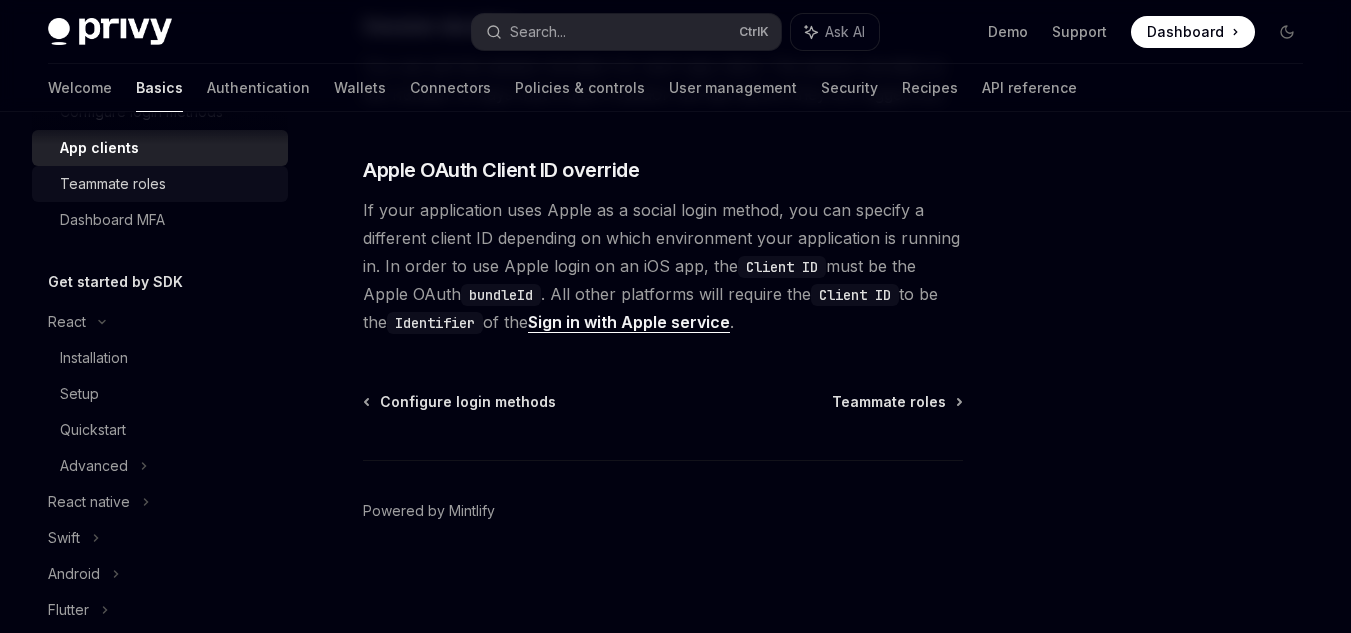 click on "Teammate roles" at bounding box center [160, 184] 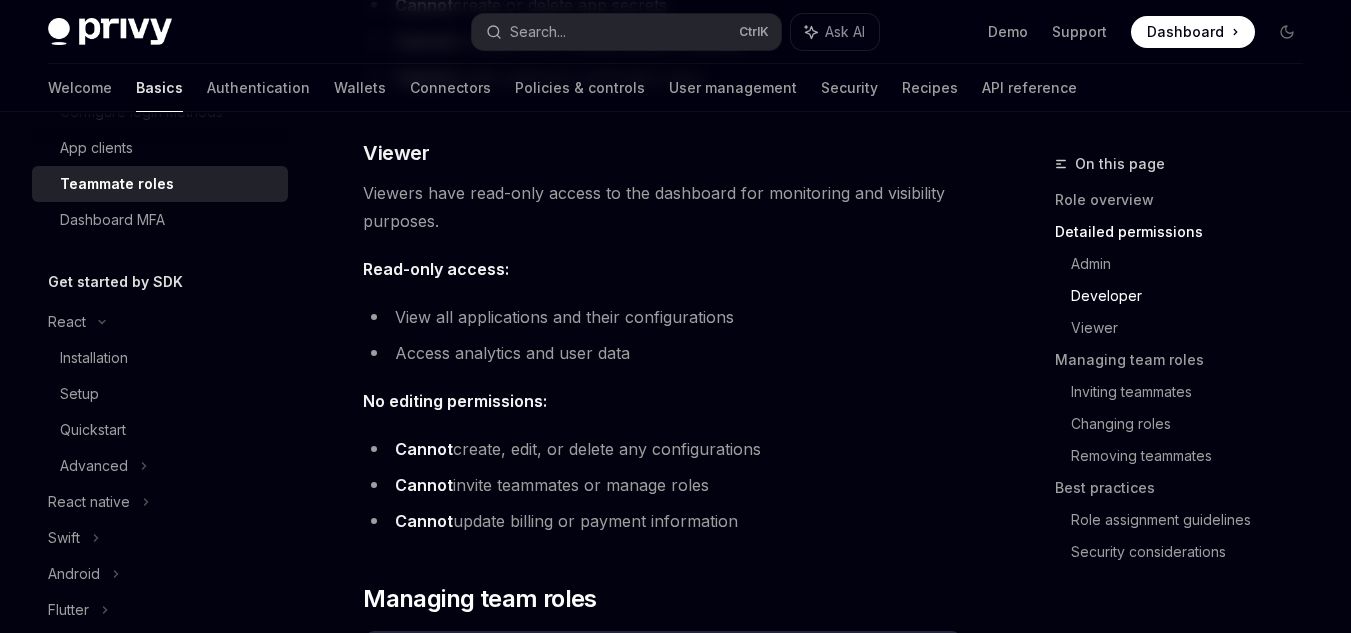 scroll, scrollTop: 2100, scrollLeft: 0, axis: vertical 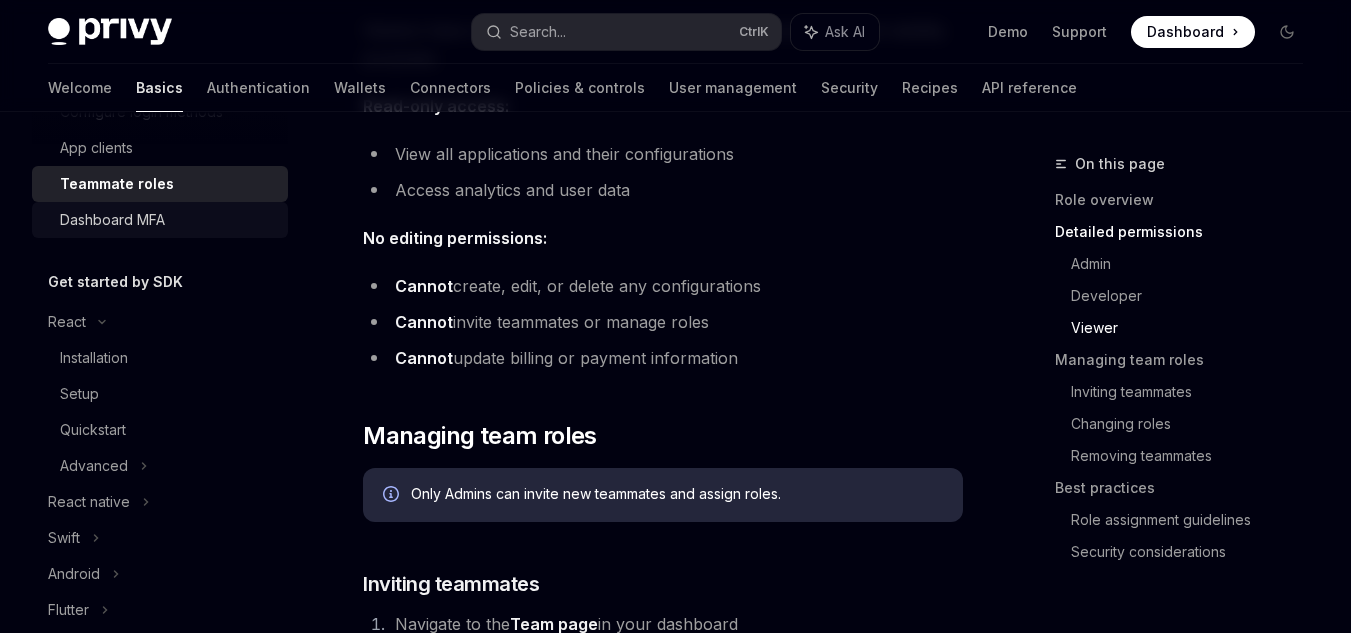 click on "Dashboard MFA" at bounding box center (168, 220) 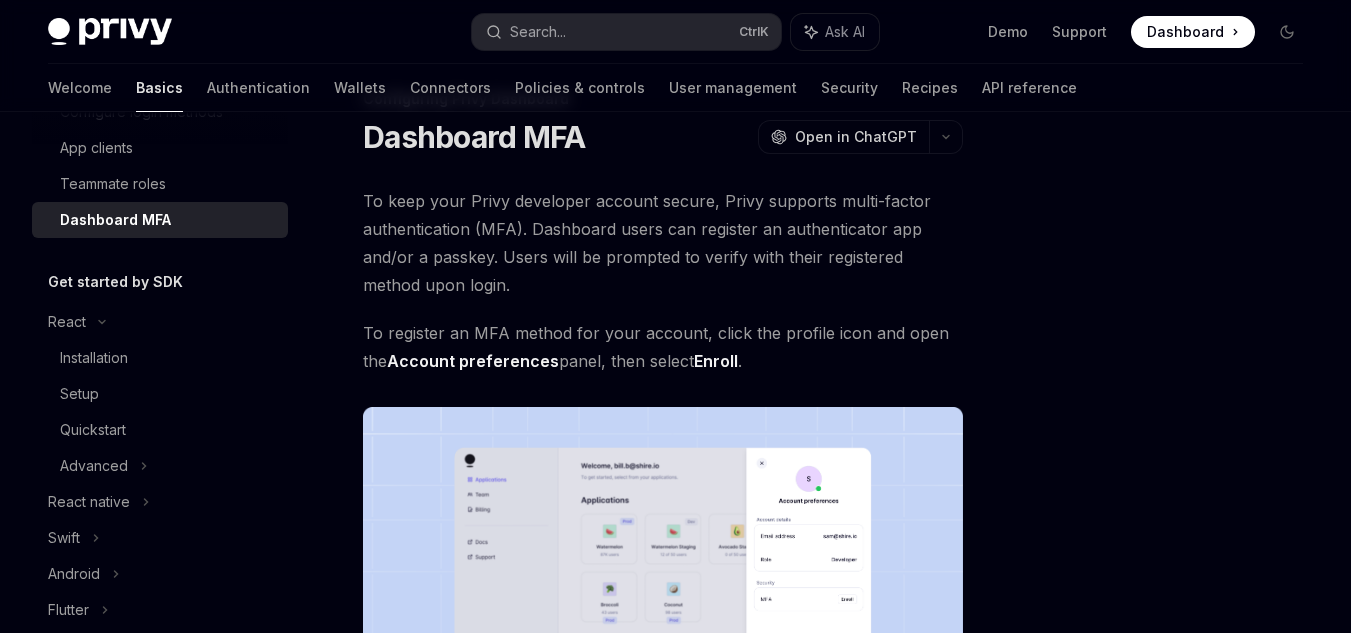 scroll, scrollTop: 136, scrollLeft: 0, axis: vertical 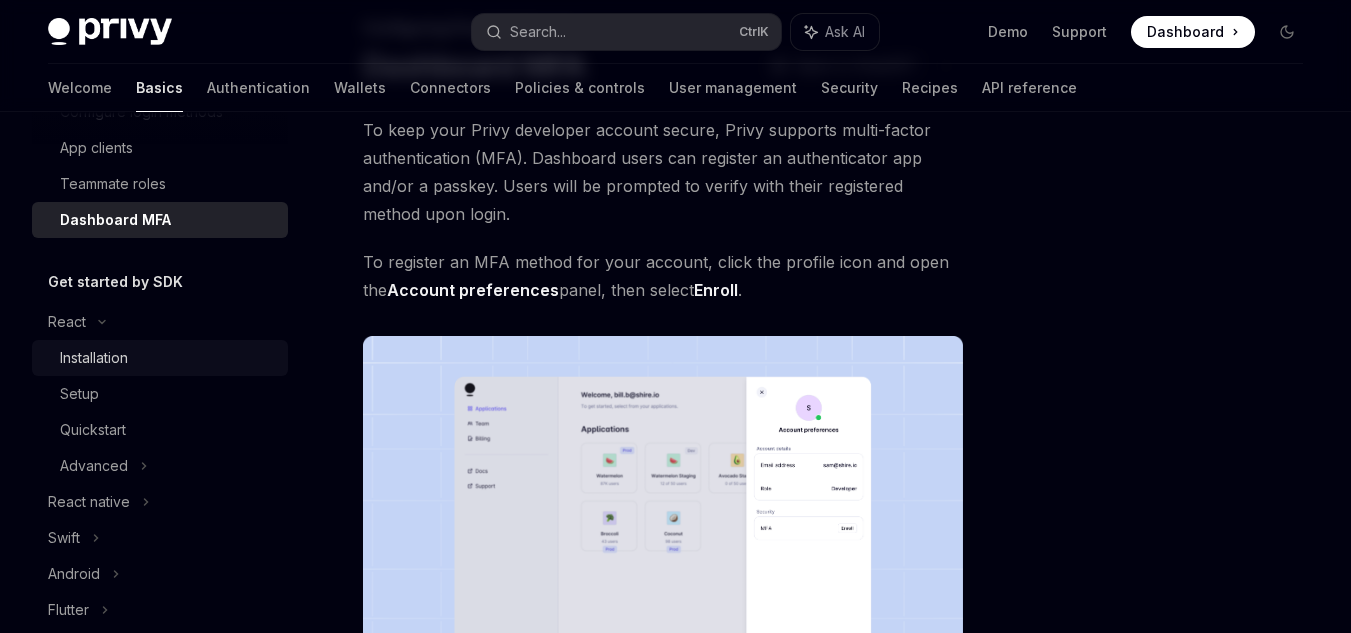 click on "Installation" at bounding box center (94, 358) 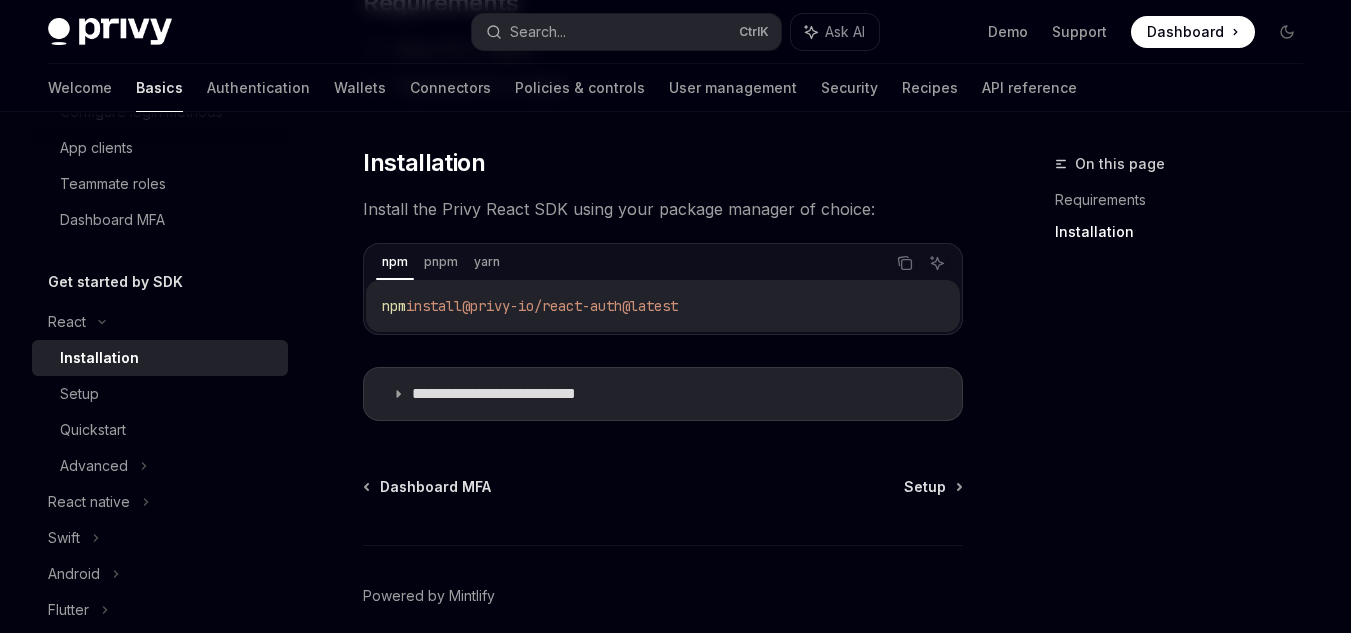 scroll, scrollTop: 350, scrollLeft: 0, axis: vertical 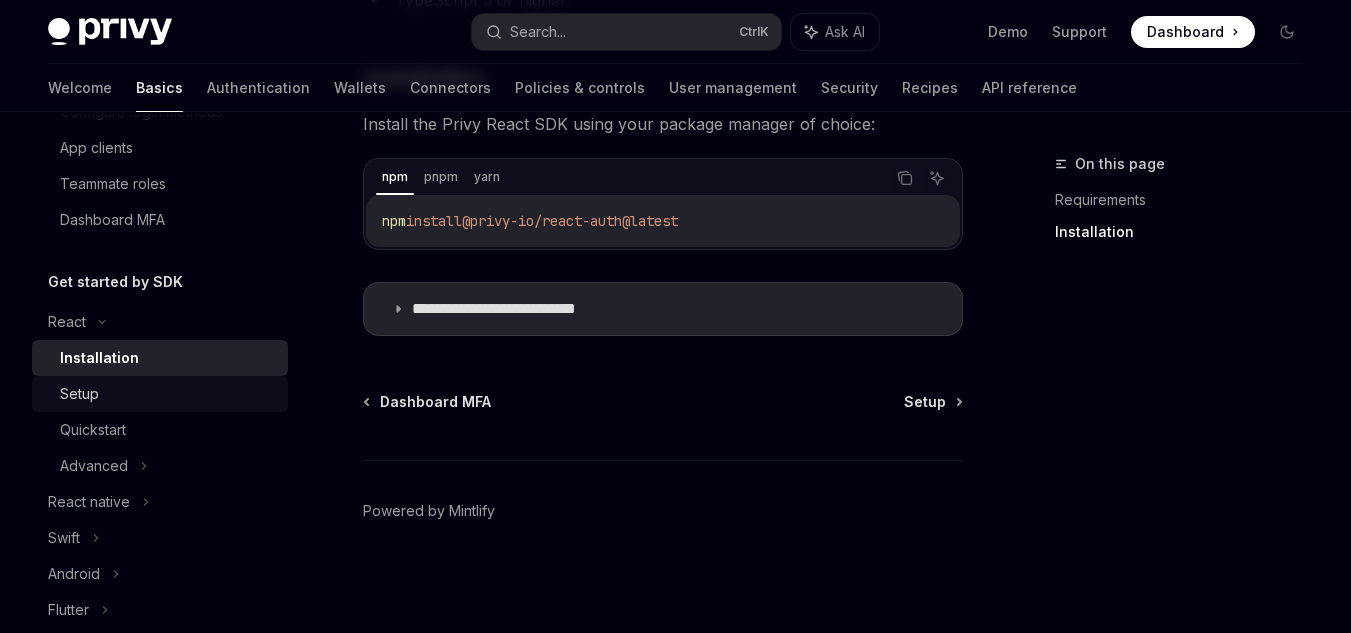 click on "Setup" at bounding box center [168, 394] 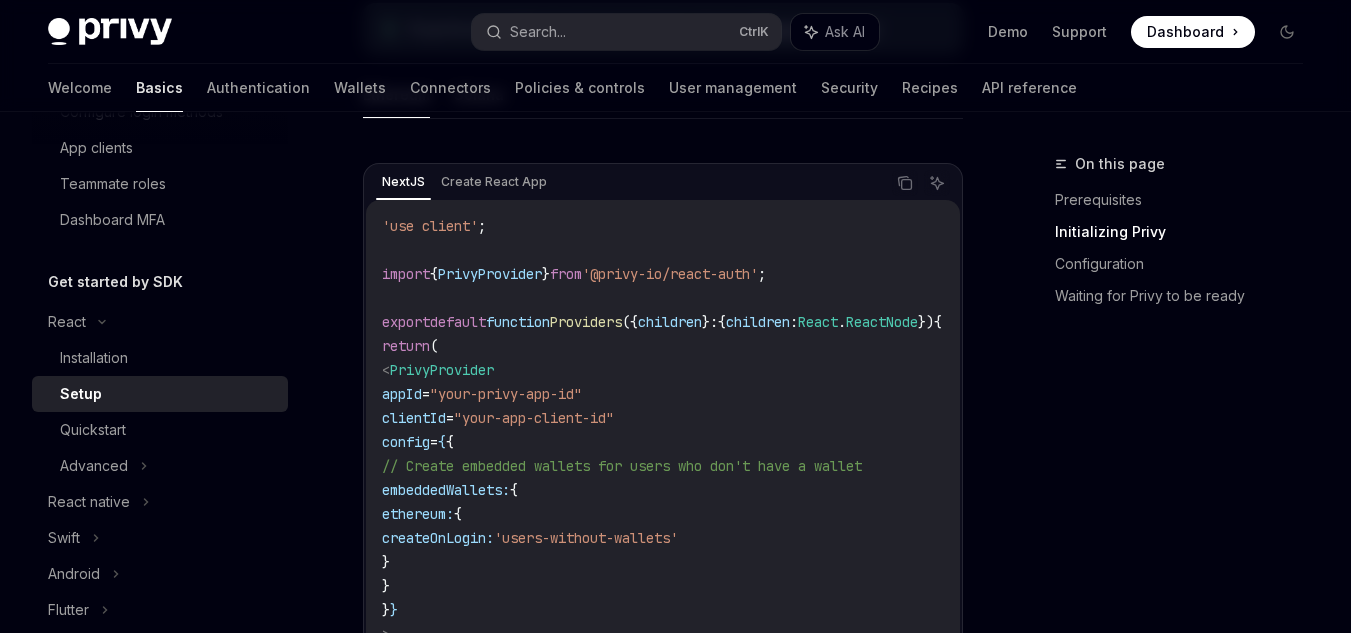 scroll, scrollTop: 700, scrollLeft: 0, axis: vertical 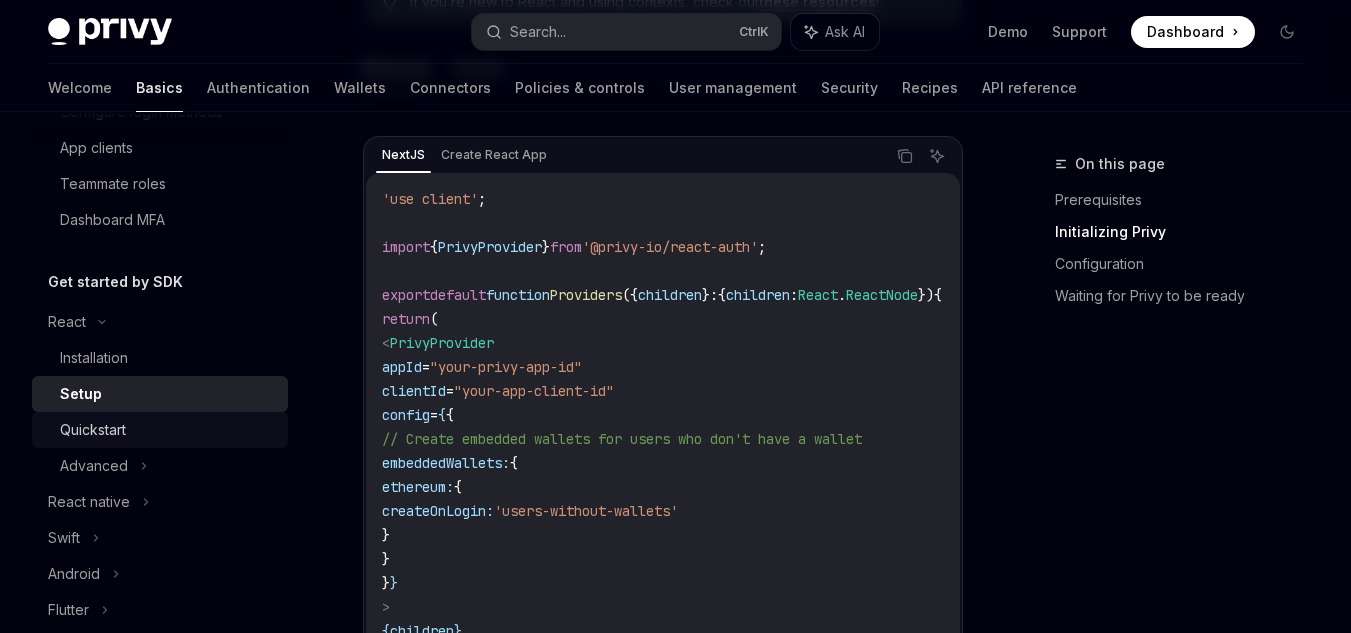 click on "Quickstart" at bounding box center (93, 430) 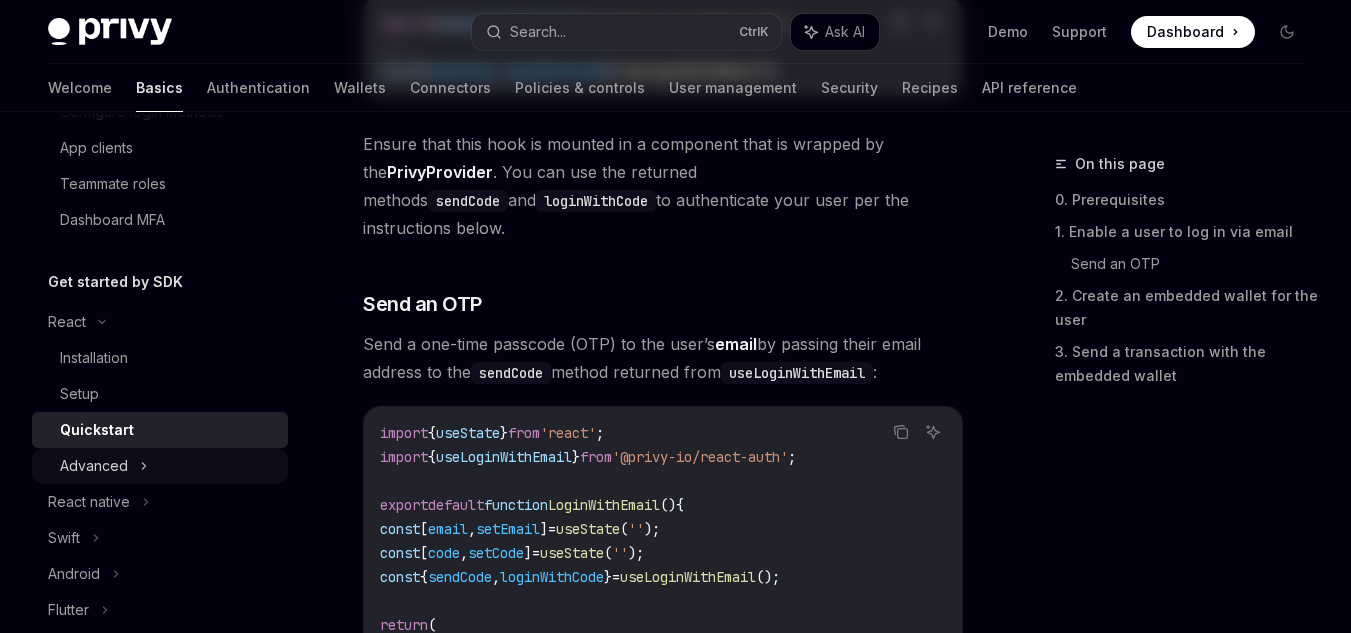 scroll, scrollTop: 0, scrollLeft: 0, axis: both 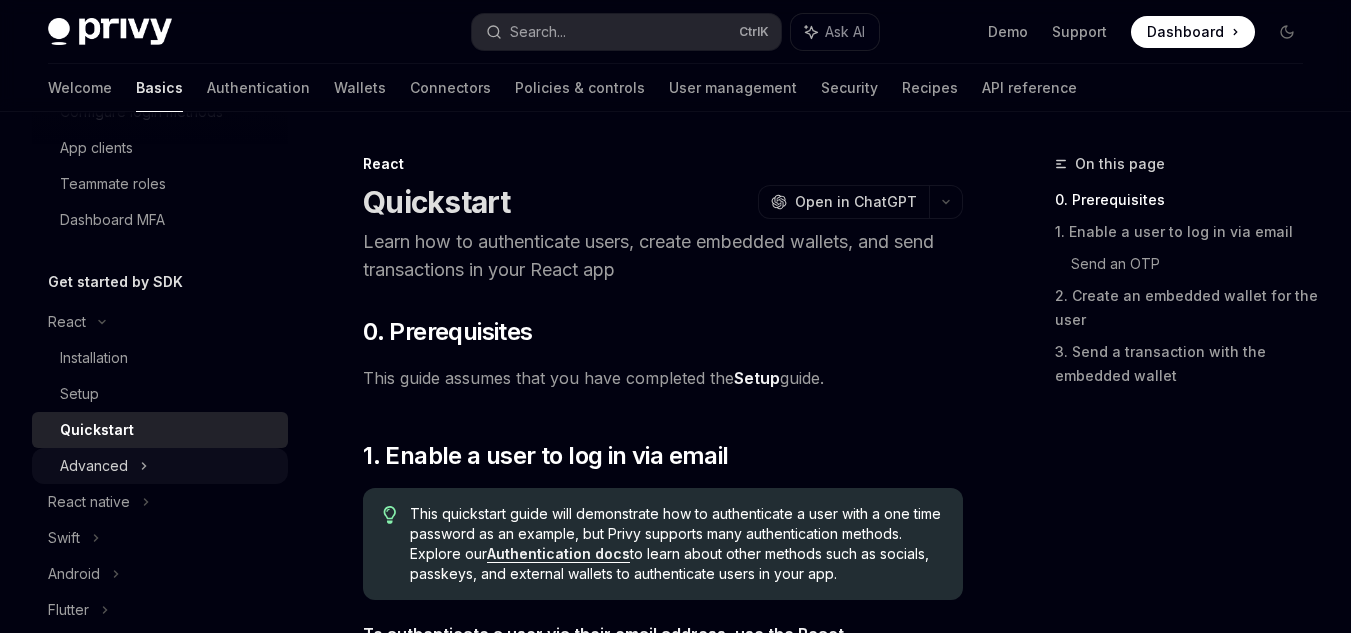 click 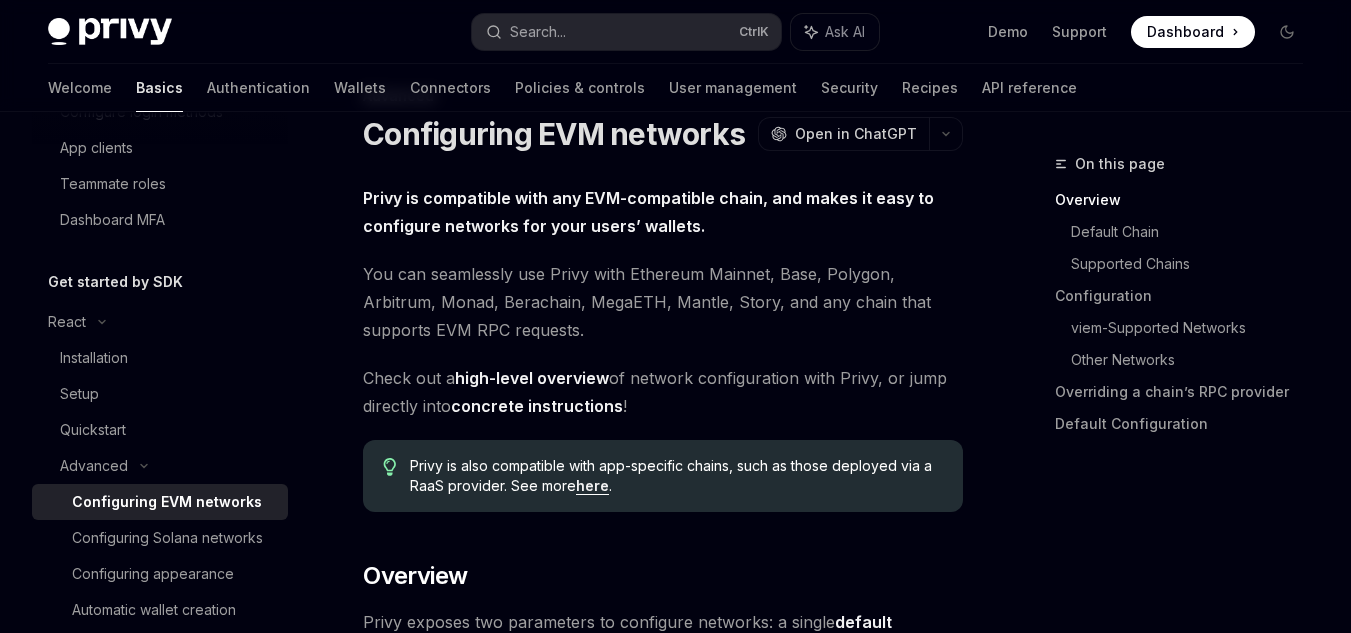 scroll, scrollTop: 100, scrollLeft: 0, axis: vertical 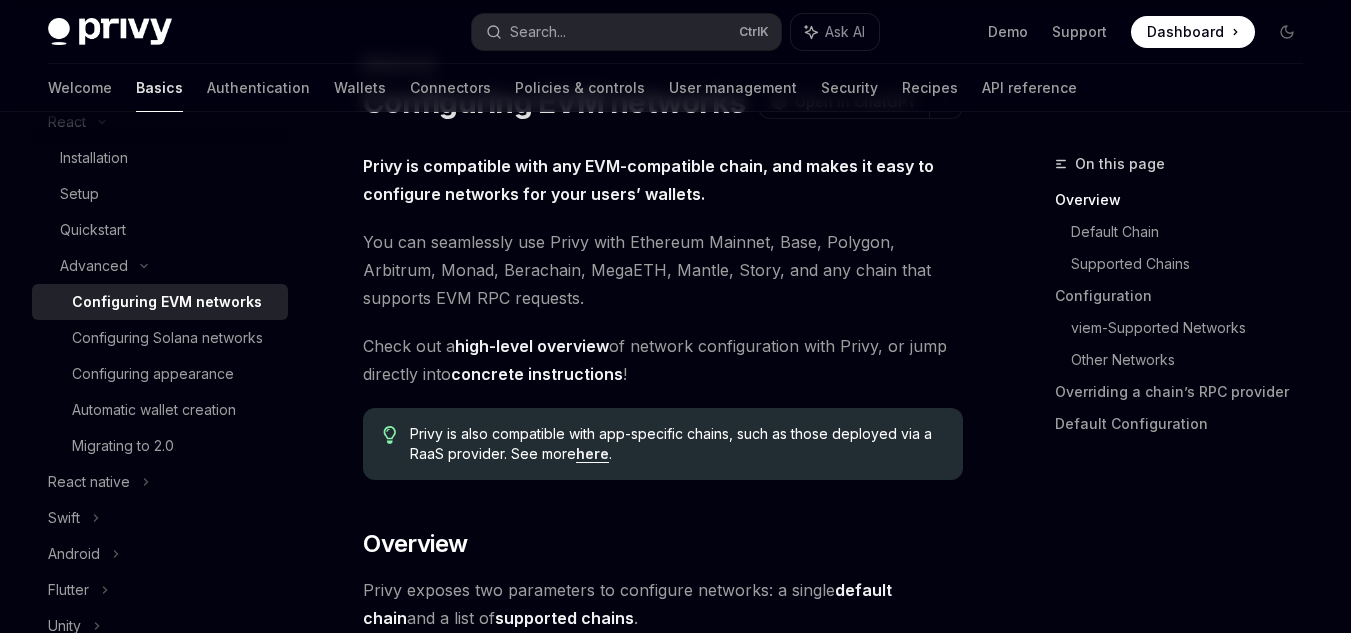 click on "Configuring EVM networks" at bounding box center [167, 302] 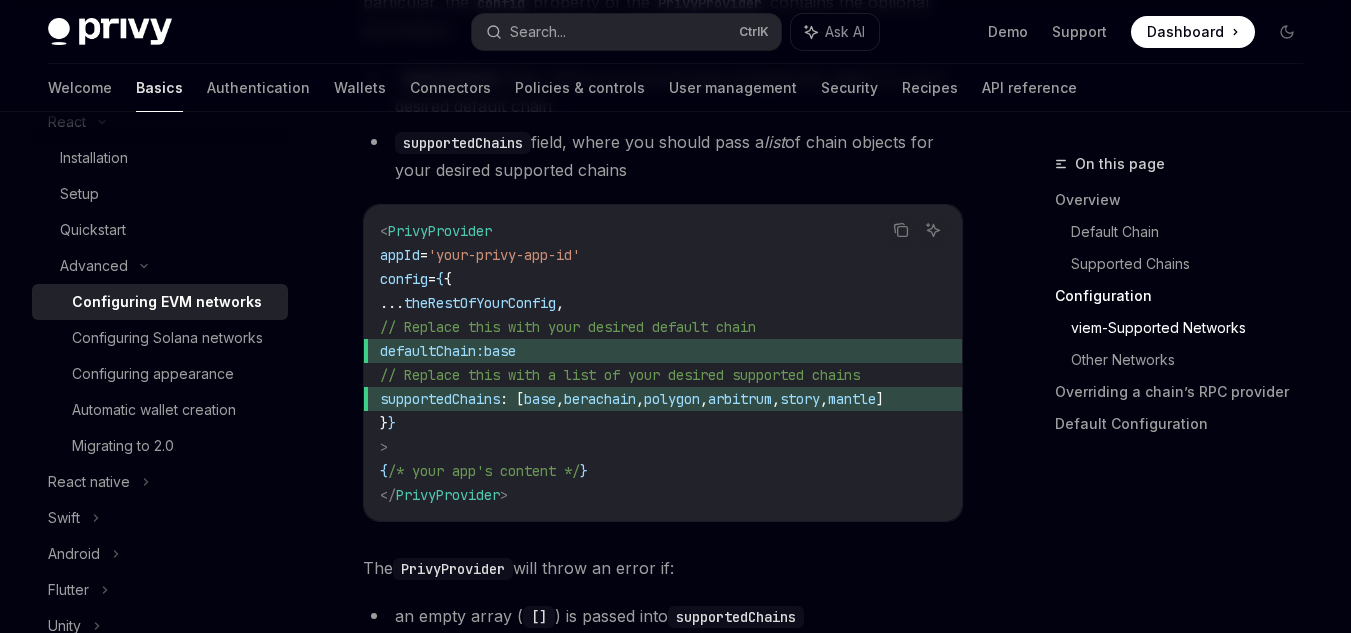 scroll, scrollTop: 2877, scrollLeft: 0, axis: vertical 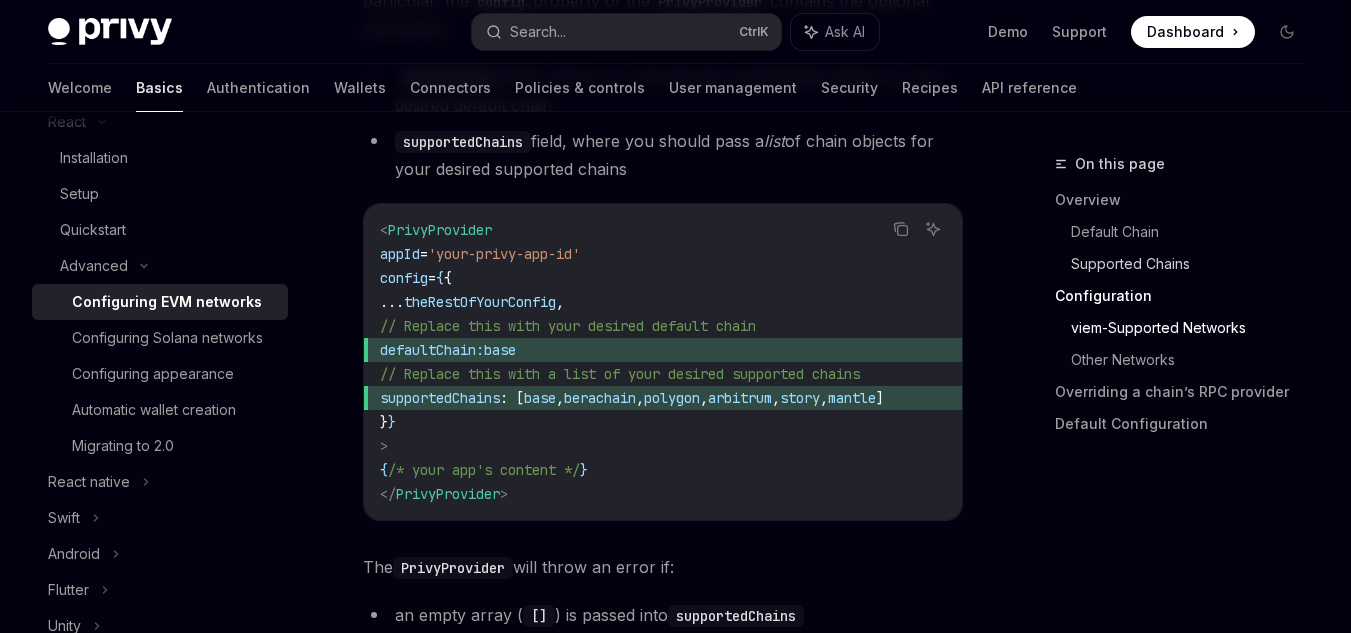 click on "Supported Chains" at bounding box center (1195, 264) 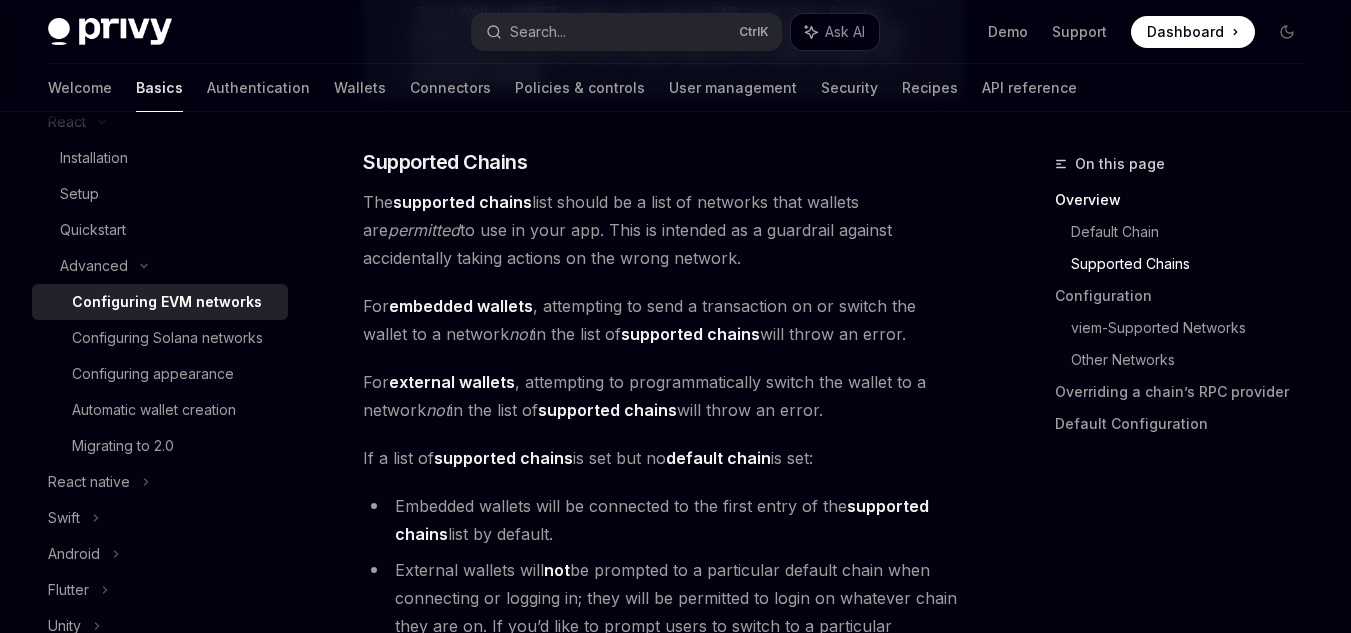 scroll, scrollTop: 1327, scrollLeft: 0, axis: vertical 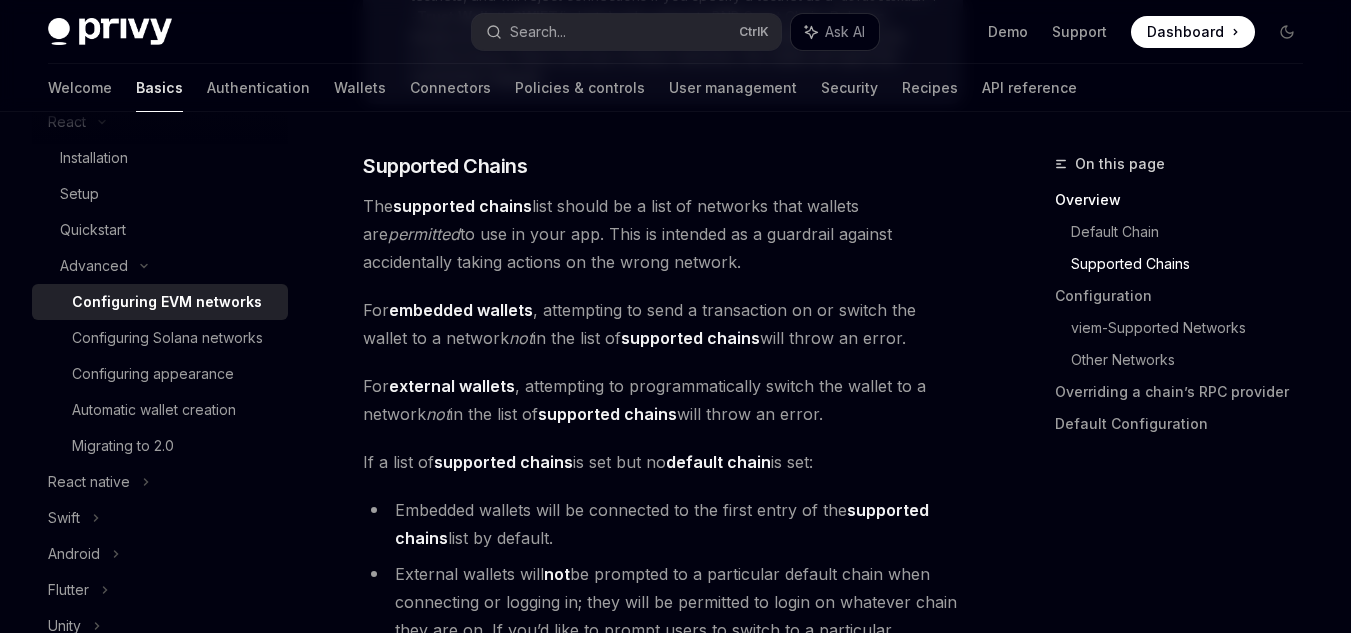 drag, startPoint x: 737, startPoint y: 266, endPoint x: 368, endPoint y: 198, distance: 375.2133 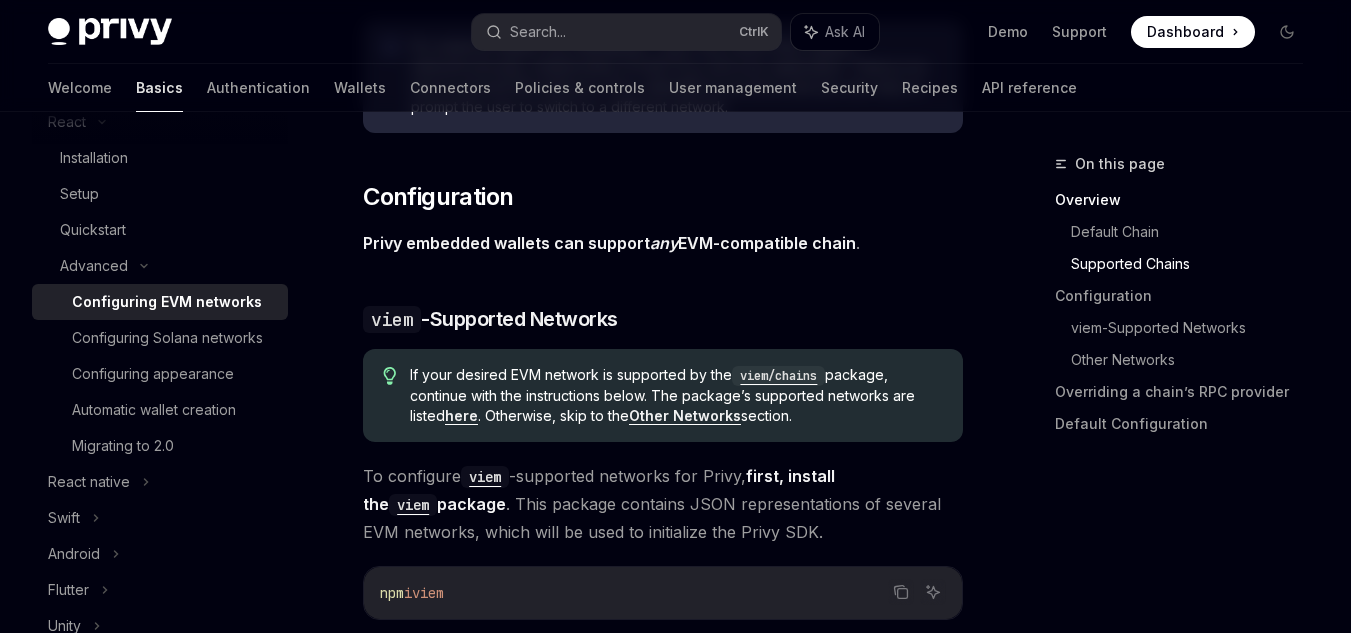 scroll, scrollTop: 2027, scrollLeft: 0, axis: vertical 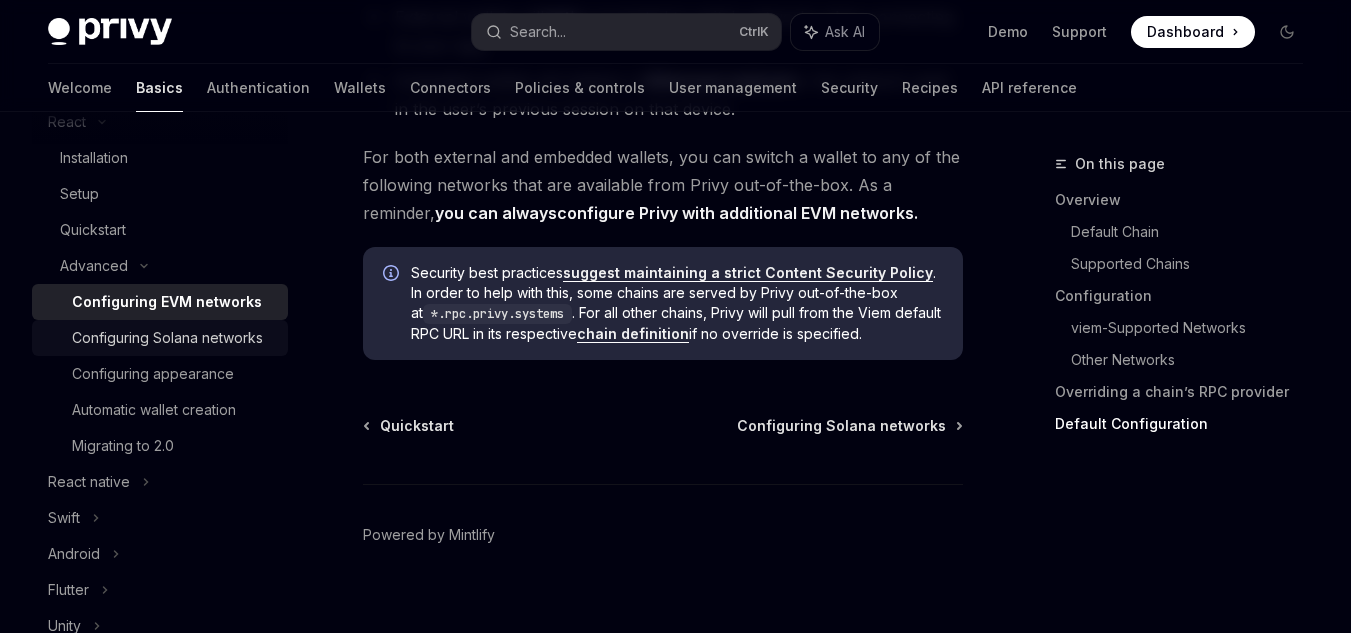 click on "Configuring Solana networks" at bounding box center [167, 338] 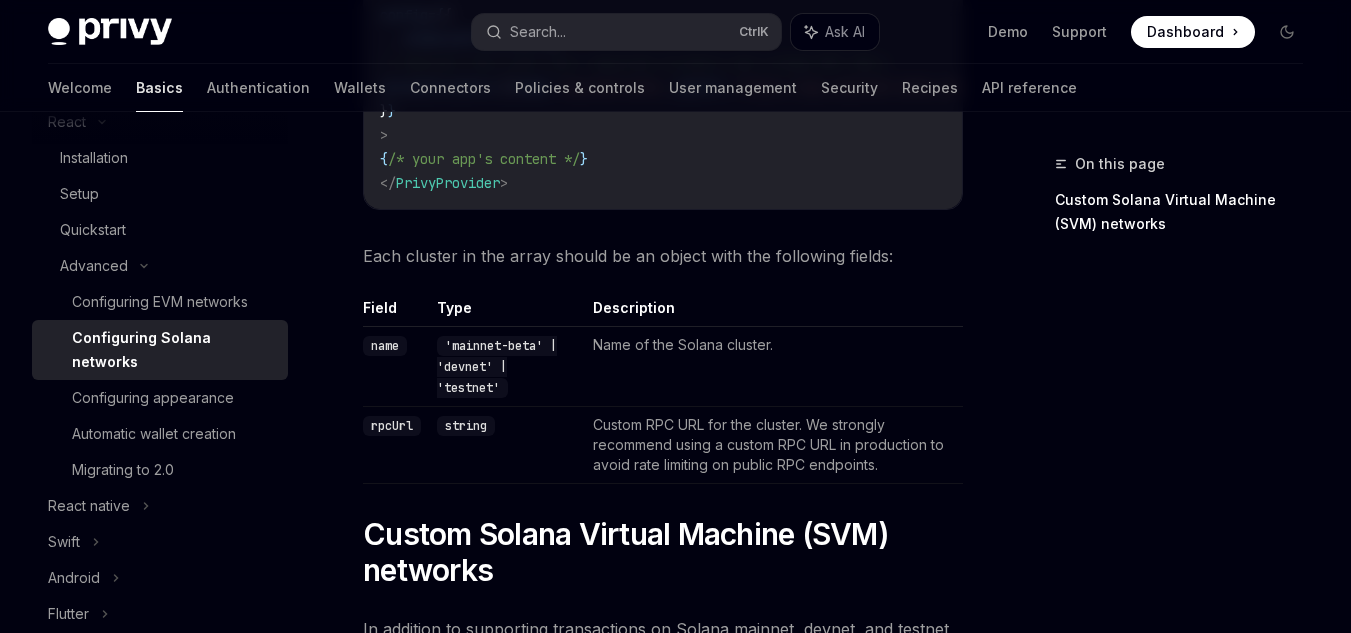 scroll, scrollTop: 600, scrollLeft: 0, axis: vertical 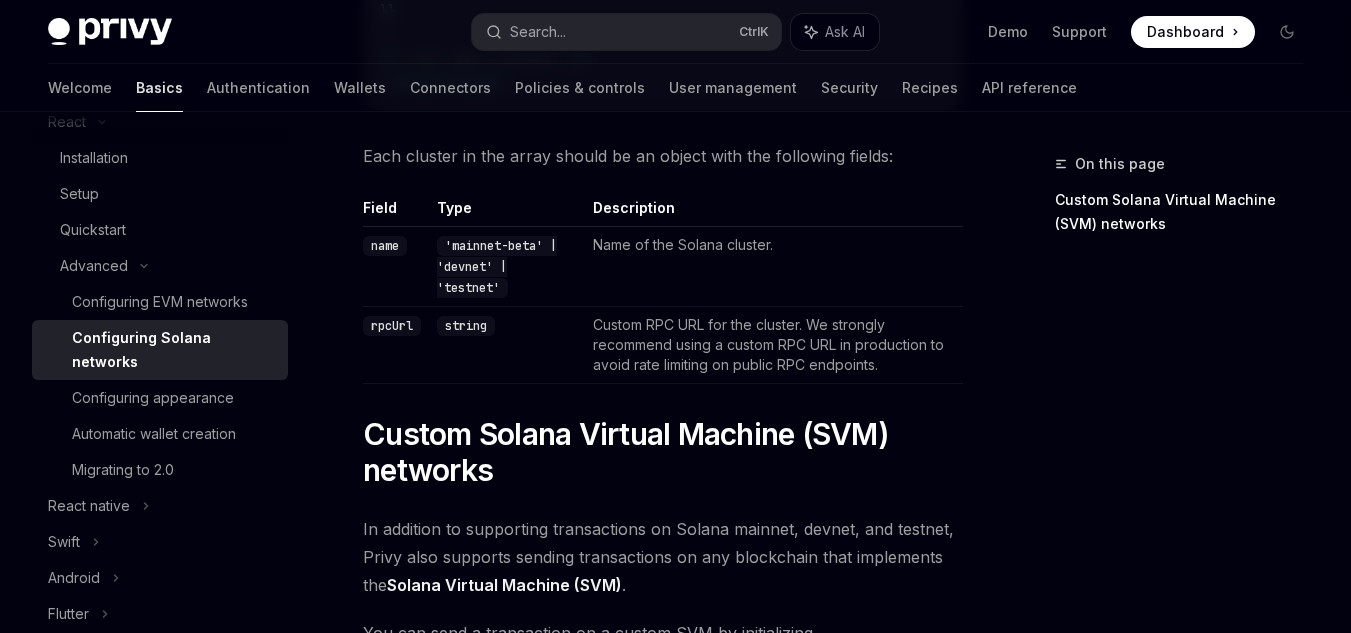 drag, startPoint x: 572, startPoint y: 375, endPoint x: 488, endPoint y: 359, distance: 85.51023 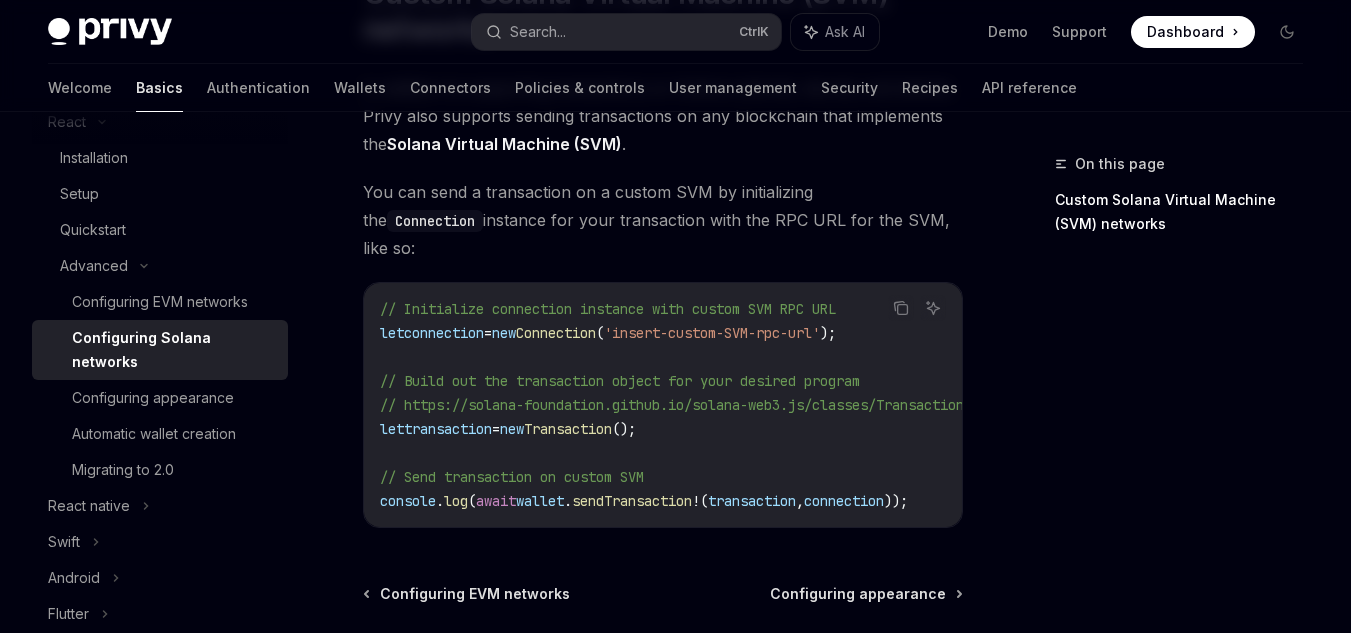scroll, scrollTop: 1100, scrollLeft: 0, axis: vertical 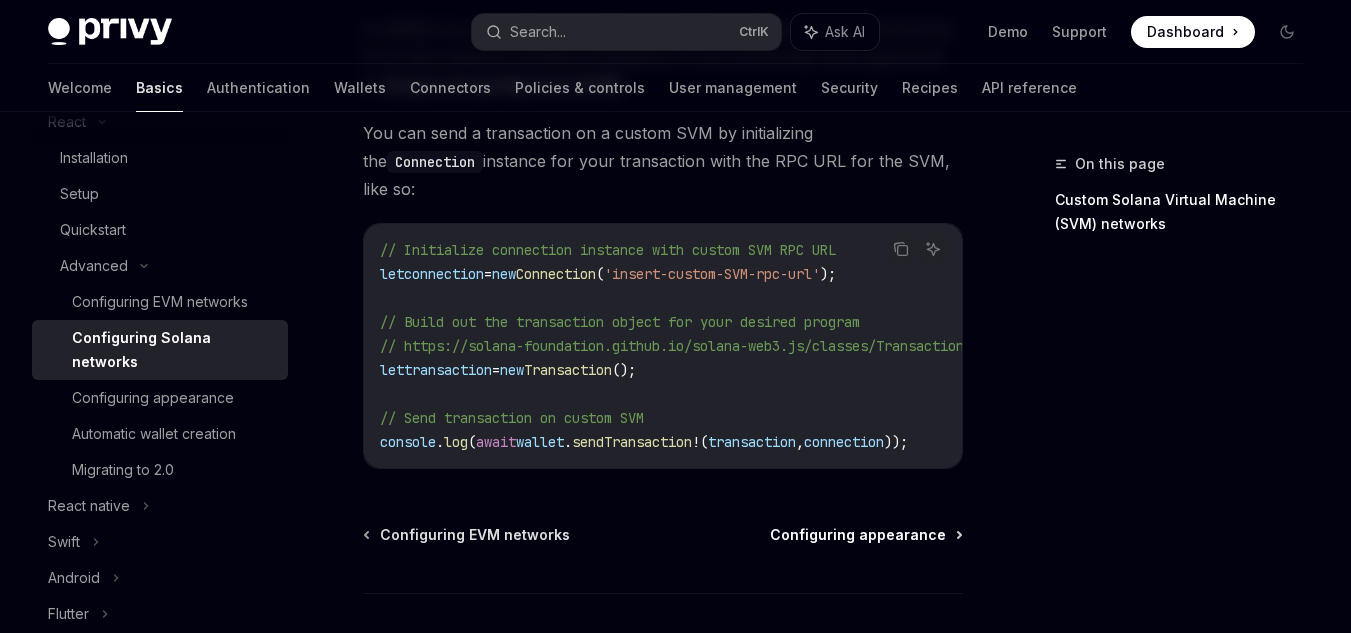 click on "Configuring appearance" at bounding box center (858, 535) 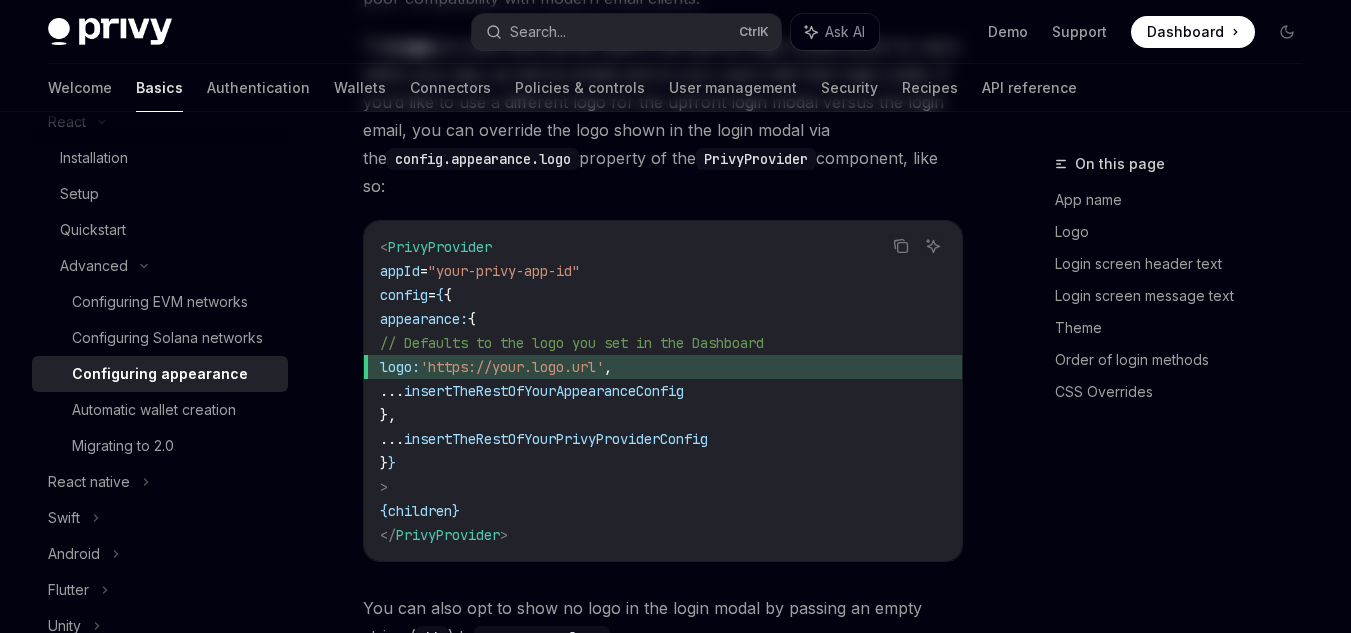 scroll, scrollTop: 0, scrollLeft: 0, axis: both 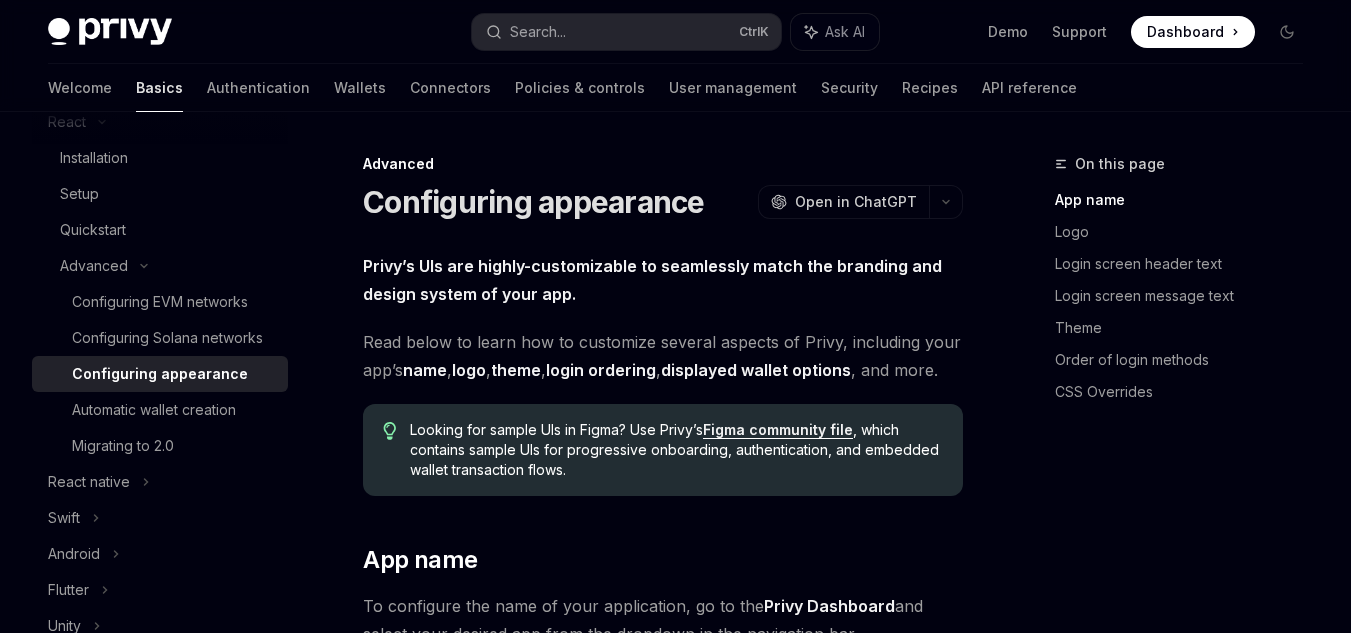 click on "Configuring appearance" at bounding box center (534, 202) 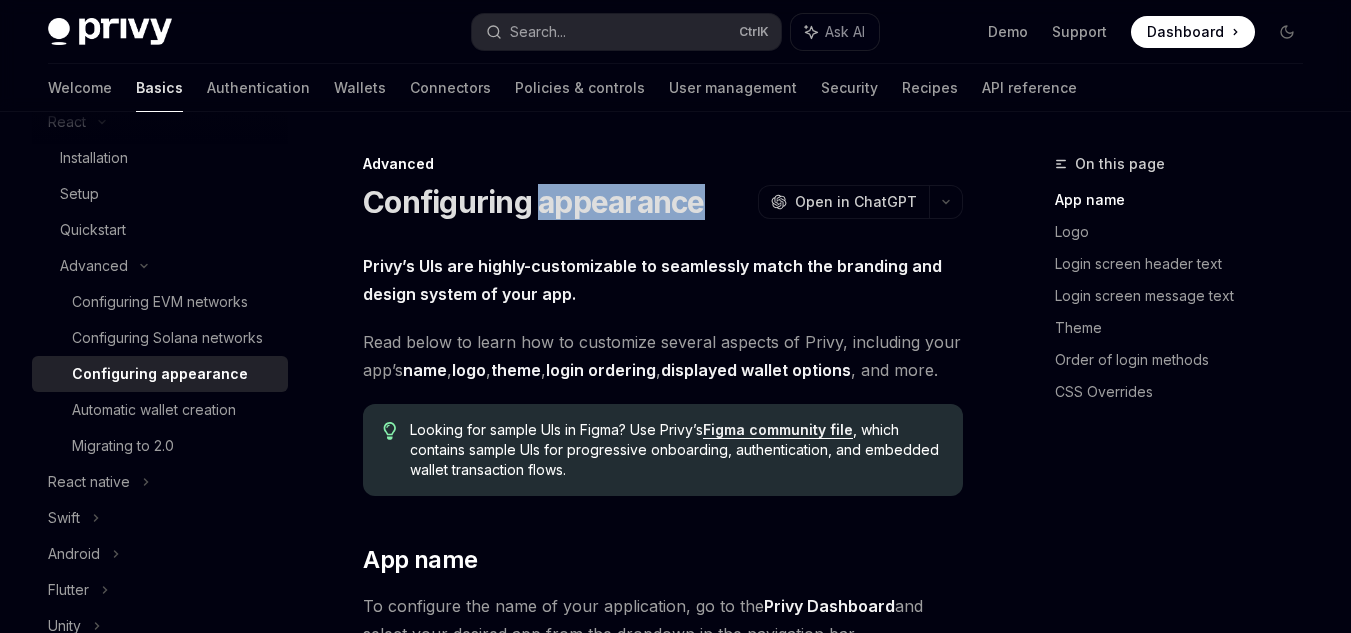 click on "Configuring appearance" at bounding box center [534, 202] 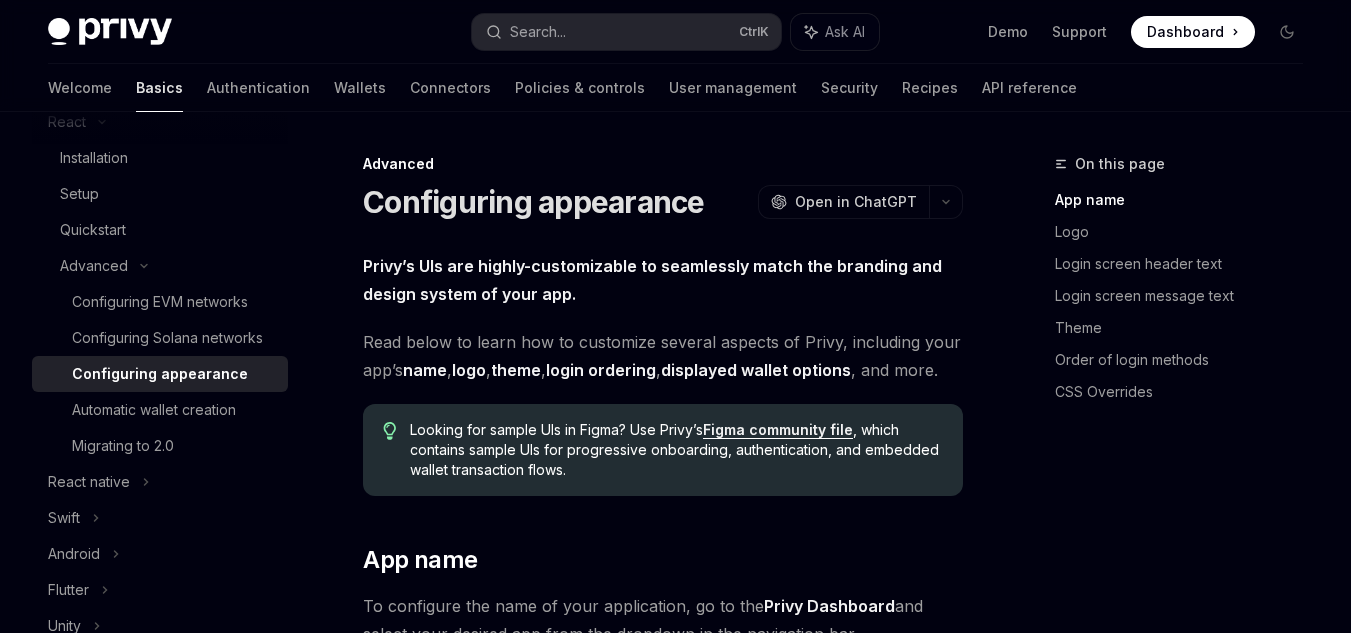 click on "Privy’s UIs are highly-customizable to seamlessly match the branding and design system of your app.
Read below to learn how to customize several aspects of Privy, including your app’s  name ,  logo ,  theme ,  login ordering ,  displayed wallet options , and more.
Looking for sample UIs in Figma? Use Privy’s  Figma community
file ,
which contains sample UIs for progressive onboarding, authentication, and embedded wallet
transaction flows.
​ App name
To configure the name of your application, go to the  Privy Dashboard  and select your desired app from the dropdown in the navigation bar.
Then, navigate to the  Customization  page for your app and enter your app’s name (as you’d like it to be presented to your users) in the  App name  field.
The  App name  you enter here will be used to identify your application for your users, throughout Privy’s UIs in your app and emails and SMSes sent to users with login codes.
​ Logo
To configure a logo for your application, go to the" at bounding box center [663, 3144] 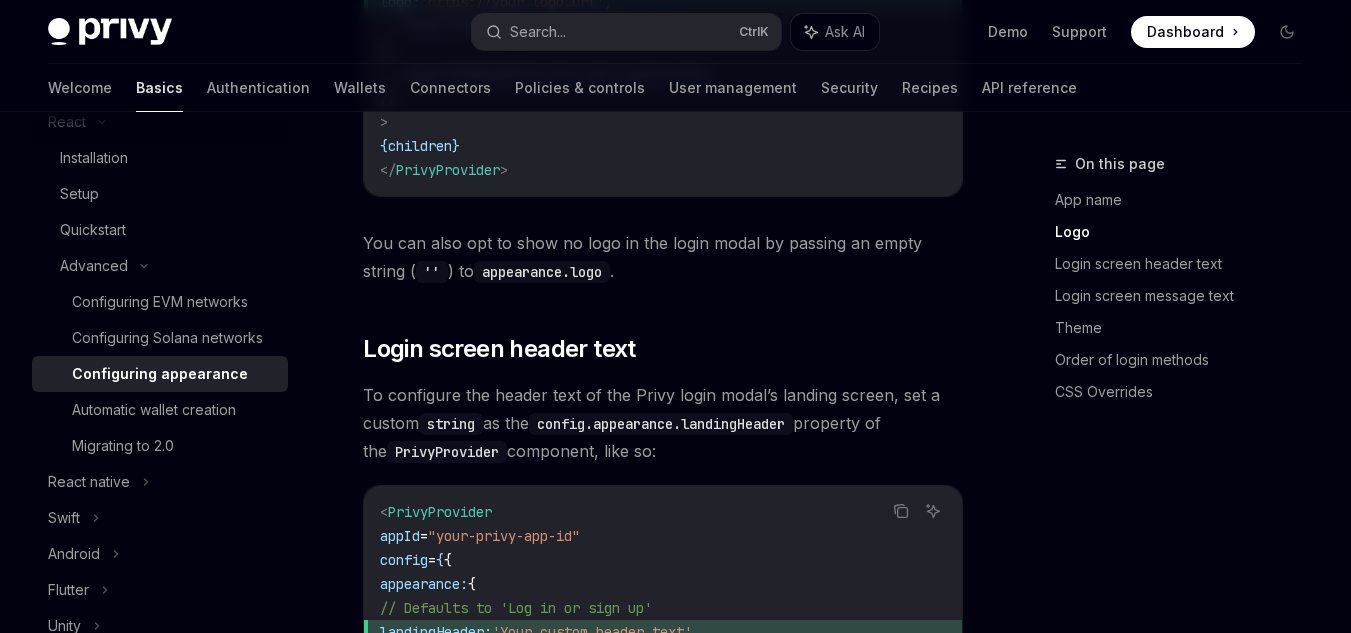 scroll, scrollTop: 1500, scrollLeft: 0, axis: vertical 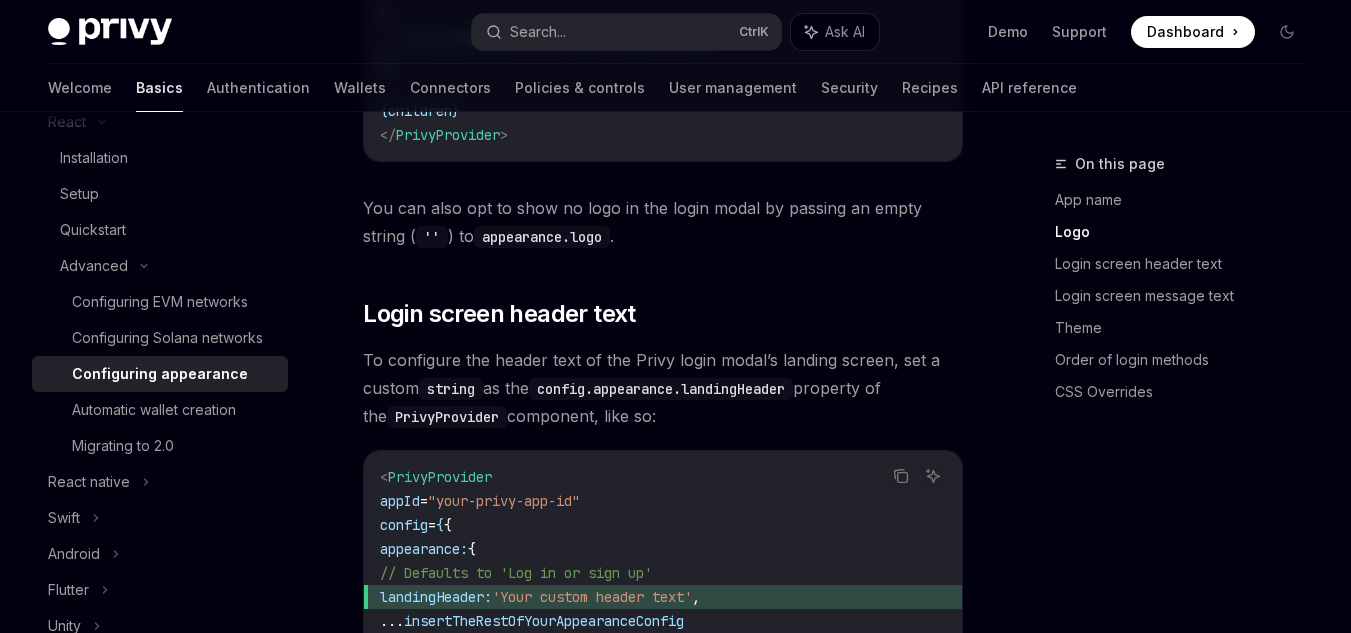 drag, startPoint x: 789, startPoint y: 385, endPoint x: 730, endPoint y: 281, distance: 119.57006 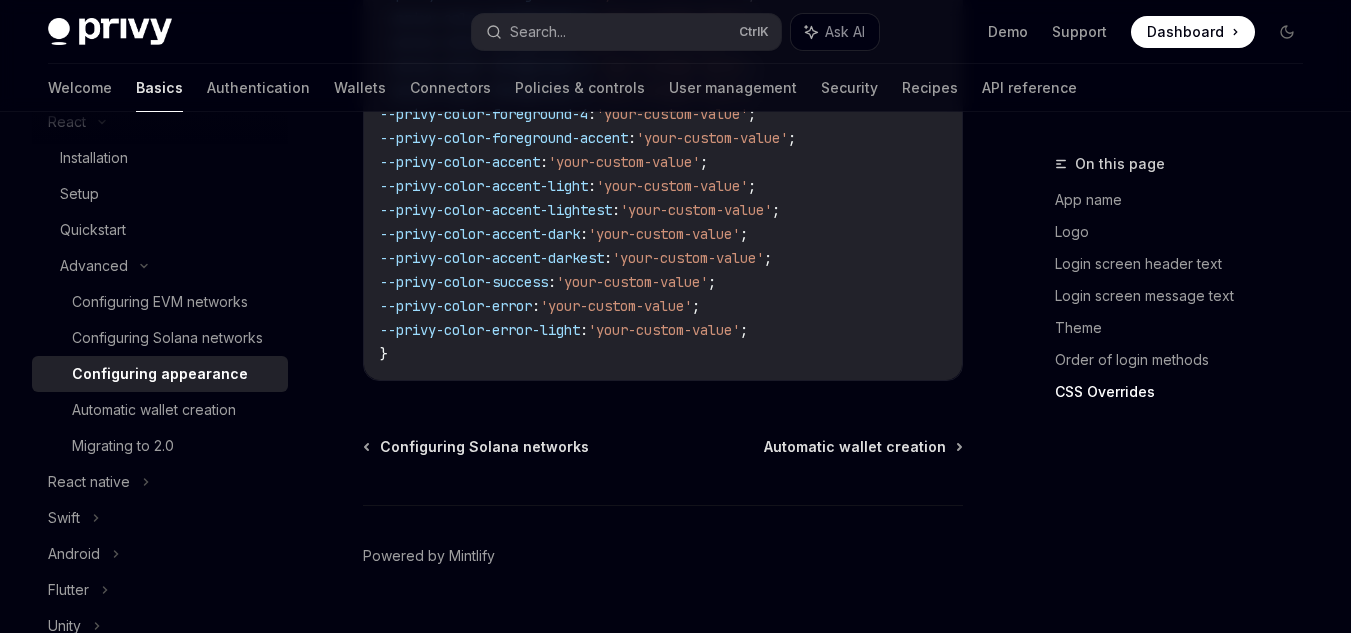 scroll, scrollTop: 5672, scrollLeft: 0, axis: vertical 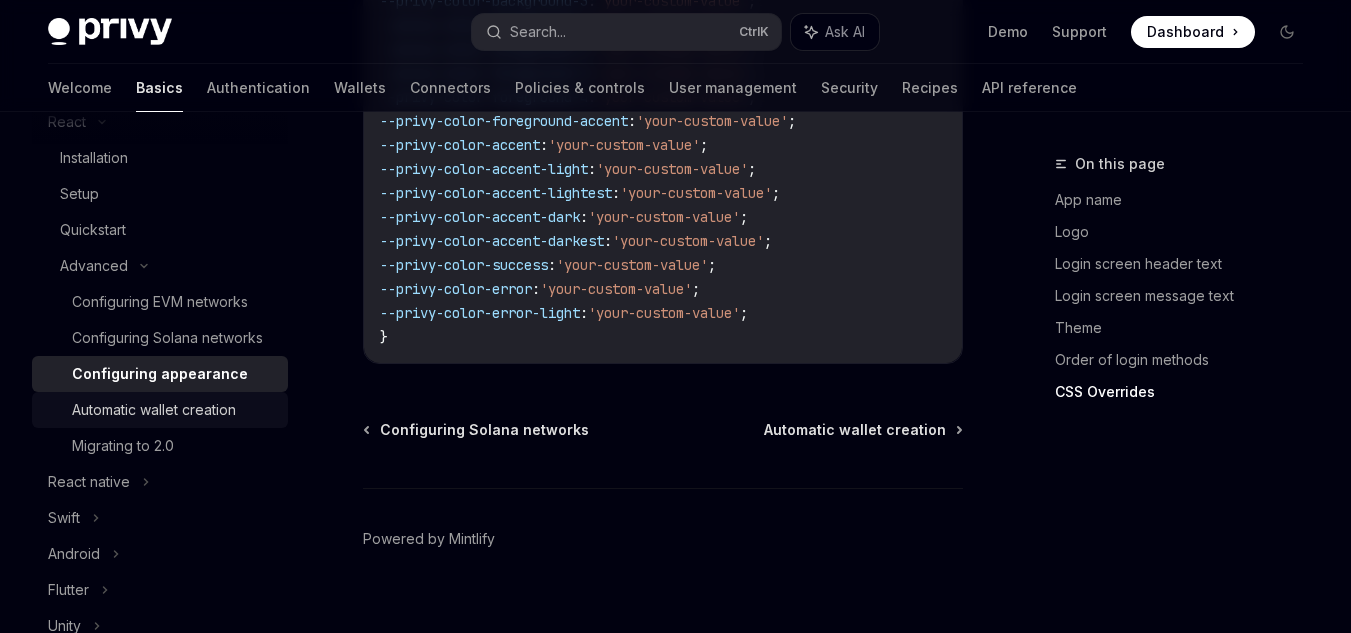 click on "Automatic wallet creation" at bounding box center [154, 410] 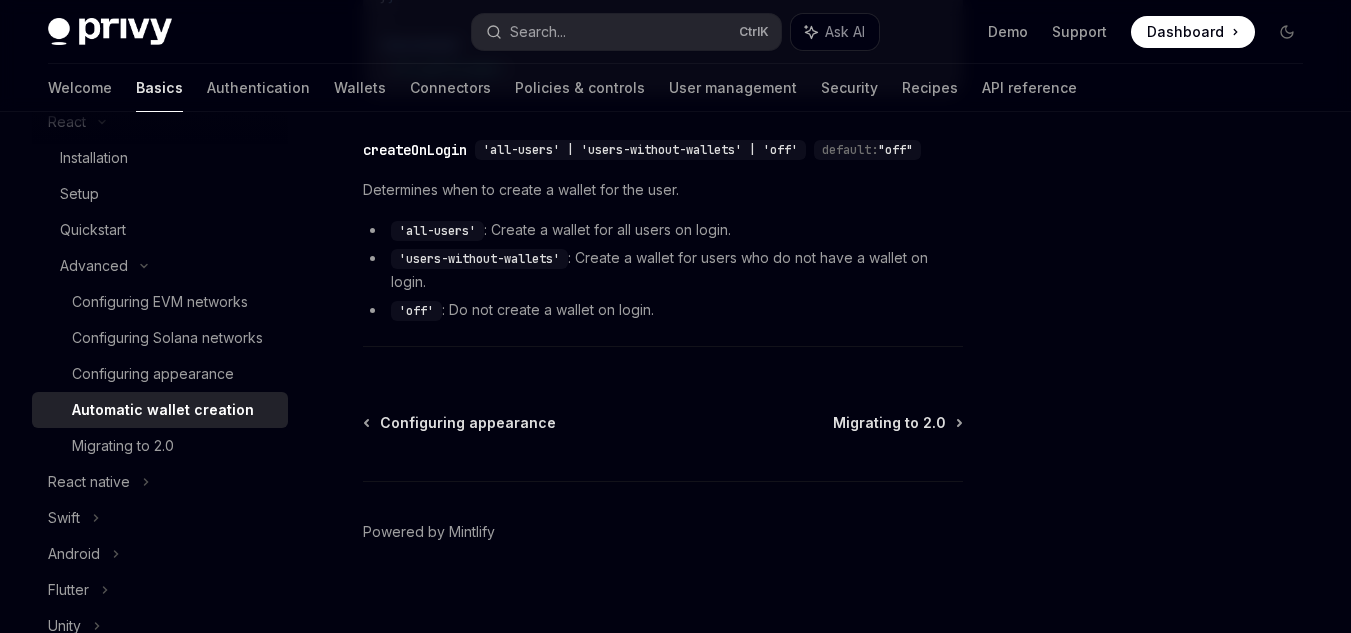 scroll, scrollTop: 1033, scrollLeft: 0, axis: vertical 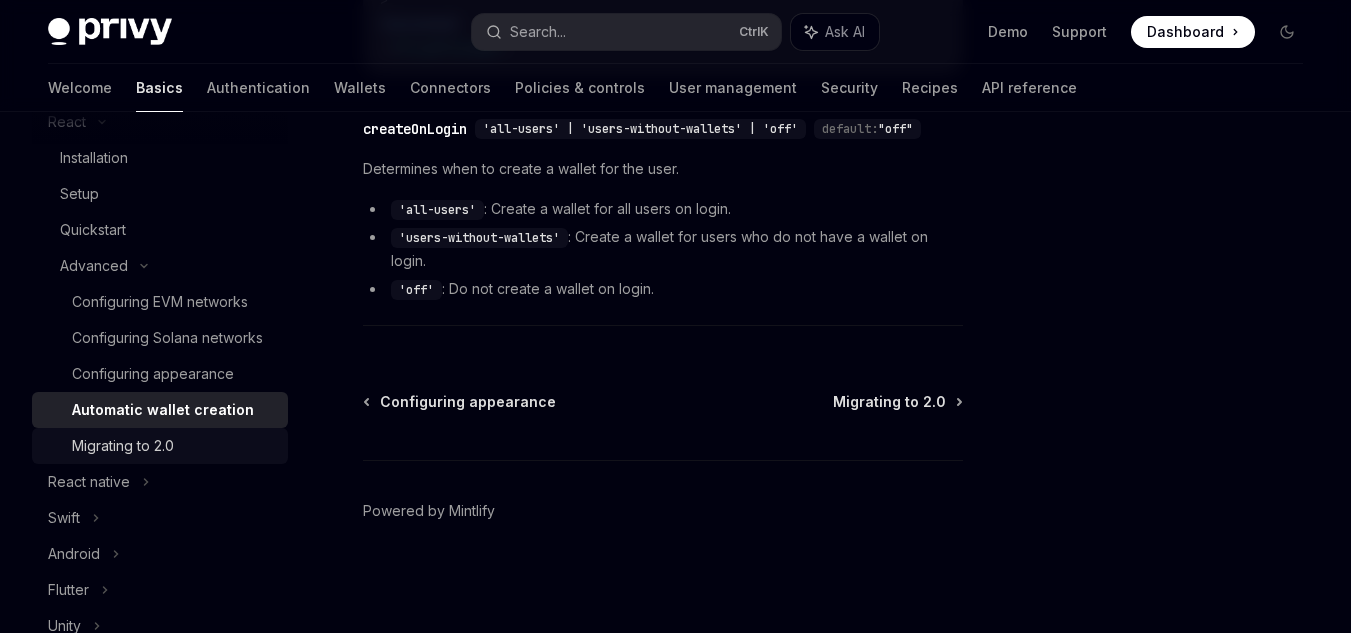 click on "Migrating to 2.0" at bounding box center (174, 446) 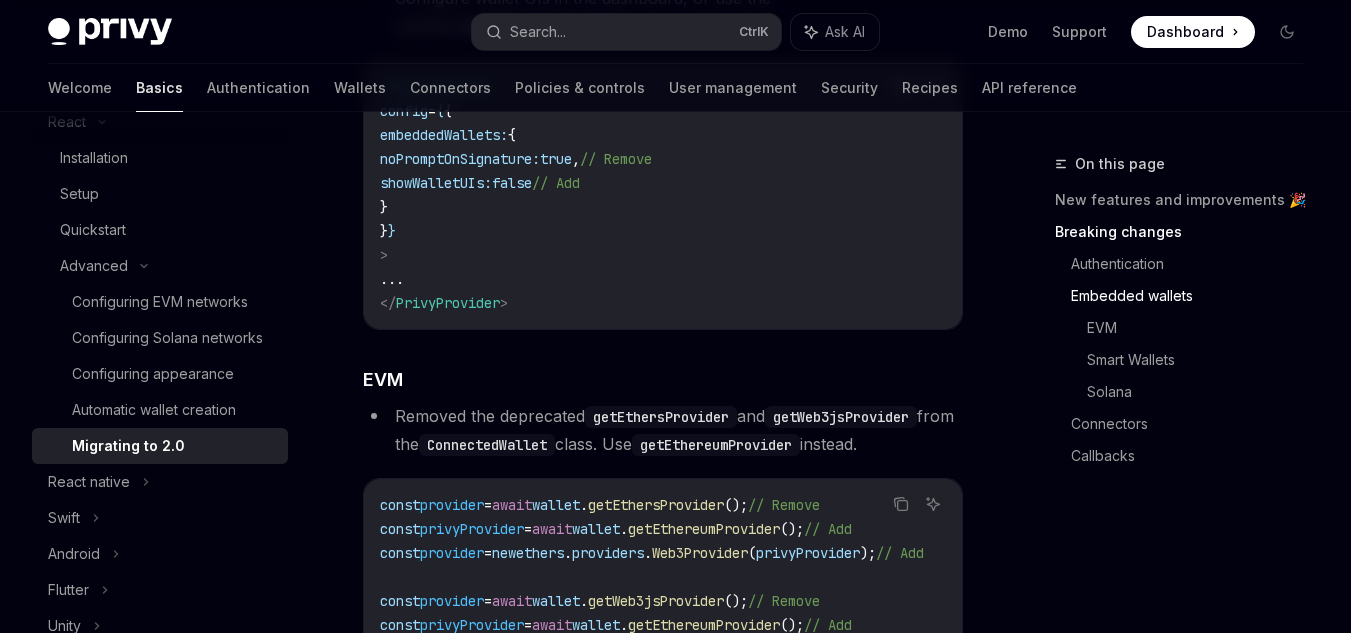 scroll, scrollTop: 2100, scrollLeft: 0, axis: vertical 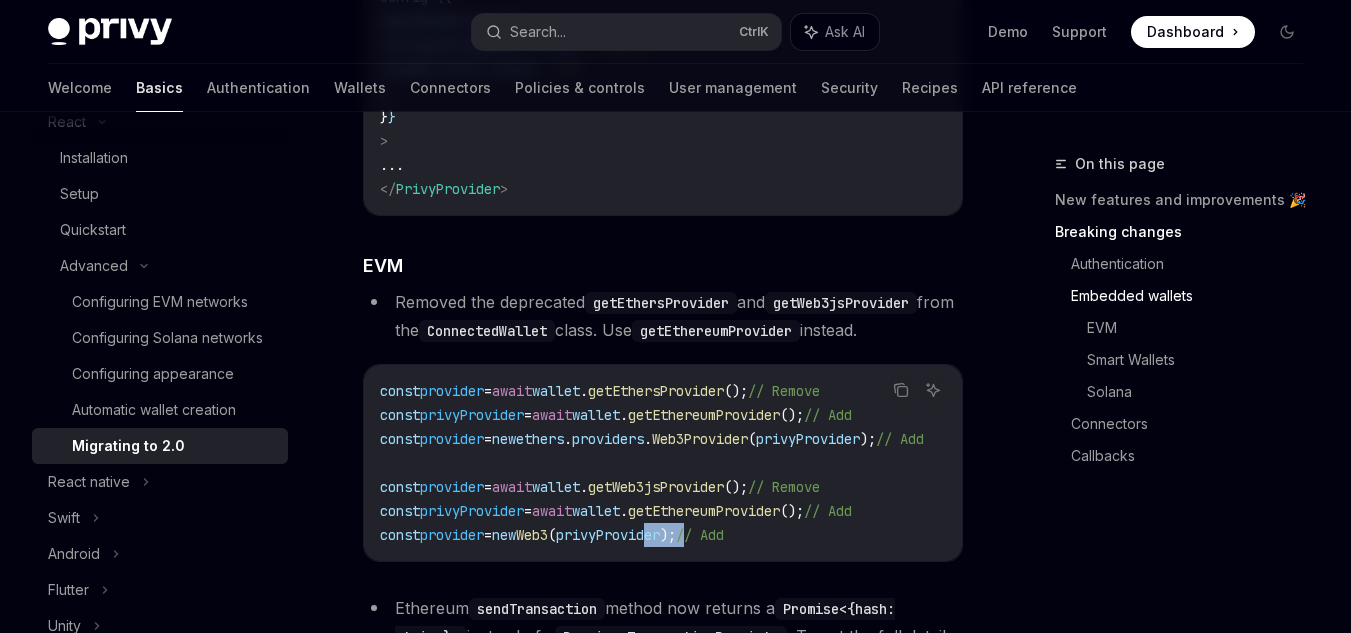 drag, startPoint x: 695, startPoint y: 484, endPoint x: 741, endPoint y: 487, distance: 46.09772 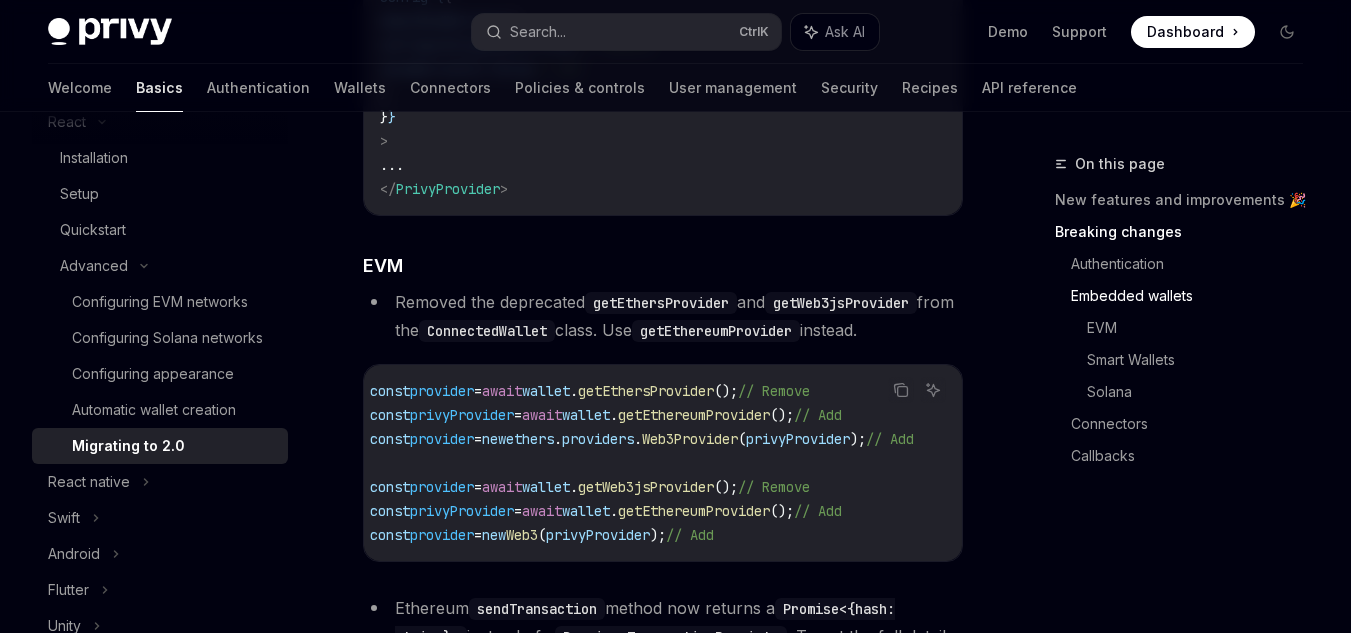 scroll, scrollTop: 0, scrollLeft: 0, axis: both 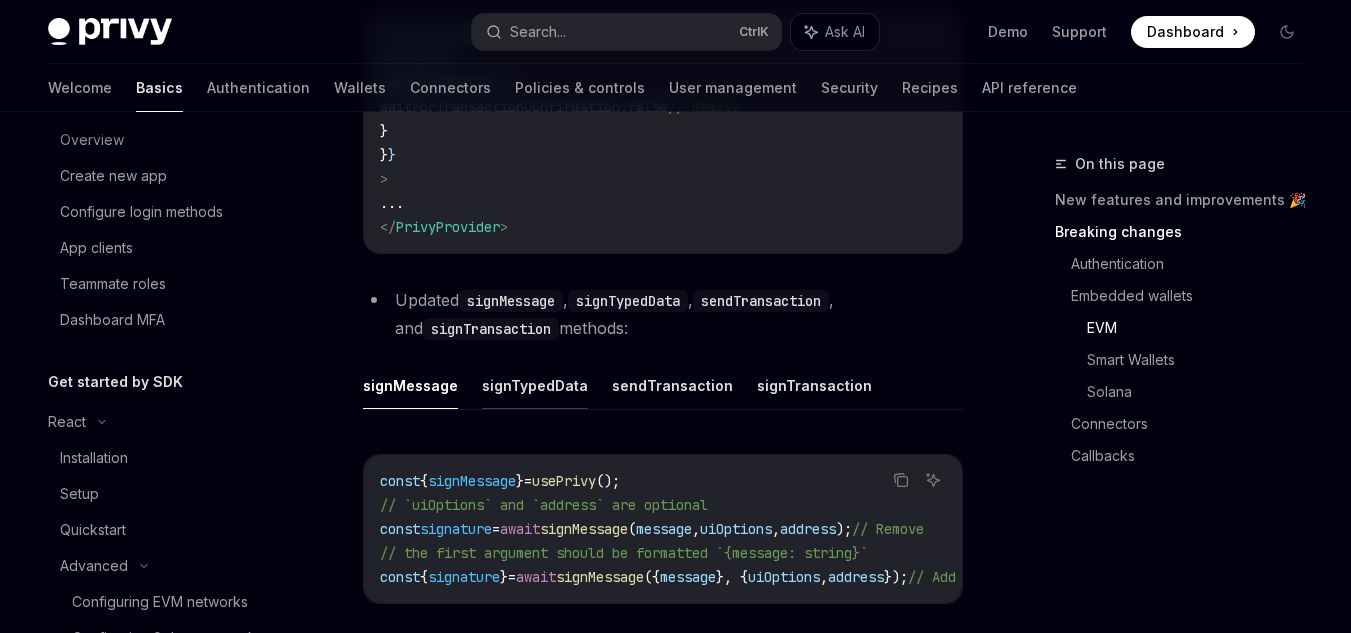 click on "signTypedData" at bounding box center (535, 385) 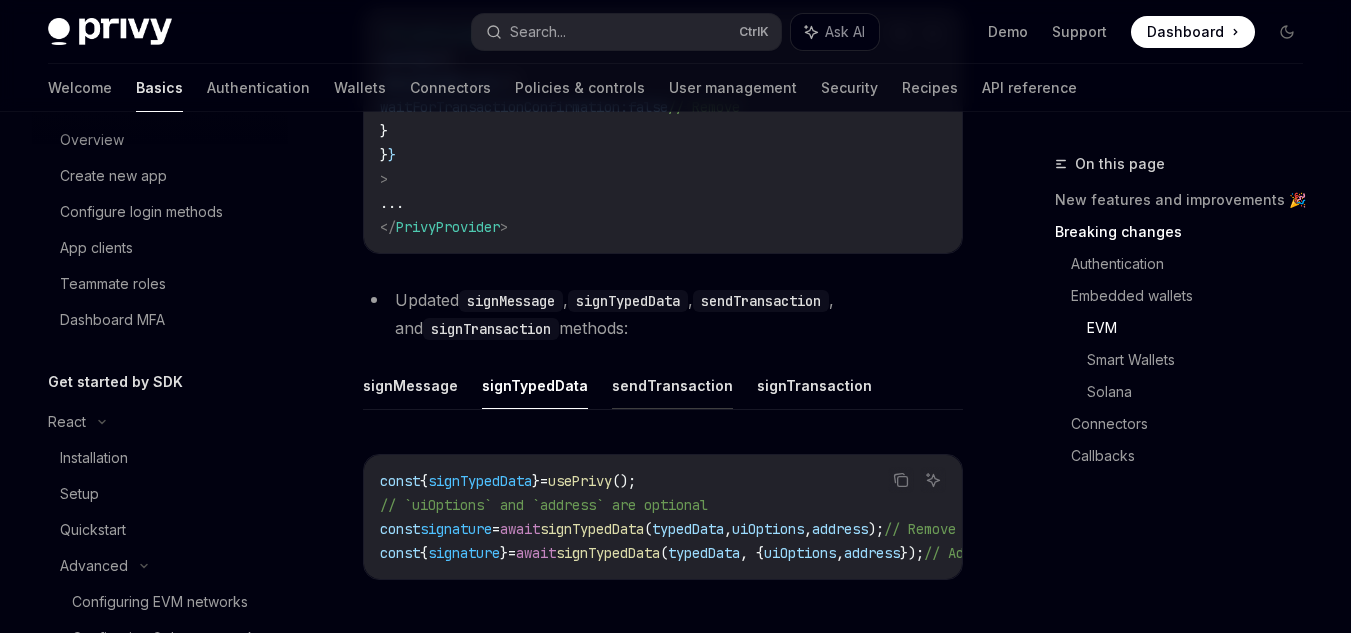 click on "sendTransaction" at bounding box center (672, 385) 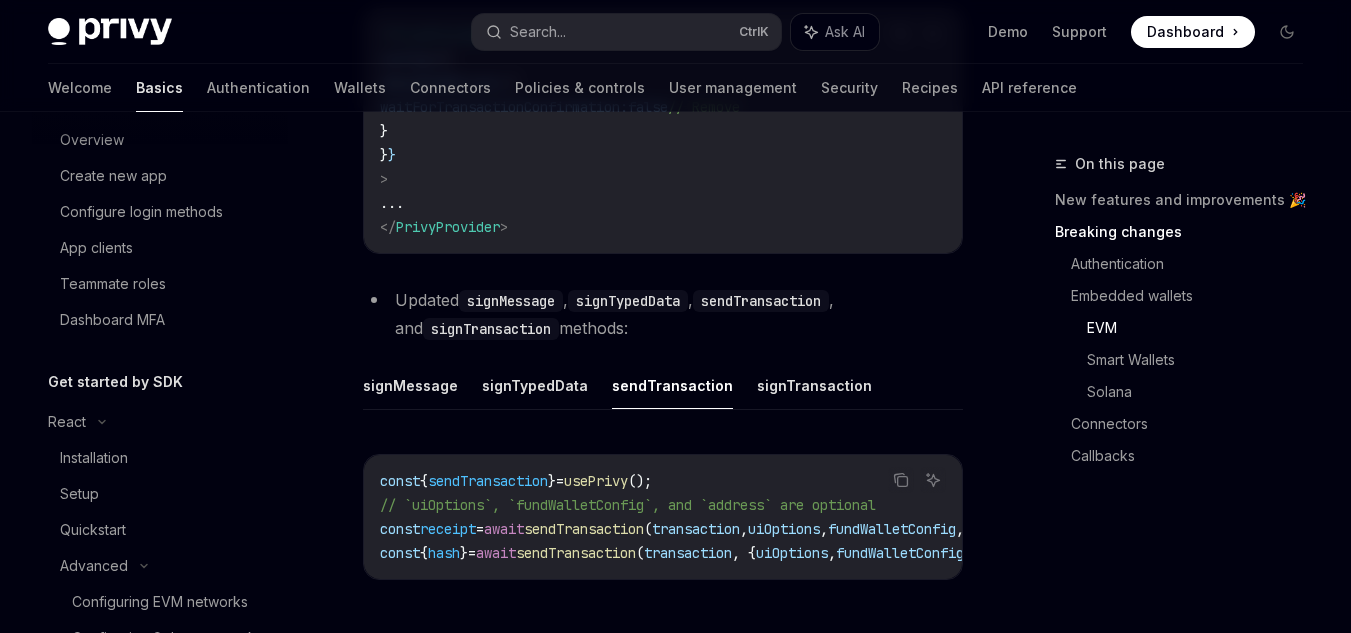 click on "sendTransaction" at bounding box center (672, 385) 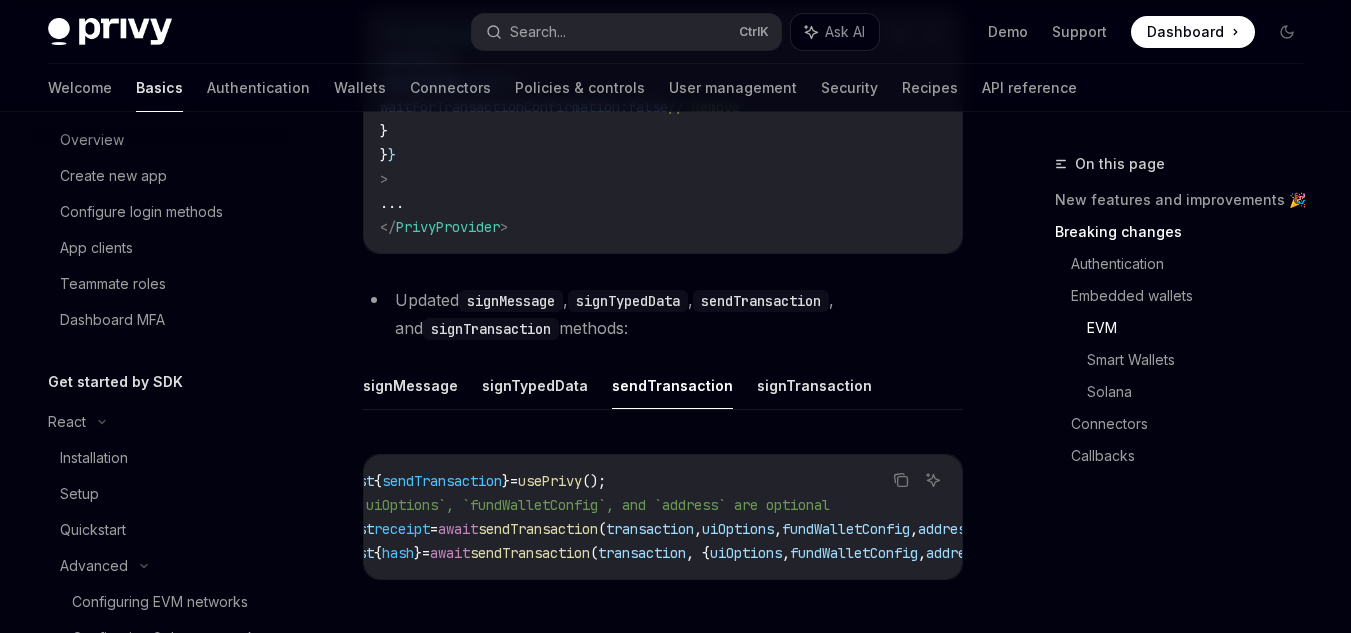 scroll, scrollTop: 0, scrollLeft: 0, axis: both 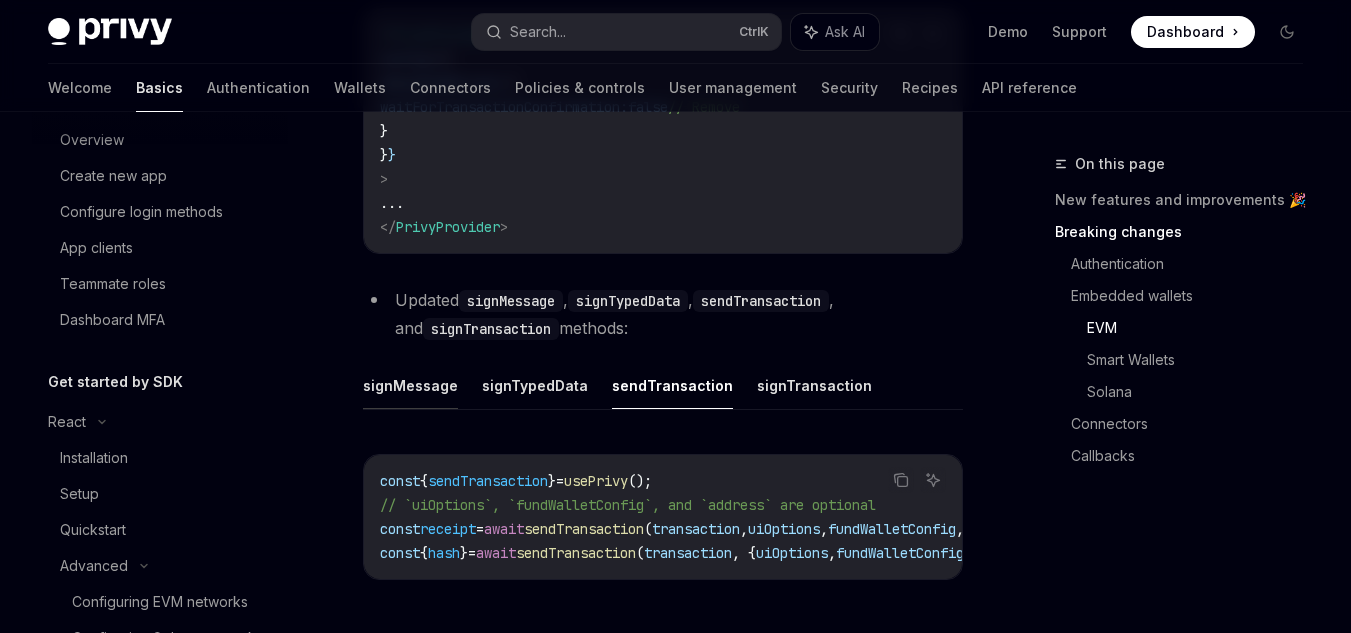 click on "signMessage" at bounding box center [410, 385] 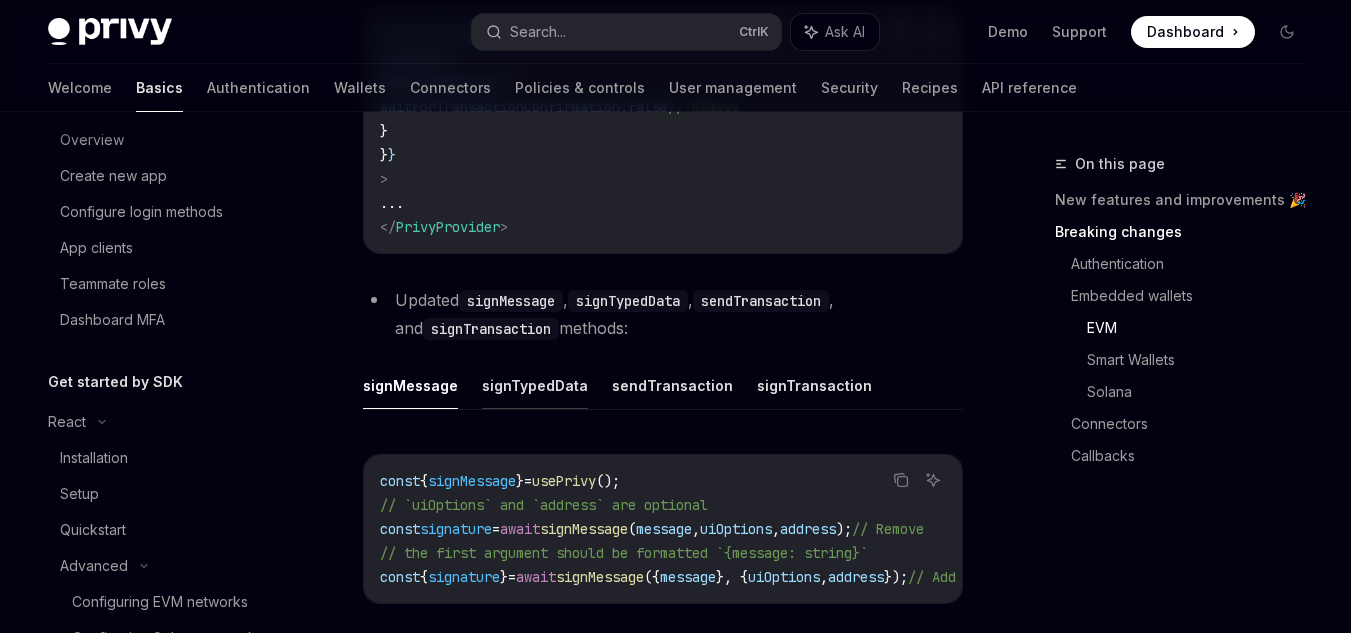 click on "signTypedData" at bounding box center (535, 385) 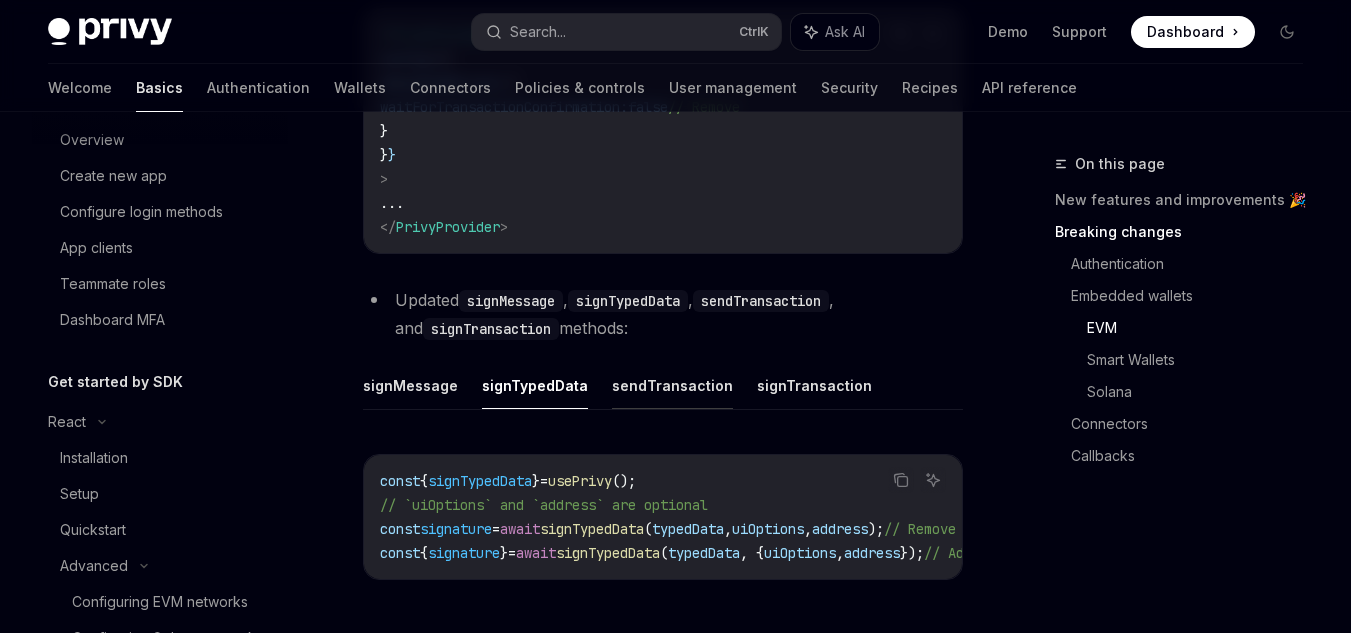 click on "sendTransaction" at bounding box center (672, 385) 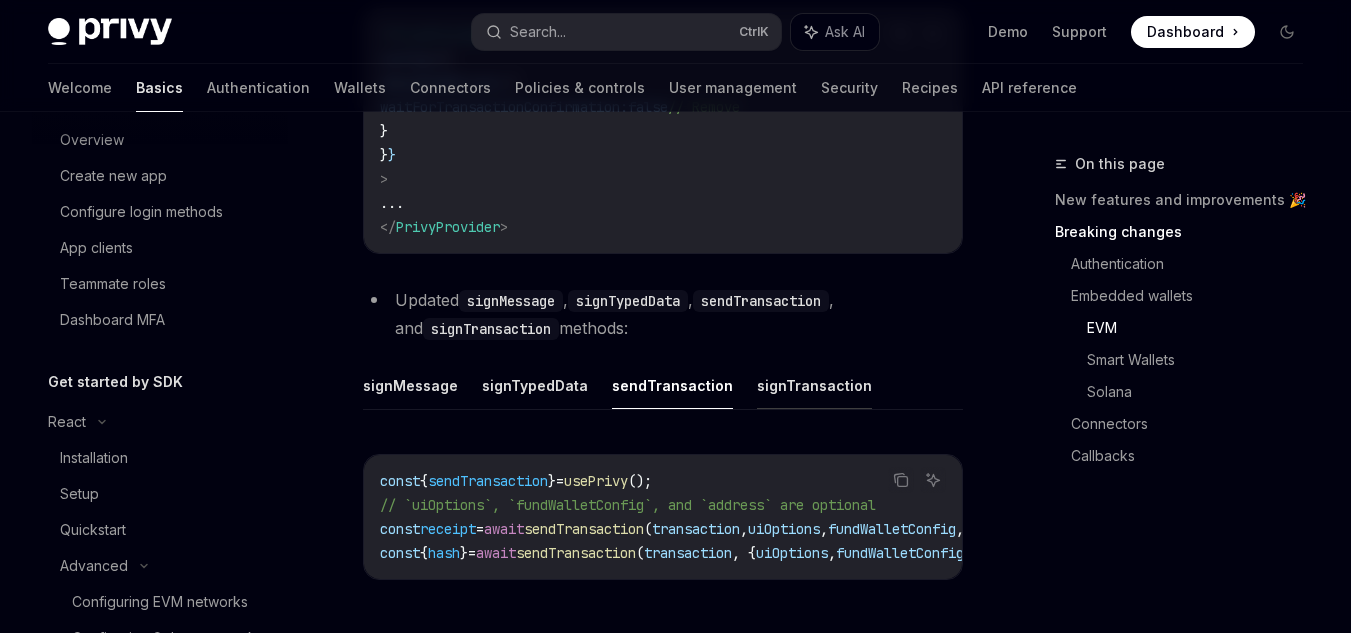 click on "signTransaction" at bounding box center [814, 385] 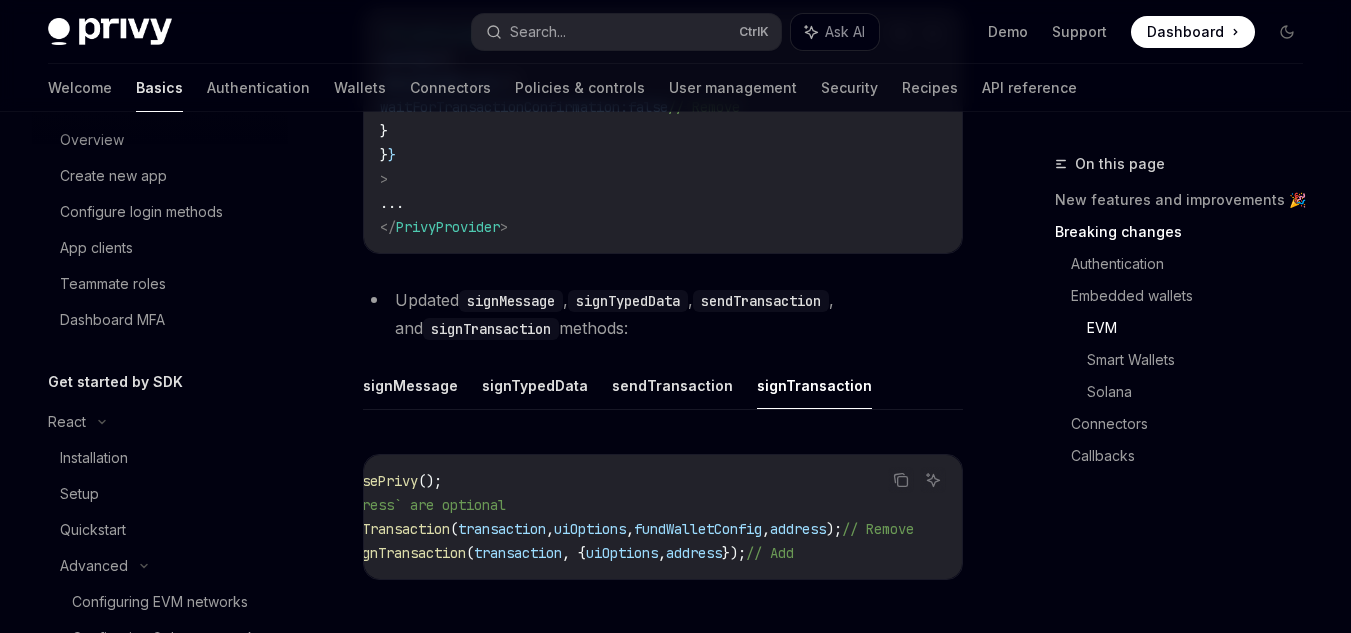 scroll, scrollTop: 0, scrollLeft: 0, axis: both 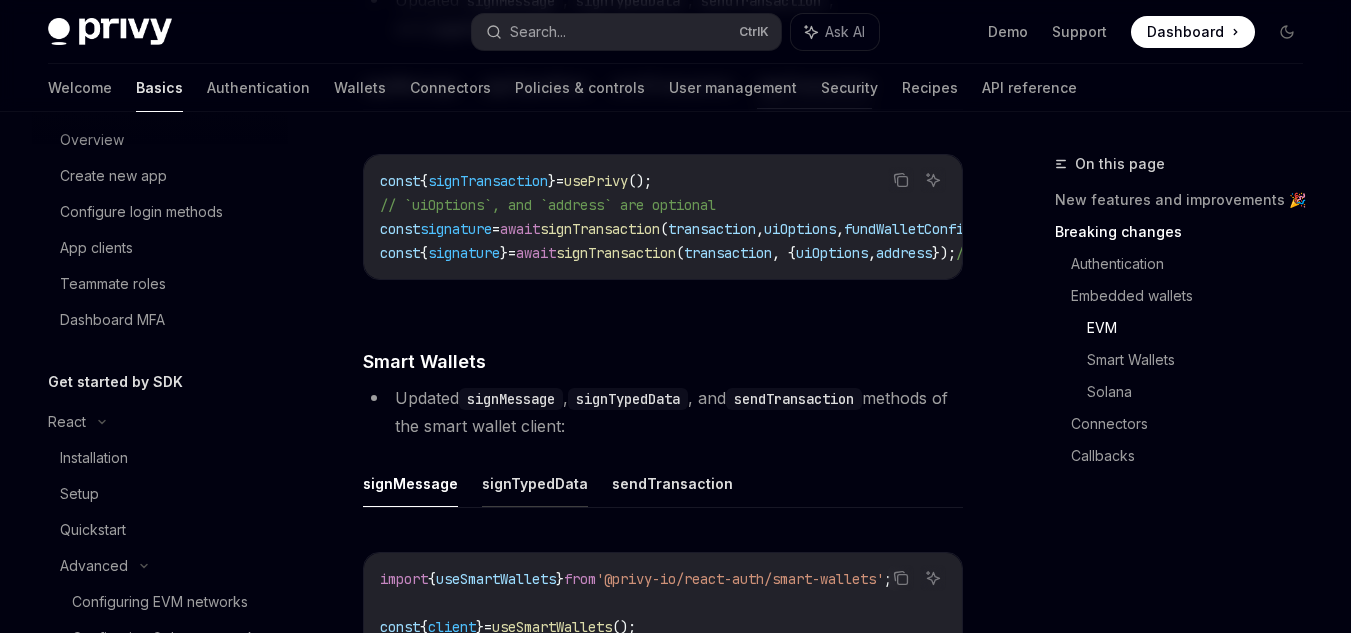click on "signTypedData" at bounding box center [535, 483] 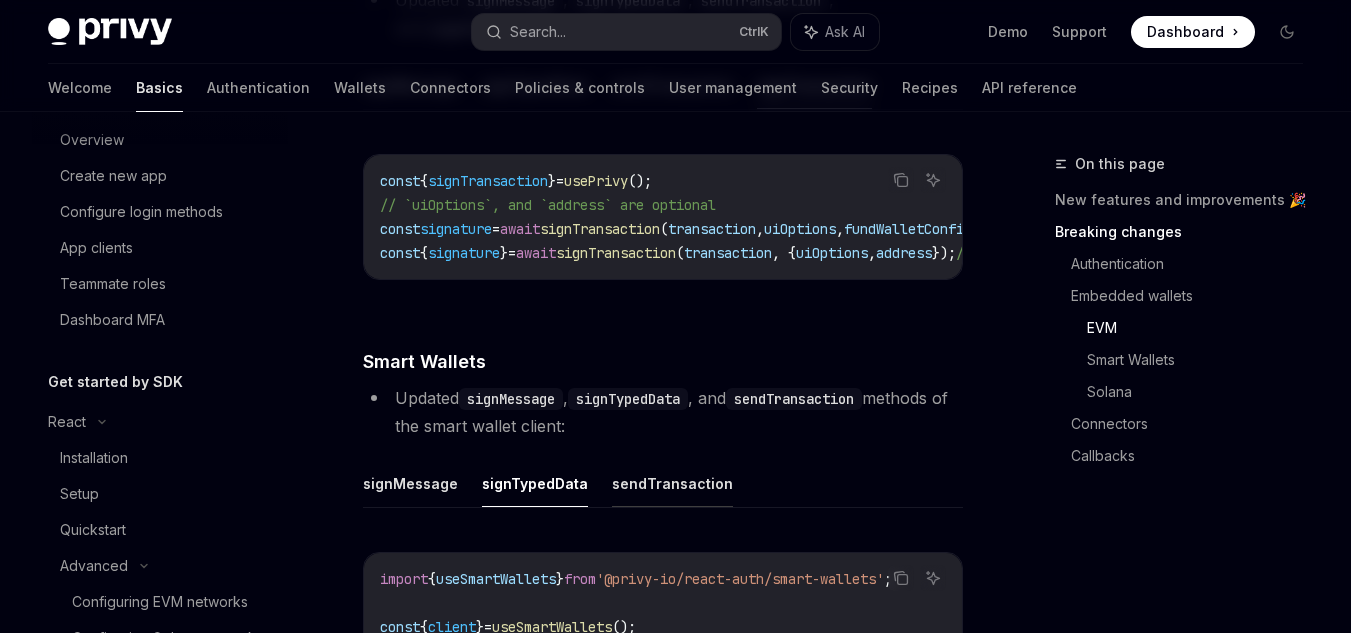 click on "sendTransaction" at bounding box center (672, 483) 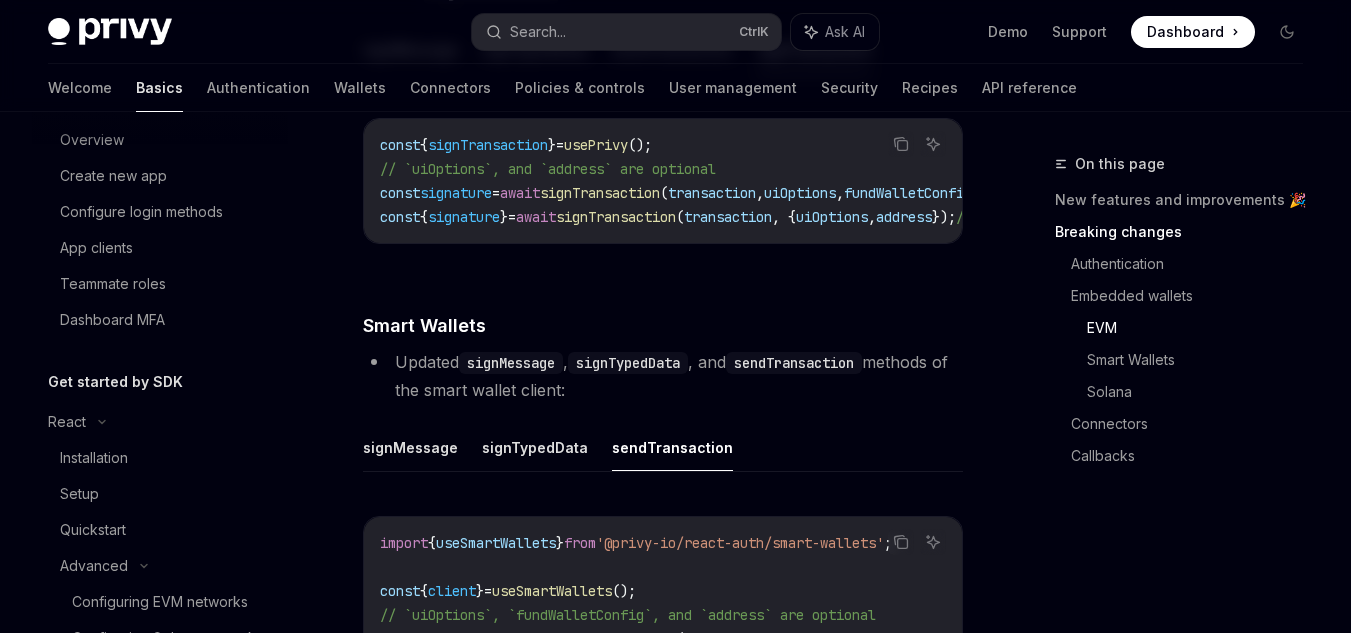 scroll, scrollTop: 3500, scrollLeft: 0, axis: vertical 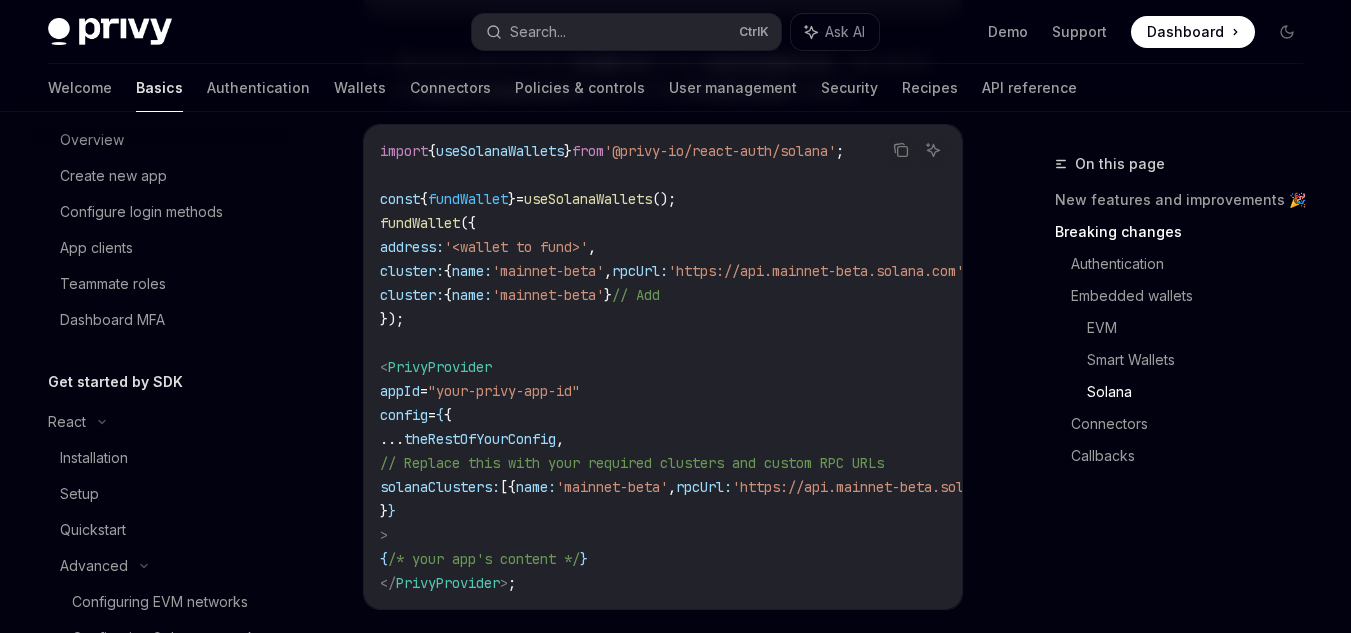 drag, startPoint x: 666, startPoint y: 404, endPoint x: 632, endPoint y: 403, distance: 34.0147 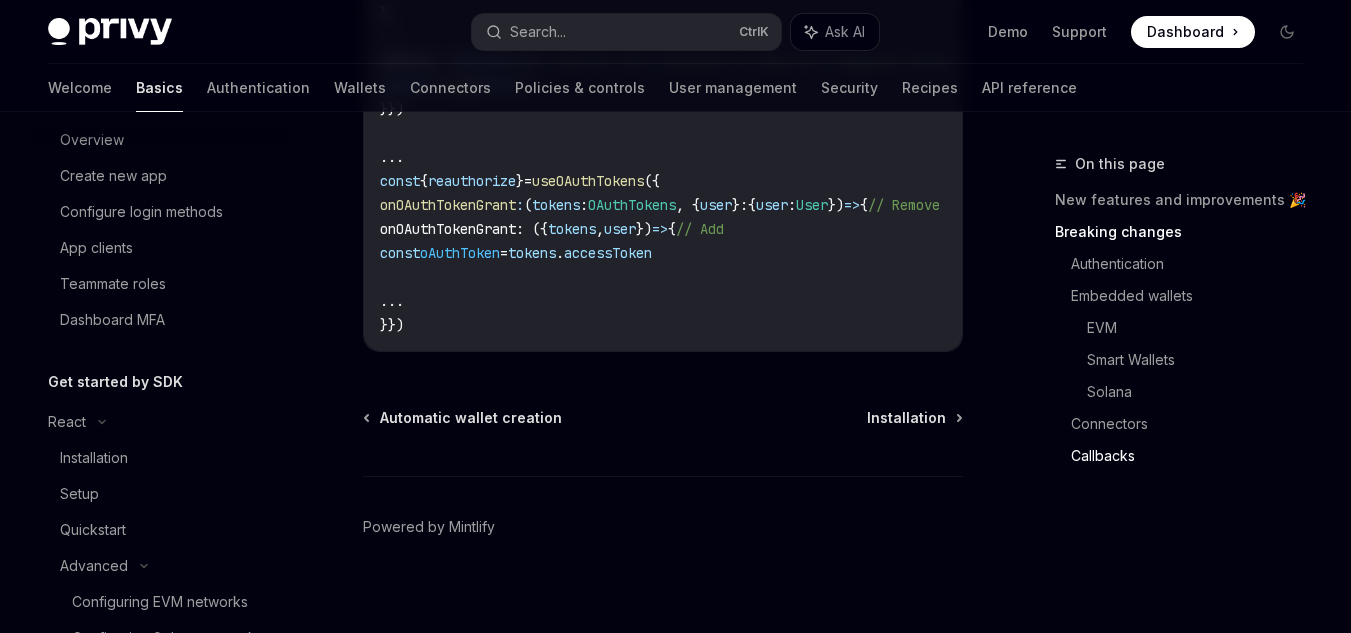 scroll, scrollTop: 6312, scrollLeft: 0, axis: vertical 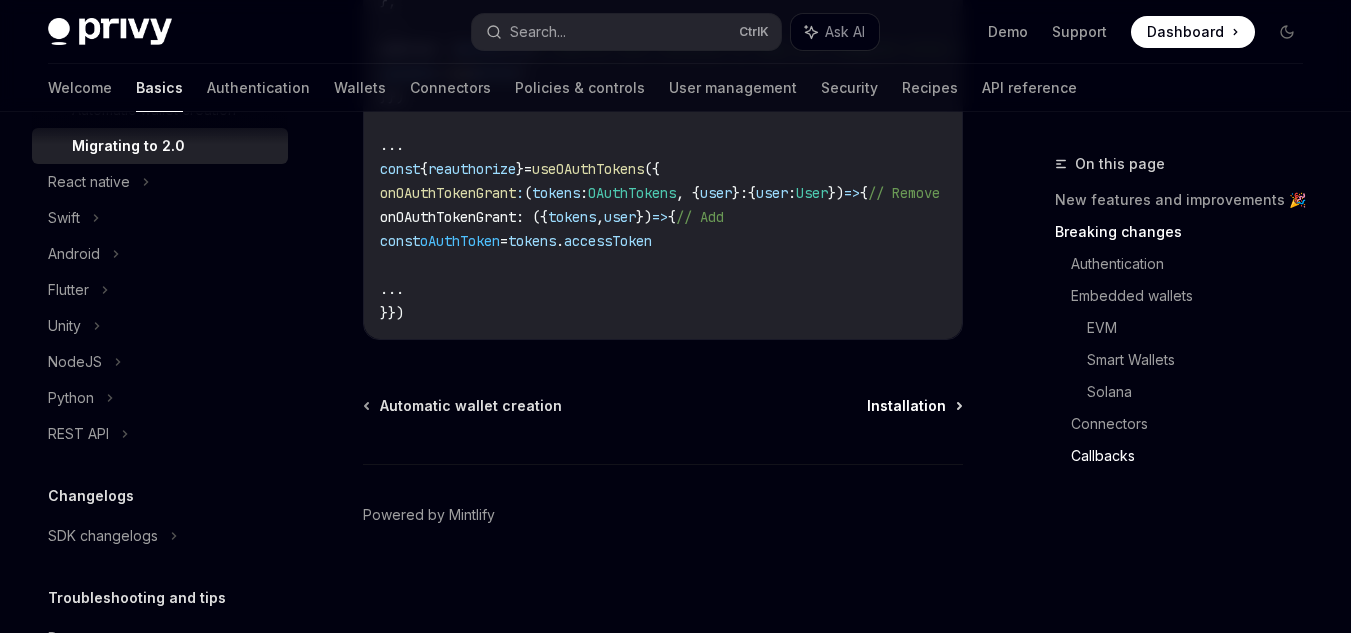 click on "Installation" at bounding box center [906, 406] 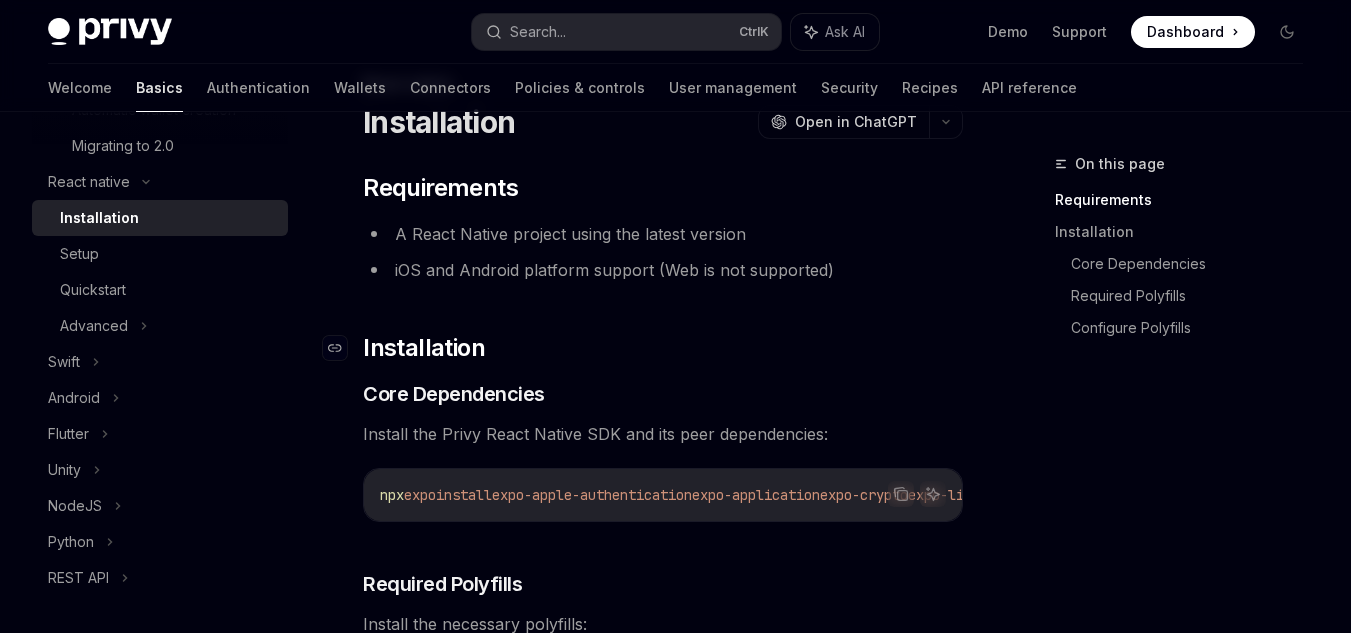 scroll, scrollTop: 200, scrollLeft: 0, axis: vertical 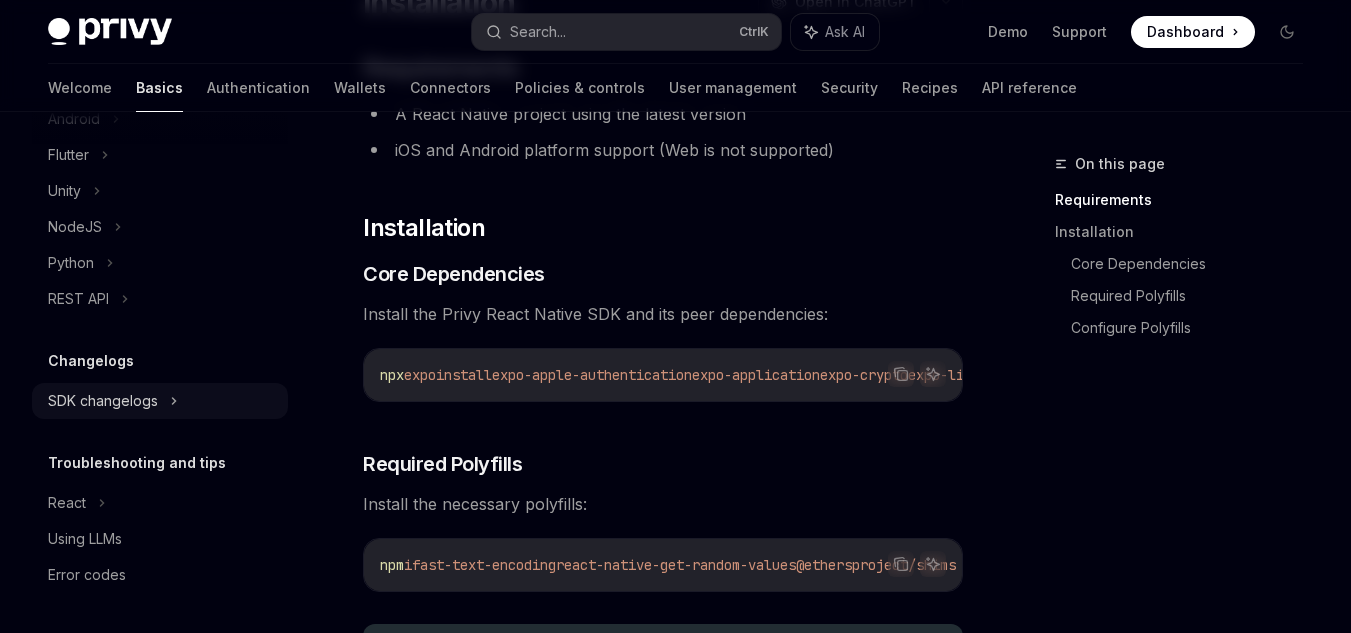 click on "SDK changelogs" at bounding box center (160, -457) 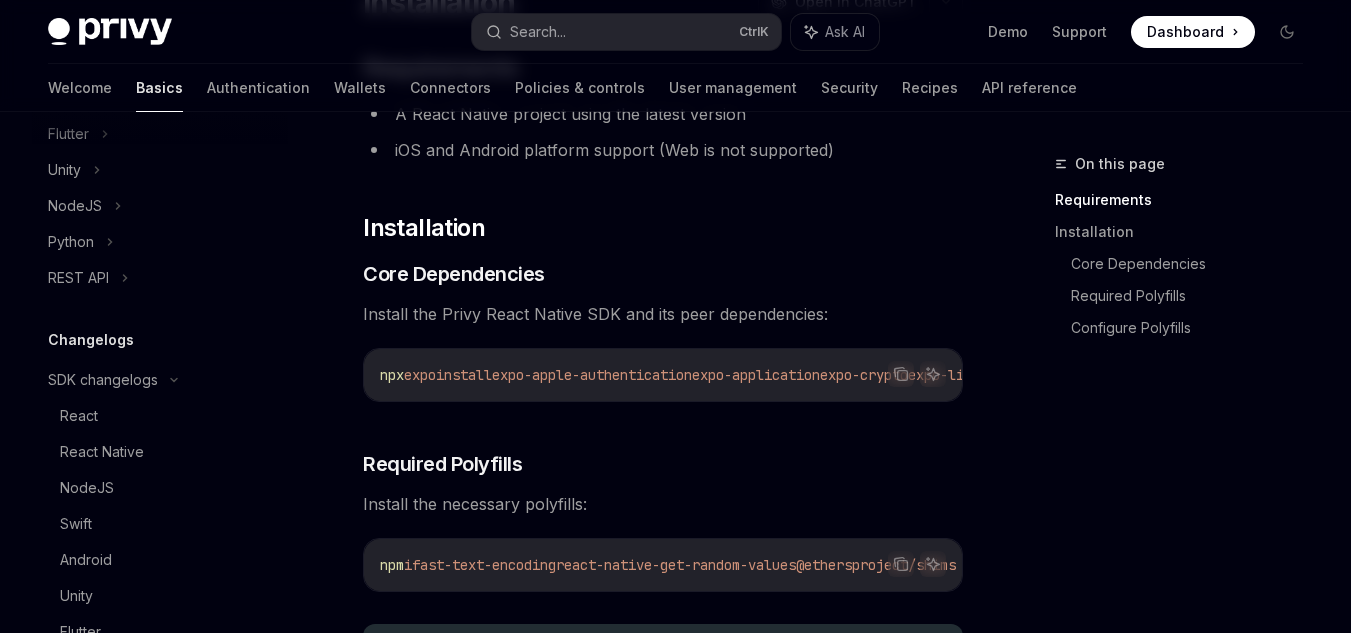 click on "Get started About Privy Create an account Choose your platform Configuring Privy Dashboard Overview Create new app Configure login methods App clients Teammate roles Dashboard MFA Get started by SDK React Installation Setup Quickstart Advanced Configuring EVM networks Configuring Solana networks Configuring appearance Automatic wallet creation Migrating to 2.0 React native Installation Setup Quickstart Advanced Swift Android Flutter Unity NodeJS Python REST API Changelogs SDK changelogs React React Native NodeJS Swift Android Unity Flutter Ecosystem SDK JS Core SDK React - Wagmi Troubleshooting and tips React Using LLMs Error codes" at bounding box center (160, -12) 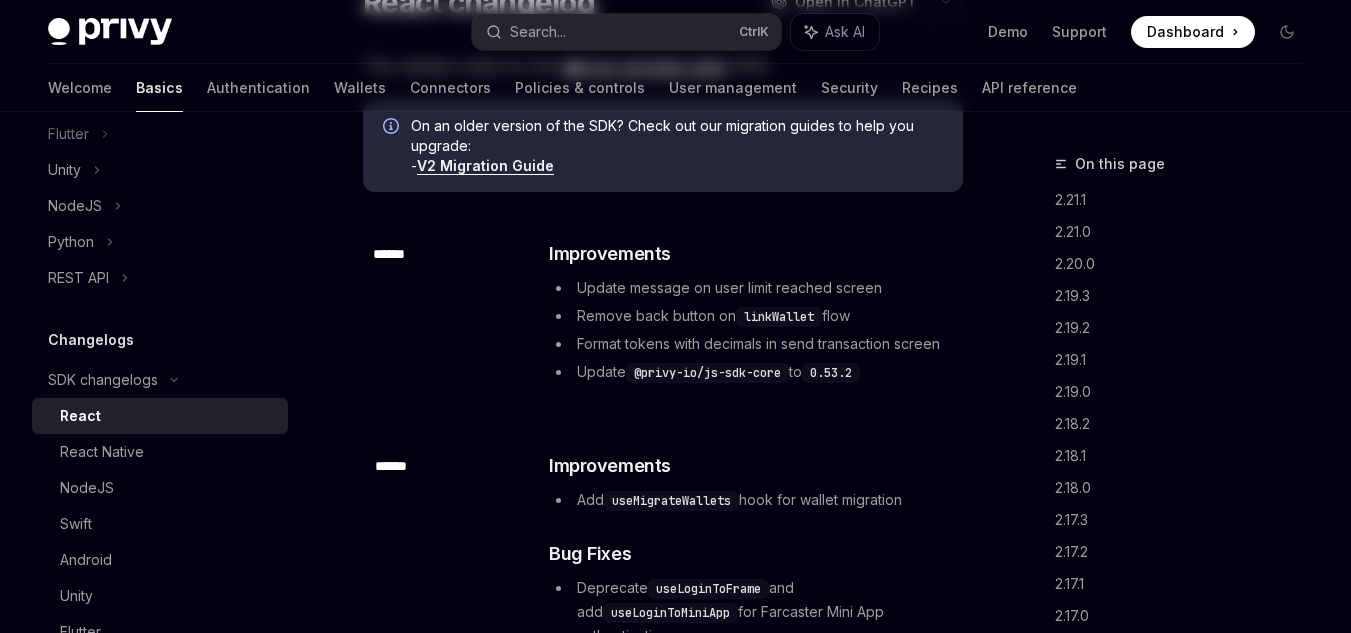 scroll, scrollTop: 0, scrollLeft: 0, axis: both 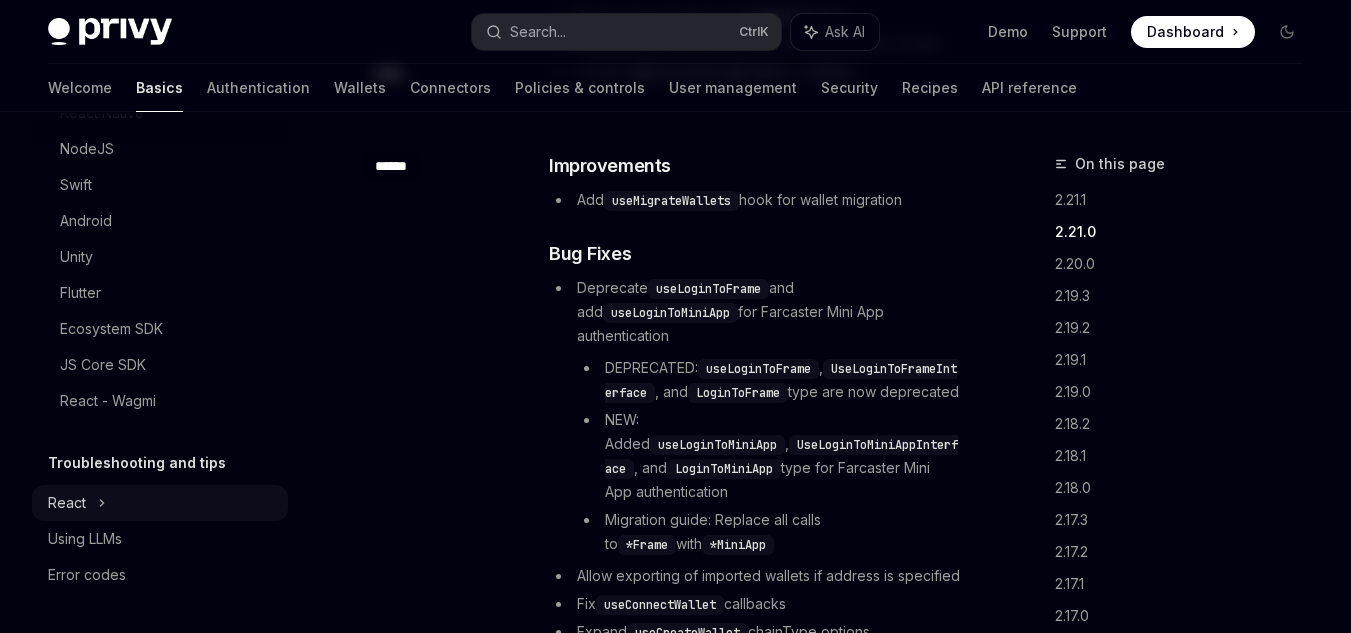 click 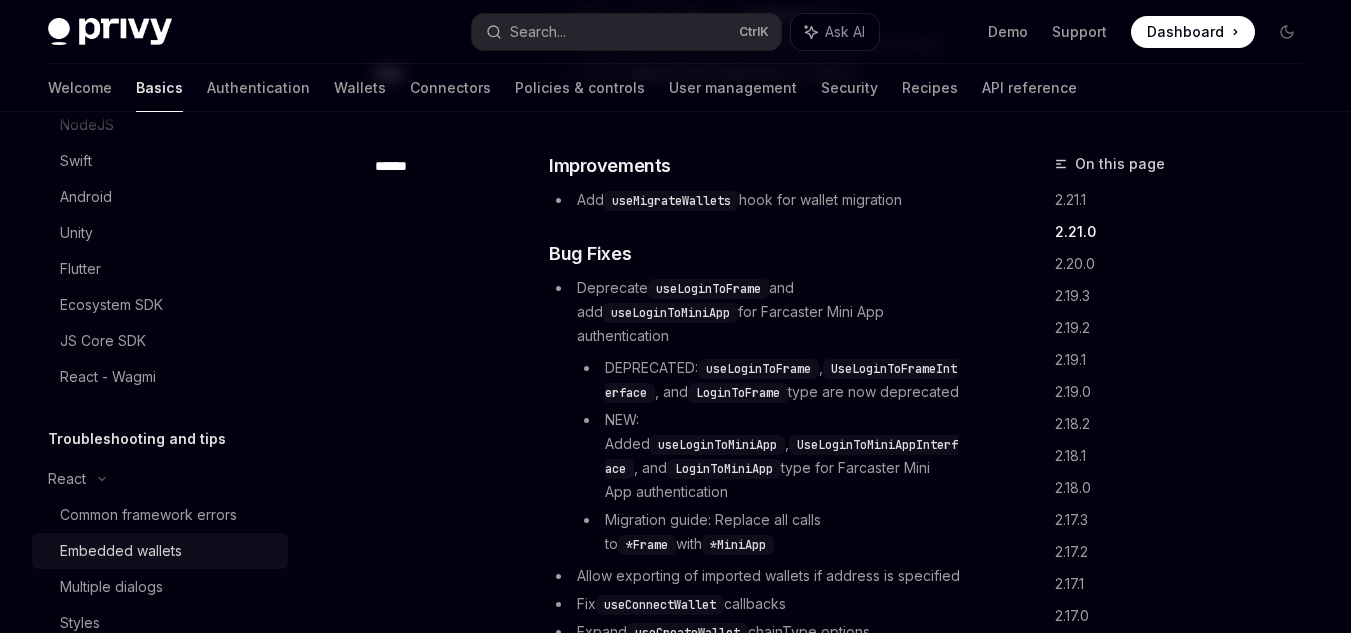 scroll, scrollTop: 1643, scrollLeft: 0, axis: vertical 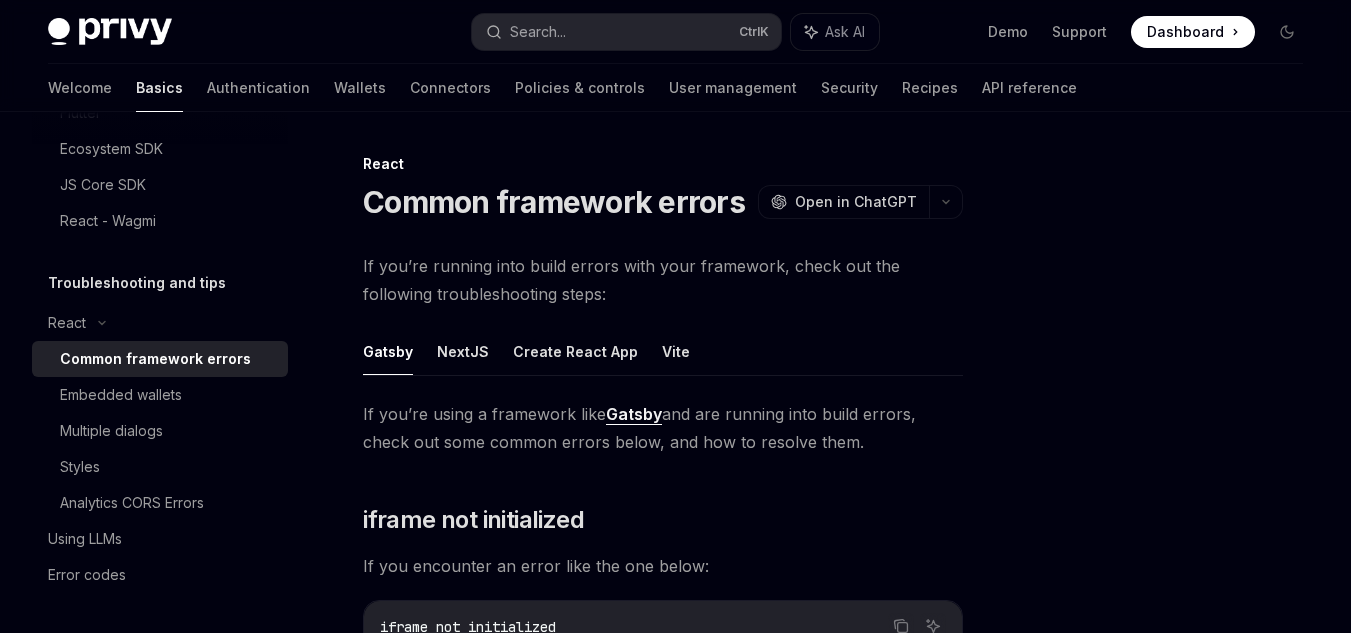 click on "Common framework errors" at bounding box center [155, 359] 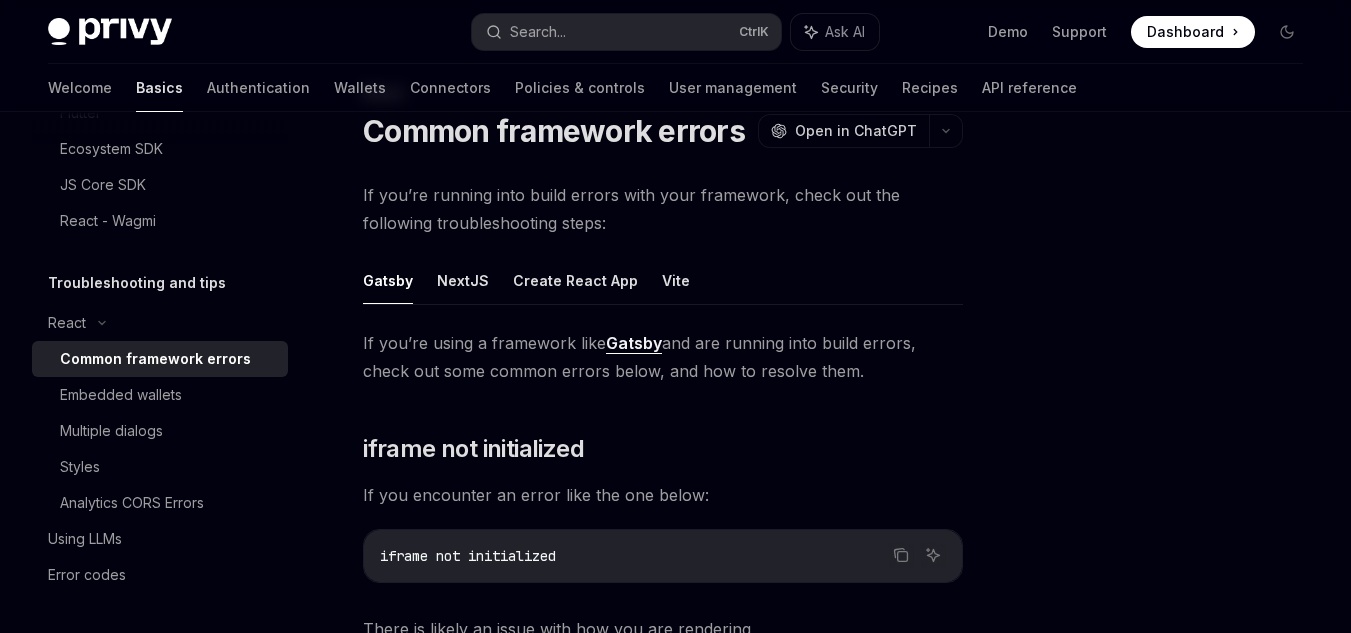 scroll, scrollTop: 100, scrollLeft: 0, axis: vertical 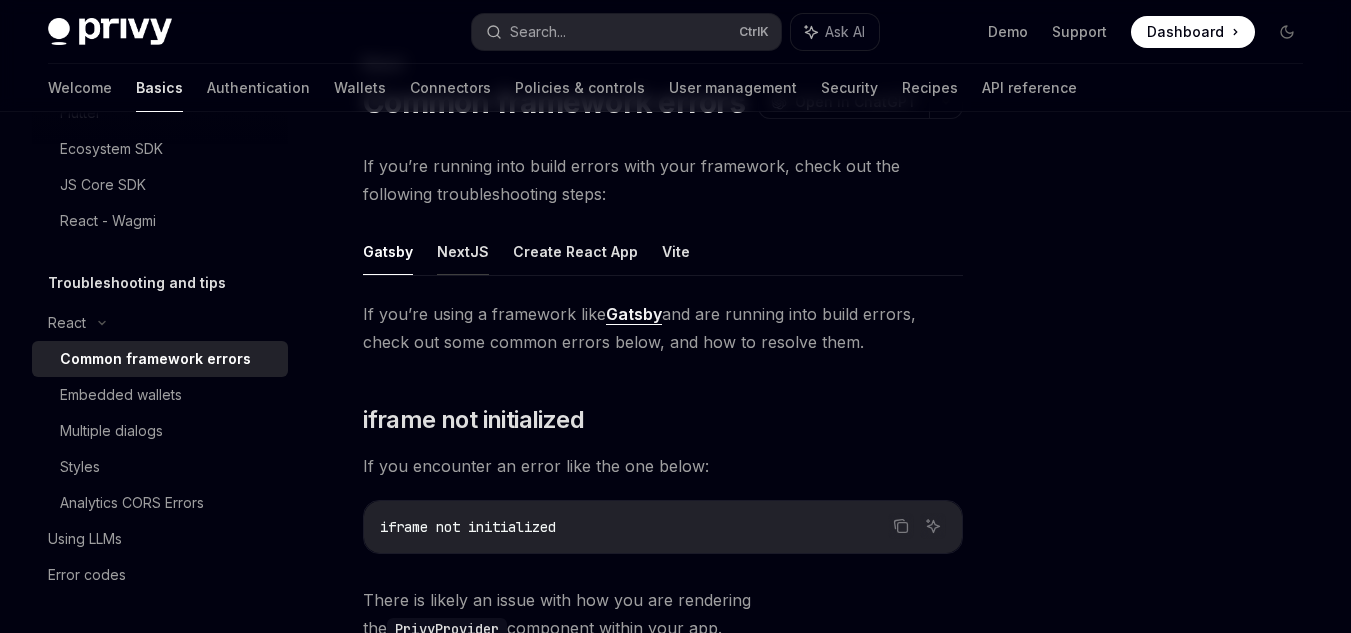 click on "NextJS" at bounding box center [463, 251] 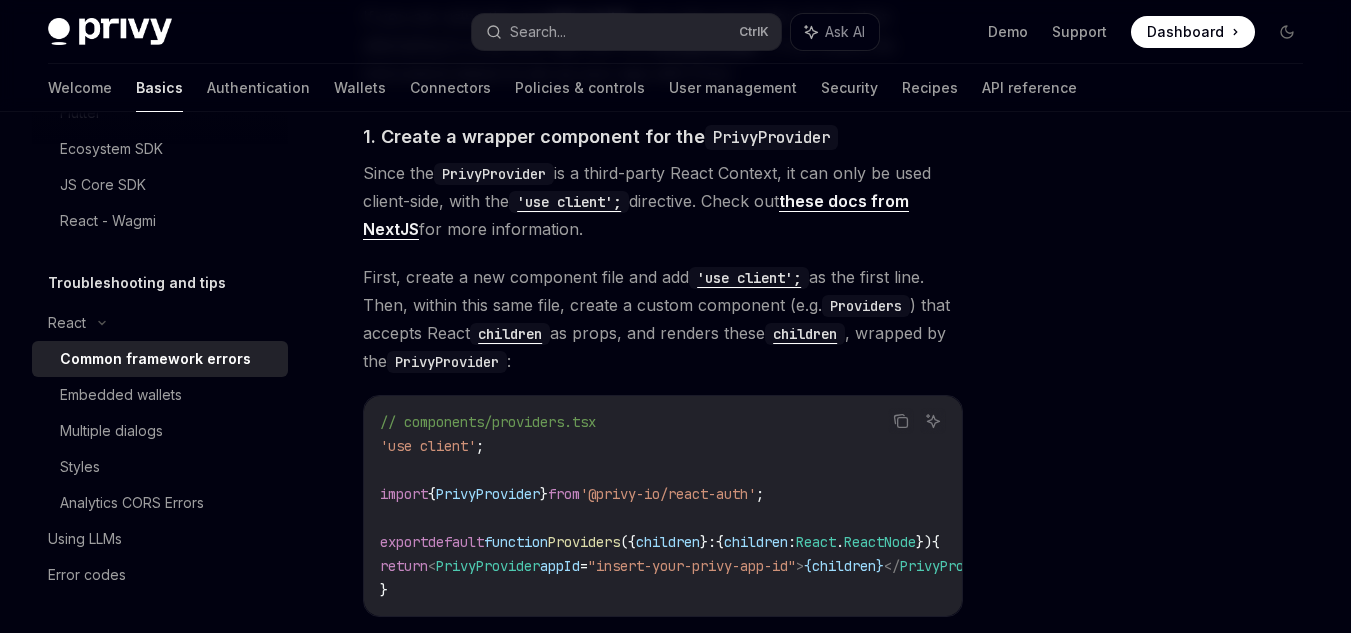 scroll, scrollTop: 600, scrollLeft: 0, axis: vertical 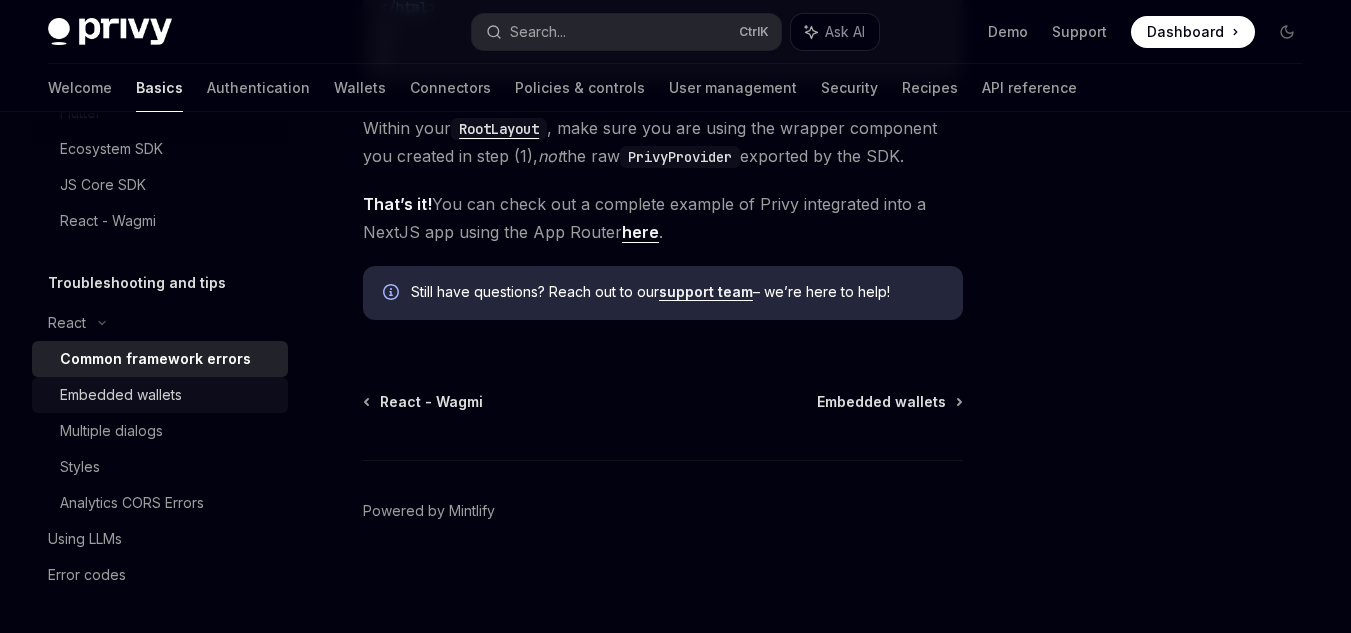 click on "Embedded wallets" at bounding box center (121, 395) 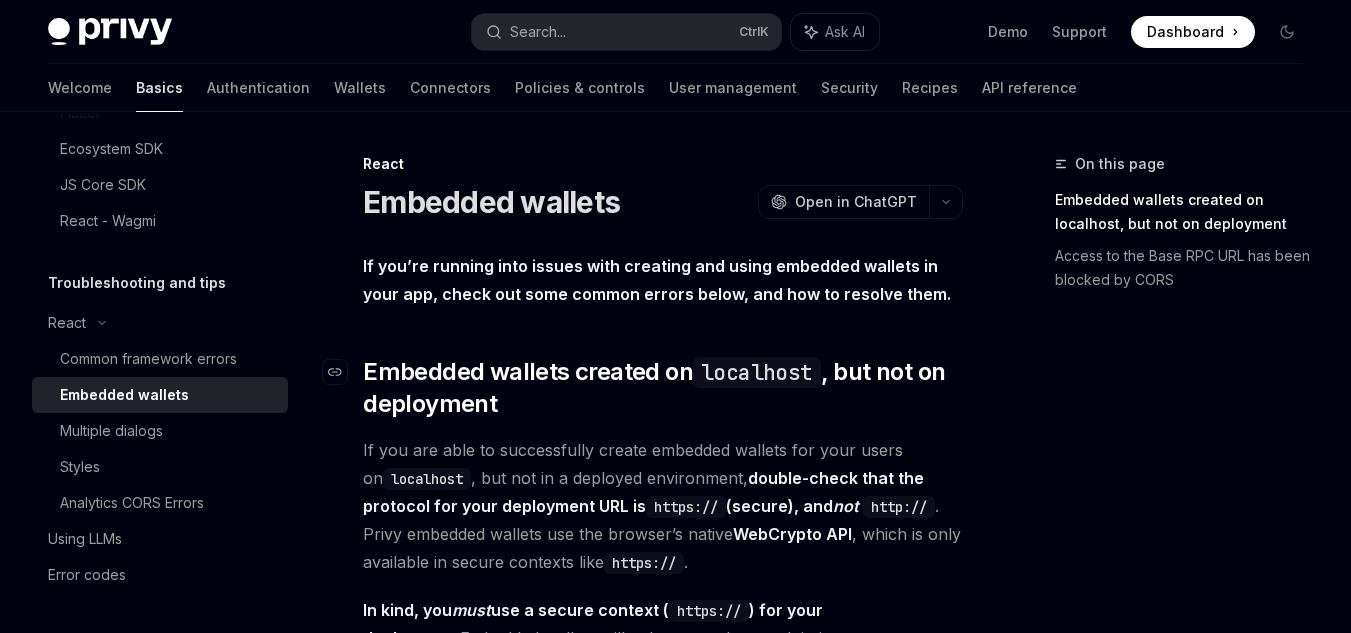 scroll, scrollTop: 100, scrollLeft: 0, axis: vertical 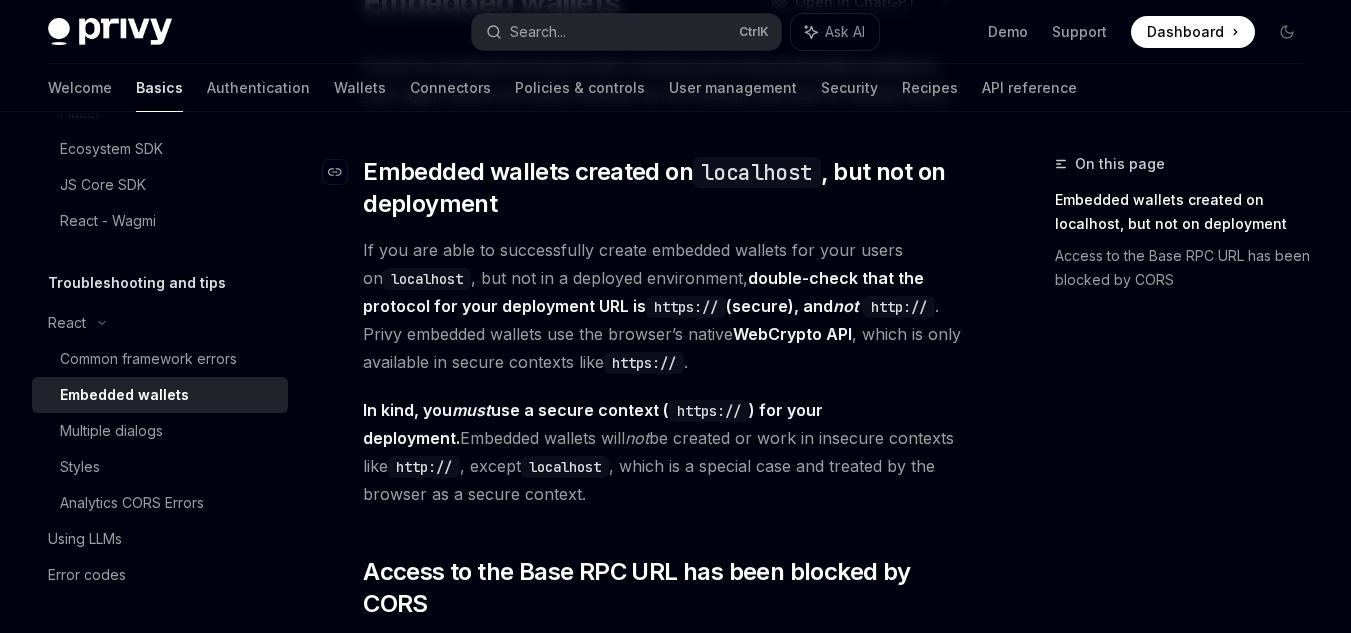 drag, startPoint x: 710, startPoint y: 168, endPoint x: 638, endPoint y: 174, distance: 72.249565 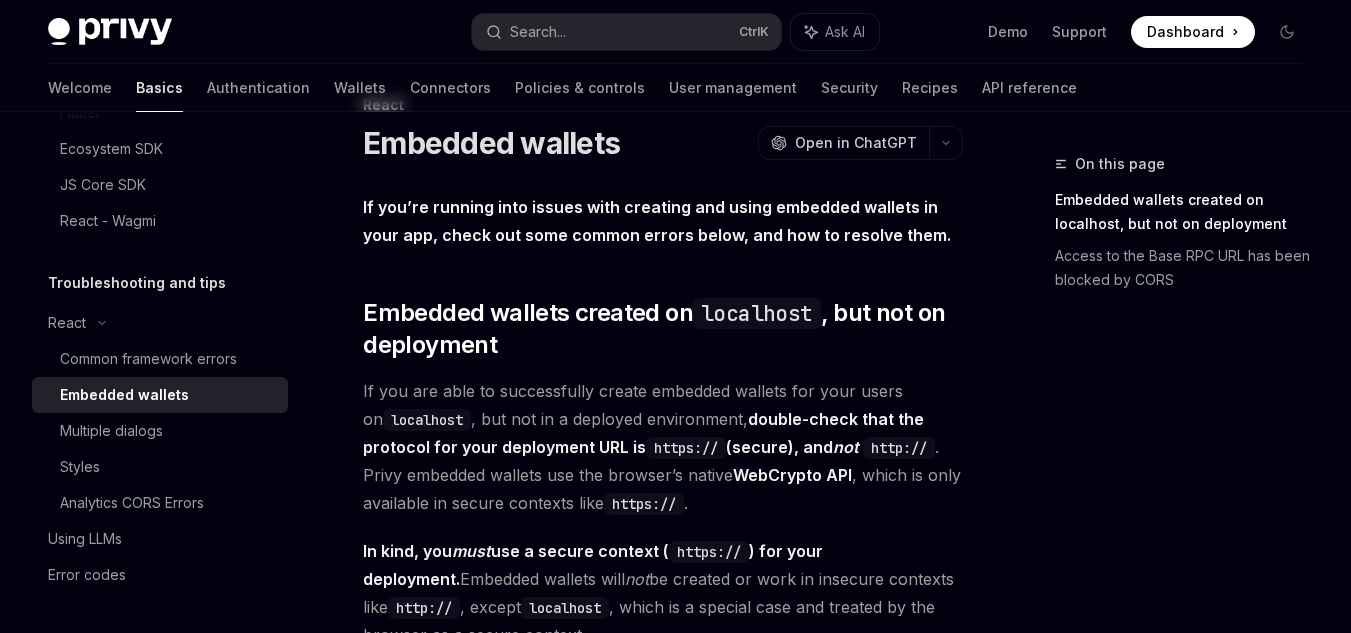 scroll, scrollTop: 104, scrollLeft: 0, axis: vertical 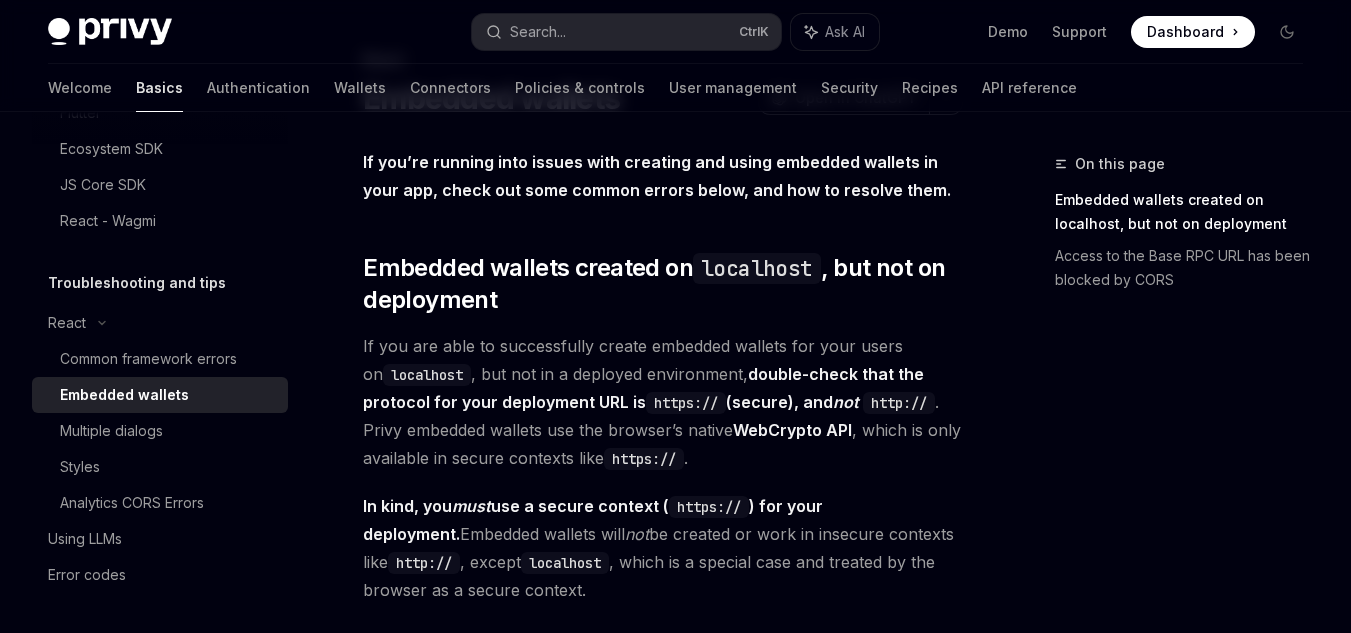 drag, startPoint x: 651, startPoint y: 177, endPoint x: 588, endPoint y: 164, distance: 64.327286 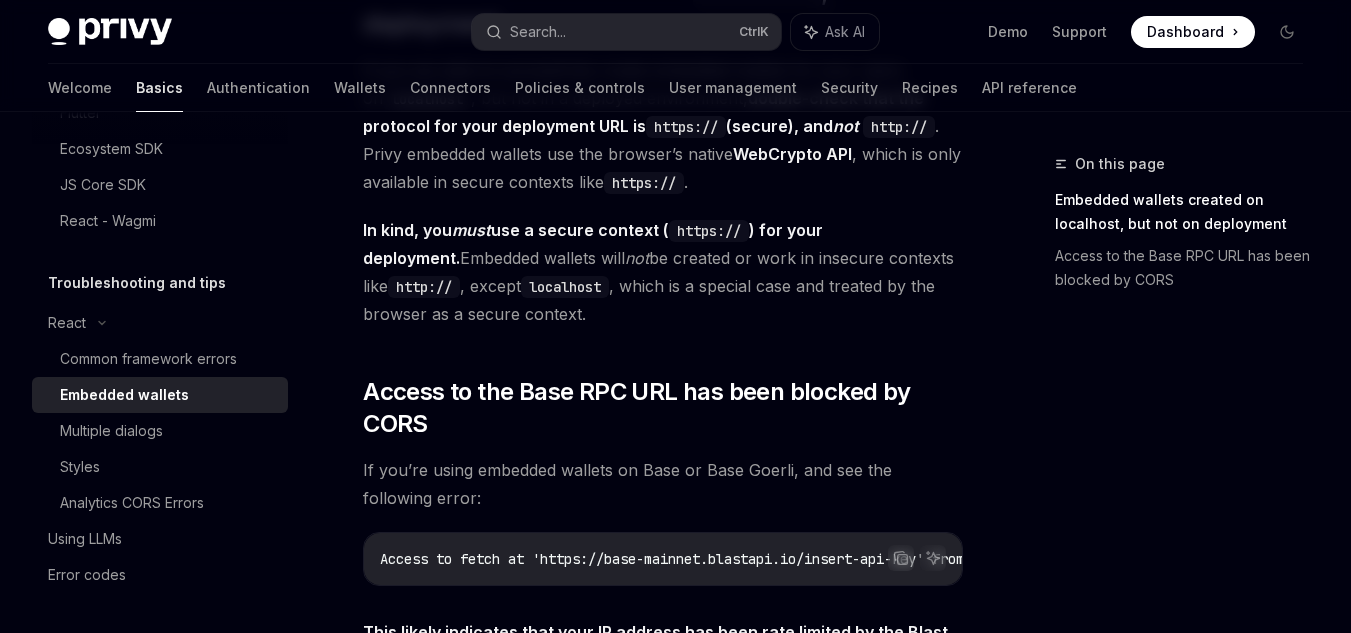 scroll, scrollTop: 504, scrollLeft: 0, axis: vertical 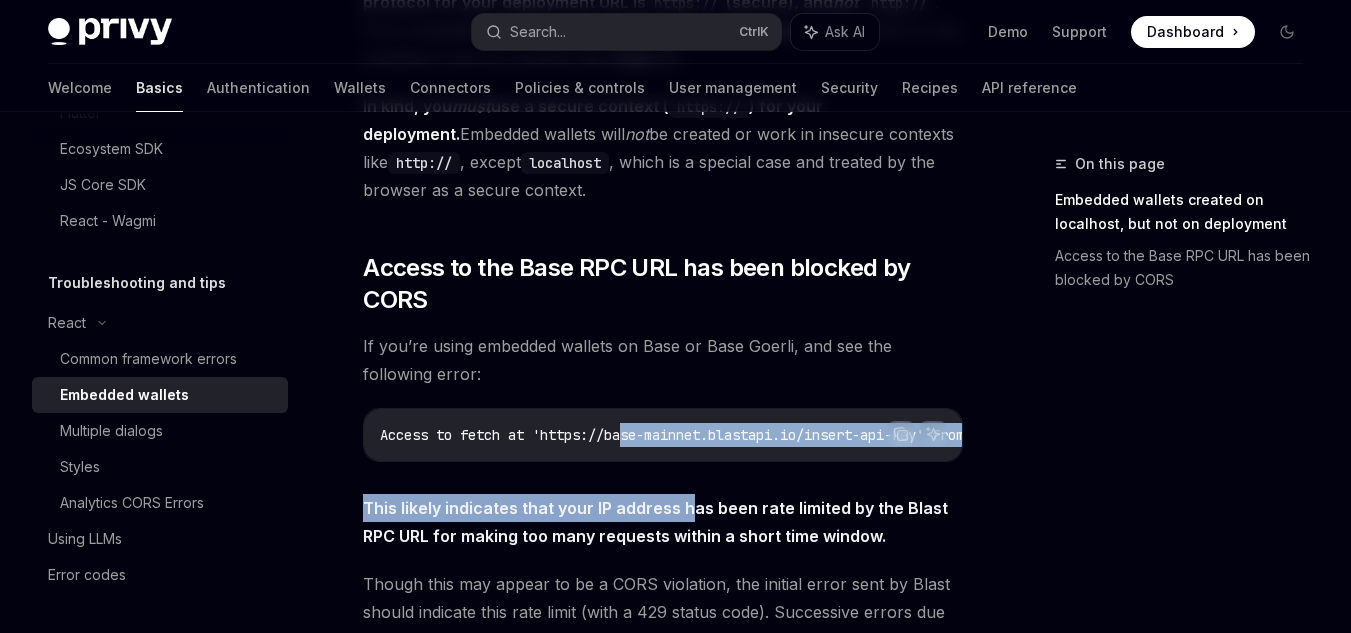 drag, startPoint x: 629, startPoint y: 460, endPoint x: 684, endPoint y: 472, distance: 56.293873 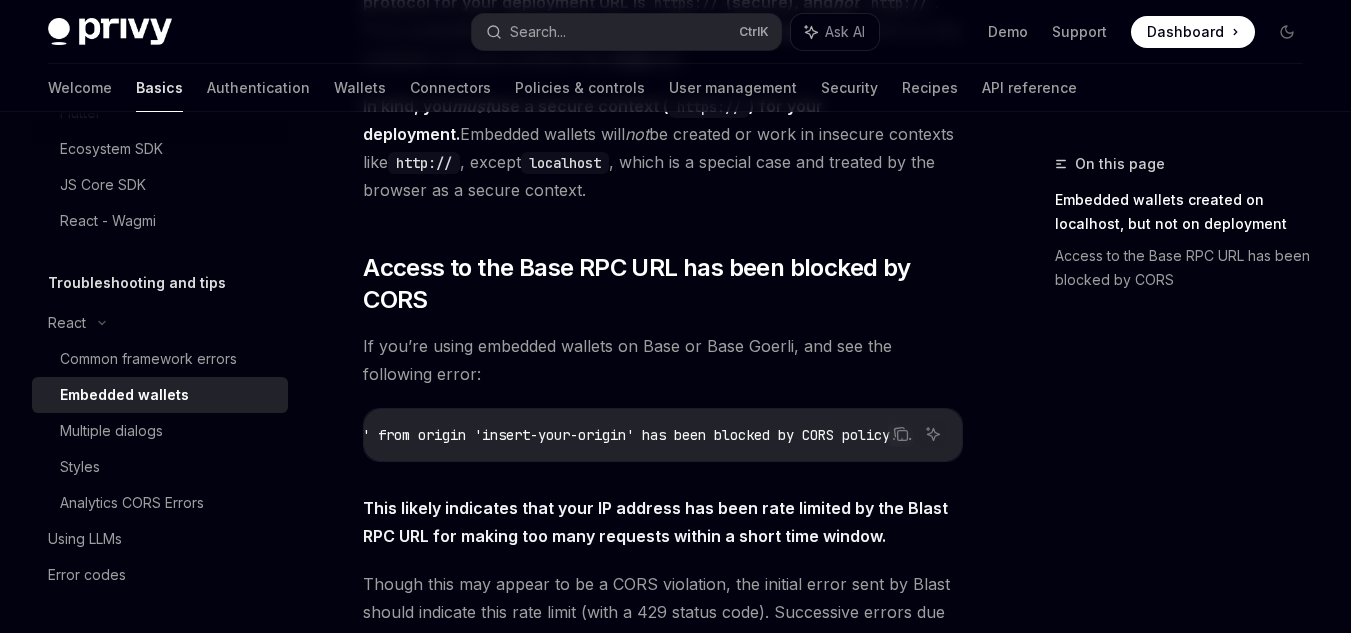 scroll, scrollTop: 0, scrollLeft: 0, axis: both 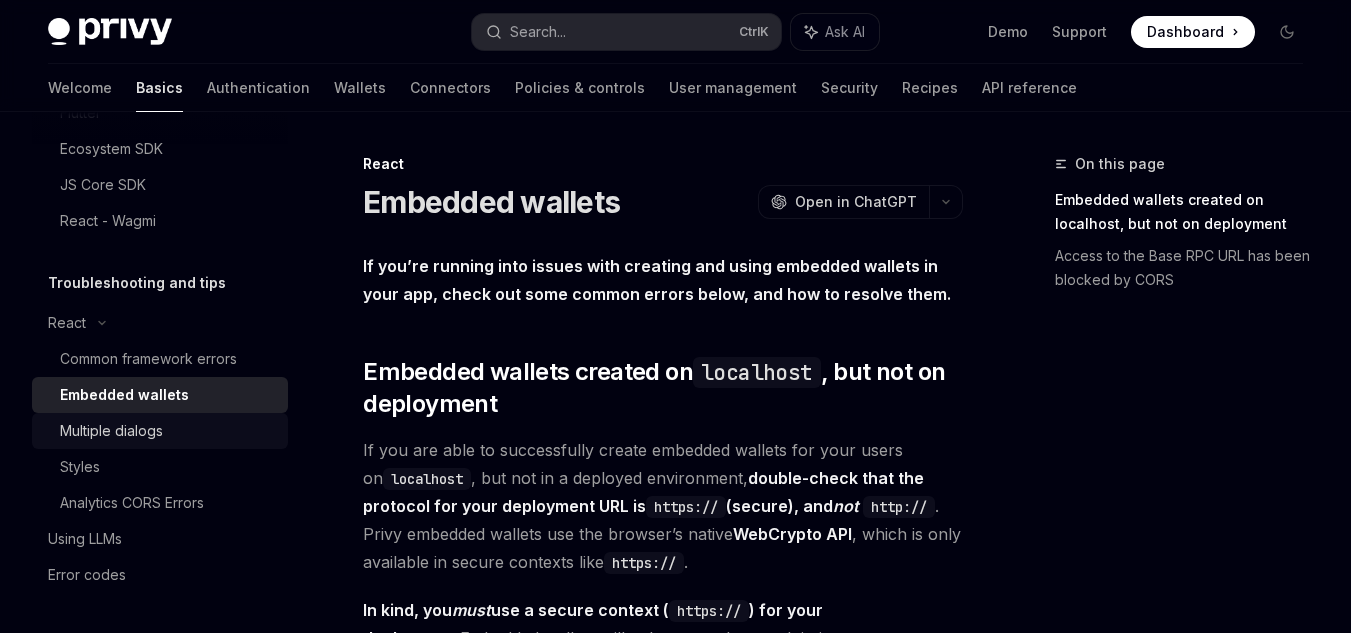 click on "Multiple dialogs" at bounding box center (168, 431) 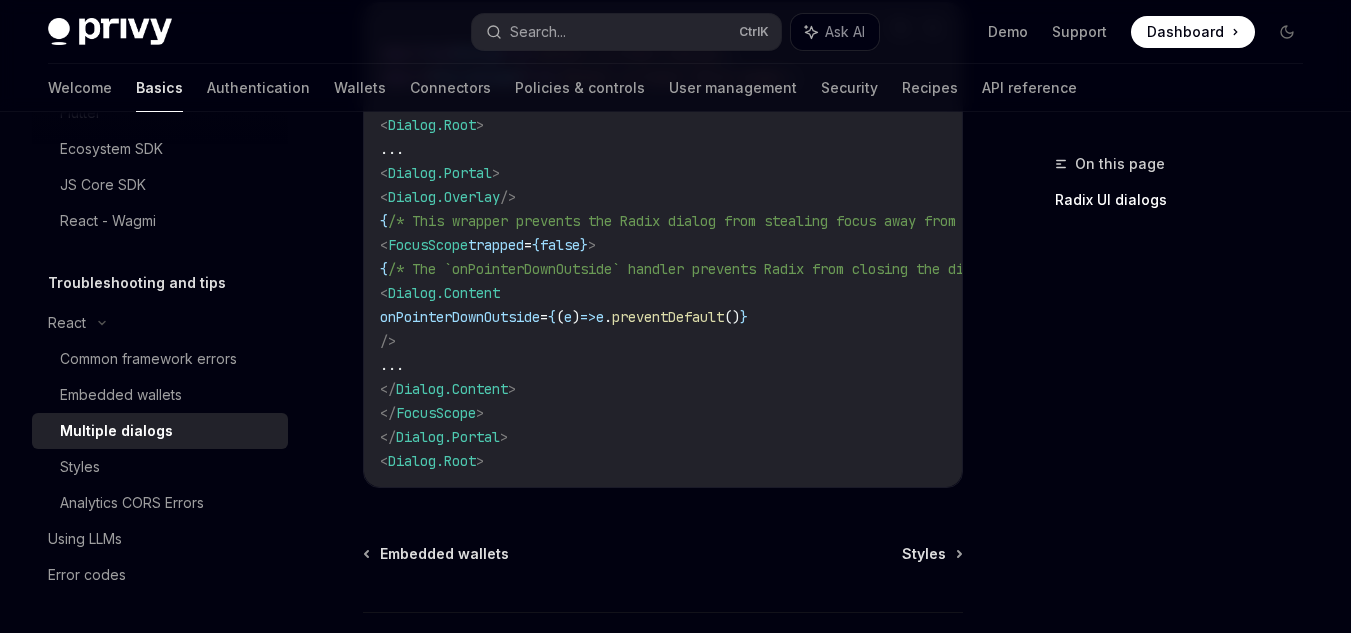 scroll, scrollTop: 1300, scrollLeft: 0, axis: vertical 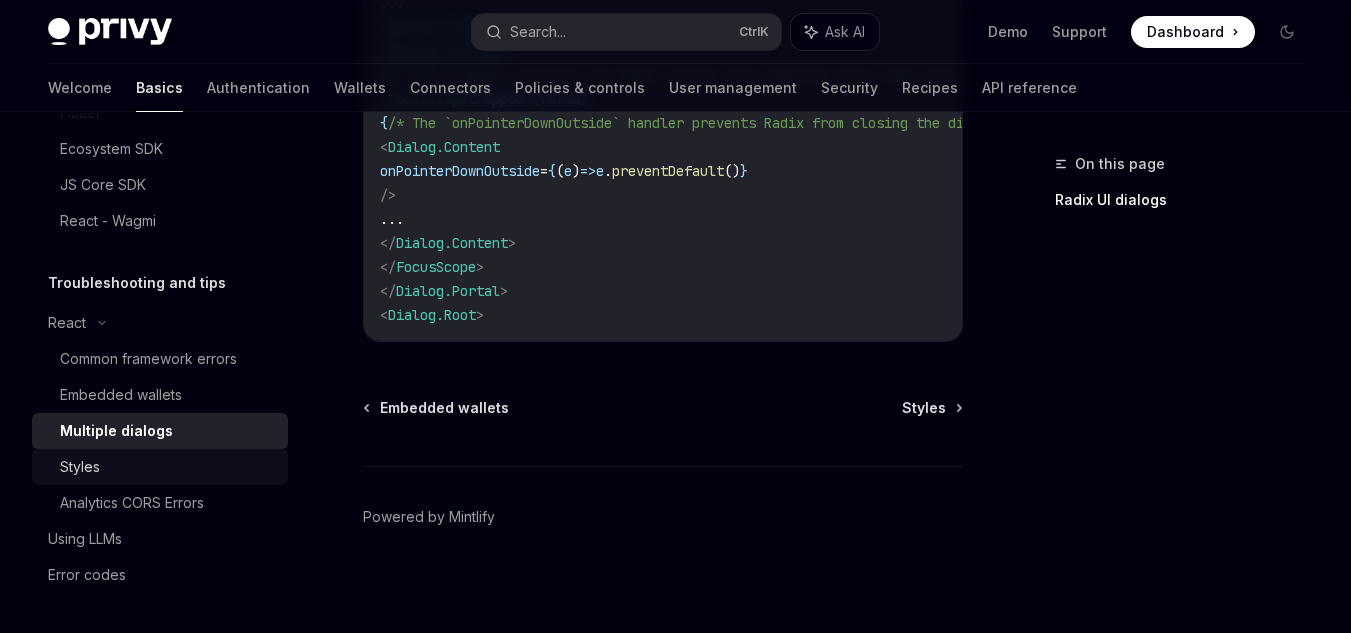 click on "Styles" at bounding box center (168, 467) 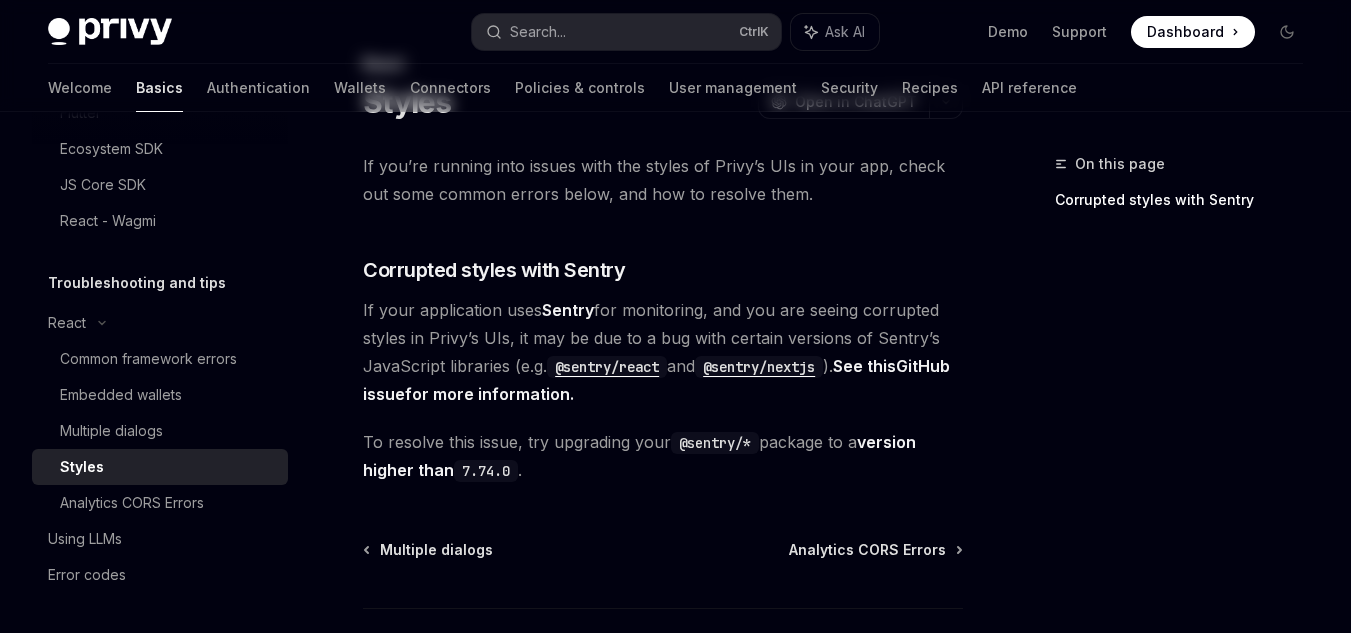 scroll, scrollTop: 0, scrollLeft: 0, axis: both 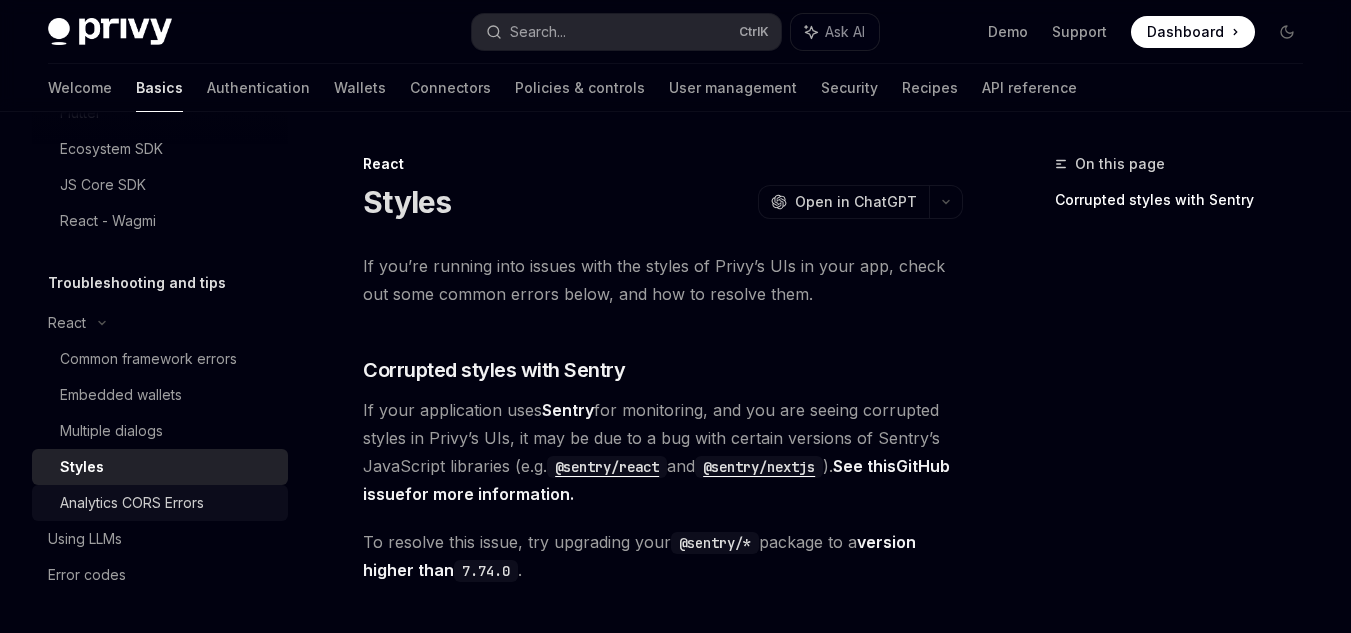 click on "Analytics CORS Errors" at bounding box center [132, 503] 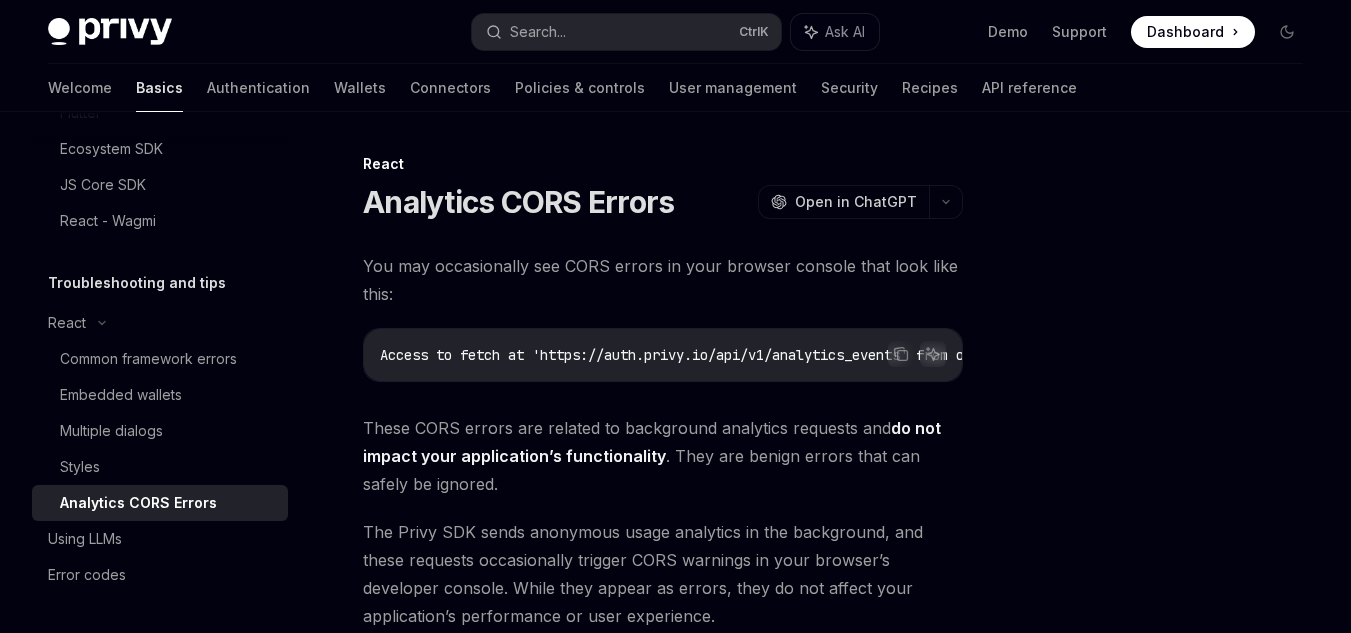 type on "*" 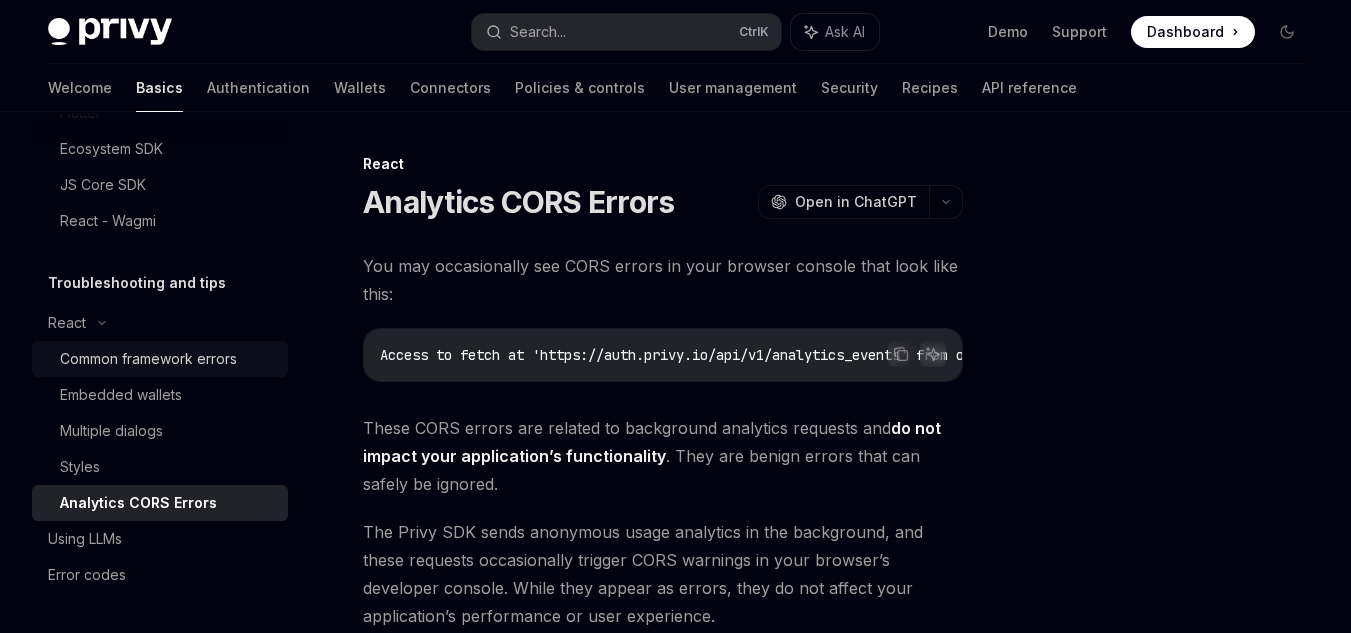 click on "Common framework errors" at bounding box center (148, 359) 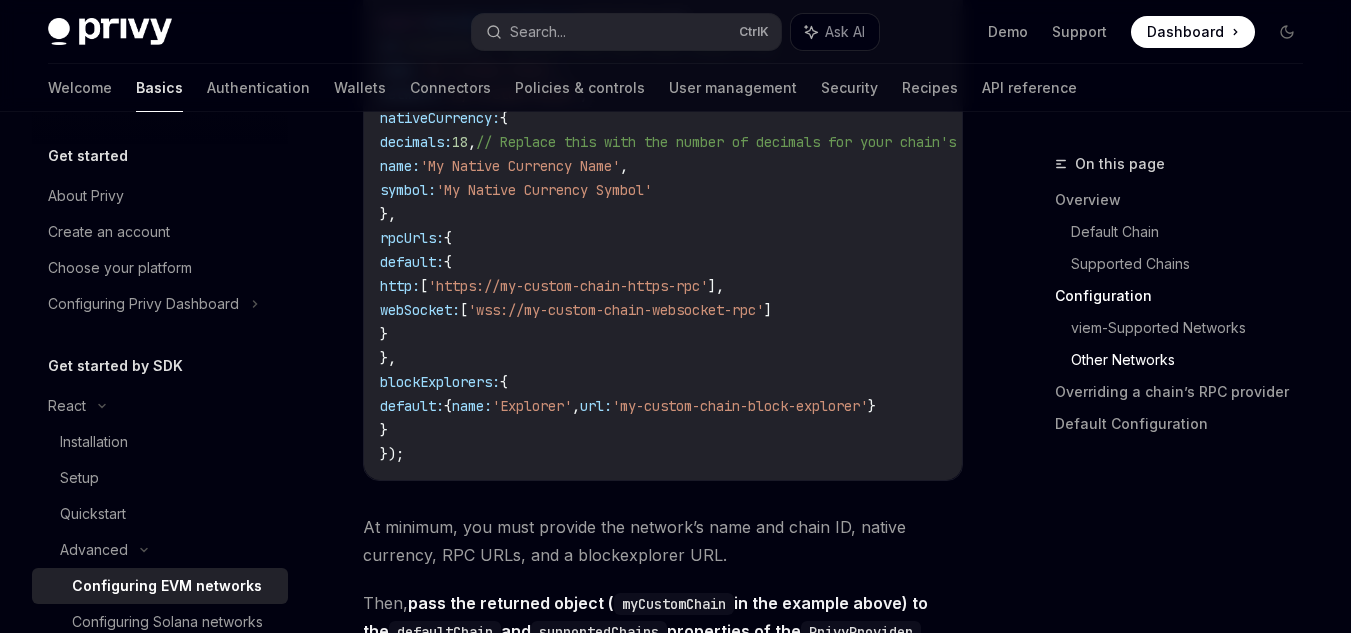 scroll, scrollTop: 3958, scrollLeft: 0, axis: vertical 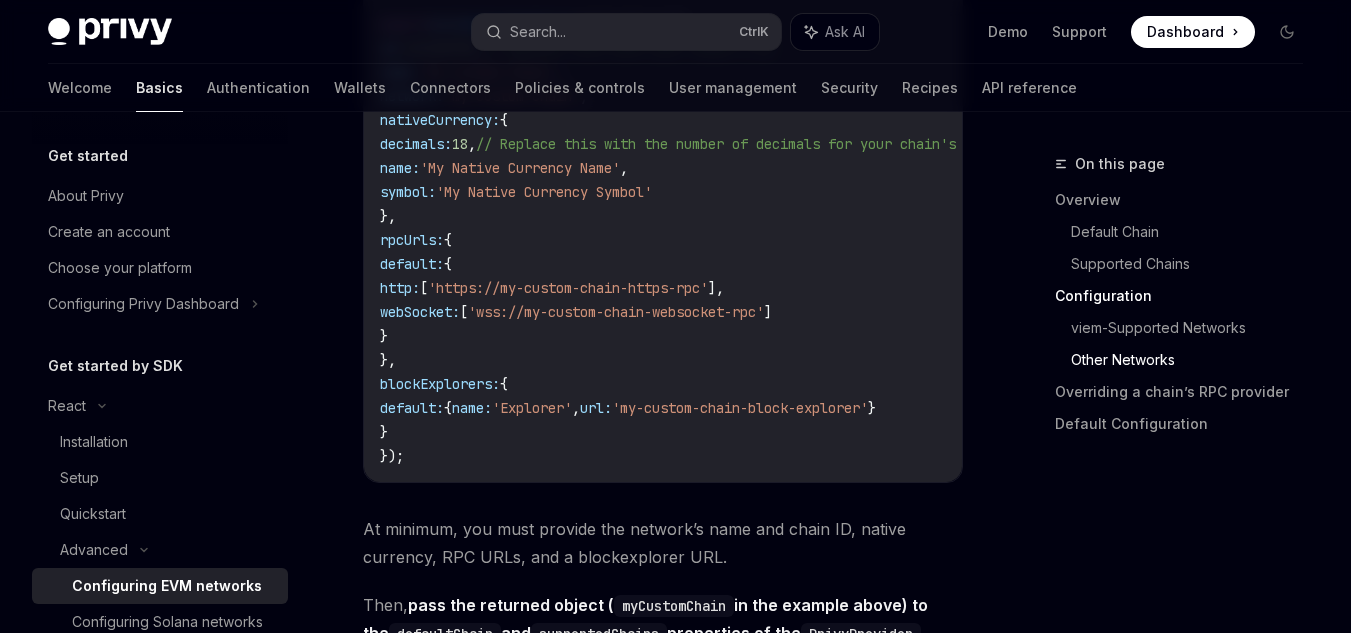 drag, startPoint x: 740, startPoint y: 178, endPoint x: 748, endPoint y: 139, distance: 39.812057 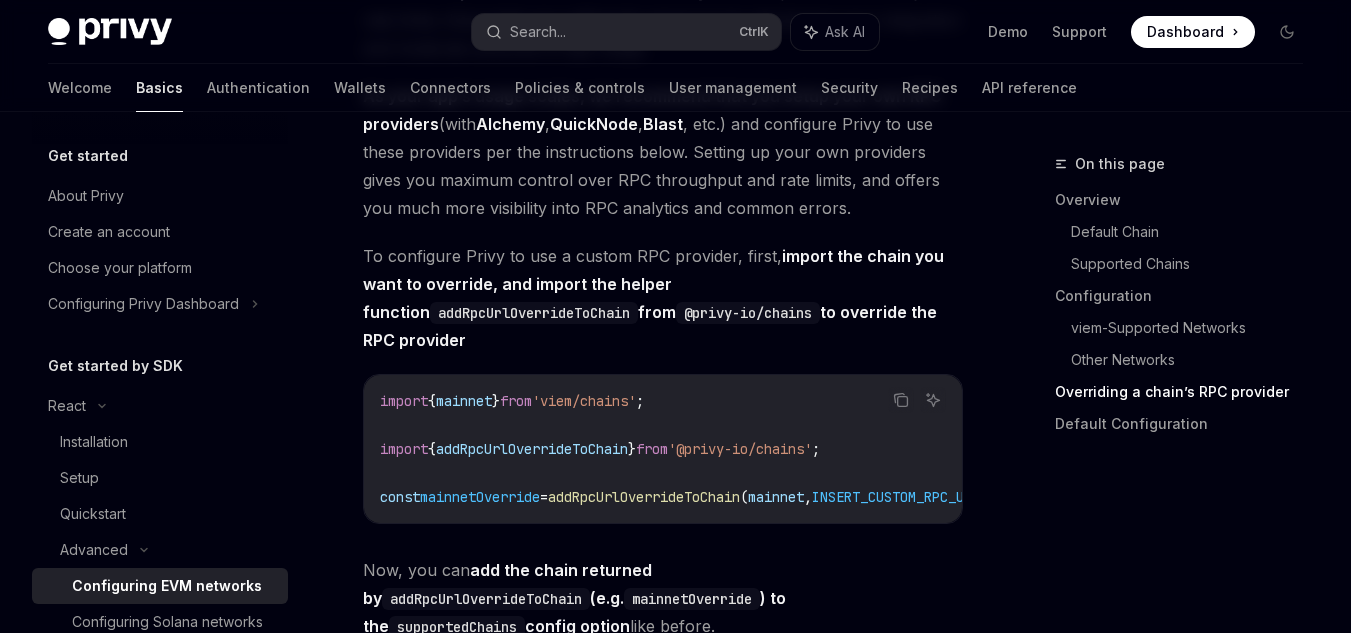 scroll, scrollTop: 4758, scrollLeft: 0, axis: vertical 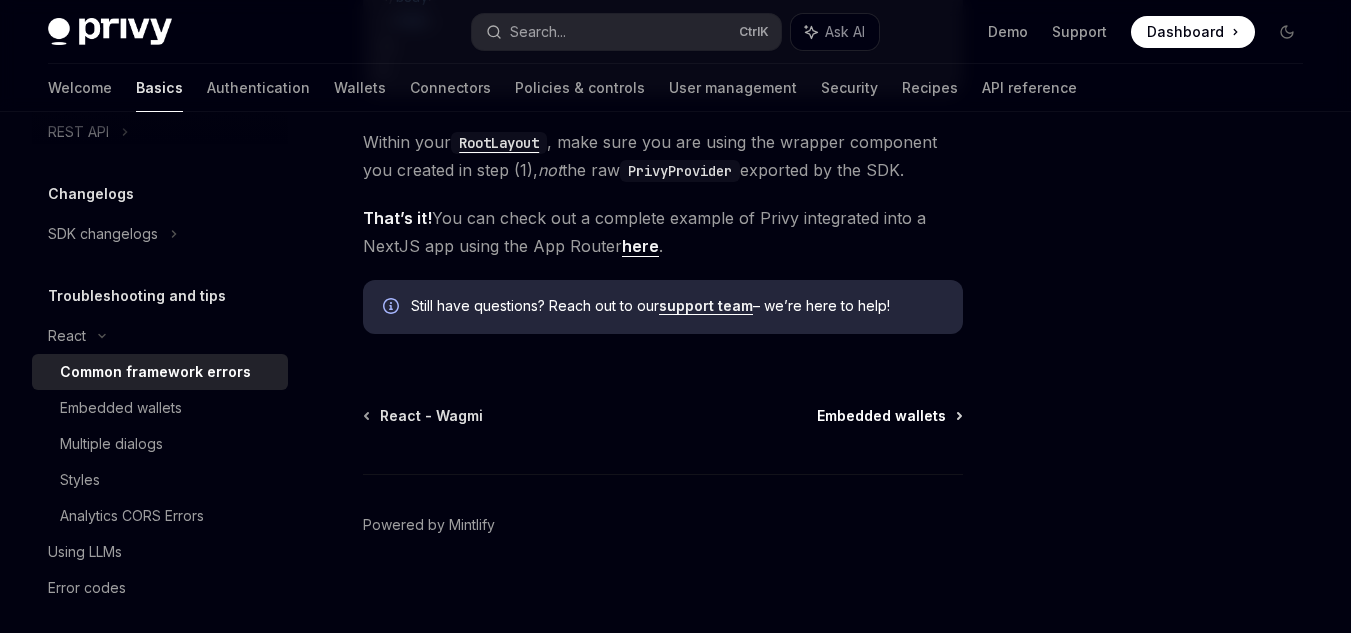click on "Embedded wallets" at bounding box center (881, 416) 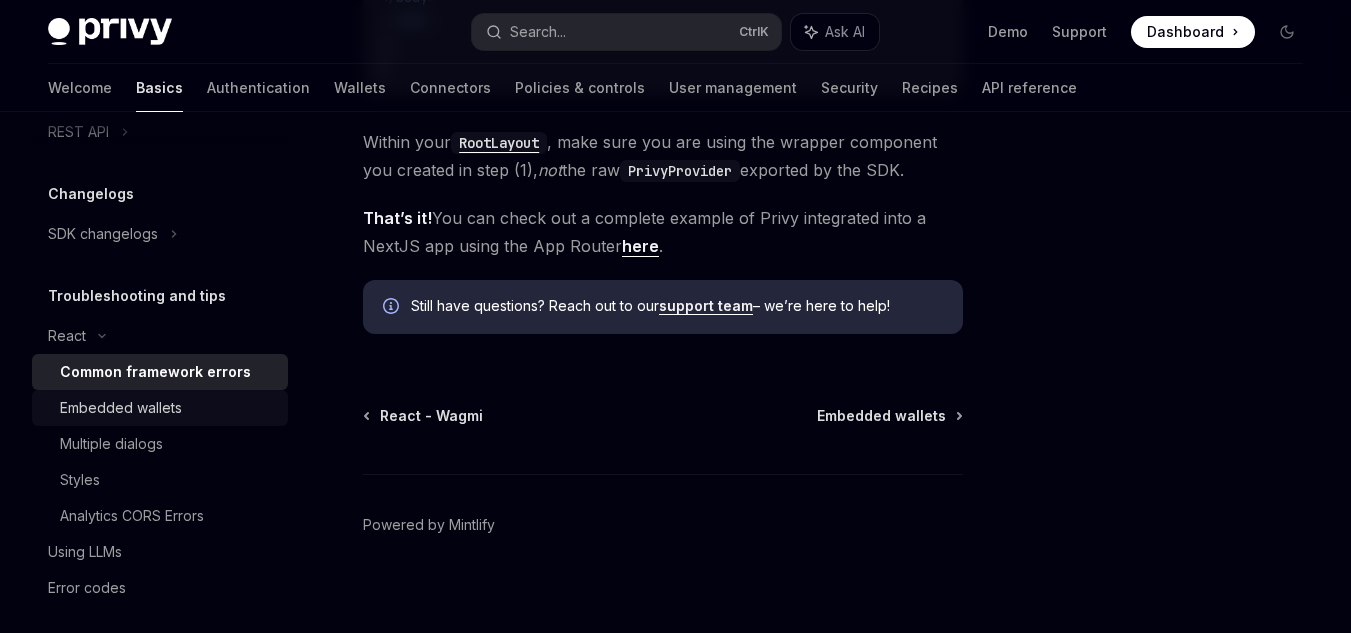 click on "Embedded wallets" at bounding box center [121, 408] 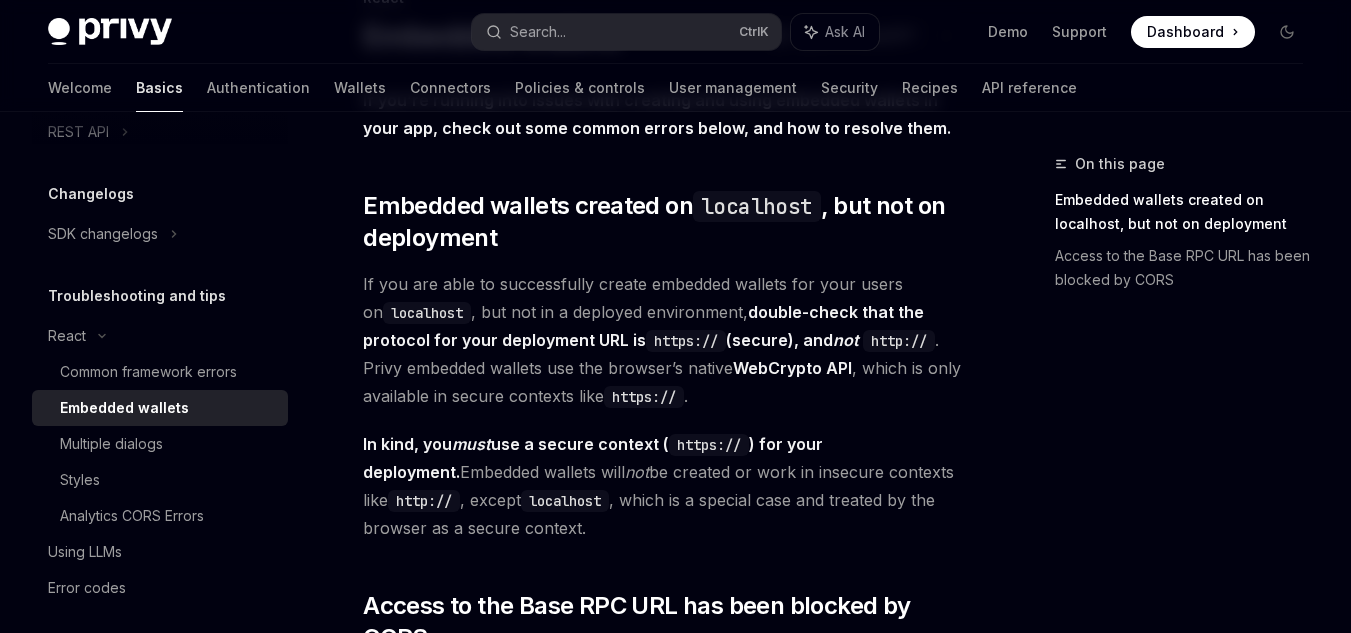 scroll, scrollTop: 200, scrollLeft: 0, axis: vertical 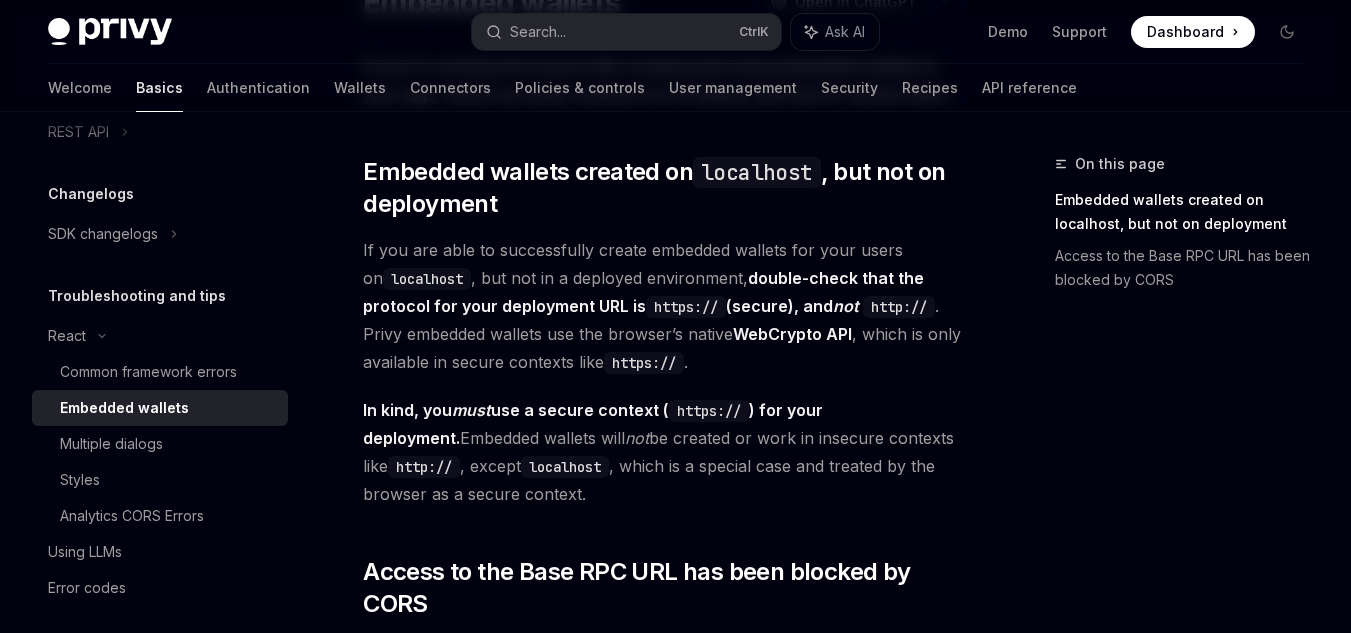 click on "In kind, you  must  use a secure context ( https:// ) for your deployment." at bounding box center (593, 424) 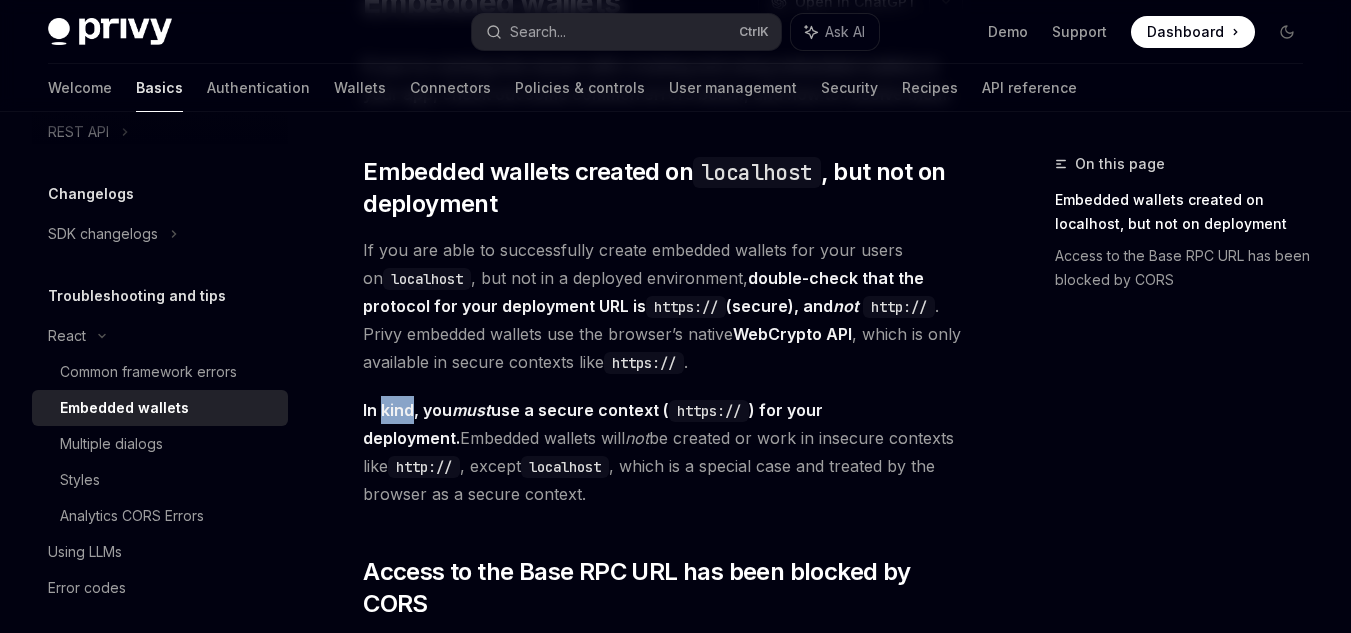 click on "In kind, you  must  use a secure context ( https:// ) for your deployment." at bounding box center (593, 424) 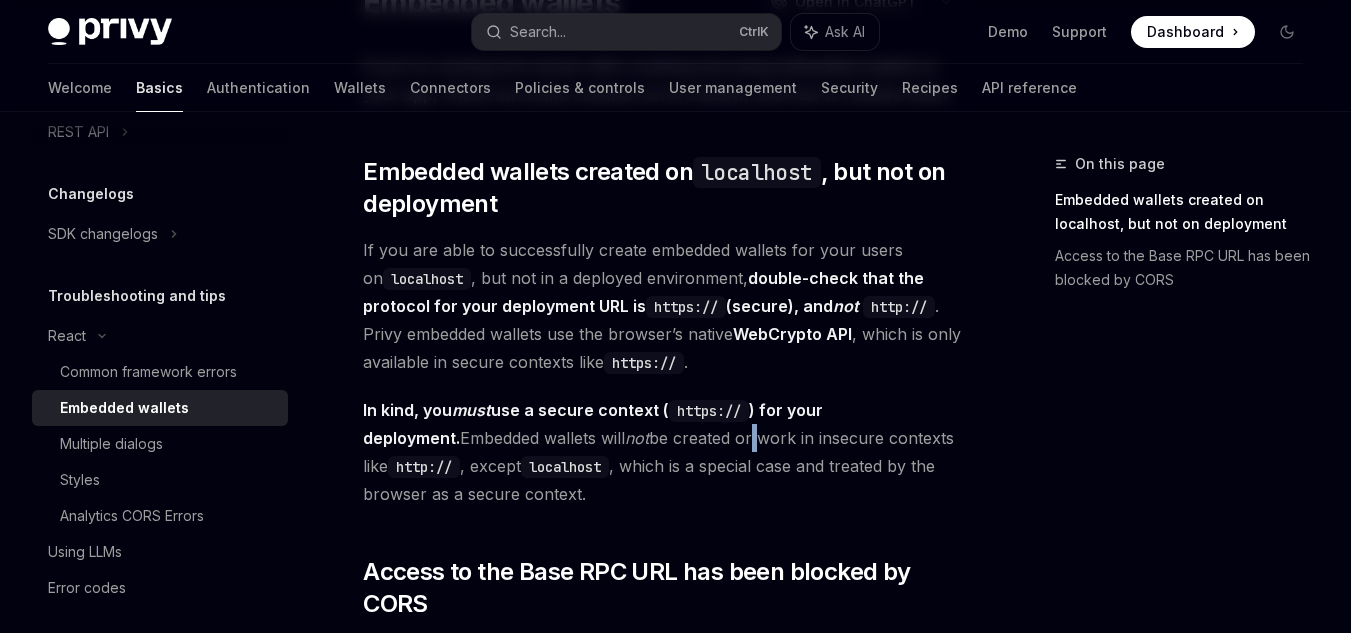 click on "In kind, you  must  use a secure context ( https:// ) for your deployment.  Embedded wallets will  not  be created or work in insecure contexts like  http:// , except  localhost , which is a special case and treated by the browser as a secure context." at bounding box center (663, 452) 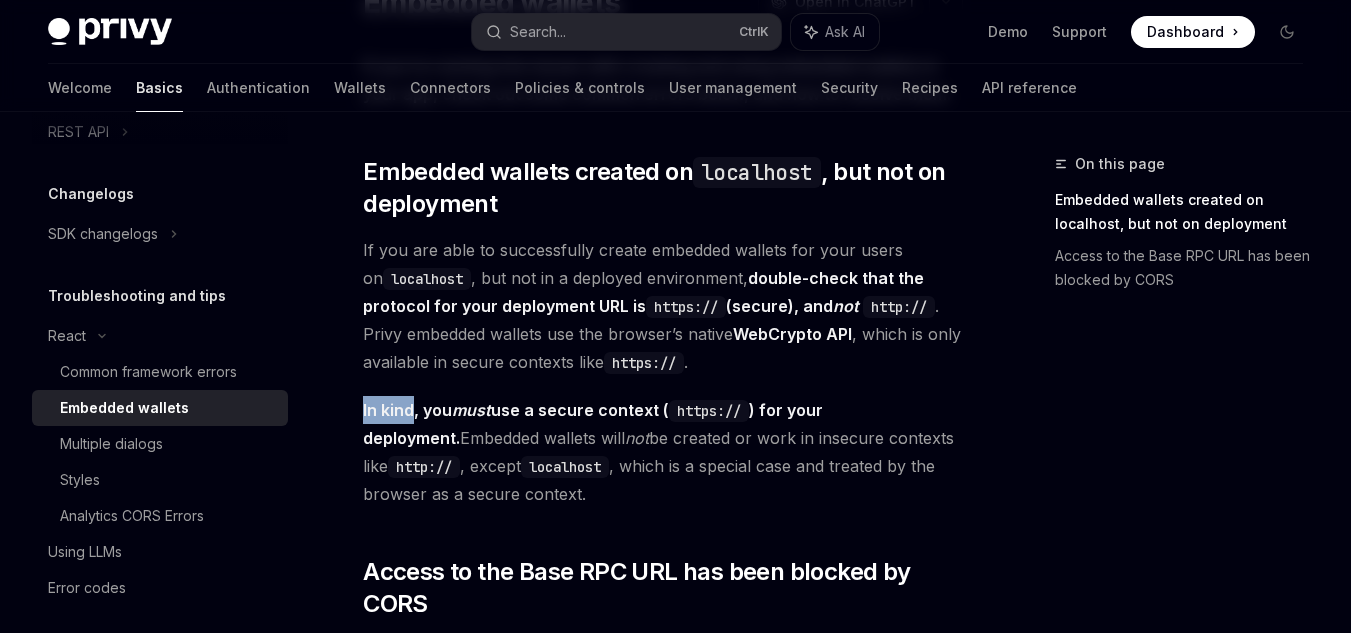 drag, startPoint x: 412, startPoint y: 407, endPoint x: 333, endPoint y: 416, distance: 79.51101 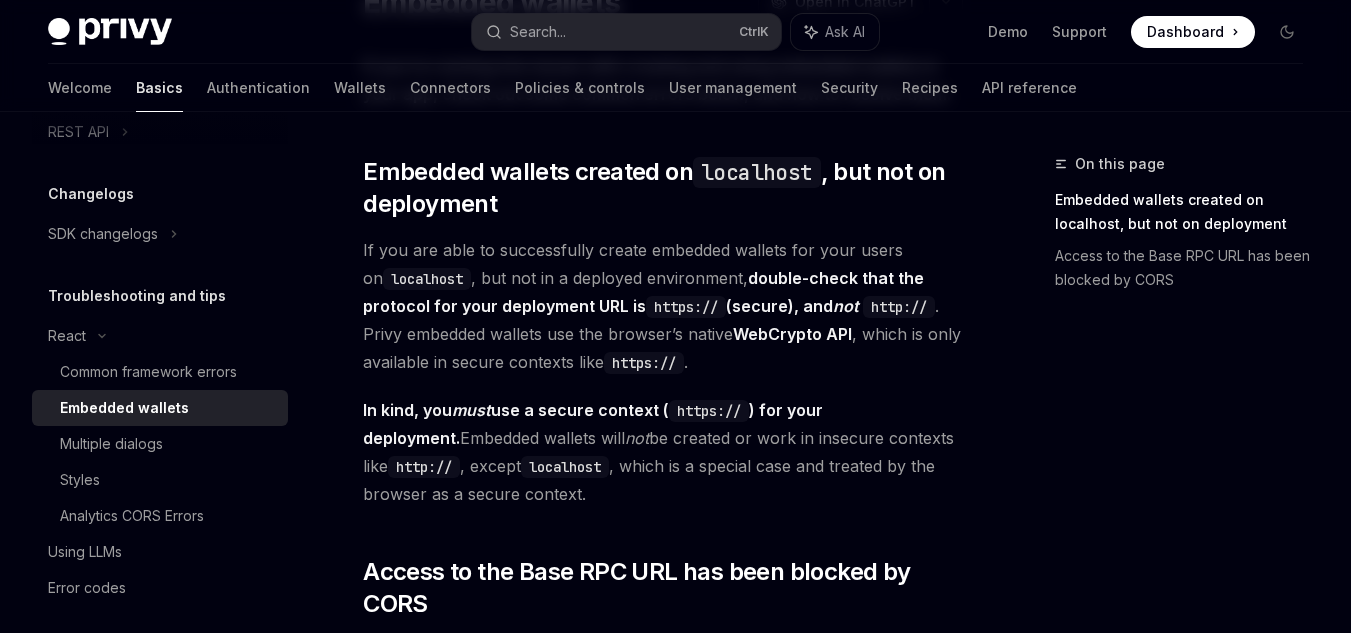 click on "If you’re running into issues with creating and using embedded wallets in your app, check out some common errors below, and how to resolve them.
​ Embedded wallets created on  localhost , but not on deployment
If you are able to successfully create embedded wallets for your users on  localhost , but not in a deployed environment,  double-check that the protocol for your deployment URL is  https://  (secure), and  not   http:// . Privy embedded wallets use the browser’s native  WebCrypto API , which is only available in secure contexts like  https:// .
In kind, you  must  use a secure context ( https:// ) for your deployment.  Embedded wallets will  not  be created or work in insecure contexts like  http:// , except  localhost , which is a special case and treated by the browser as a secure context.
​ Access to the Base RPC URL has been blocked by CORS
If you’re using embedded wallets on Base or Base Goerli, and see the following error:
Copy Ask AI
reach out" at bounding box center [663, 557] 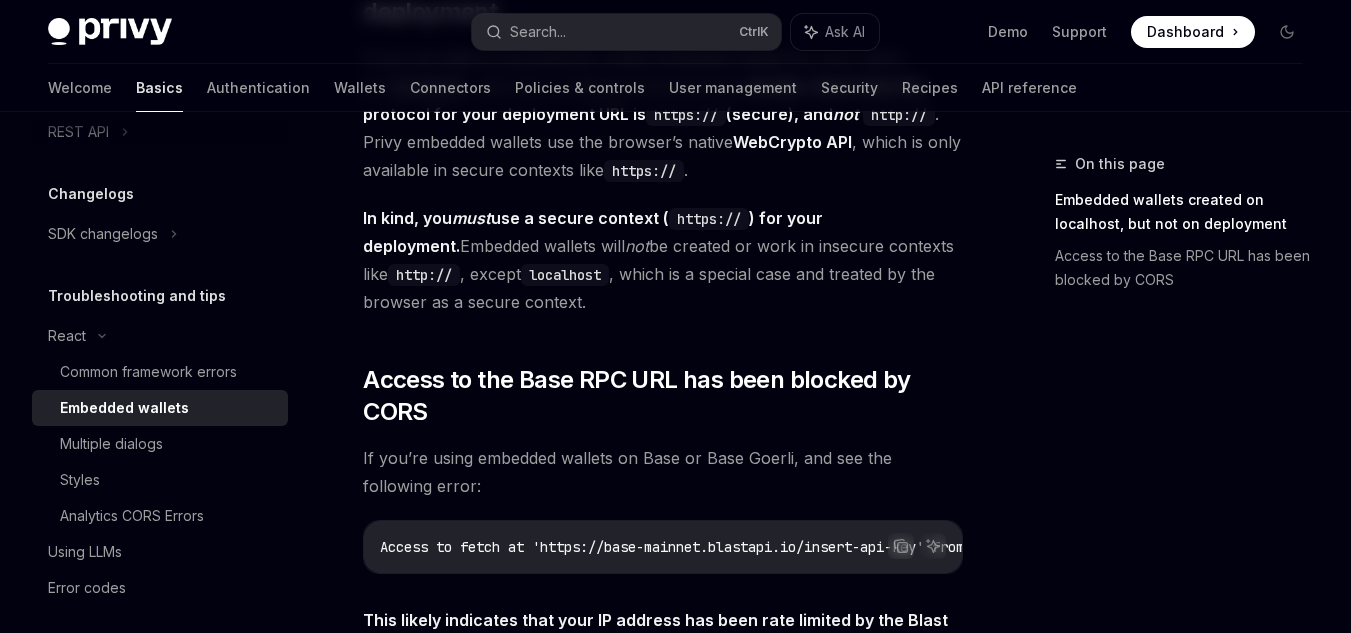 scroll, scrollTop: 400, scrollLeft: 0, axis: vertical 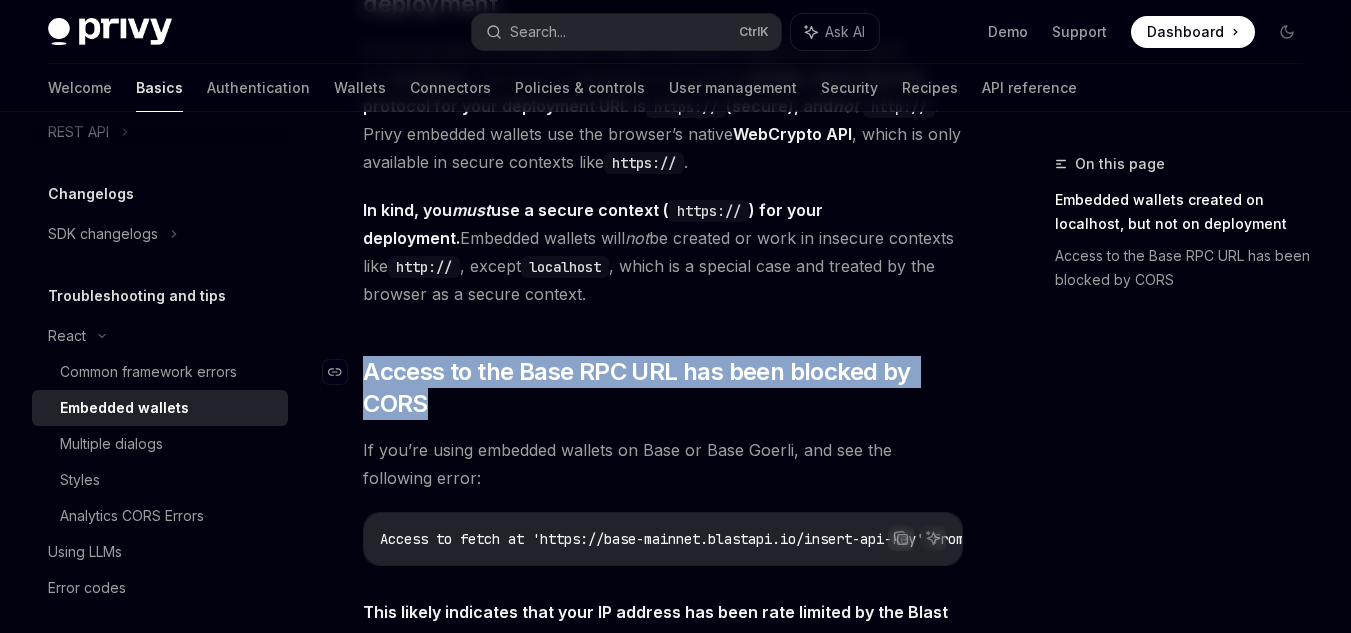 drag, startPoint x: 434, startPoint y: 409, endPoint x: 355, endPoint y: 361, distance: 92.43917 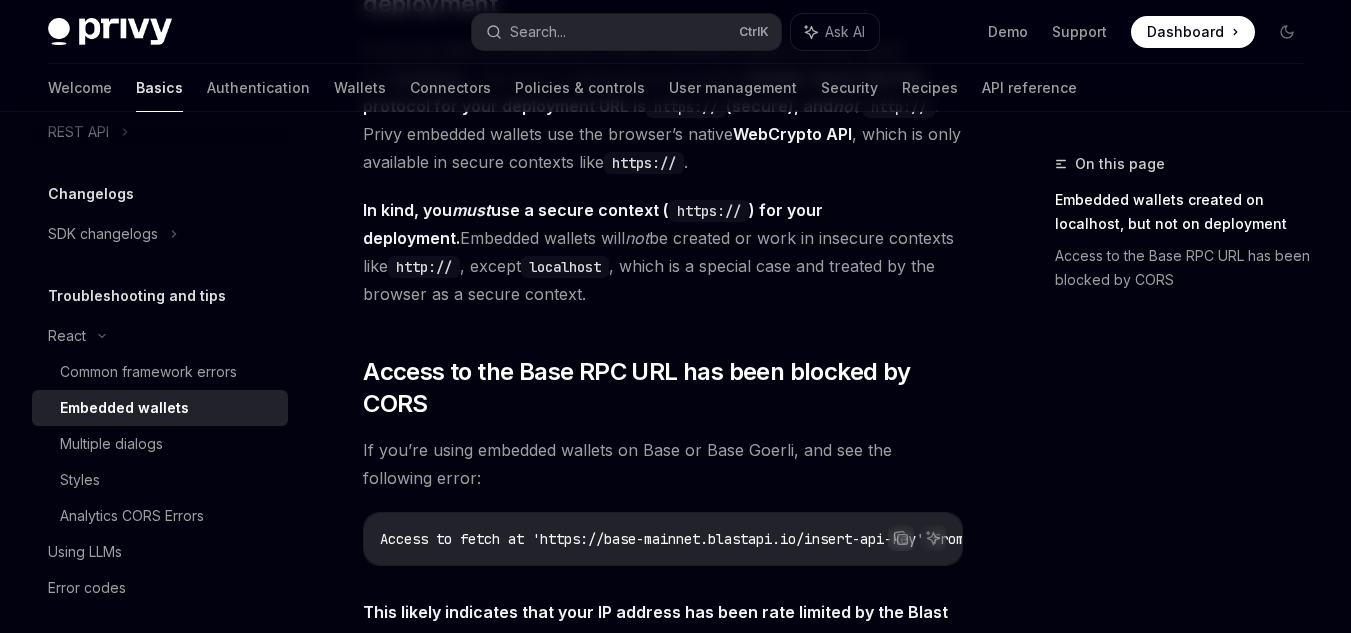 click on "If you’re running into issues with creating and using embedded wallets in your app, check out some common errors below, and how to resolve them.
​ Embedded wallets created on  localhost , but not on deployment
If you are able to successfully create embedded wallets for your users on  localhost , but not in a deployed environment,  double-check that the protocol for your deployment URL is  https://  (secure), and  not   http:// . Privy embedded wallets use the browser’s native  WebCrypto API , which is only available in secure contexts like  https:// .
In kind, you  must  use a secure context ( https:// ) for your deployment.  Embedded wallets will  not  be created or work in insecure contexts like  http:// , except  localhost , which is a special case and treated by the browser as a secure context.
​ Access to the Base RPC URL has been blocked by CORS
If you’re using embedded wallets on Base or Base Goerli, and see the following error:
Copy Ask AI
reach out" at bounding box center (663, 357) 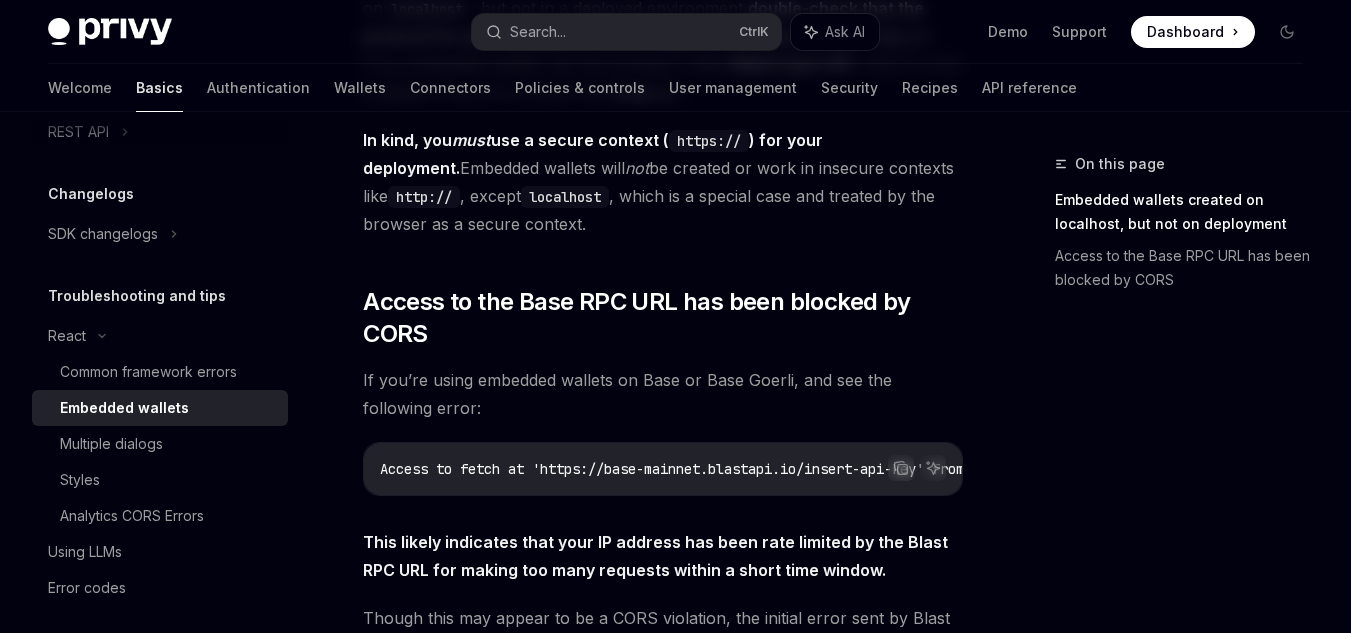 scroll, scrollTop: 500, scrollLeft: 0, axis: vertical 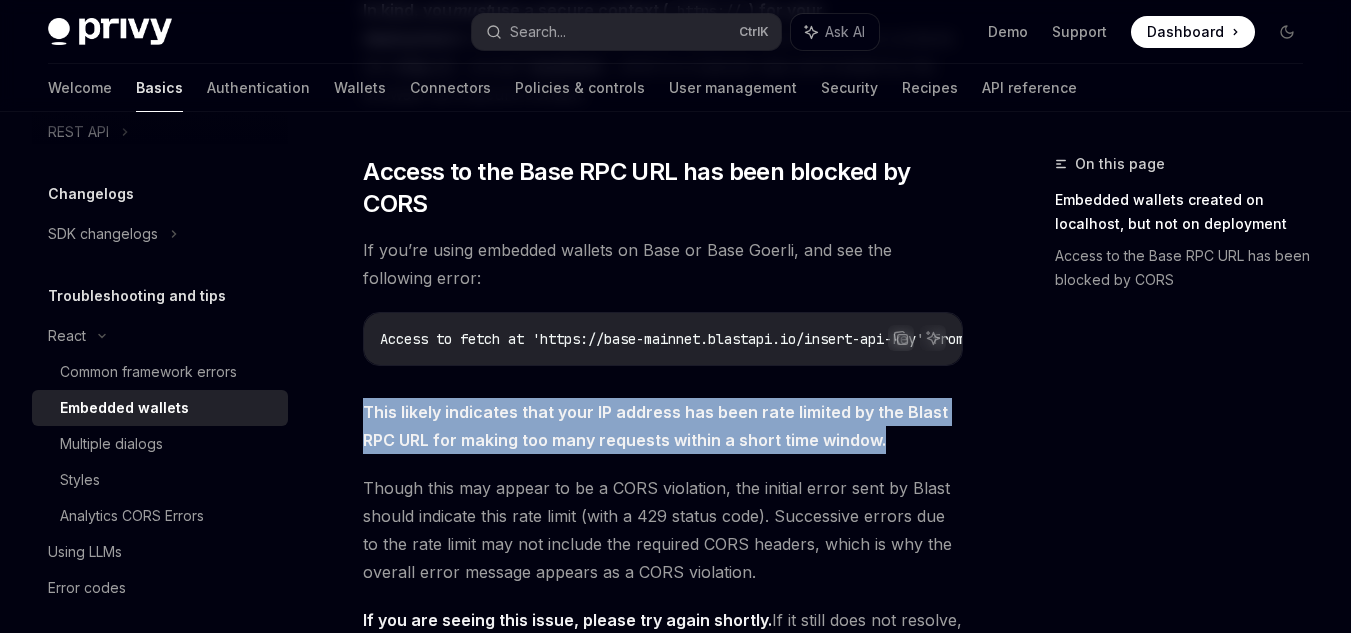 drag, startPoint x: 362, startPoint y: 420, endPoint x: 844, endPoint y: 440, distance: 482.41476 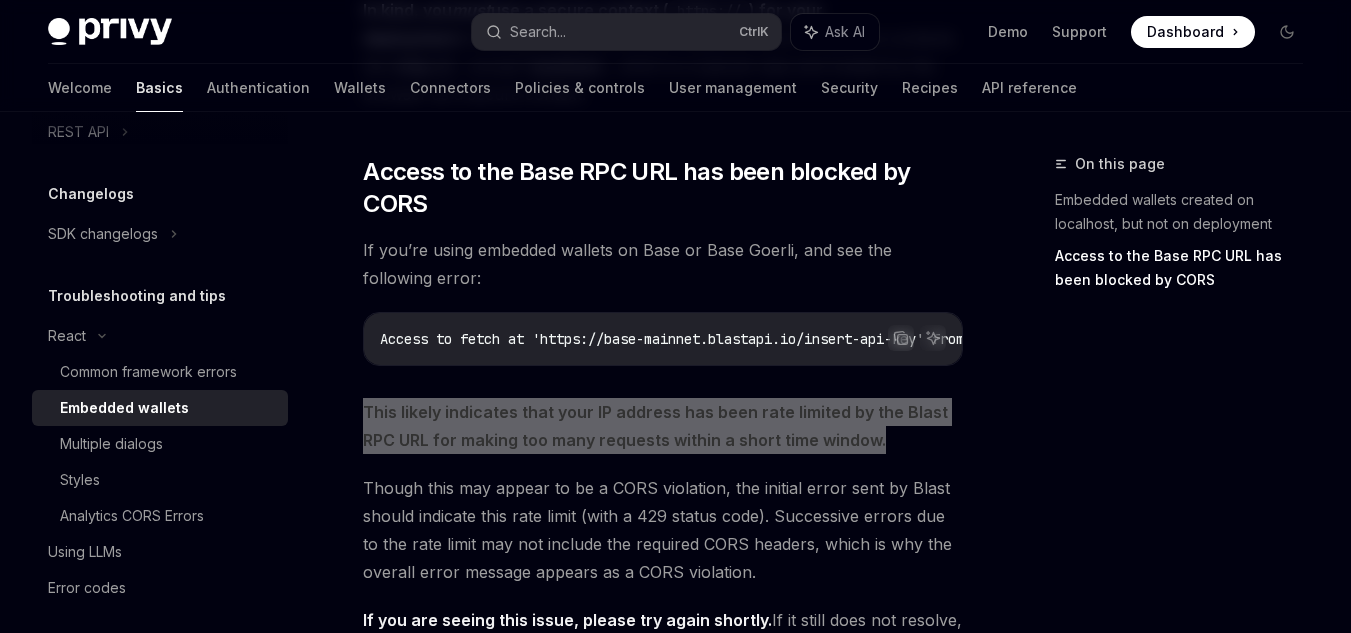 scroll, scrollTop: 700, scrollLeft: 0, axis: vertical 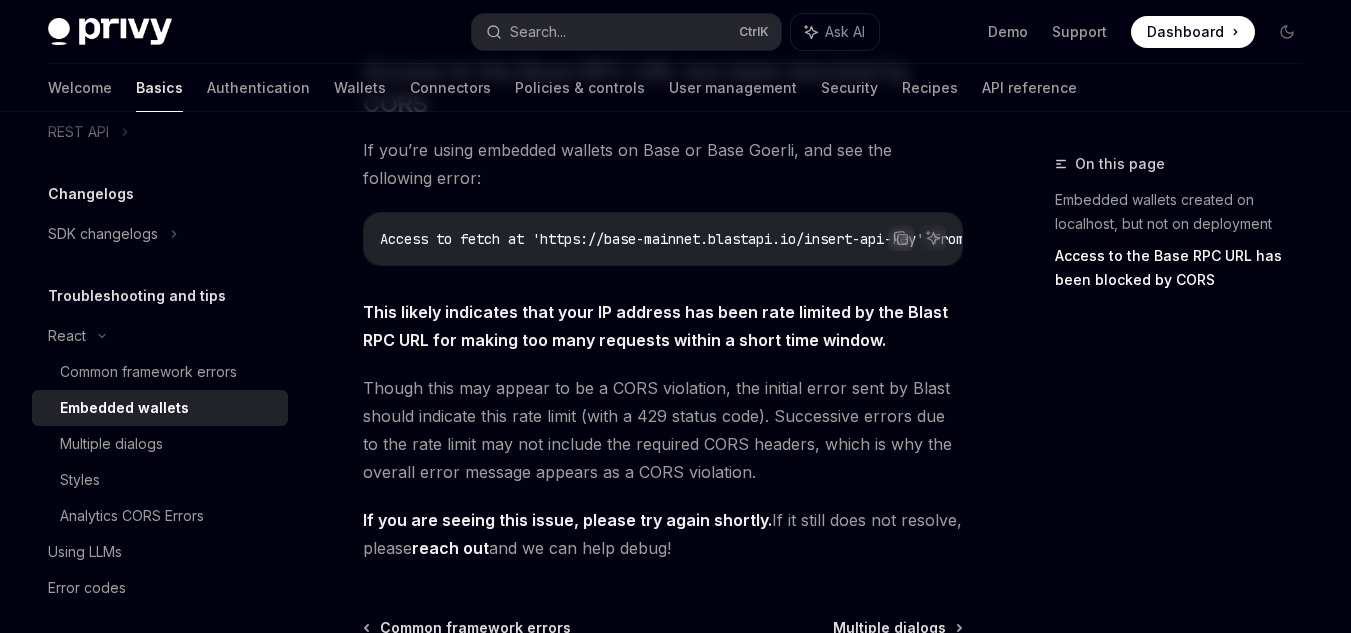 click on "On this page Embedded wallets created on localhost, but not on deployment Access to the Base RPC URL has been blocked by CORS" at bounding box center (1167, 392) 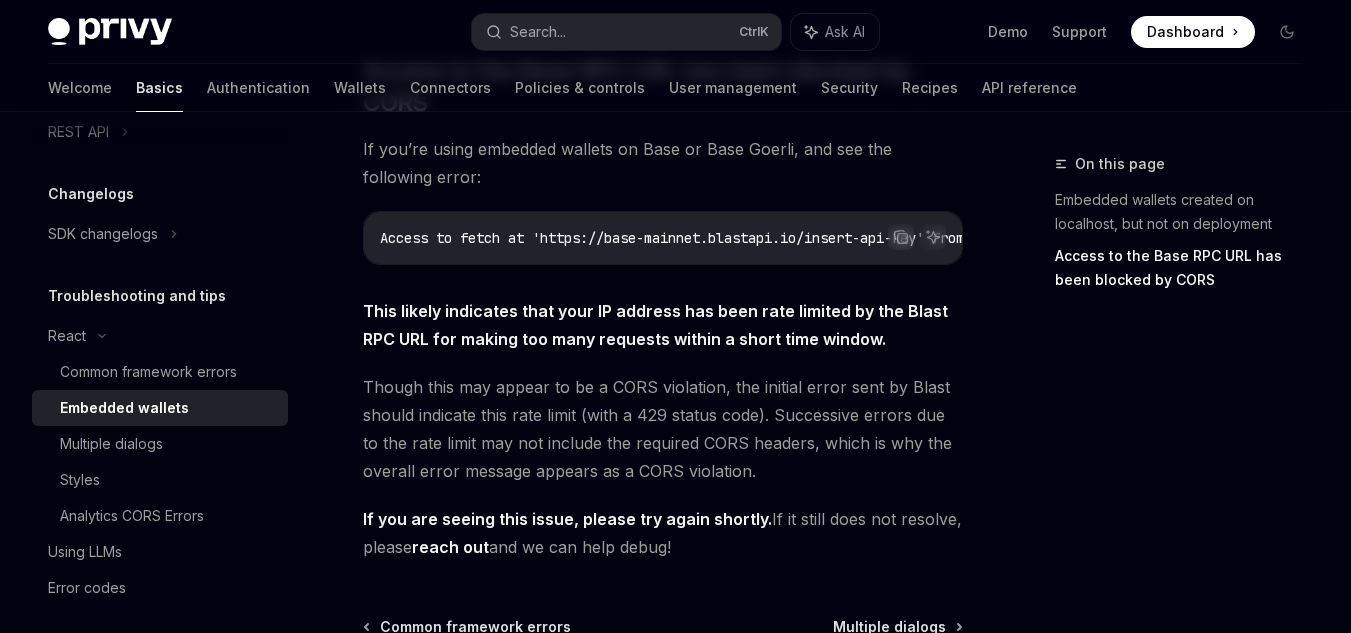 scroll, scrollTop: 734, scrollLeft: 0, axis: vertical 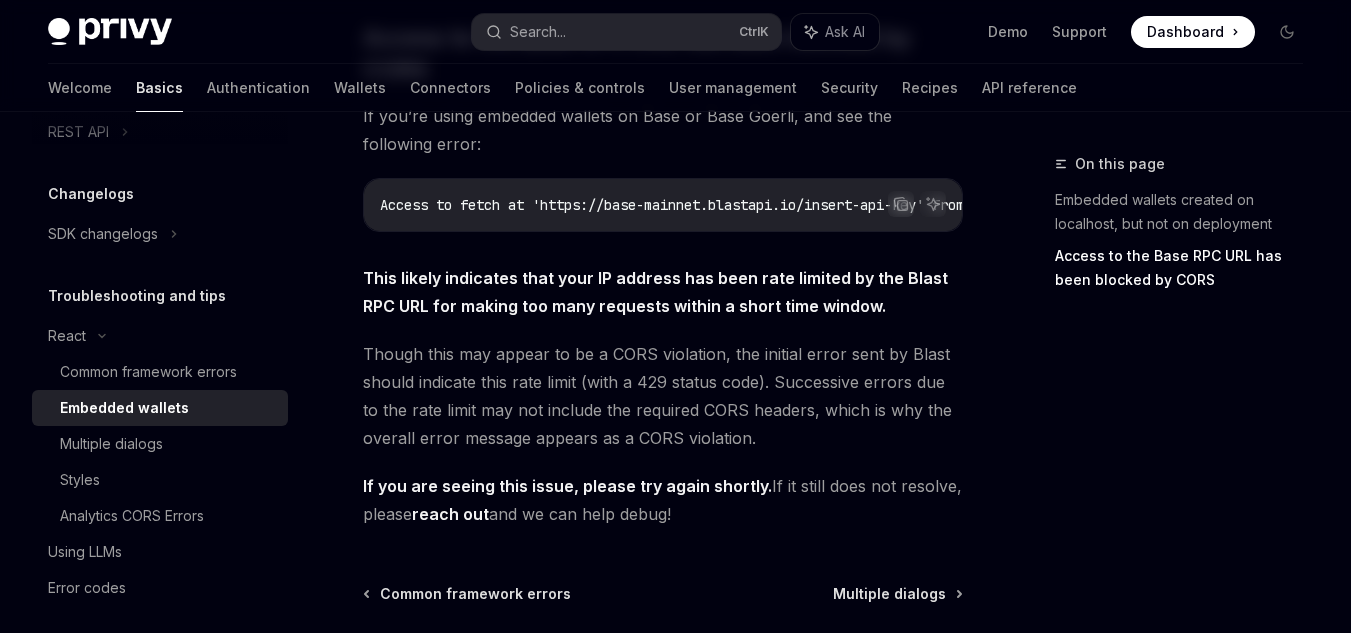 drag, startPoint x: 361, startPoint y: 283, endPoint x: 639, endPoint y: 426, distance: 312.62277 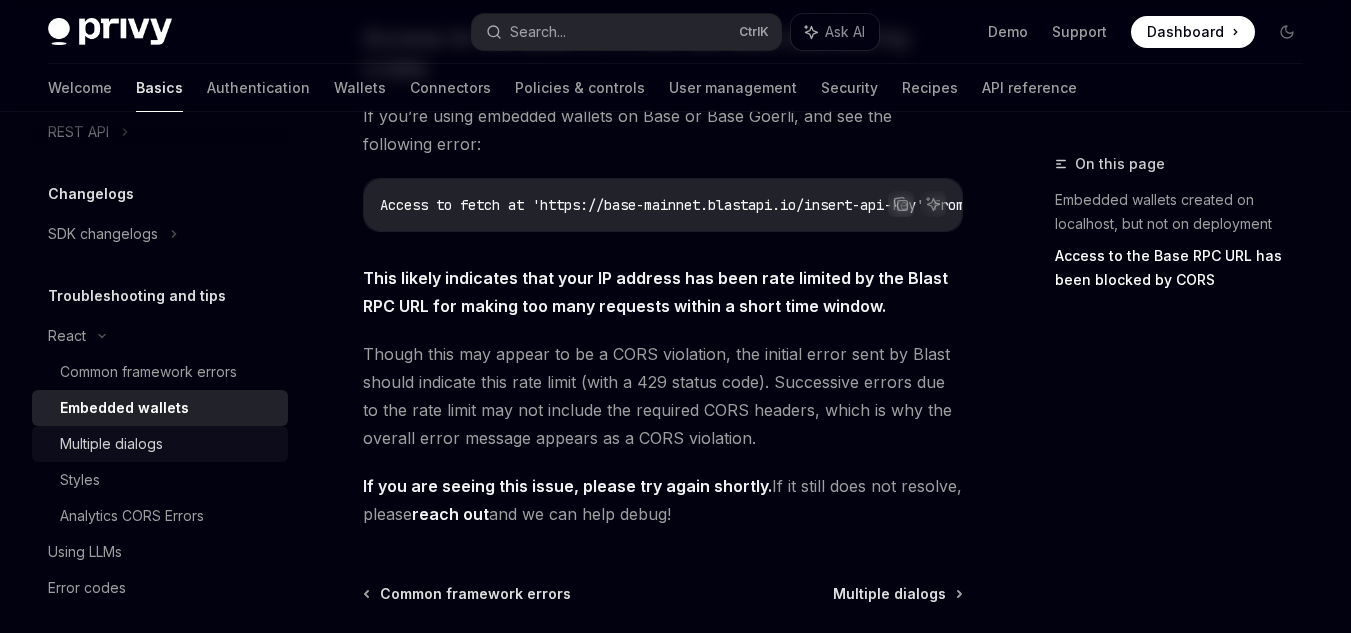 click on "Multiple dialogs" at bounding box center (168, 444) 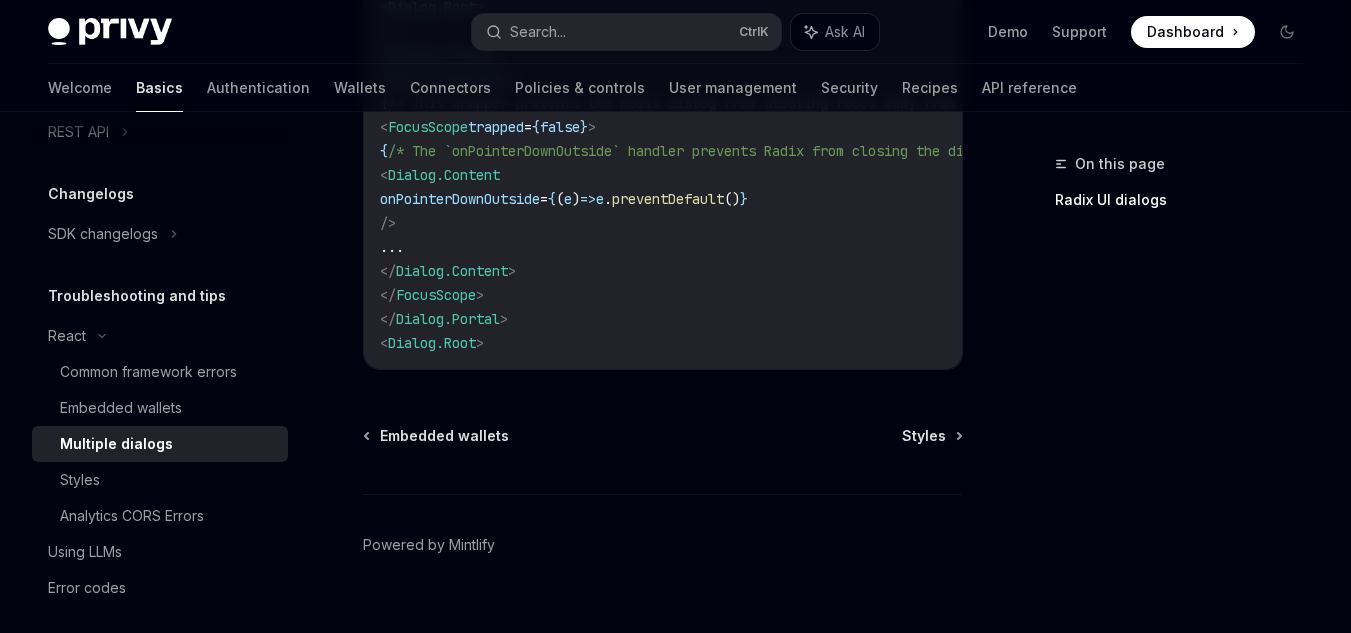 scroll, scrollTop: 1342, scrollLeft: 0, axis: vertical 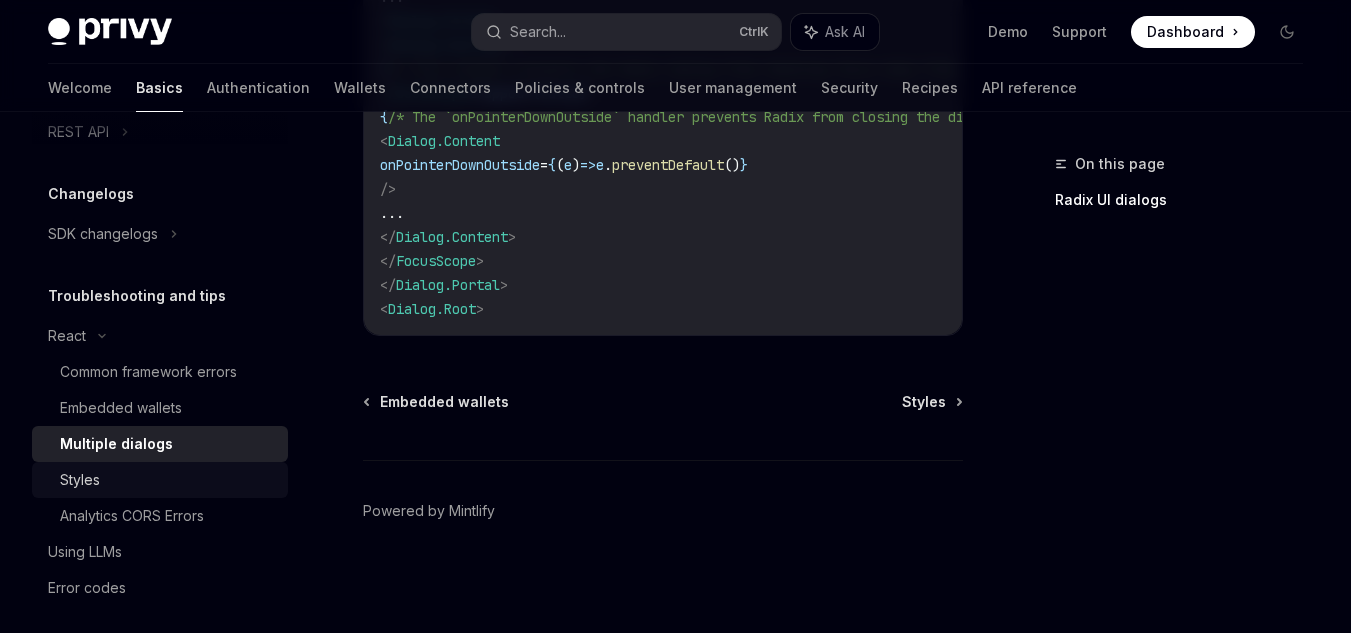 click on "Styles" at bounding box center [80, 480] 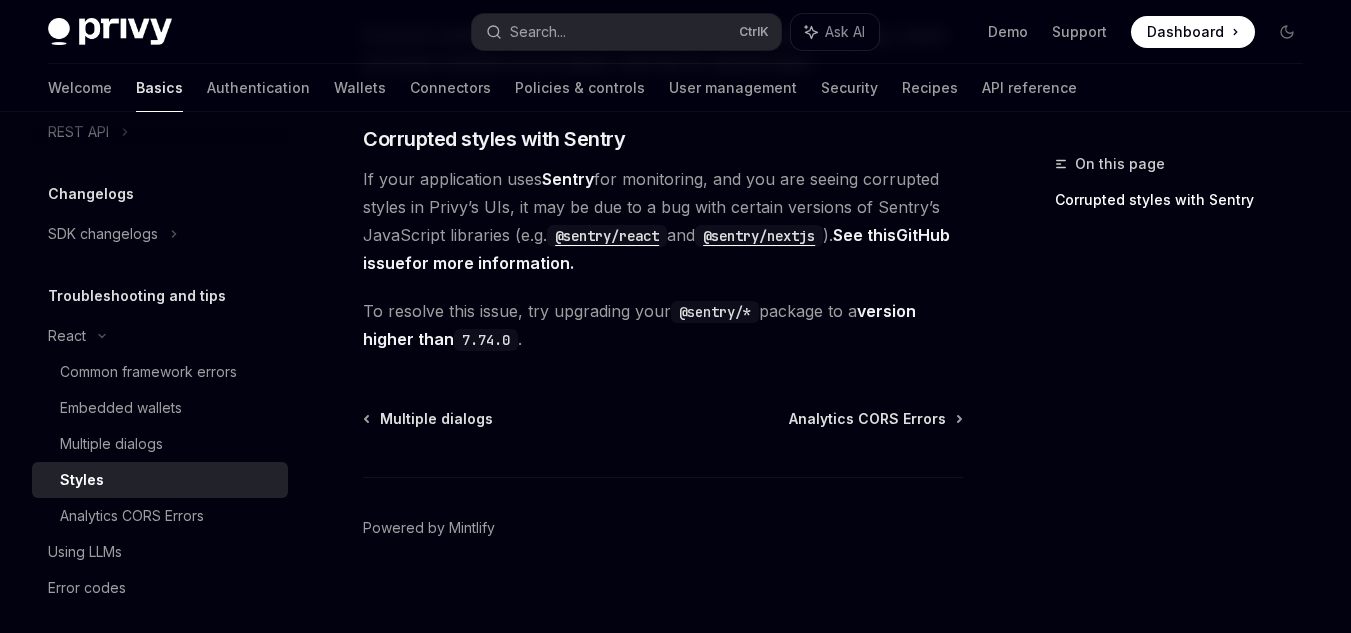 scroll, scrollTop: 248, scrollLeft: 0, axis: vertical 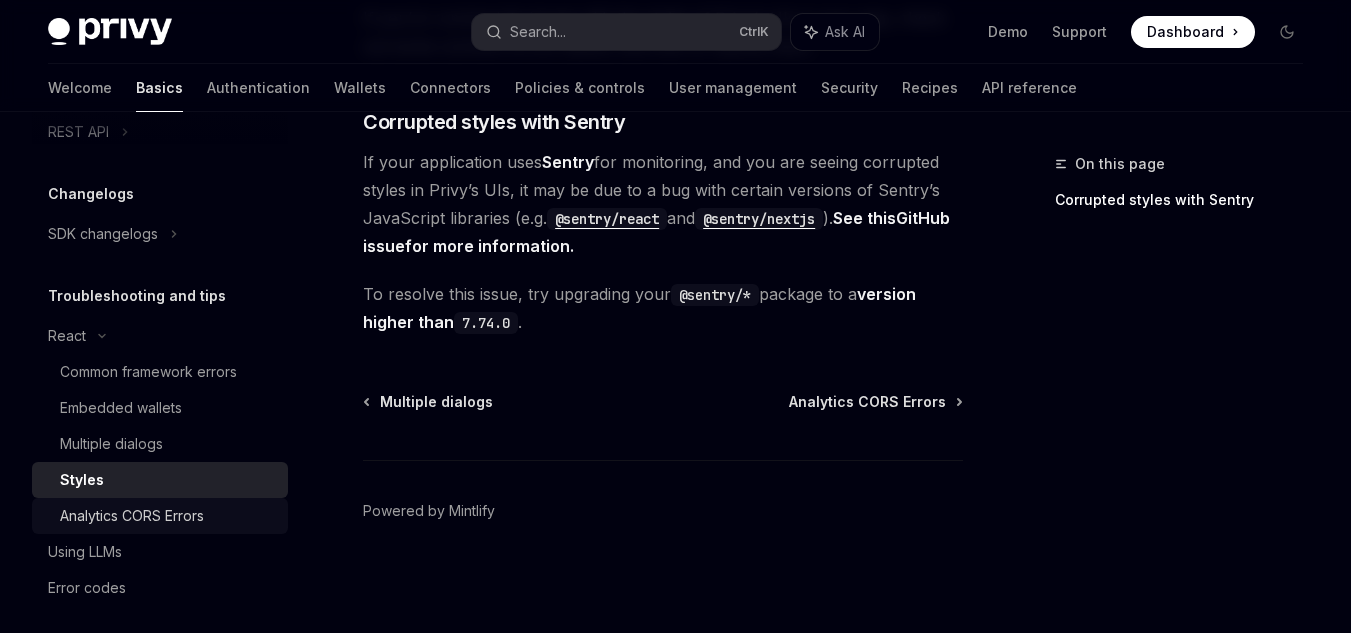 click on "Analytics CORS Errors" at bounding box center [132, 516] 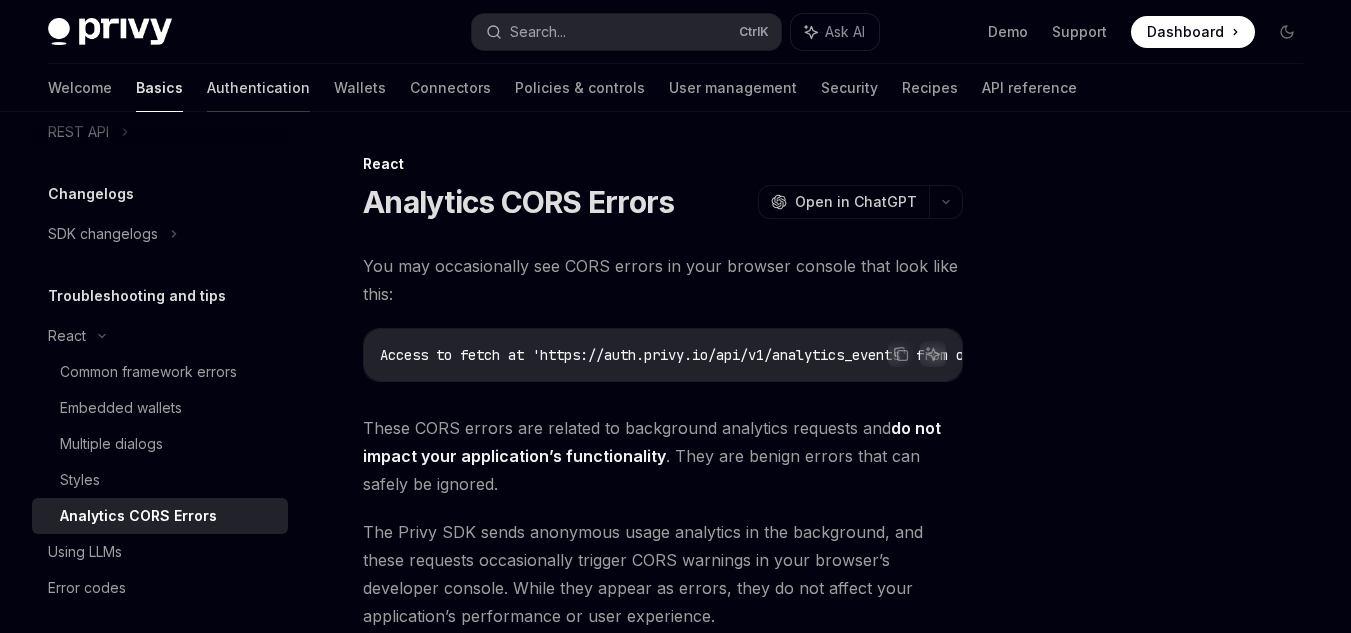 click on "Authentication" at bounding box center (258, 88) 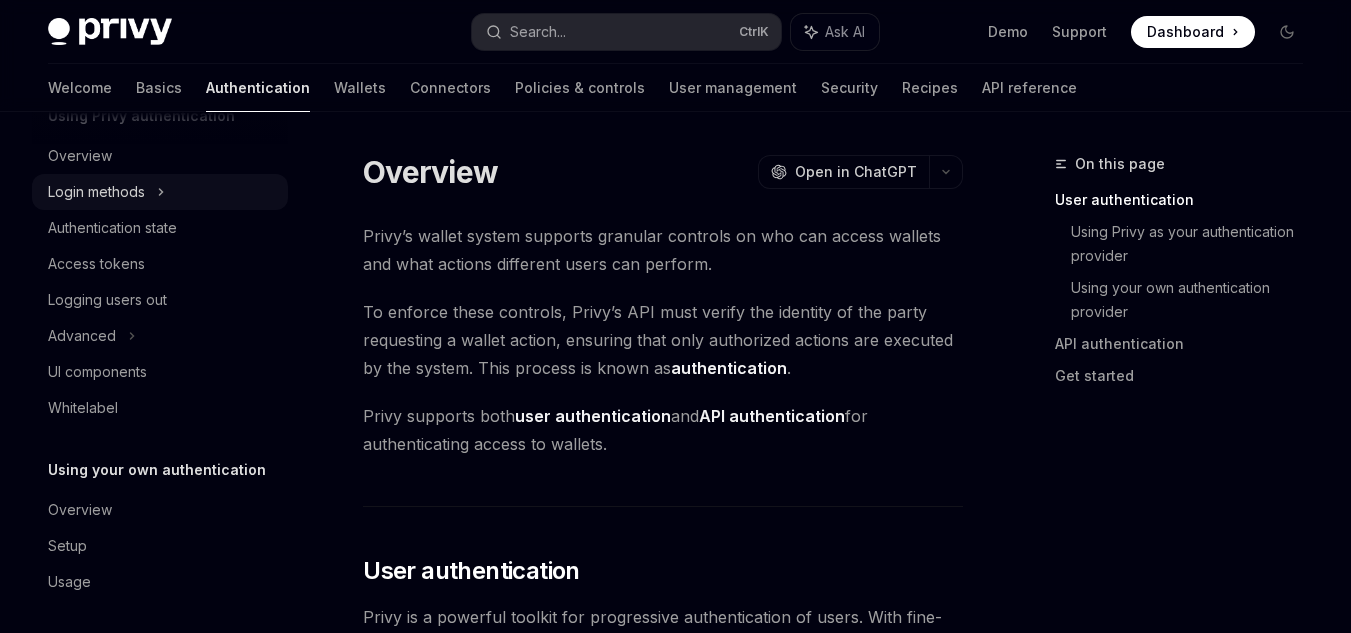 scroll, scrollTop: 115, scrollLeft: 0, axis: vertical 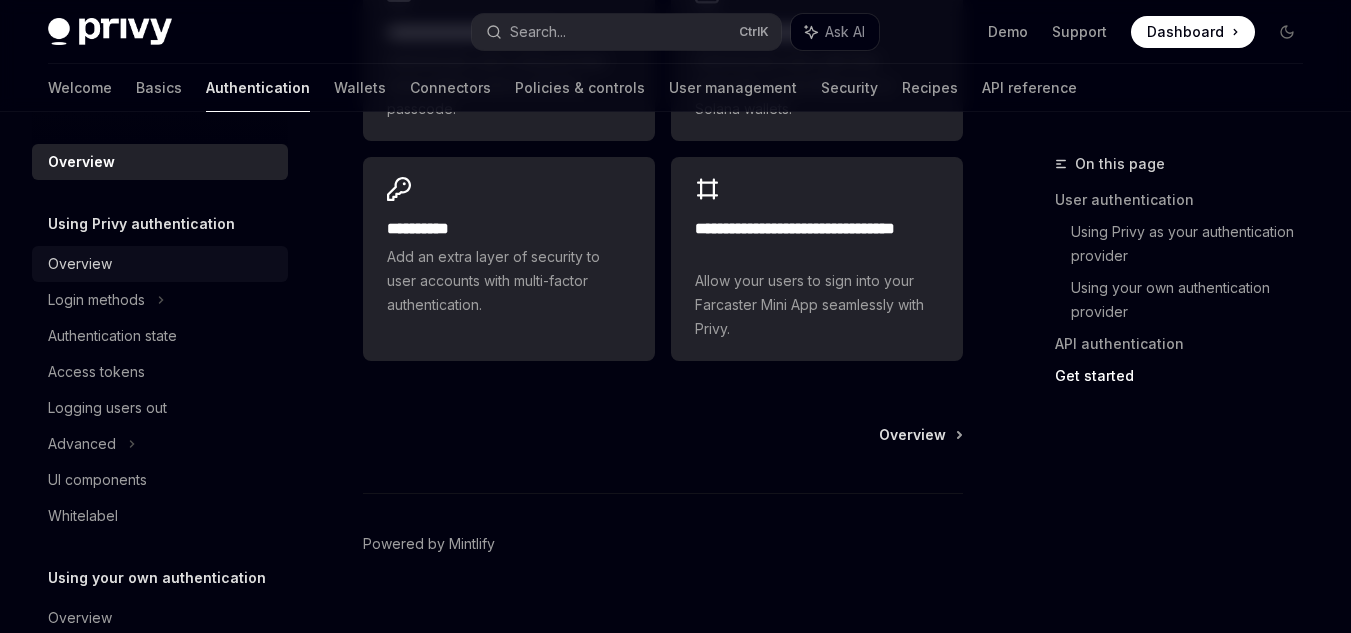 click on "Overview" at bounding box center (162, 264) 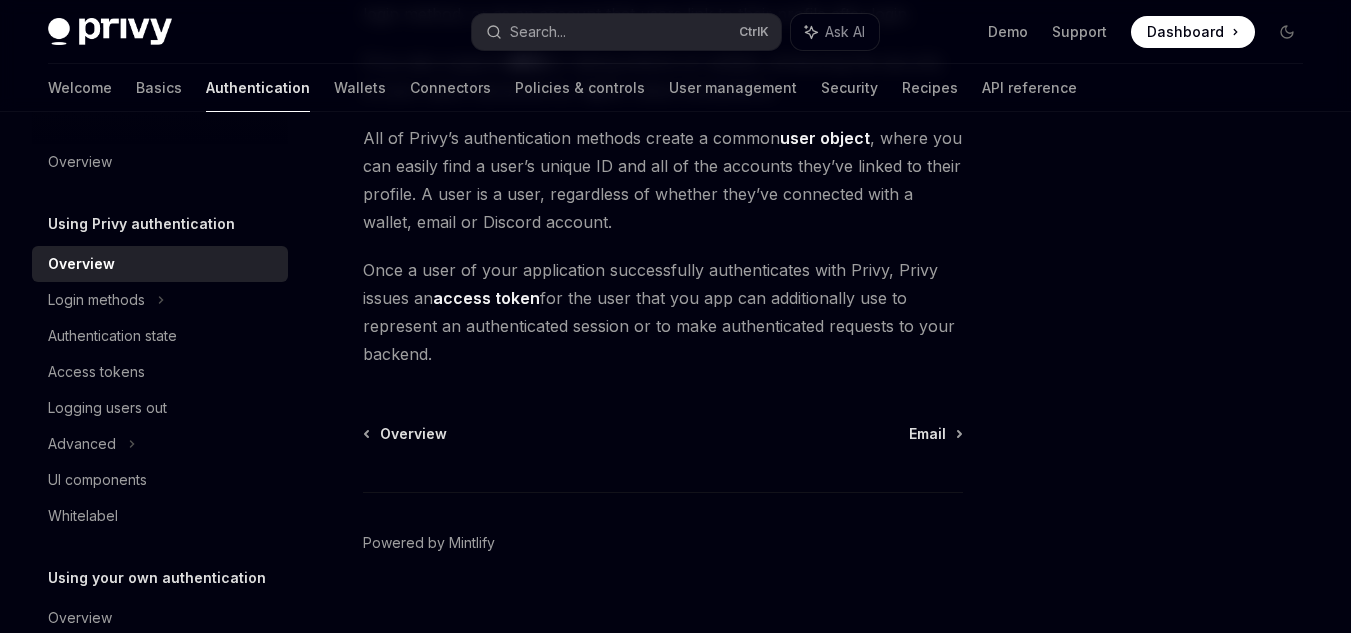scroll, scrollTop: 664, scrollLeft: 0, axis: vertical 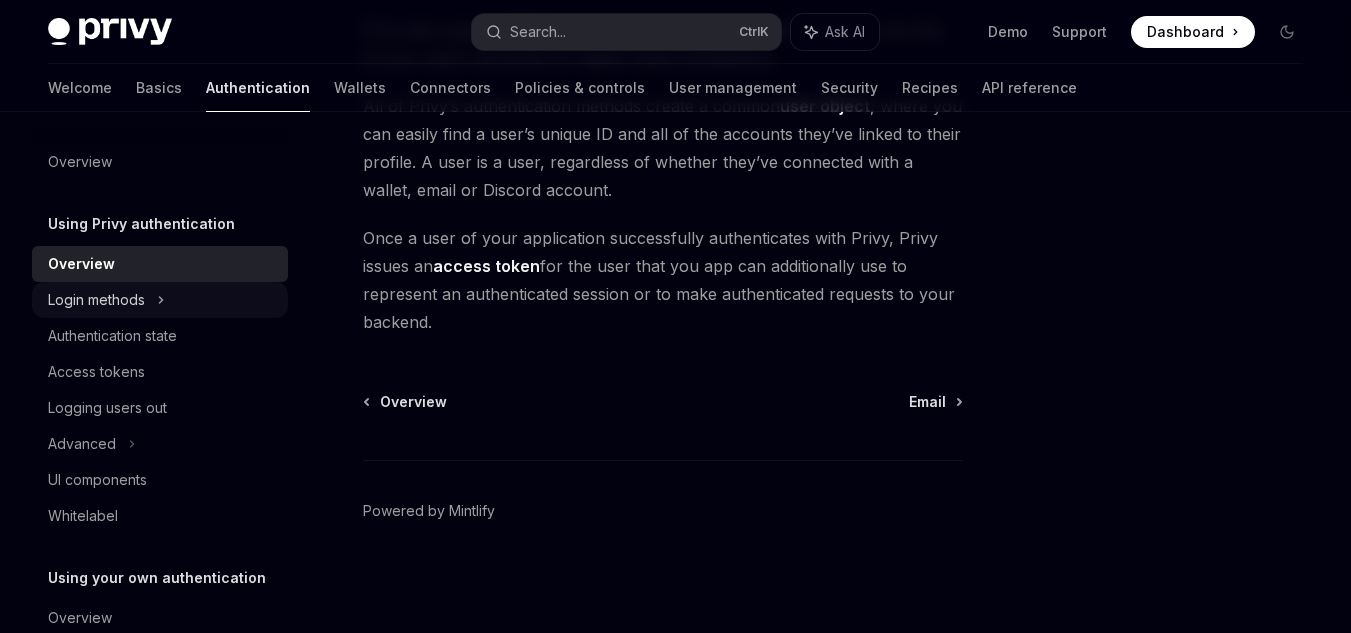 click 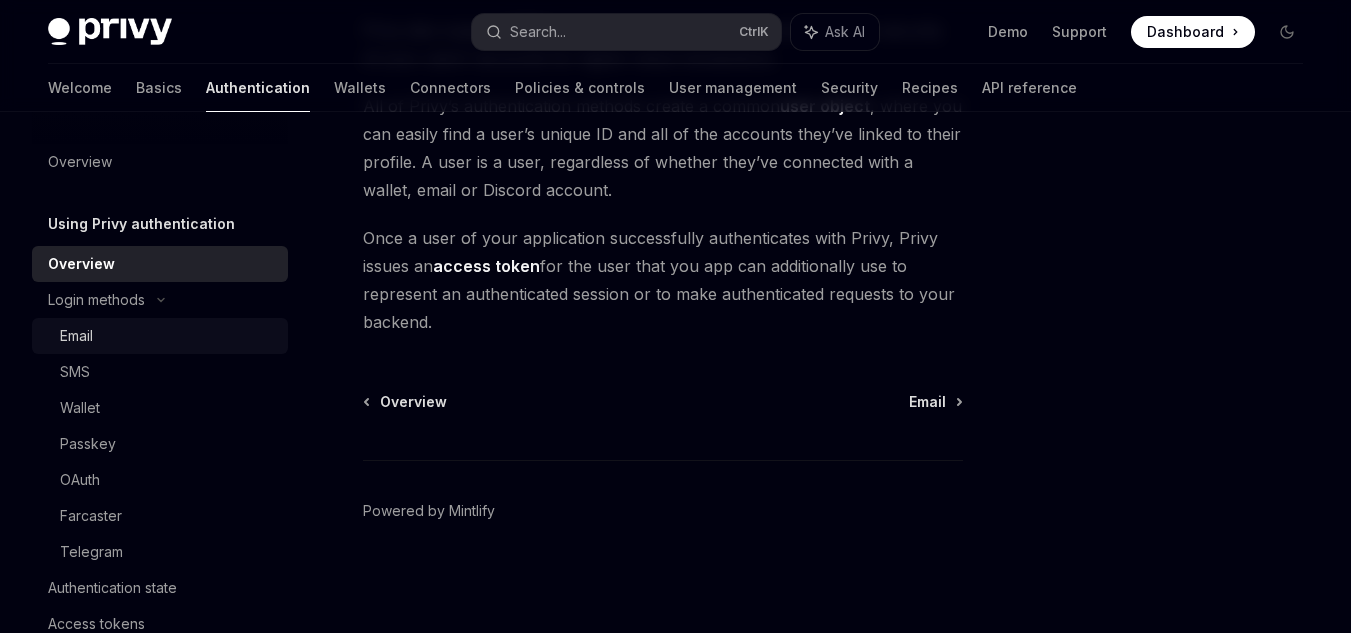 click on "Email" at bounding box center [168, 336] 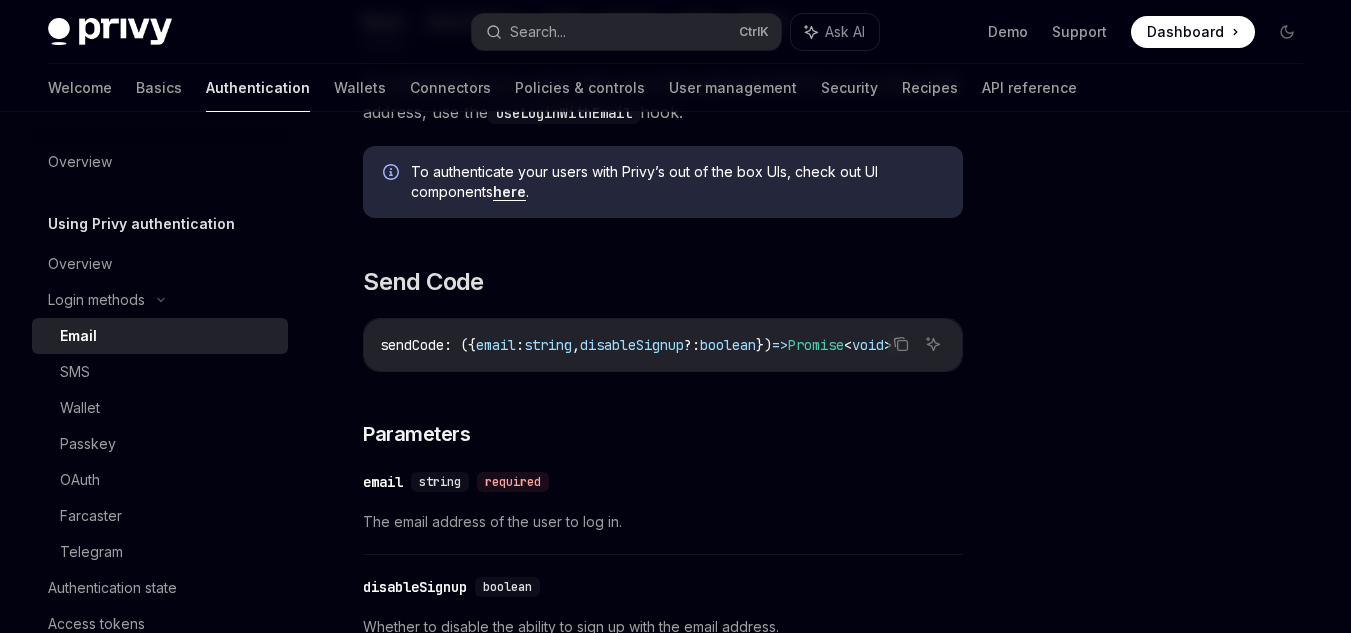 scroll, scrollTop: 500, scrollLeft: 0, axis: vertical 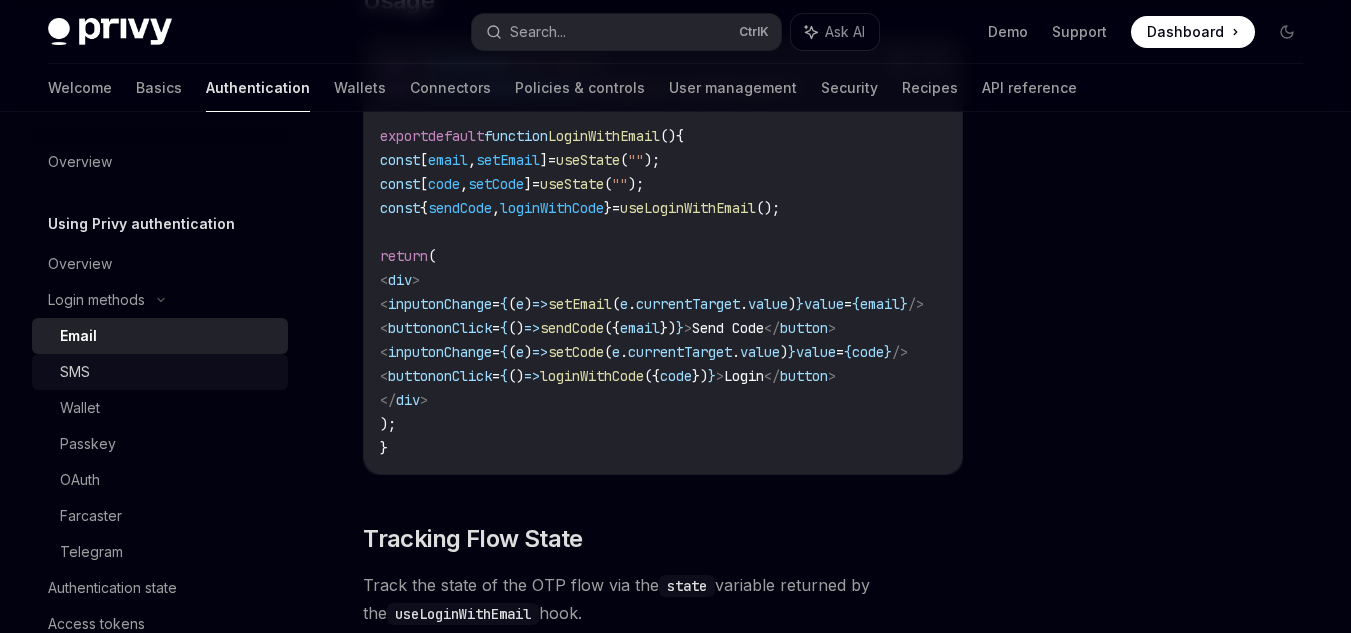 click on "SMS" at bounding box center (168, 372) 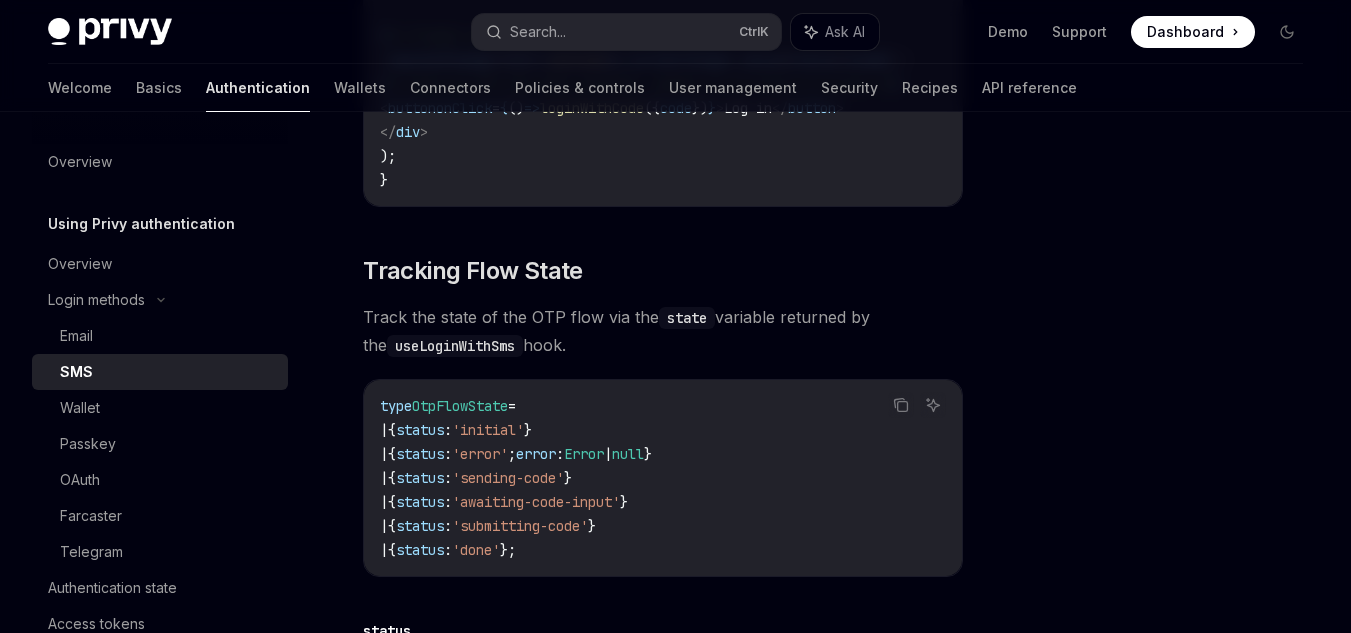scroll, scrollTop: 2700, scrollLeft: 0, axis: vertical 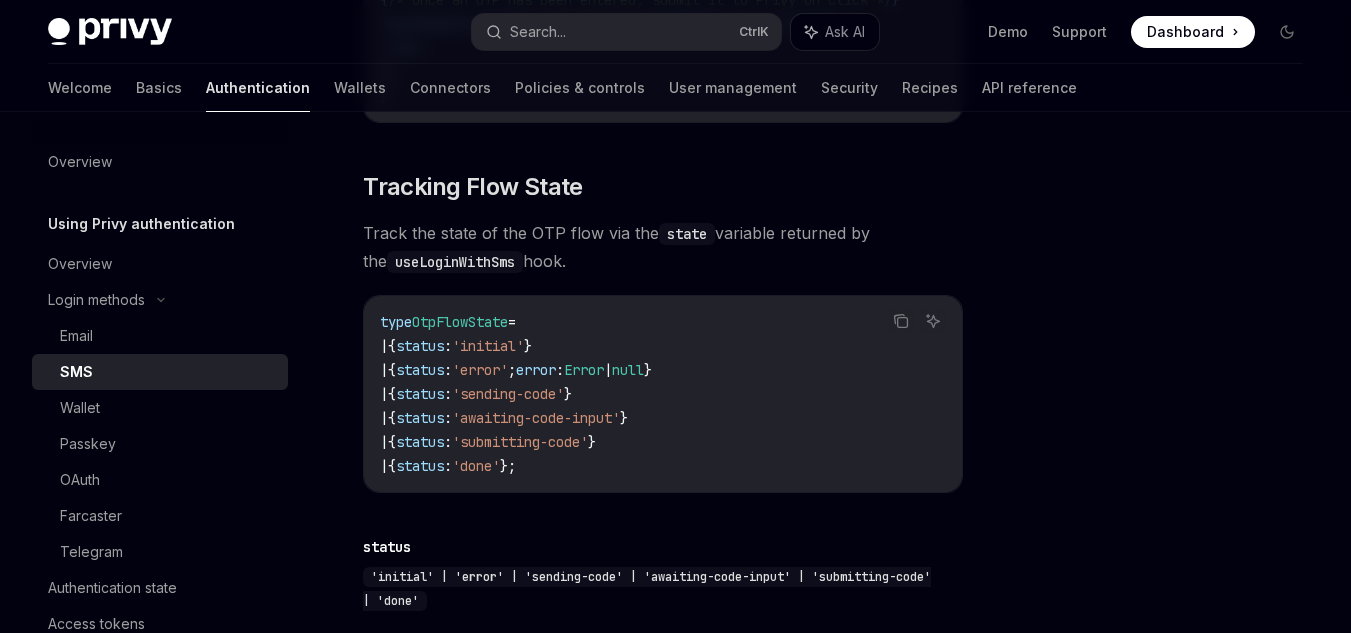 drag, startPoint x: 694, startPoint y: 297, endPoint x: 669, endPoint y: 228, distance: 73.38937 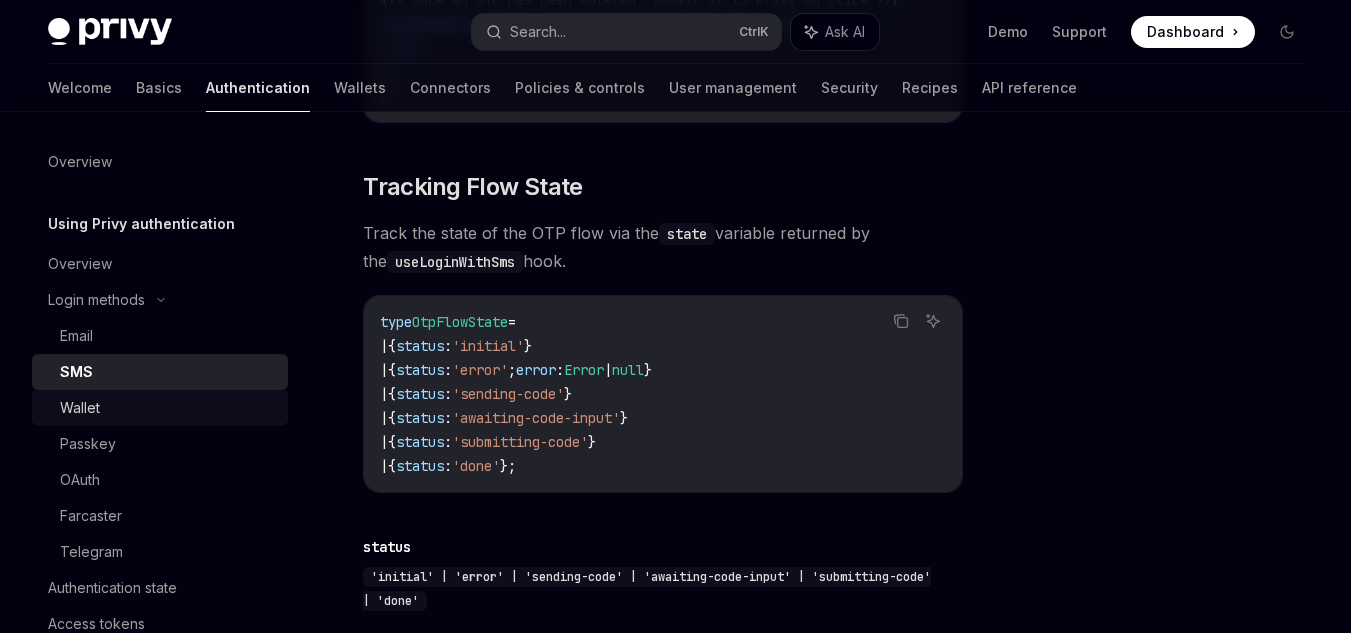 click on "Wallet" at bounding box center (168, 408) 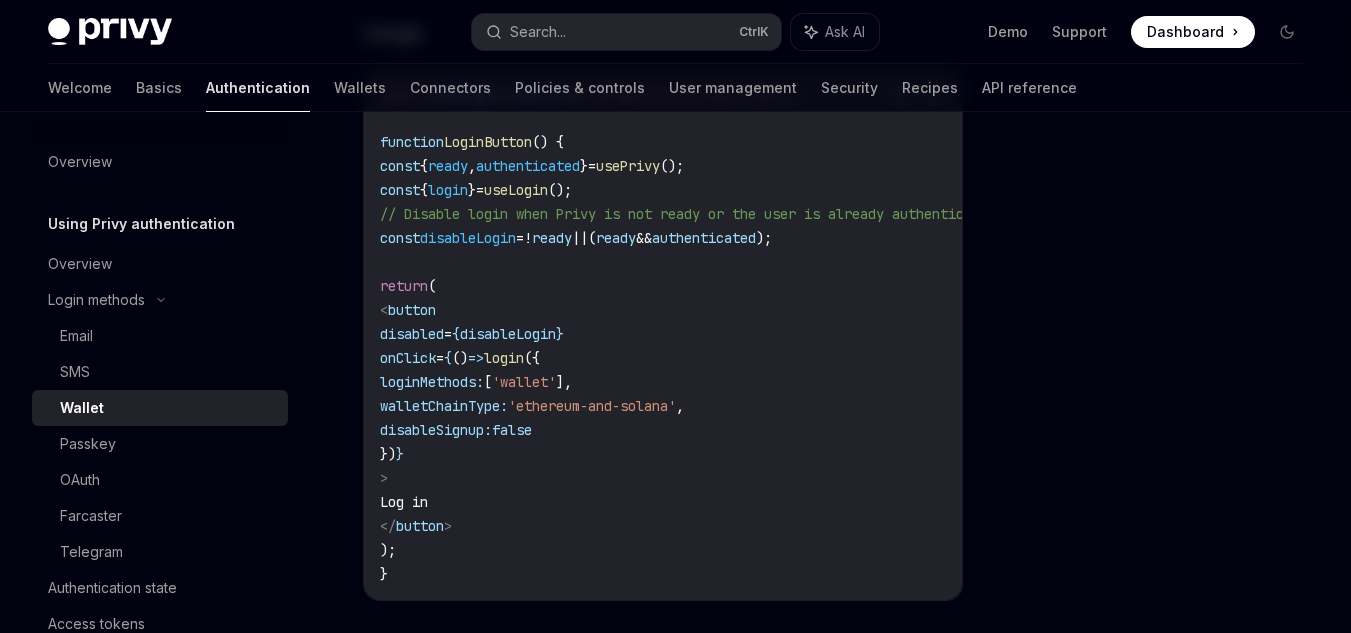 scroll, scrollTop: 1300, scrollLeft: 0, axis: vertical 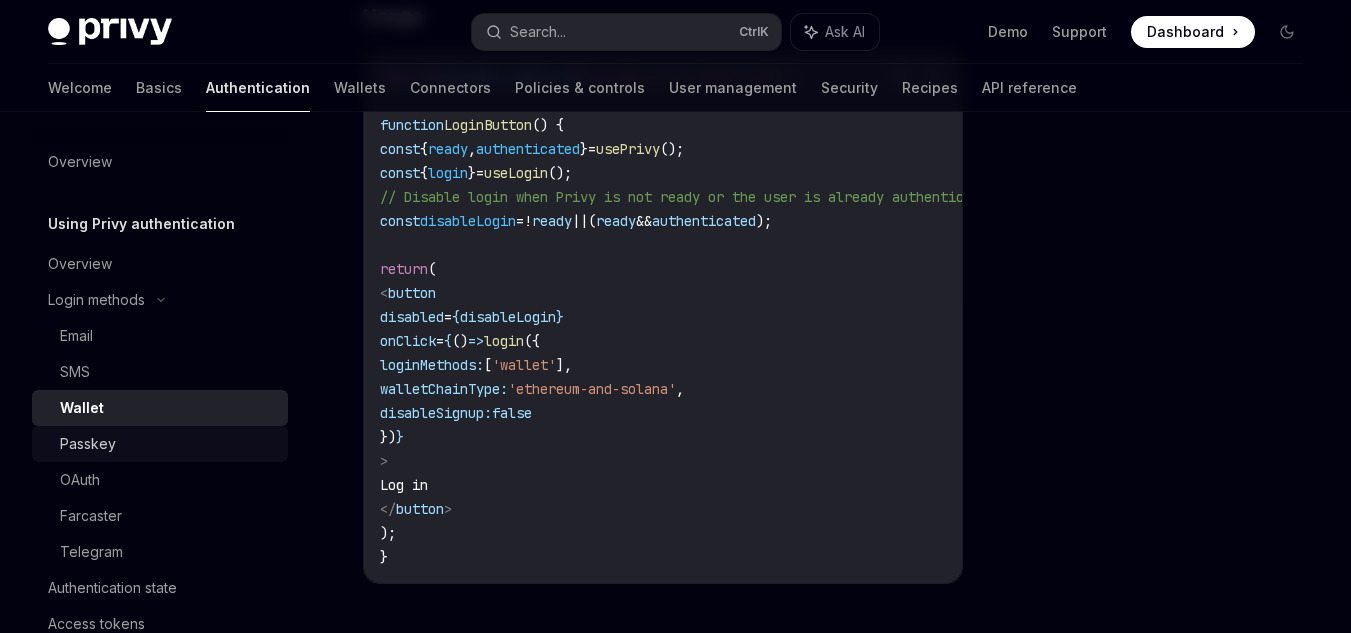 click on "Passkey" at bounding box center (168, 444) 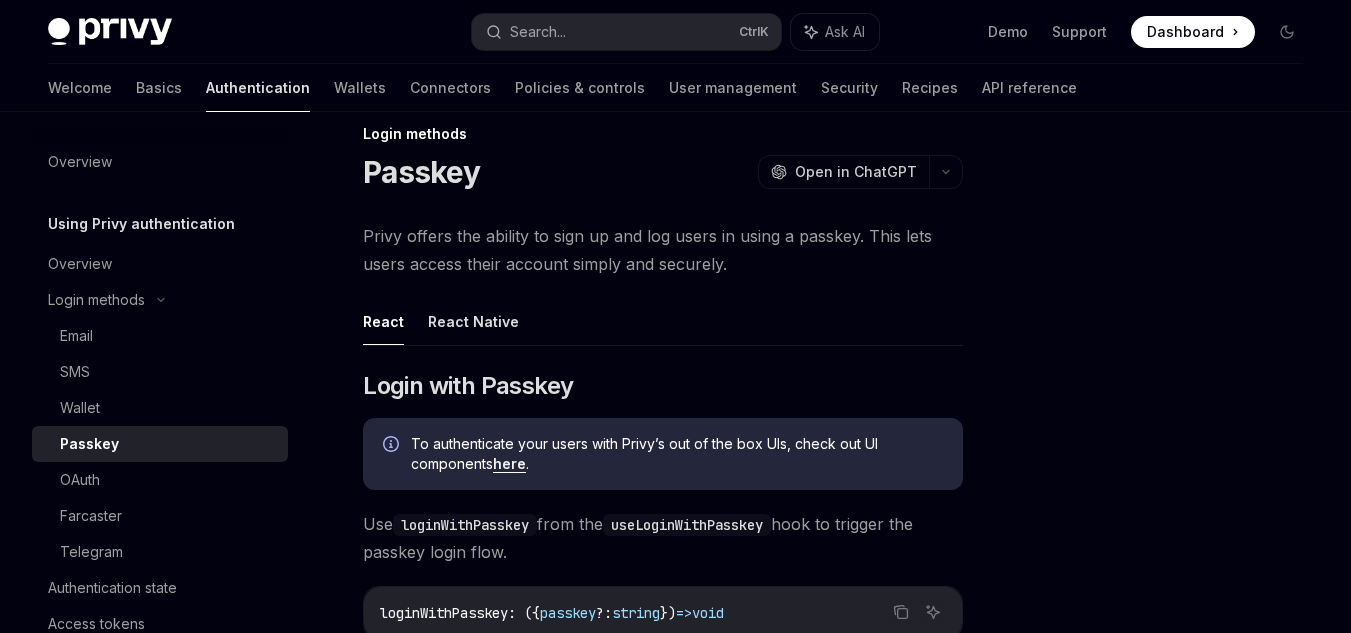 scroll, scrollTop: 0, scrollLeft: 0, axis: both 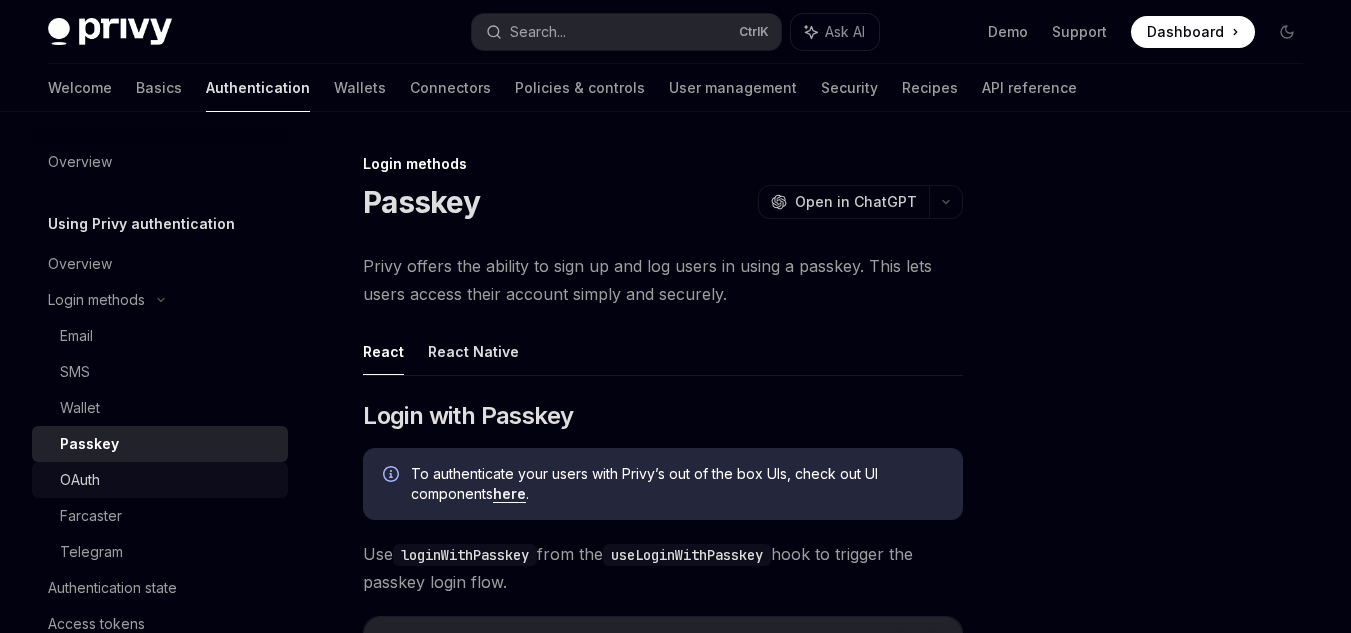 click on "OAuth" at bounding box center (168, 480) 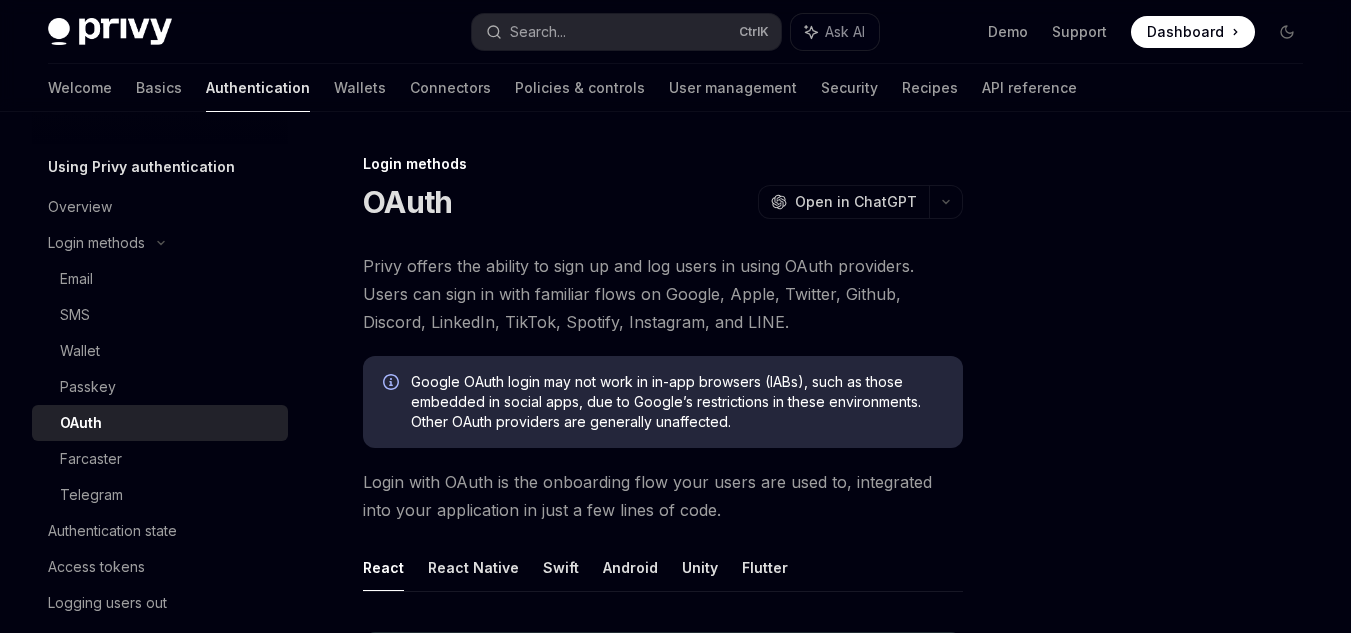 scroll, scrollTop: 100, scrollLeft: 0, axis: vertical 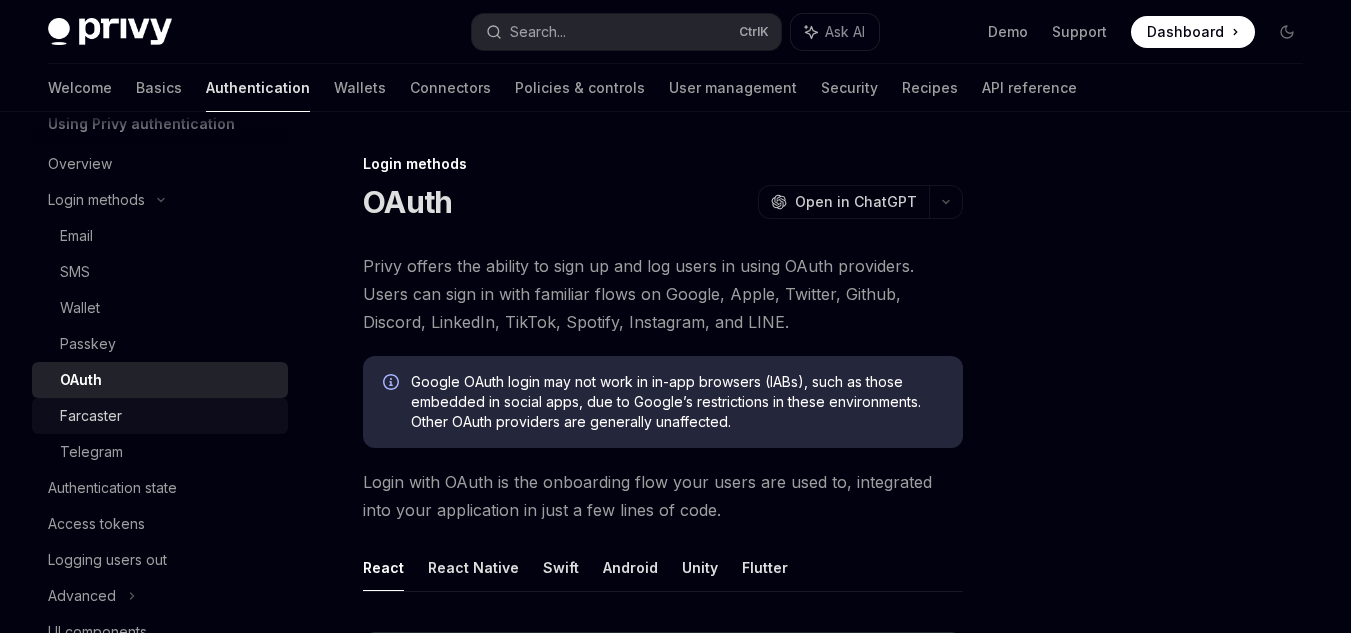 click on "Farcaster" at bounding box center [91, 416] 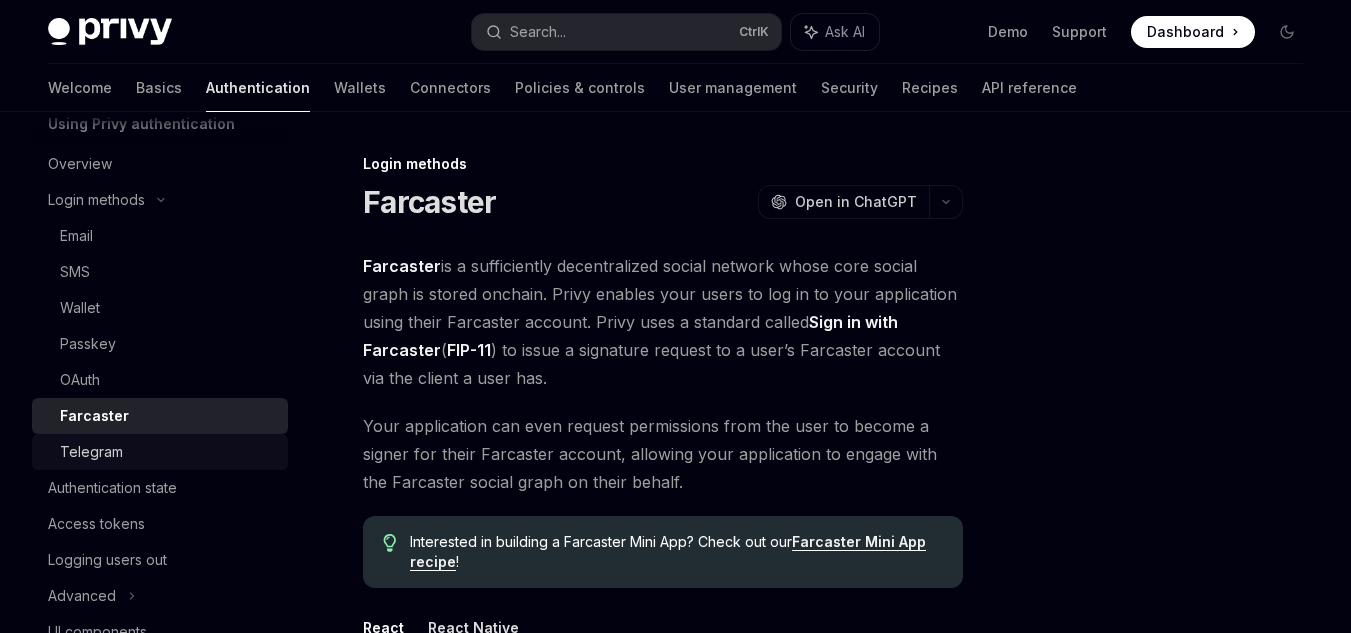 click on "Telegram" at bounding box center [168, 452] 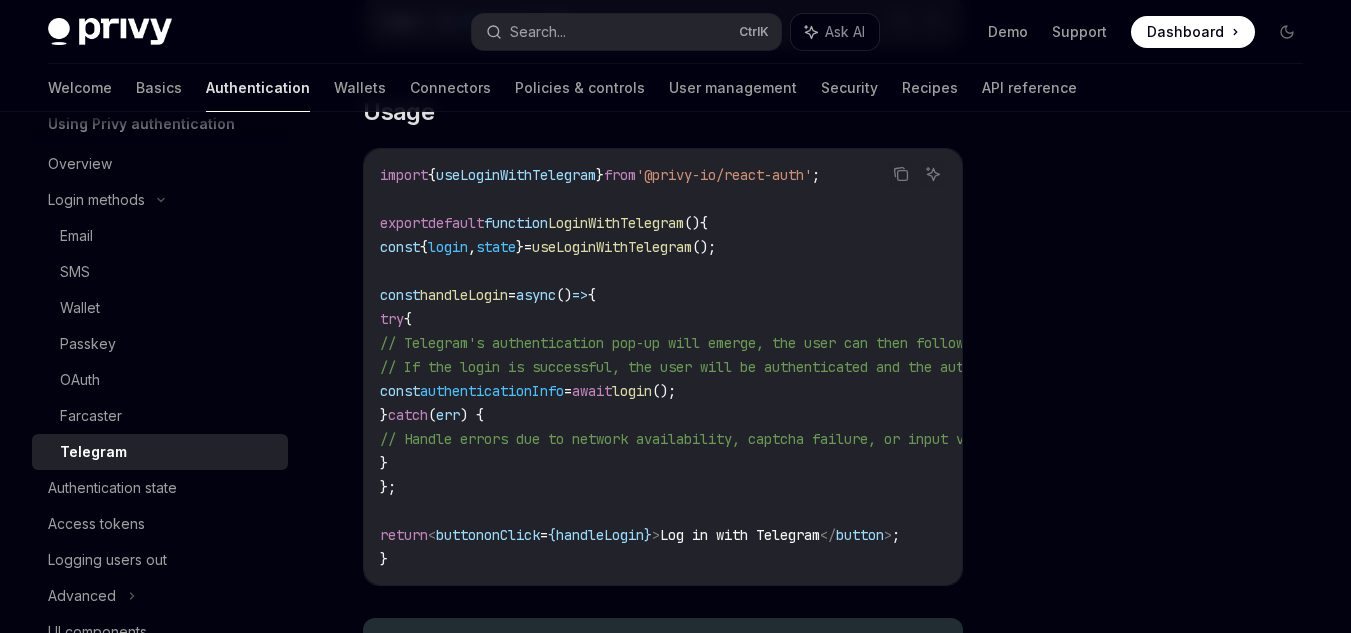 scroll, scrollTop: 900, scrollLeft: 0, axis: vertical 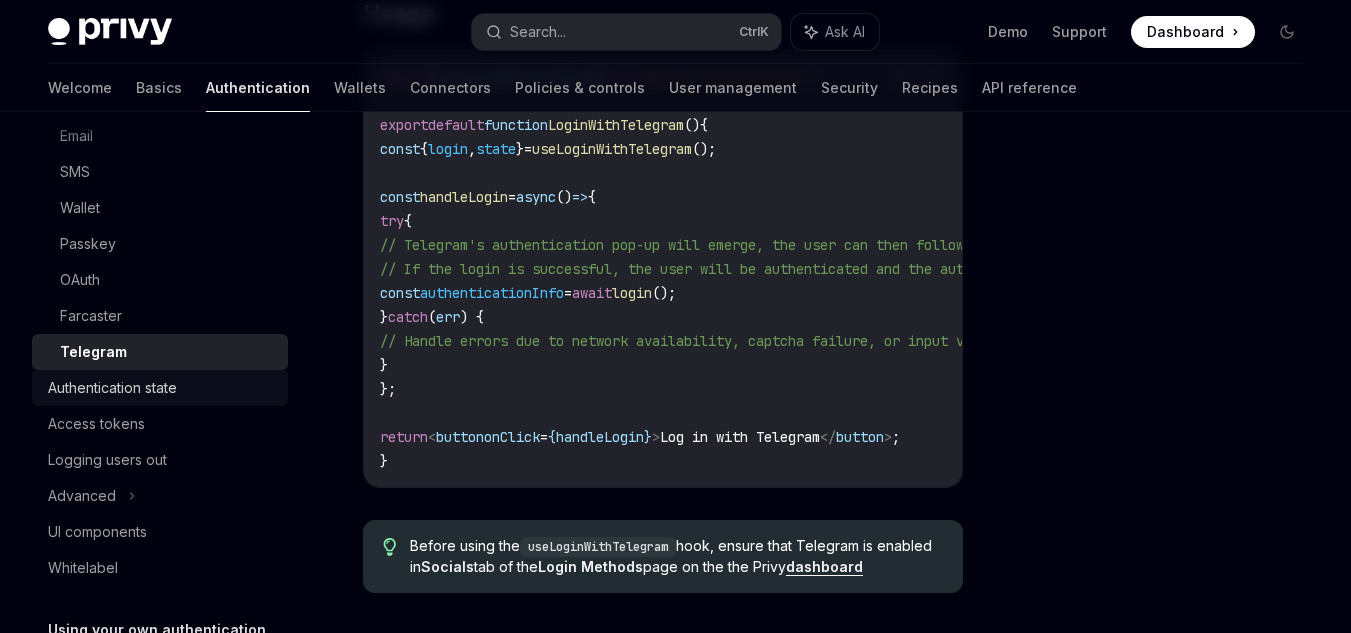 click on "Authentication state" at bounding box center (112, 388) 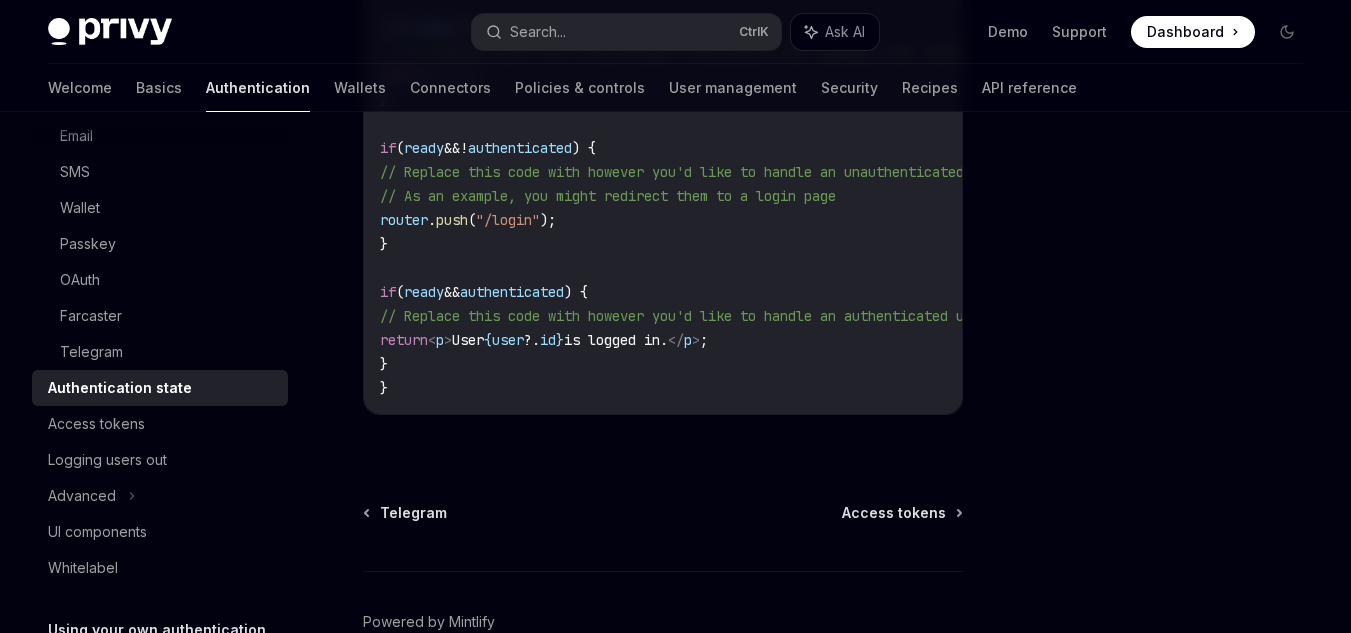 scroll, scrollTop: 1069, scrollLeft: 0, axis: vertical 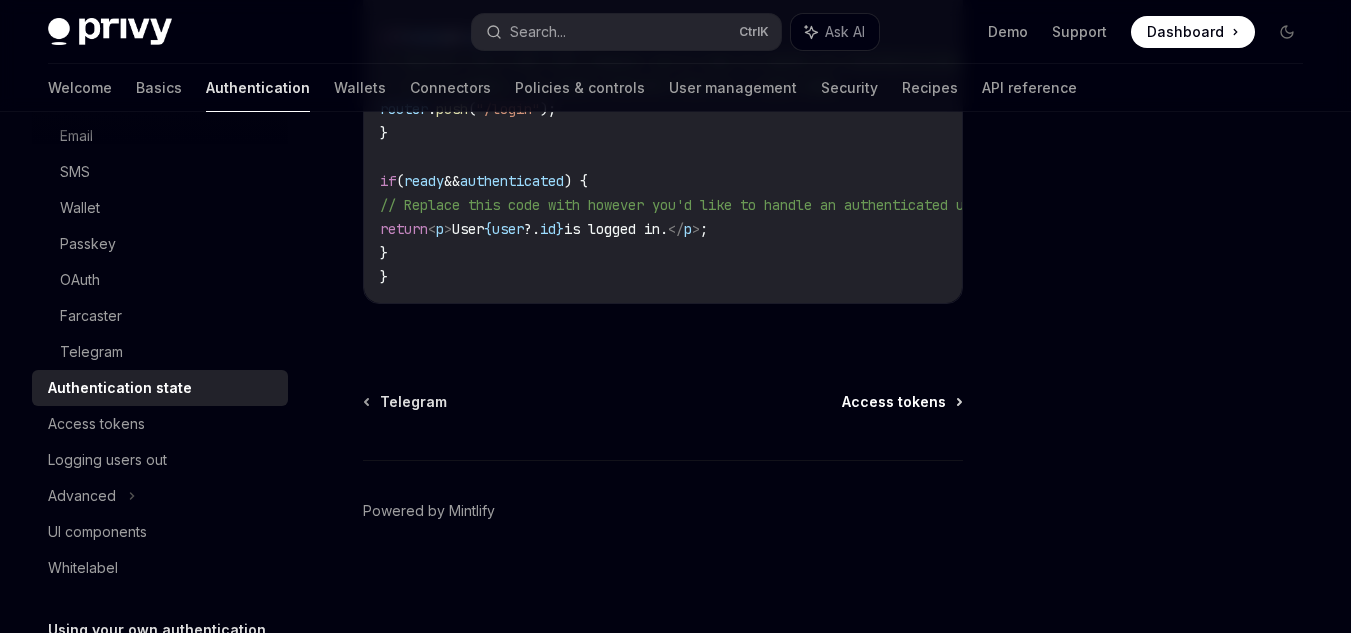 click on "Access tokens" at bounding box center (894, 402) 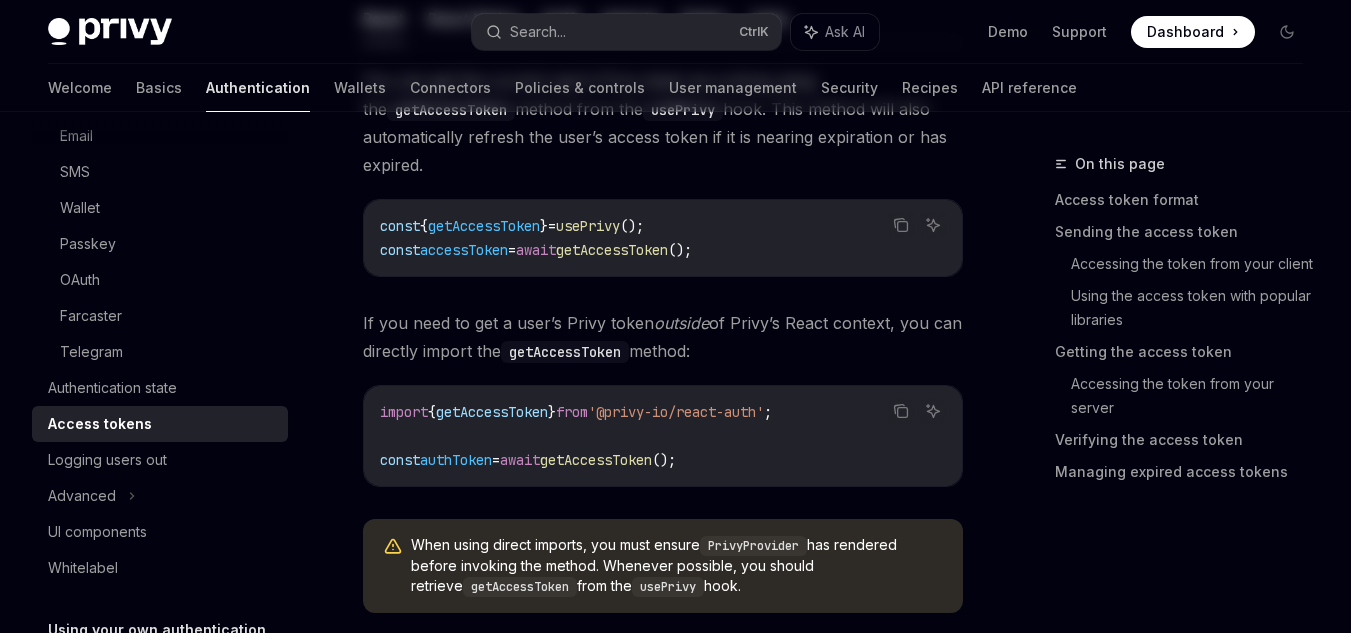 scroll, scrollTop: 0, scrollLeft: 0, axis: both 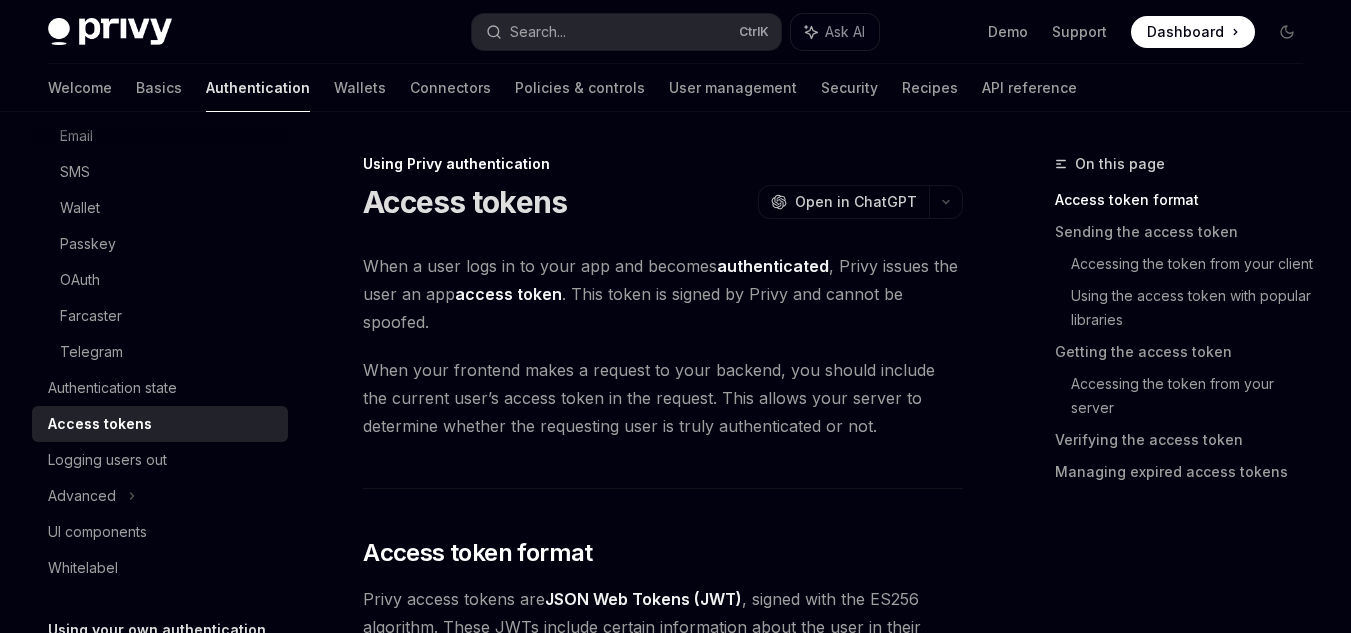 click on "When a user logs in to your app and becomes  authenticated , Privy issues the user an app  access token . This token is signed by Privy and cannot be spoofed." at bounding box center [663, 294] 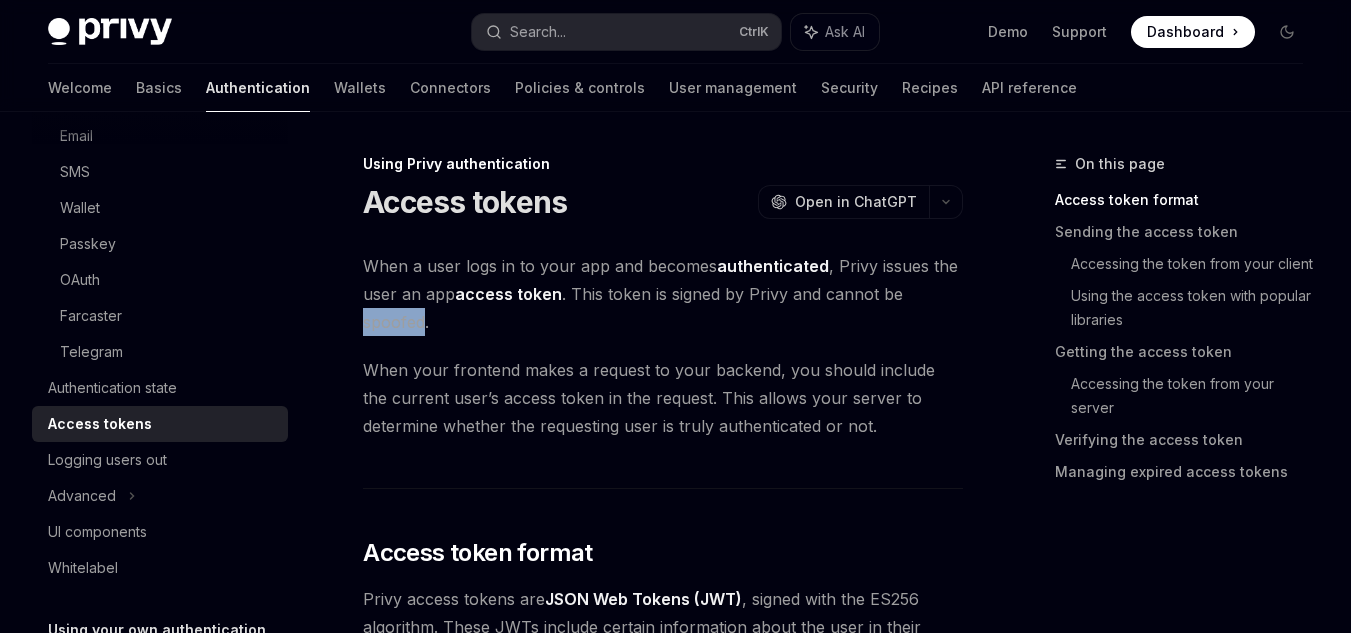 click on "When a user logs in to your app and becomes  authenticated , Privy issues the user an app  access token . This token is signed by Privy and cannot be spoofed." at bounding box center (663, 294) 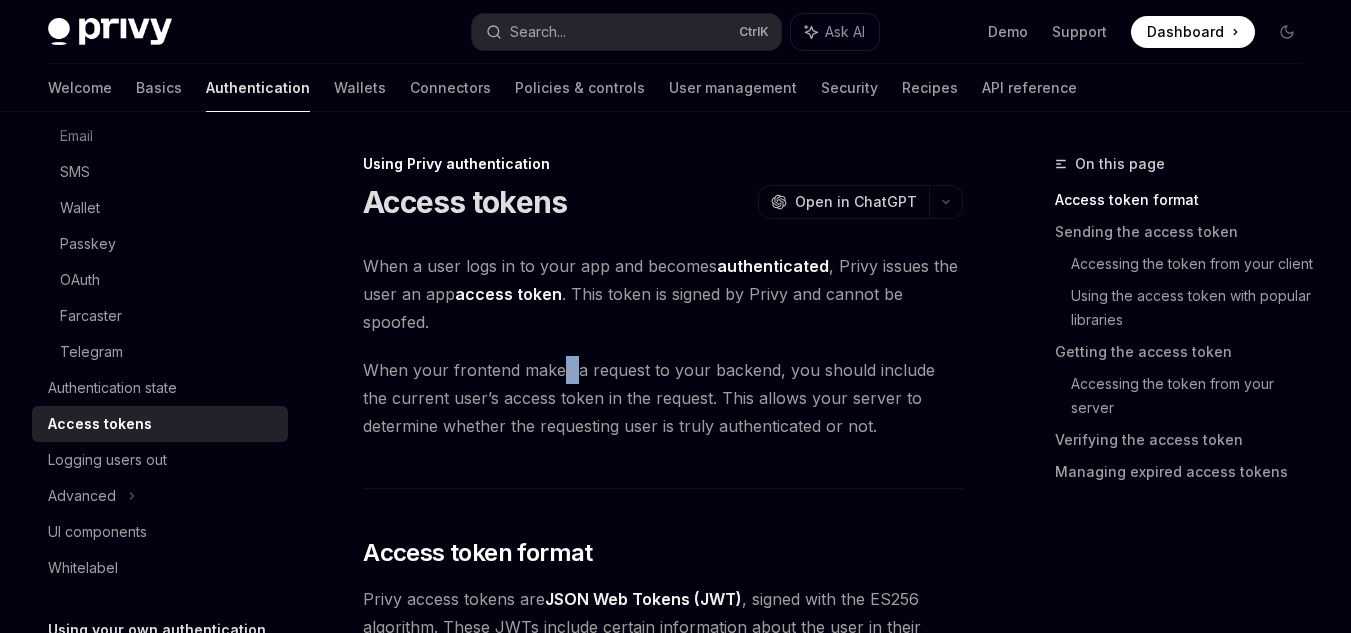 click on "When your frontend makes a request to your backend, you should include the current user’s access token in the request. This allows your server to determine whether the requesting user is truly authenticated or not." at bounding box center [663, 398] 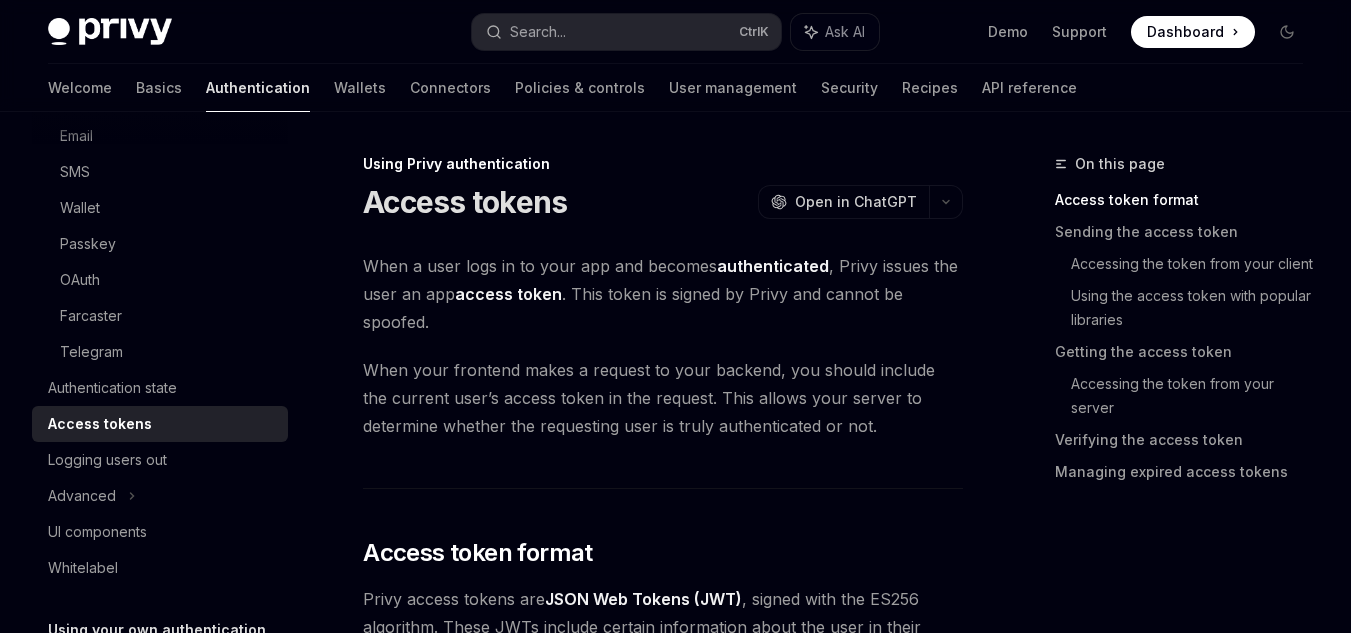 click on "When a user logs in to your app and becomes  authenticated , Privy issues the user an app  access token . This token is signed by Privy and cannot be spoofed." at bounding box center (663, 294) 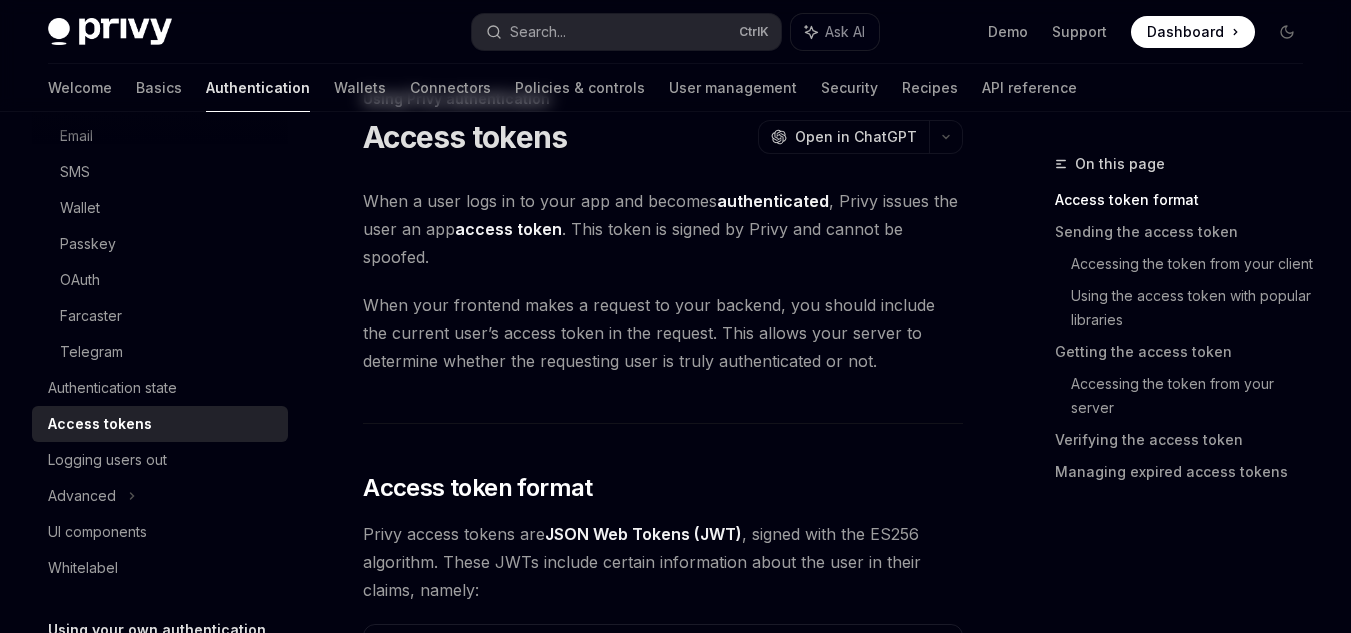 scroll, scrollTop: 100, scrollLeft: 0, axis: vertical 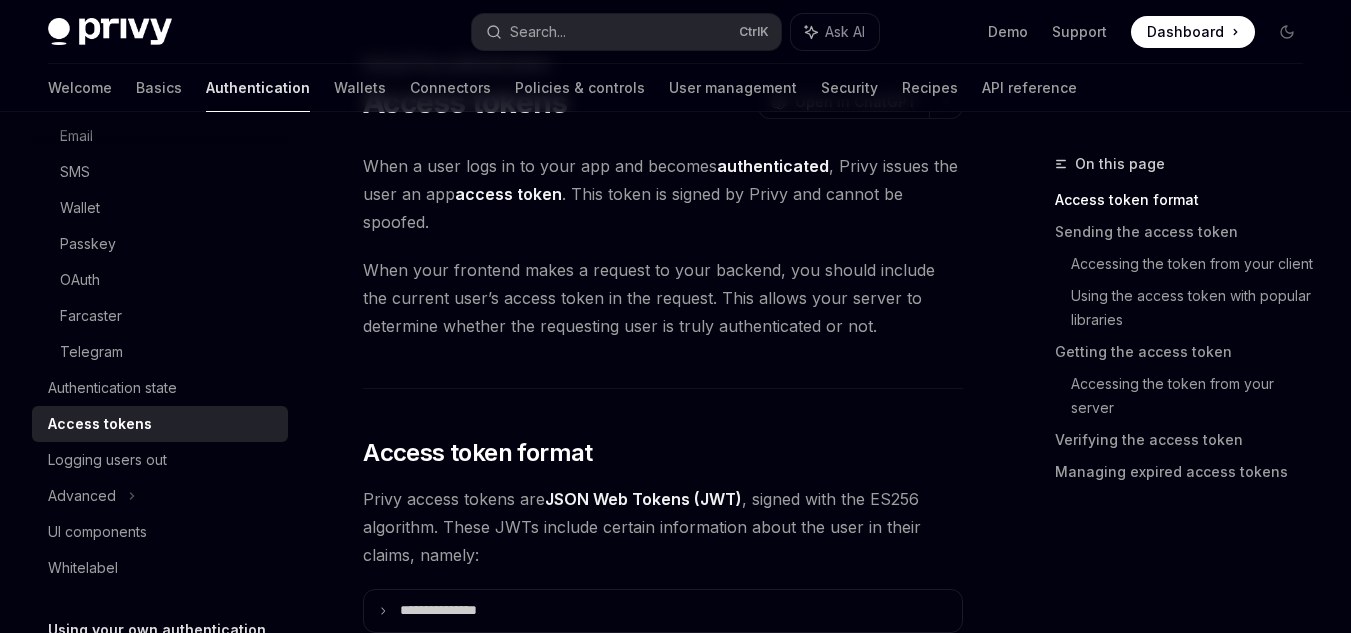 drag, startPoint x: 649, startPoint y: 293, endPoint x: 598, endPoint y: 248, distance: 68.0147 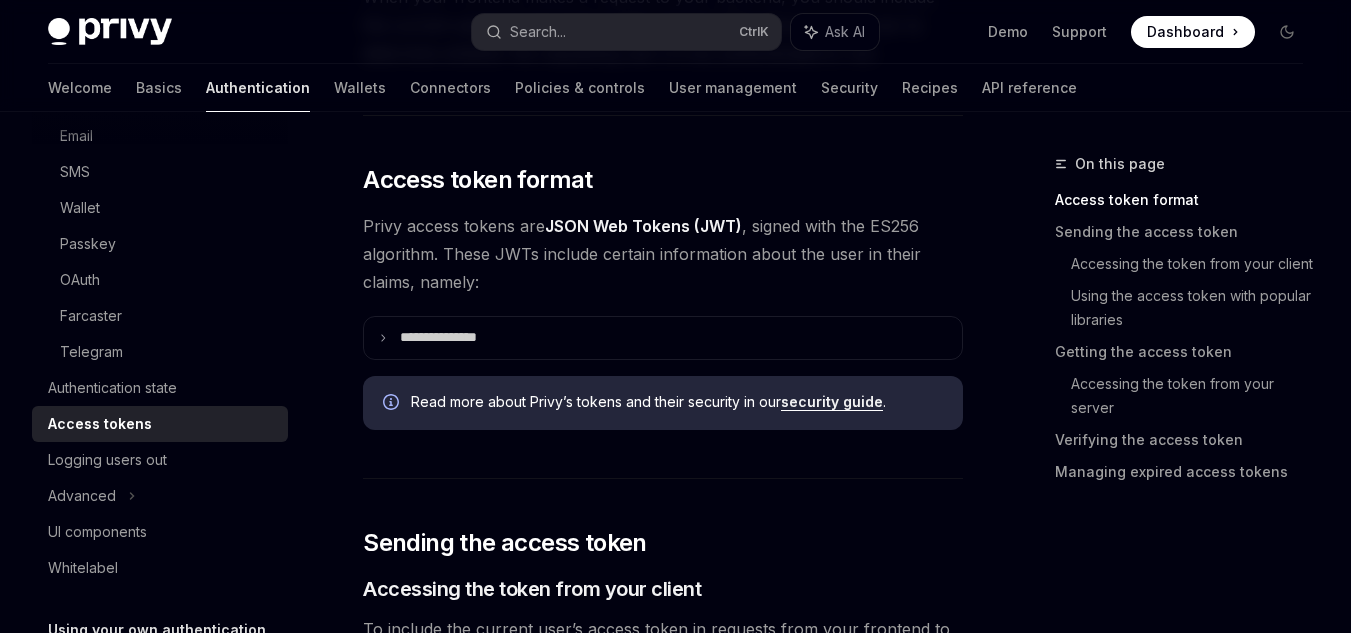 scroll, scrollTop: 400, scrollLeft: 0, axis: vertical 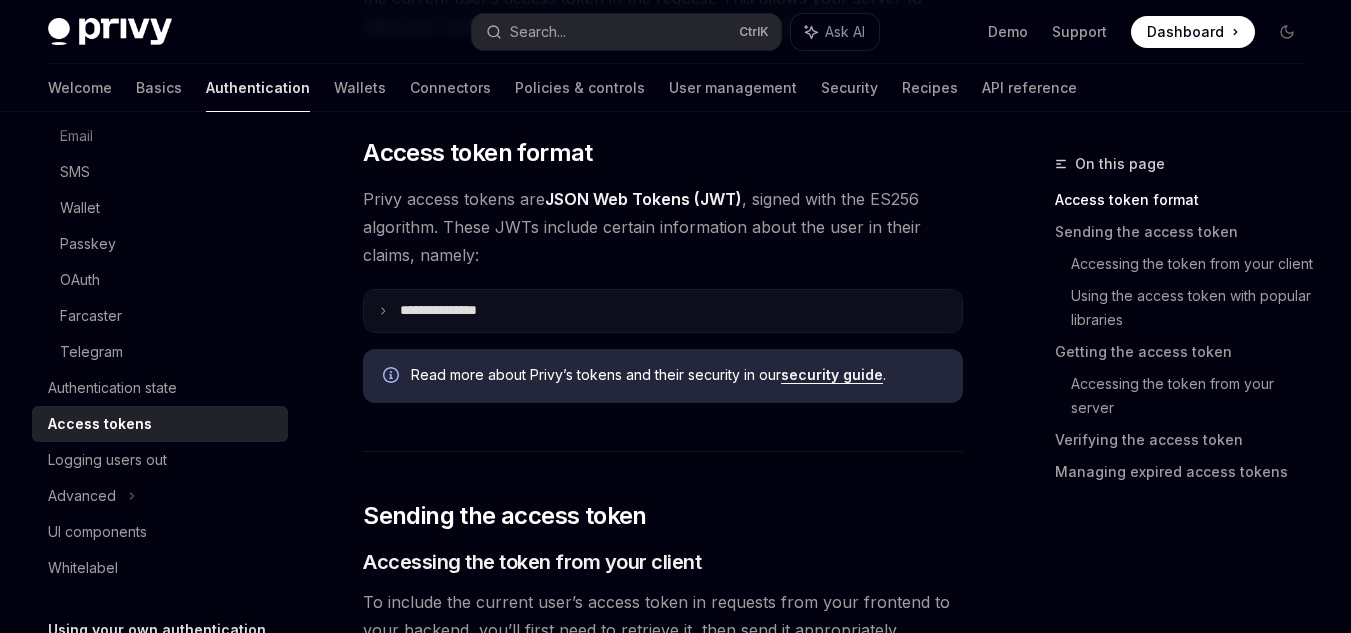 click 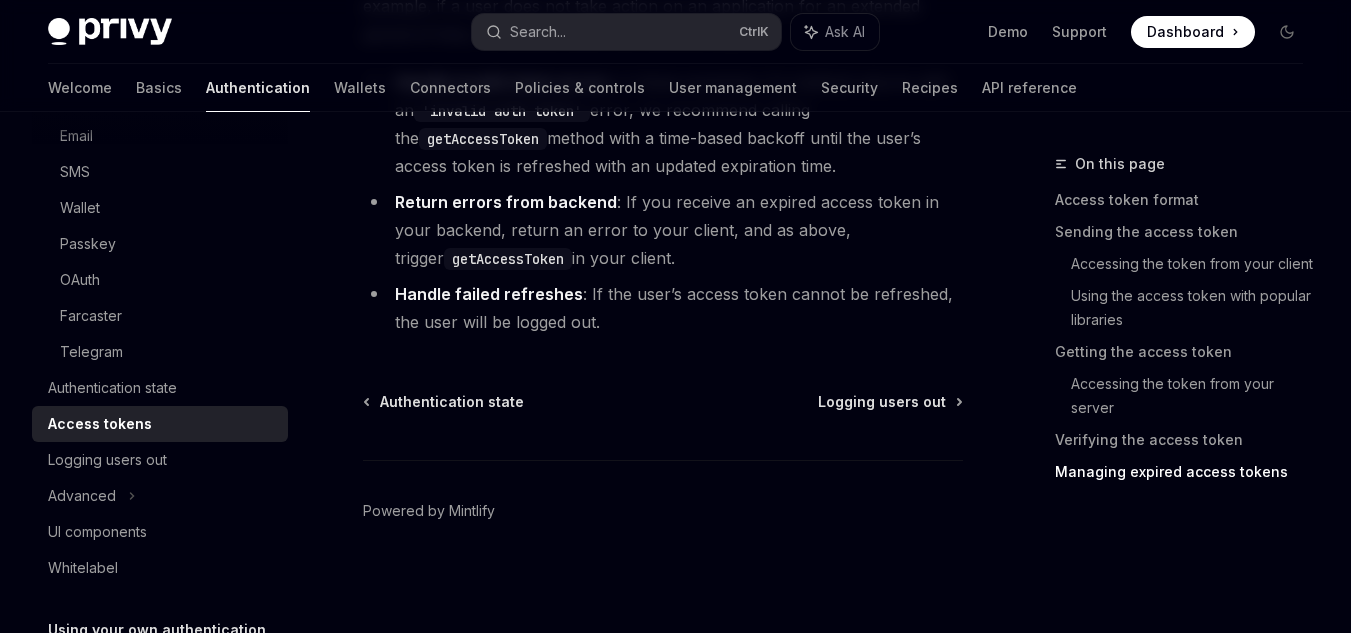 scroll, scrollTop: 6405, scrollLeft: 0, axis: vertical 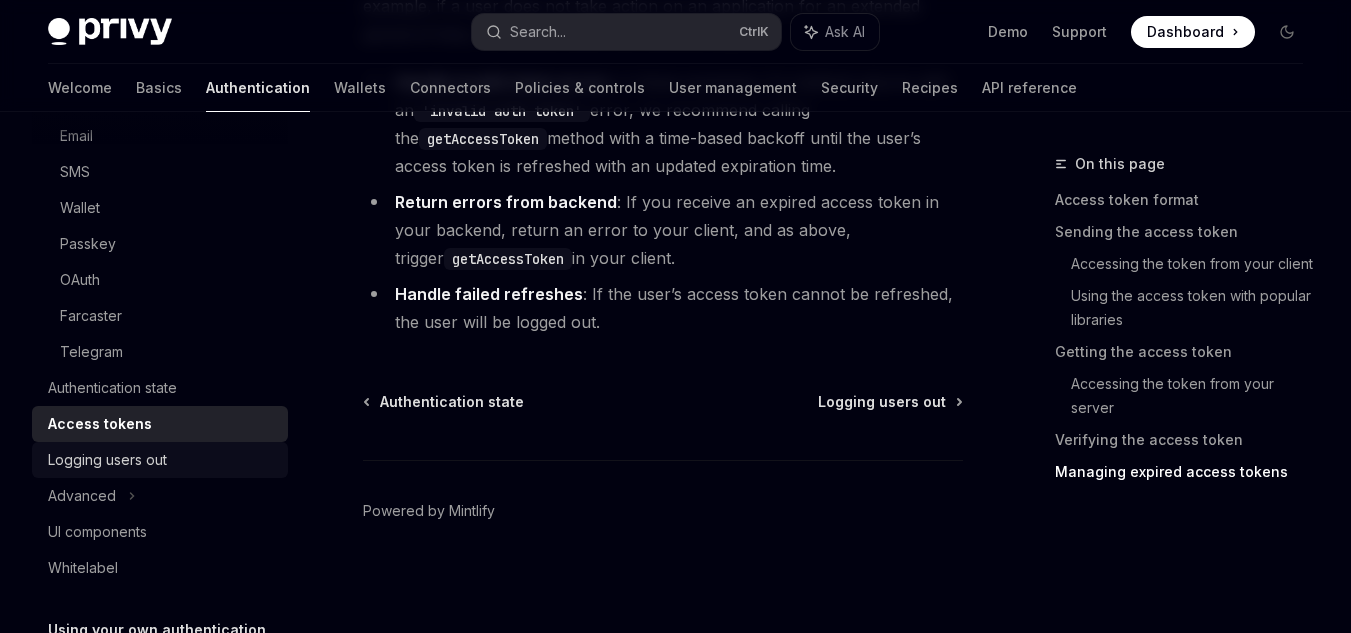 click on "Logging users out" at bounding box center [107, 460] 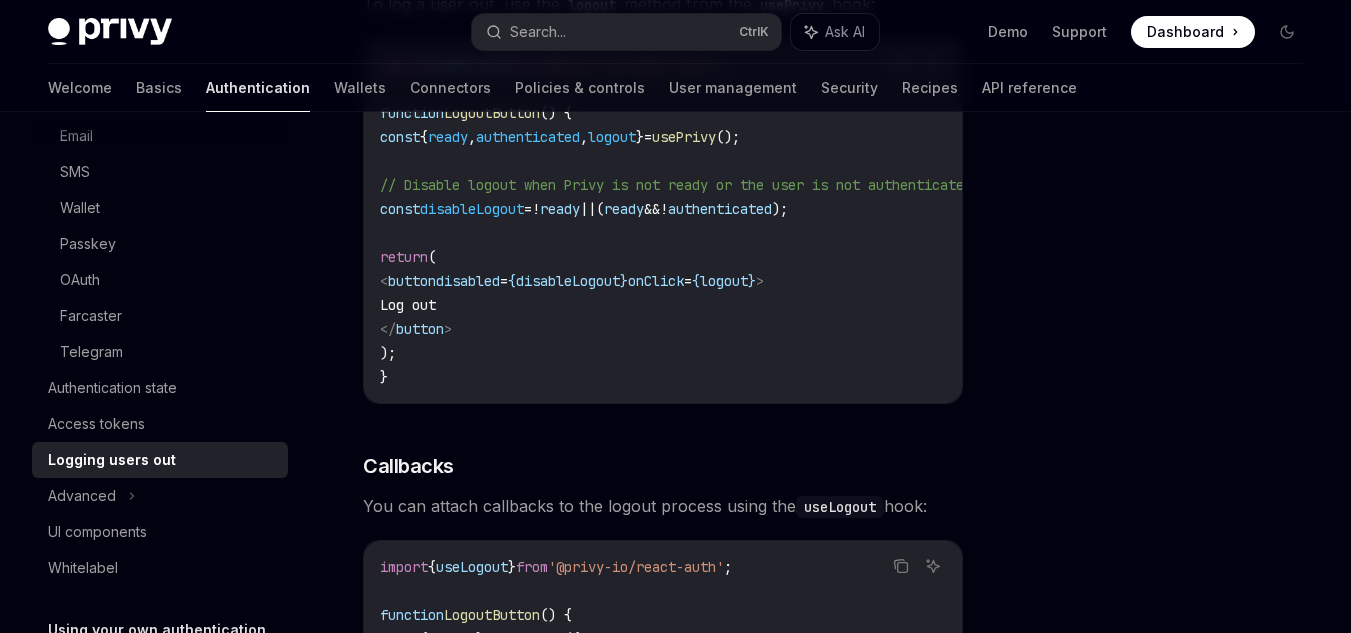 scroll, scrollTop: 500, scrollLeft: 0, axis: vertical 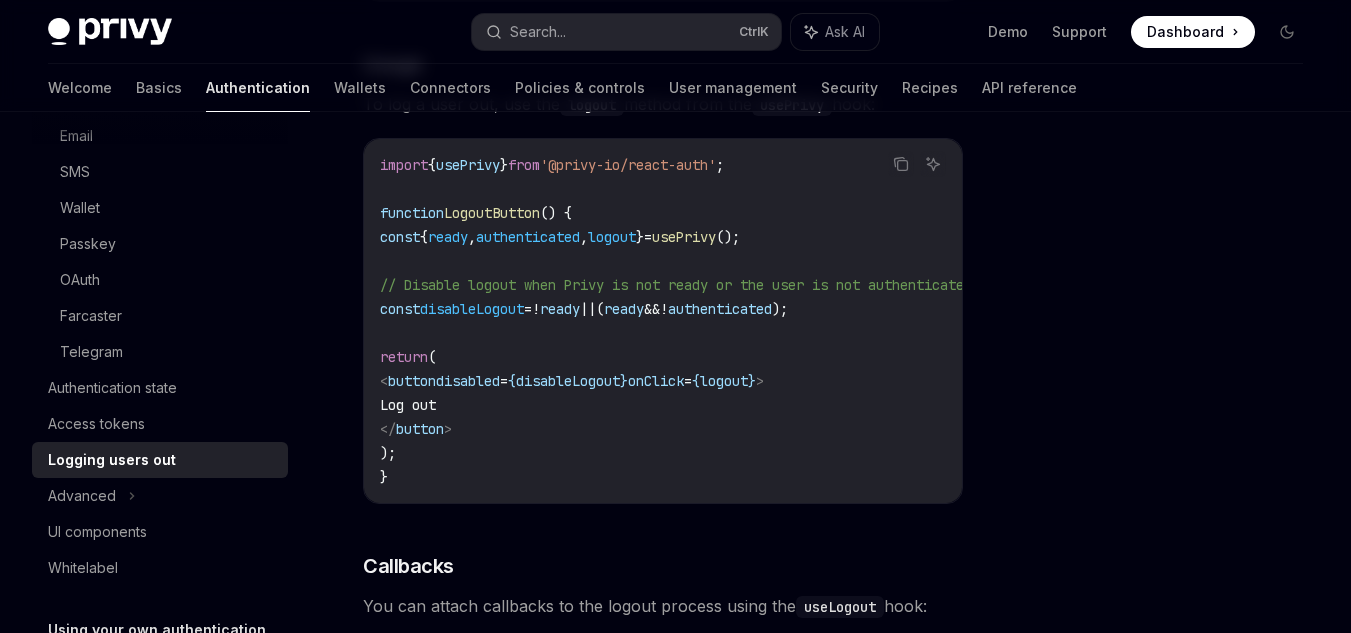 drag, startPoint x: 663, startPoint y: 290, endPoint x: 557, endPoint y: 227, distance: 123.308556 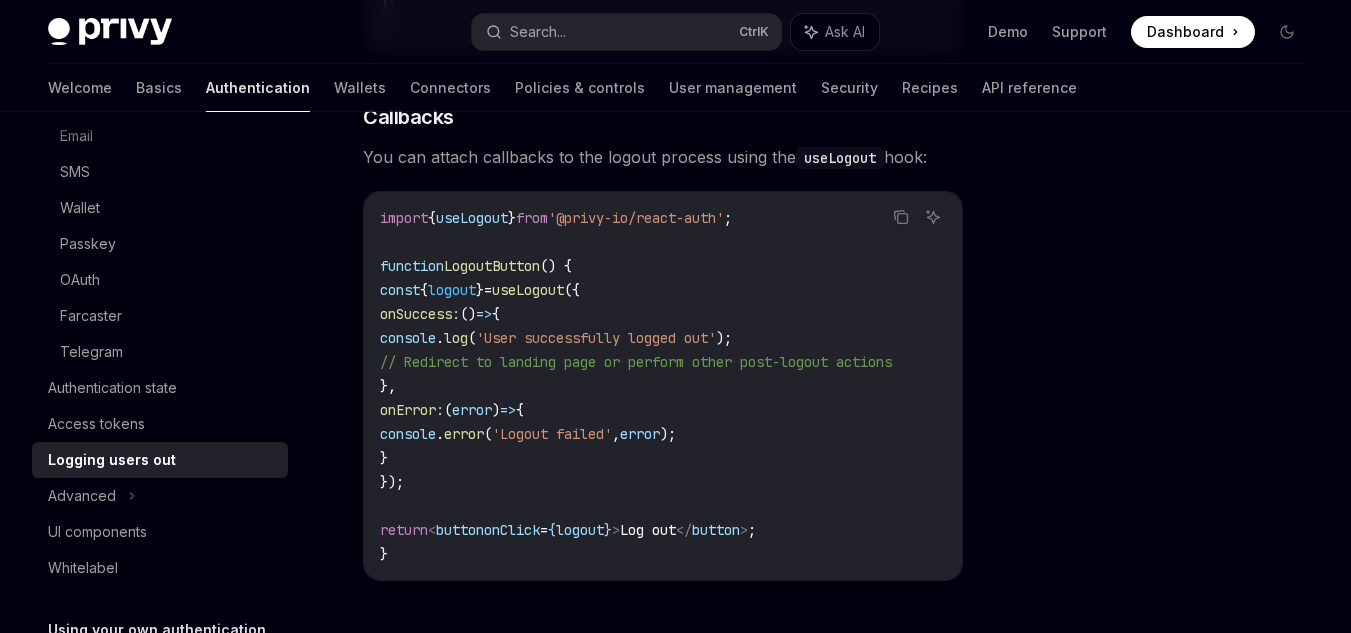 scroll, scrollTop: 942, scrollLeft: 0, axis: vertical 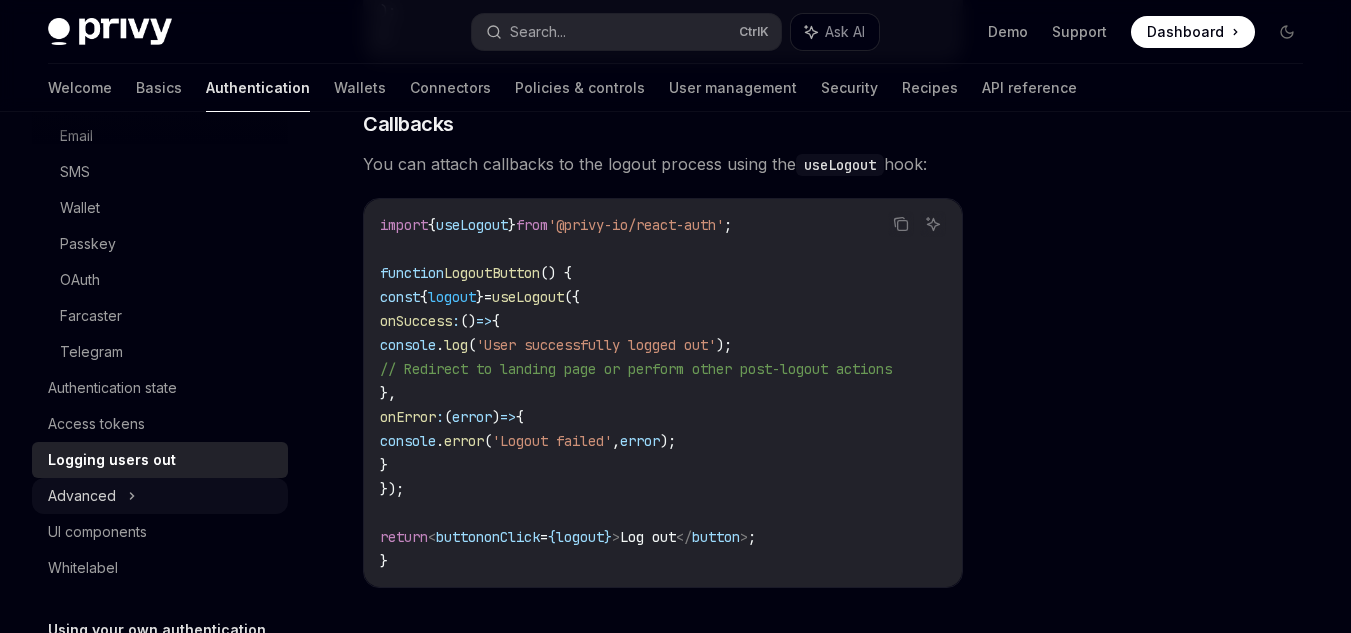 click on "Advanced" at bounding box center (160, 496) 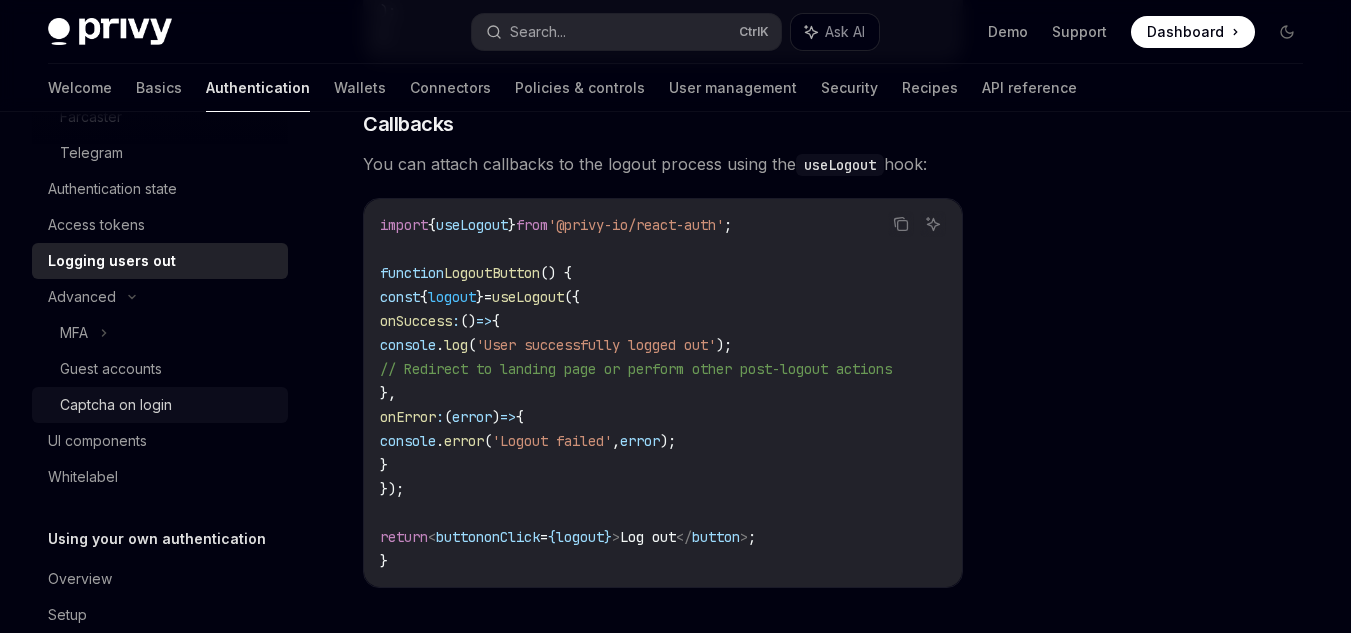 scroll, scrollTop: 400, scrollLeft: 0, axis: vertical 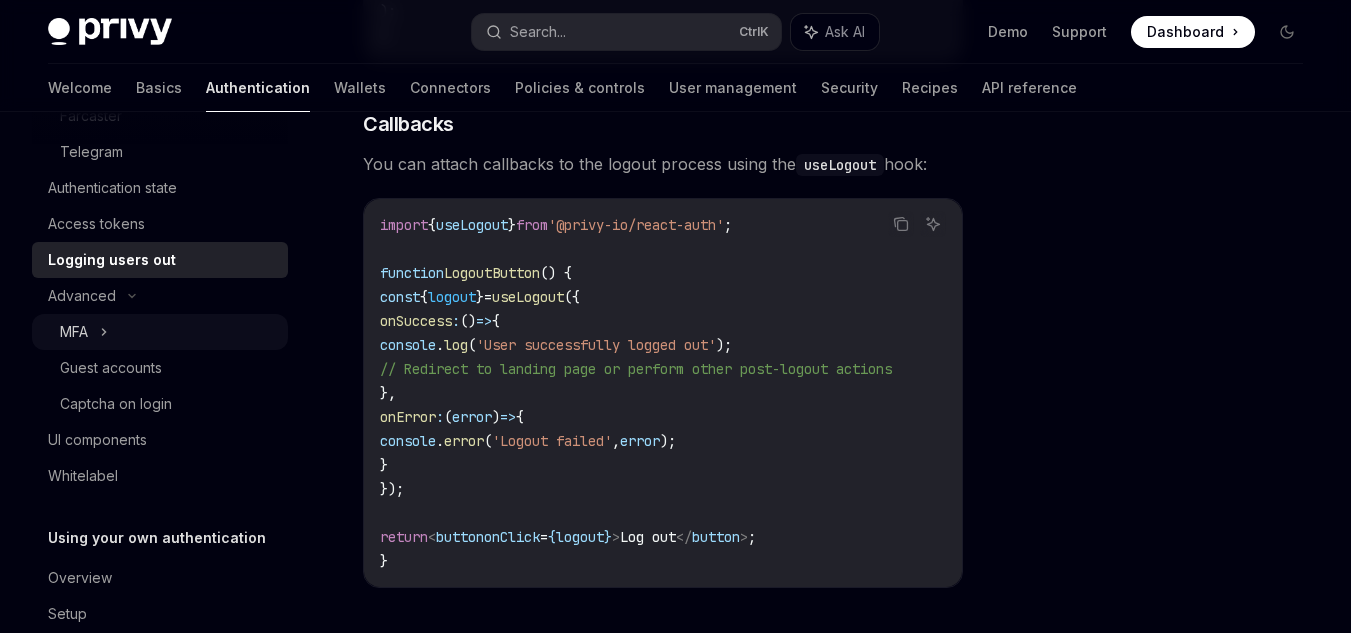 click on "MFA" at bounding box center (160, 332) 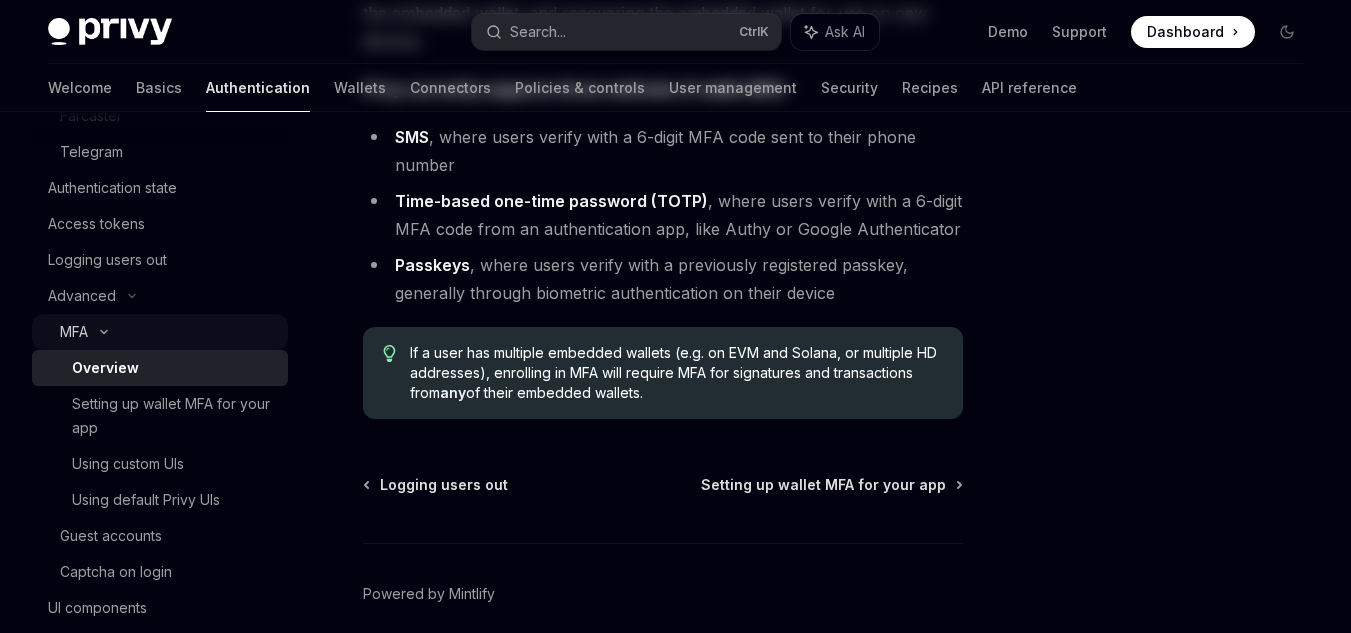 scroll, scrollTop: 0, scrollLeft: 0, axis: both 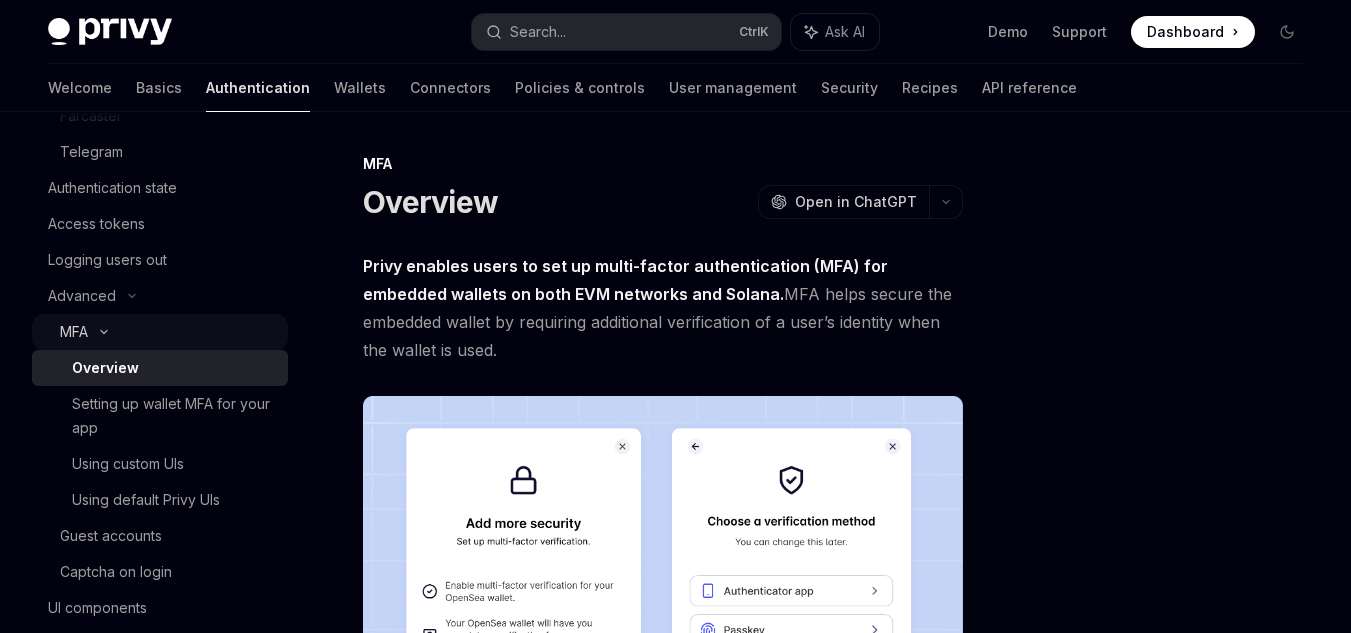 click on "MFA" at bounding box center [74, 332] 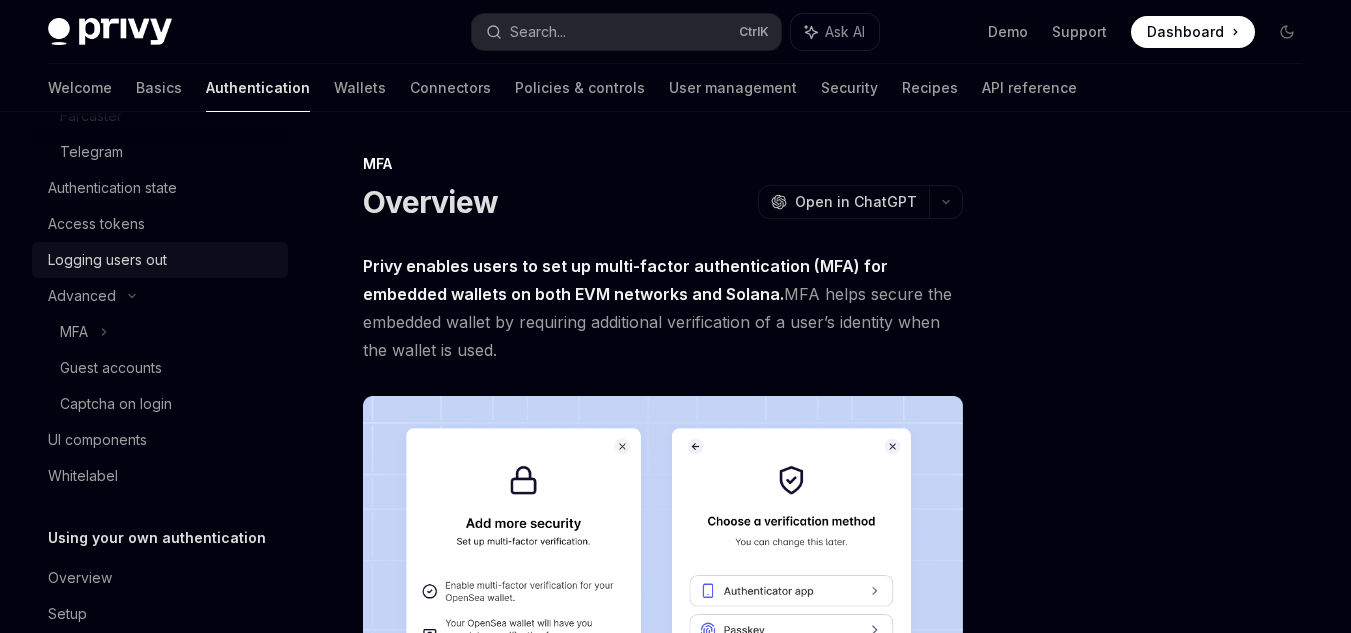 click on "Logging users out" at bounding box center (160, 260) 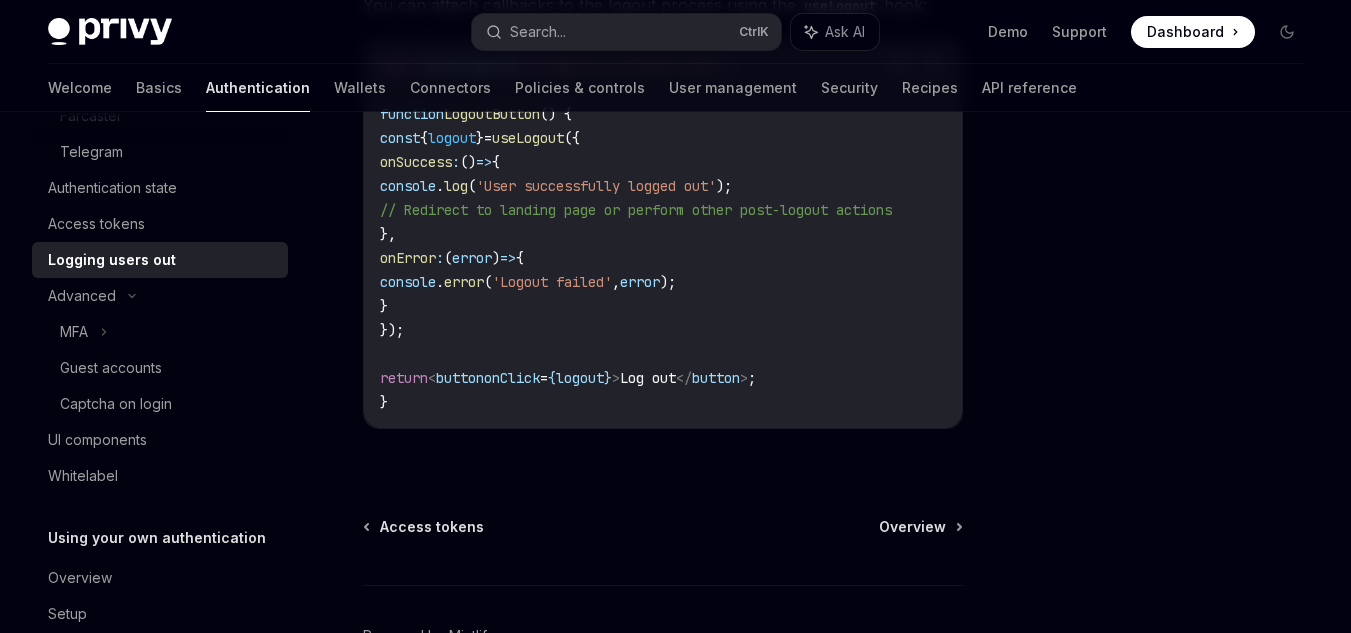scroll, scrollTop: 1242, scrollLeft: 0, axis: vertical 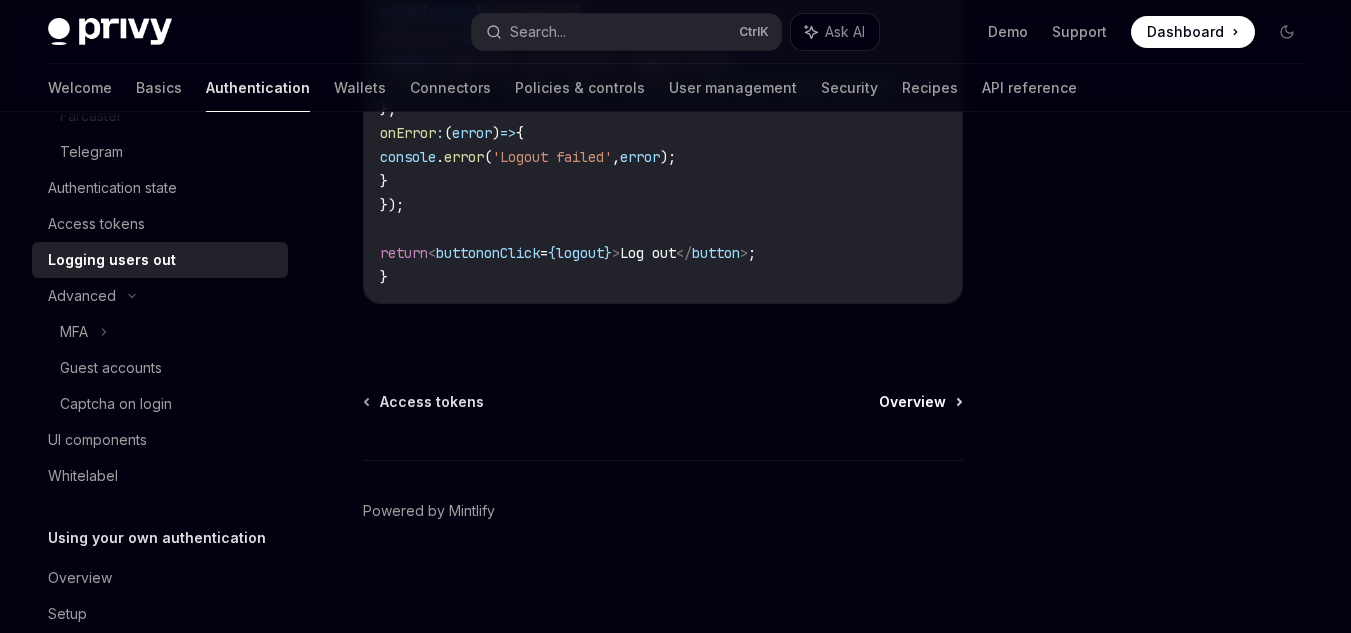 click on "Overview" at bounding box center (912, 402) 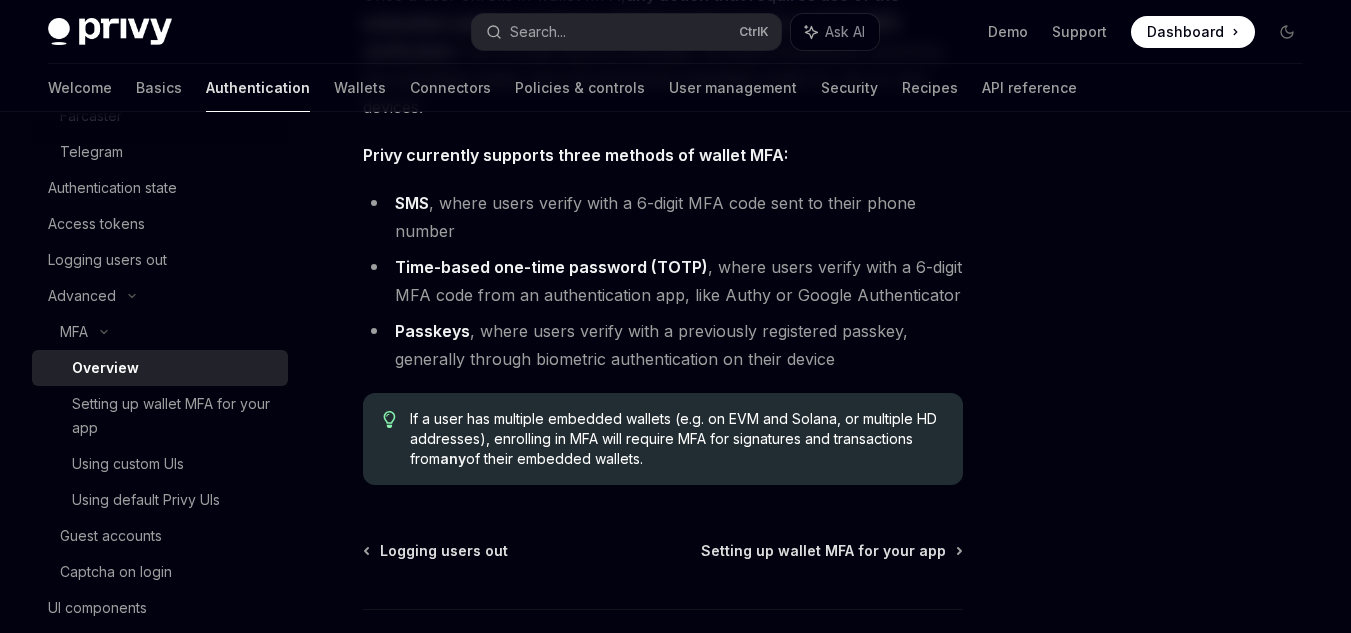 scroll, scrollTop: 1025, scrollLeft: 0, axis: vertical 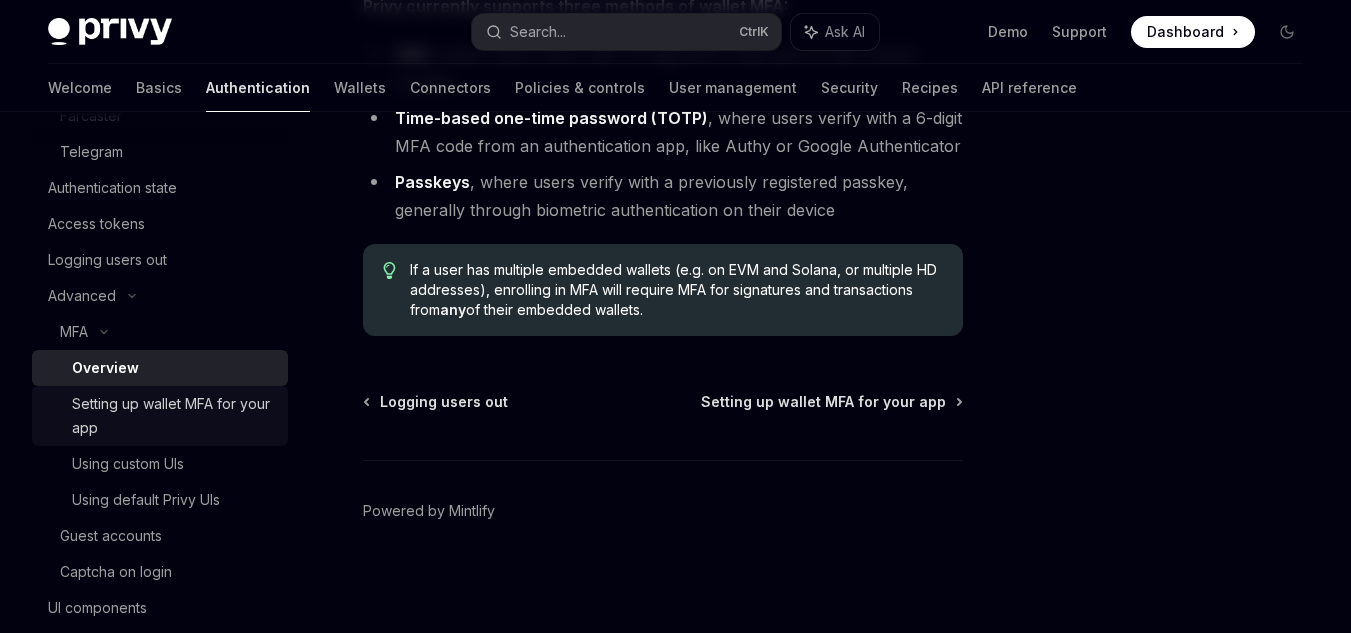 click on "Setting up wallet MFA for your app" at bounding box center (174, 416) 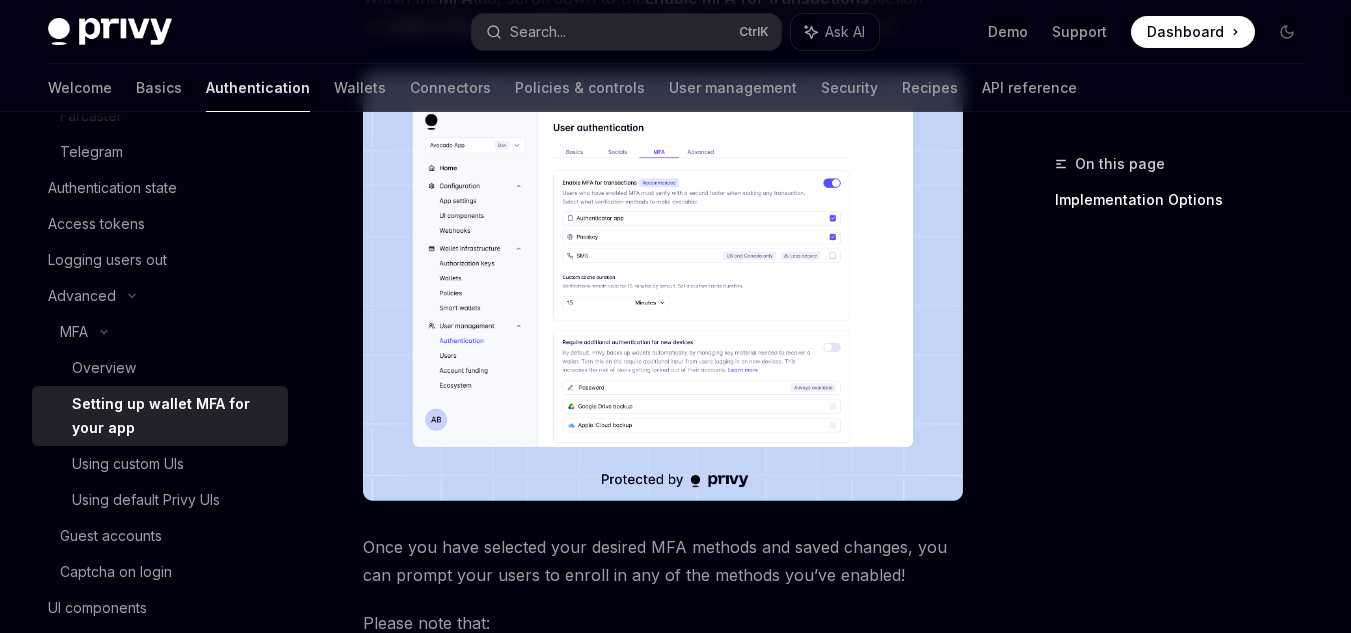 scroll, scrollTop: 400, scrollLeft: 0, axis: vertical 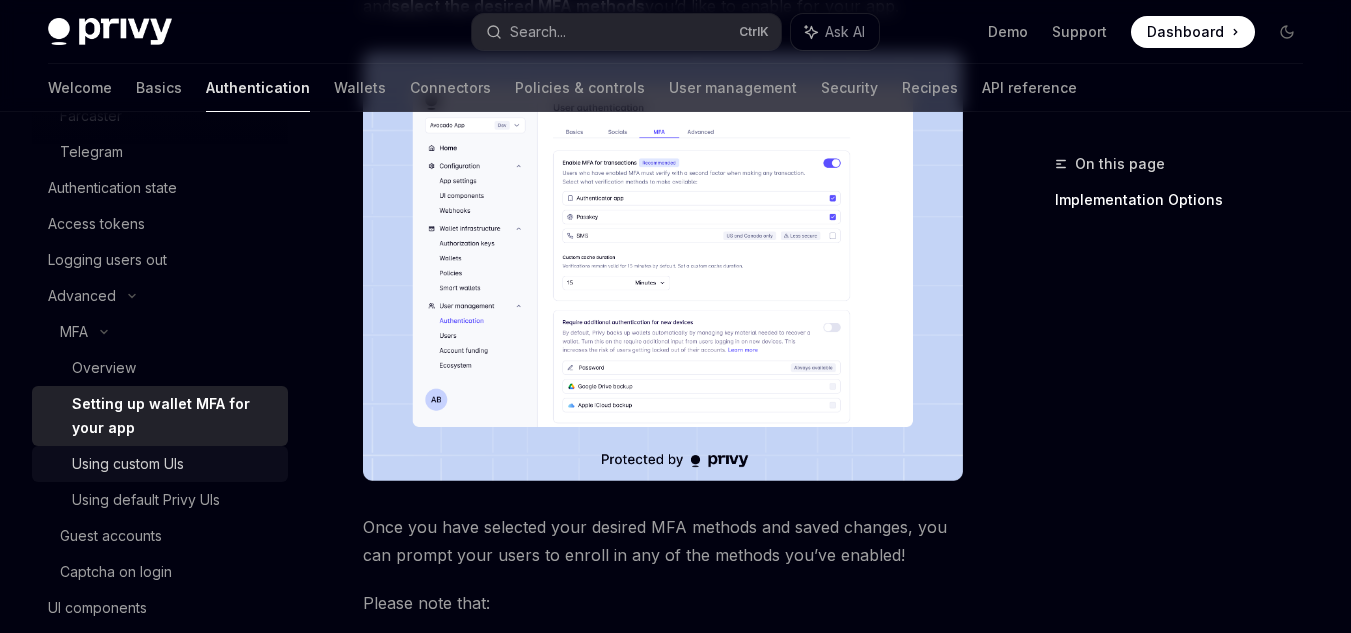 click on "Using custom UIs" at bounding box center [174, 464] 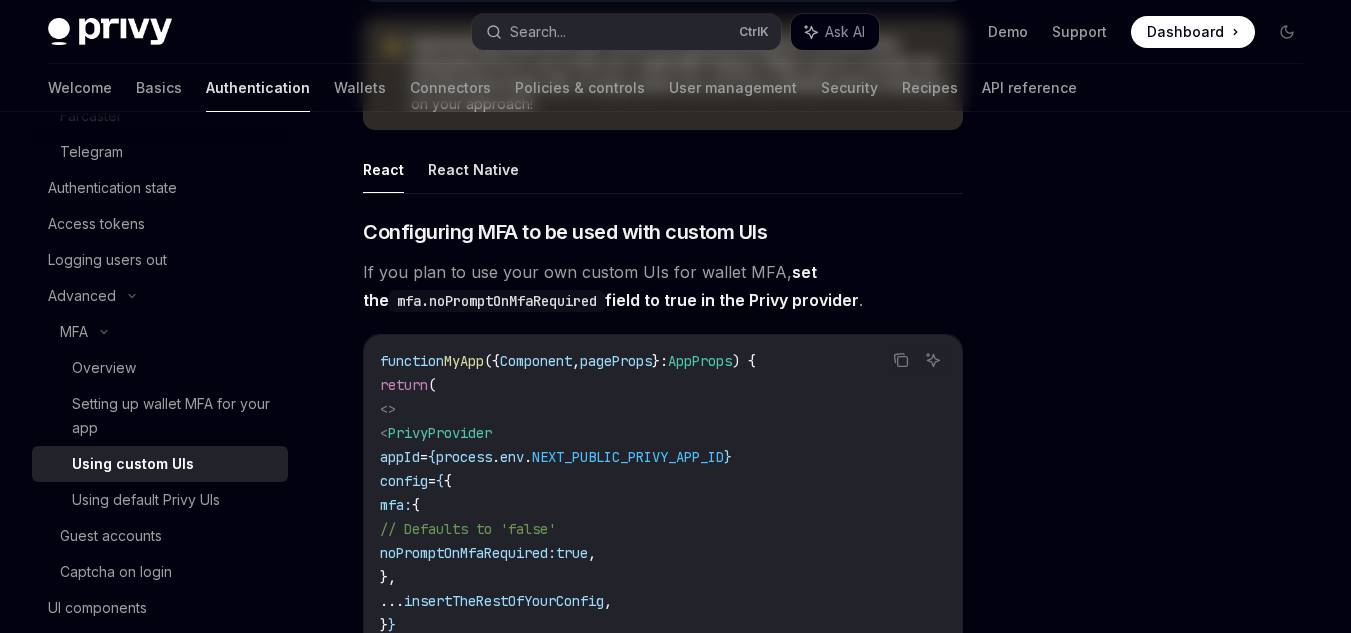 scroll, scrollTop: 0, scrollLeft: 0, axis: both 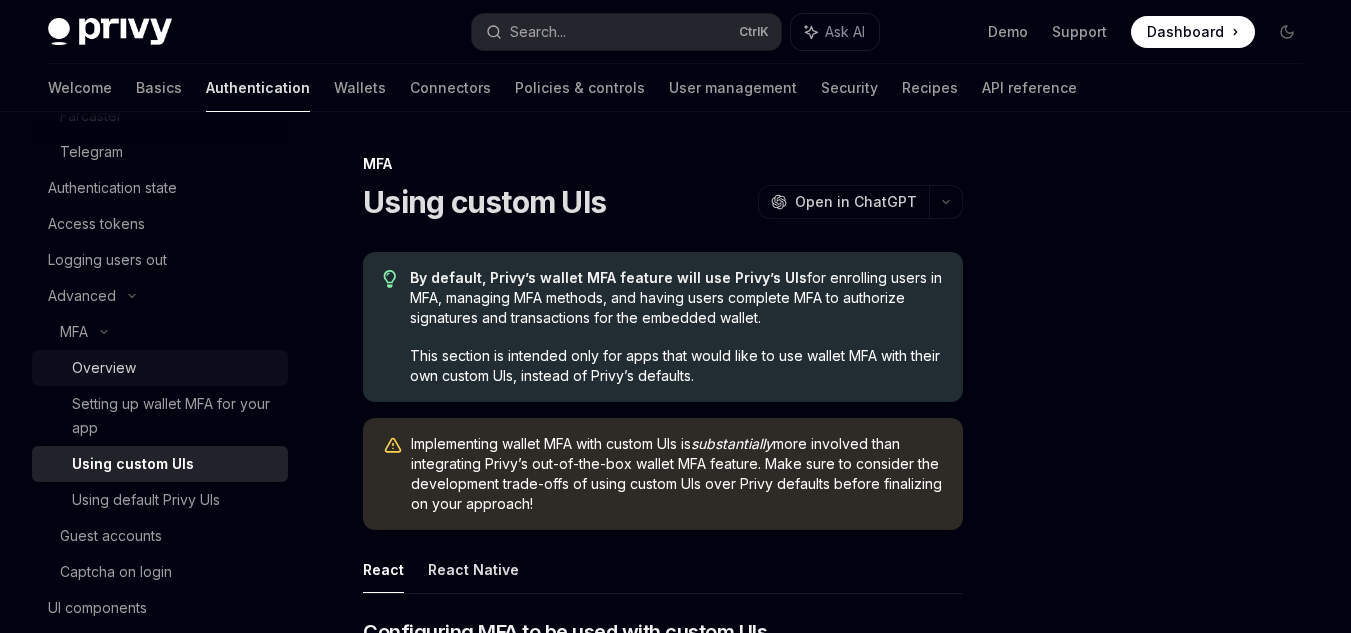 click on "Overview" at bounding box center [174, 368] 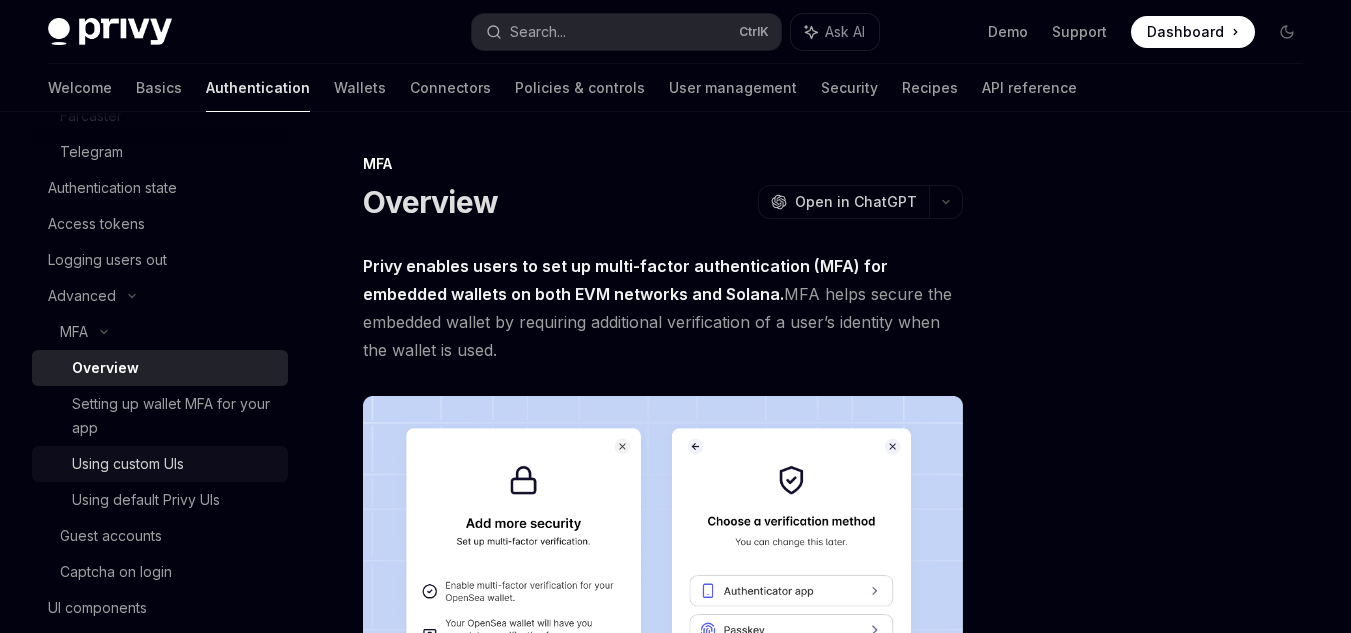 click on "Using custom UIs" at bounding box center [128, 464] 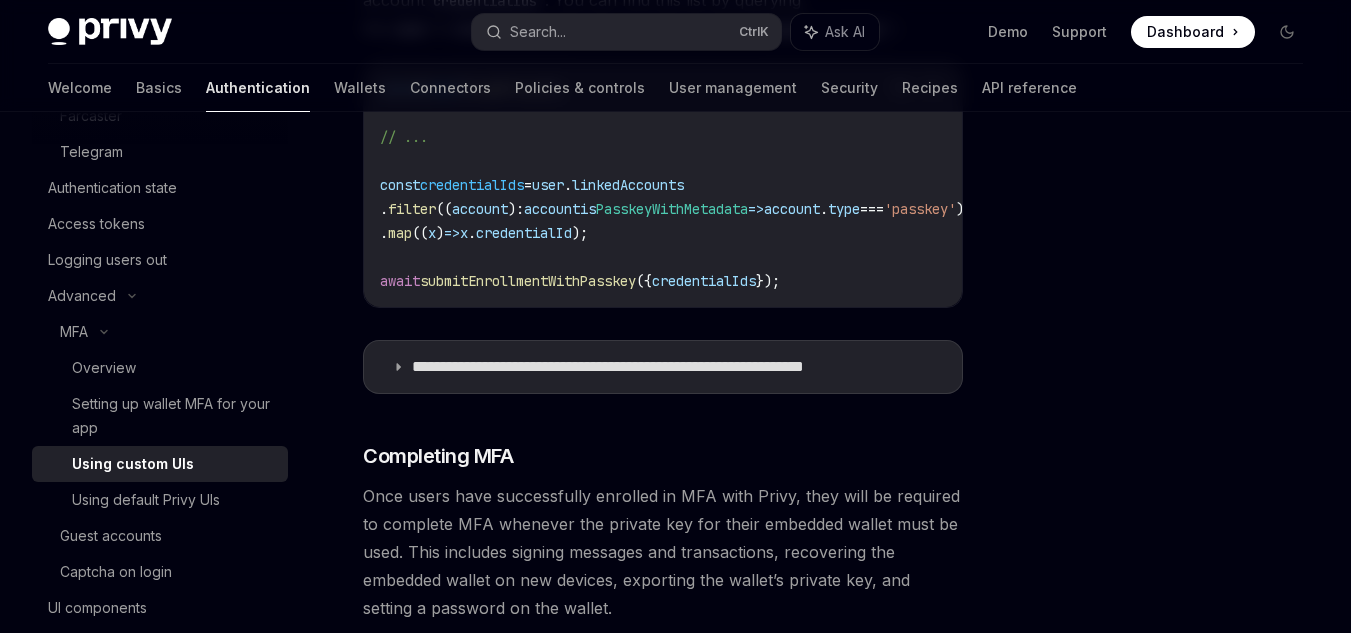 scroll, scrollTop: 4400, scrollLeft: 0, axis: vertical 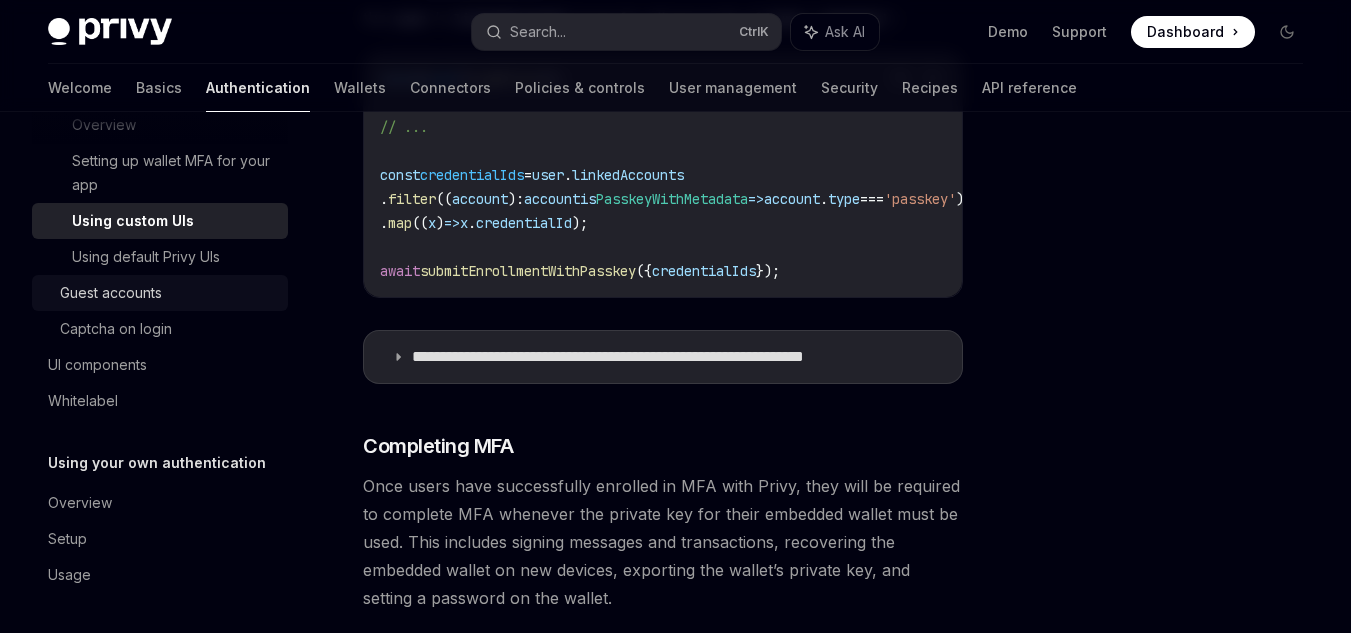 click on "Guest accounts" at bounding box center (168, 293) 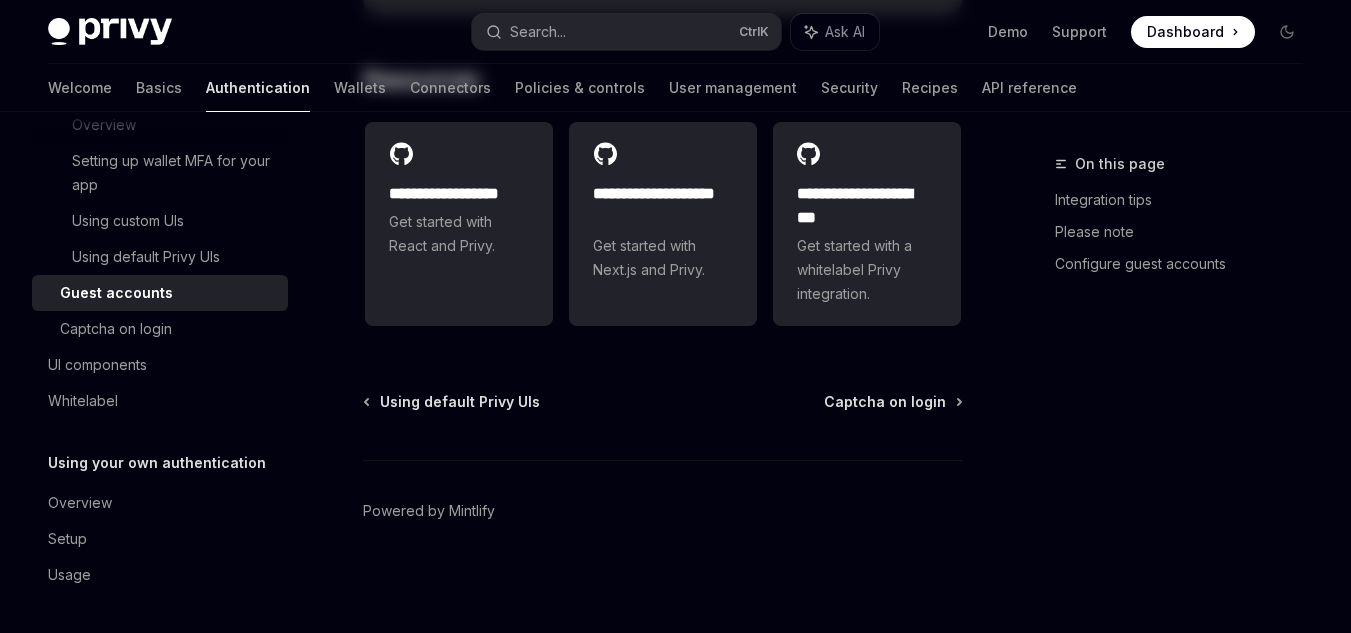 scroll, scrollTop: 0, scrollLeft: 0, axis: both 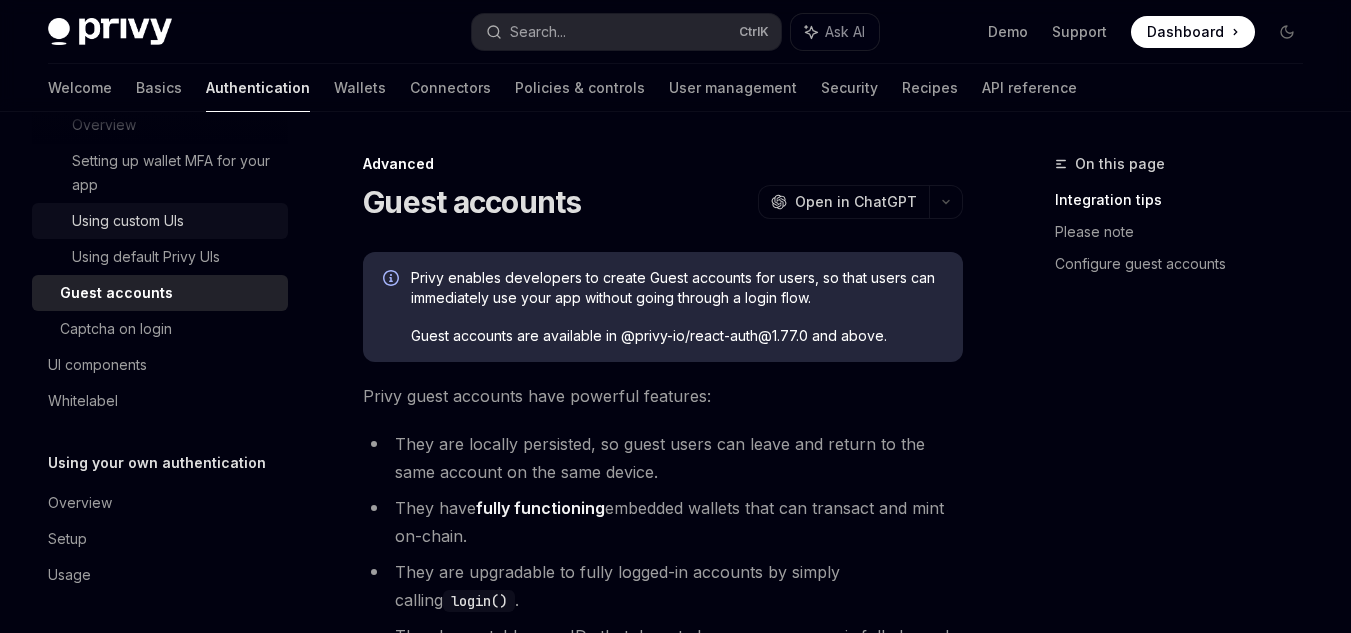 click on "Using custom UIs" at bounding box center [128, 221] 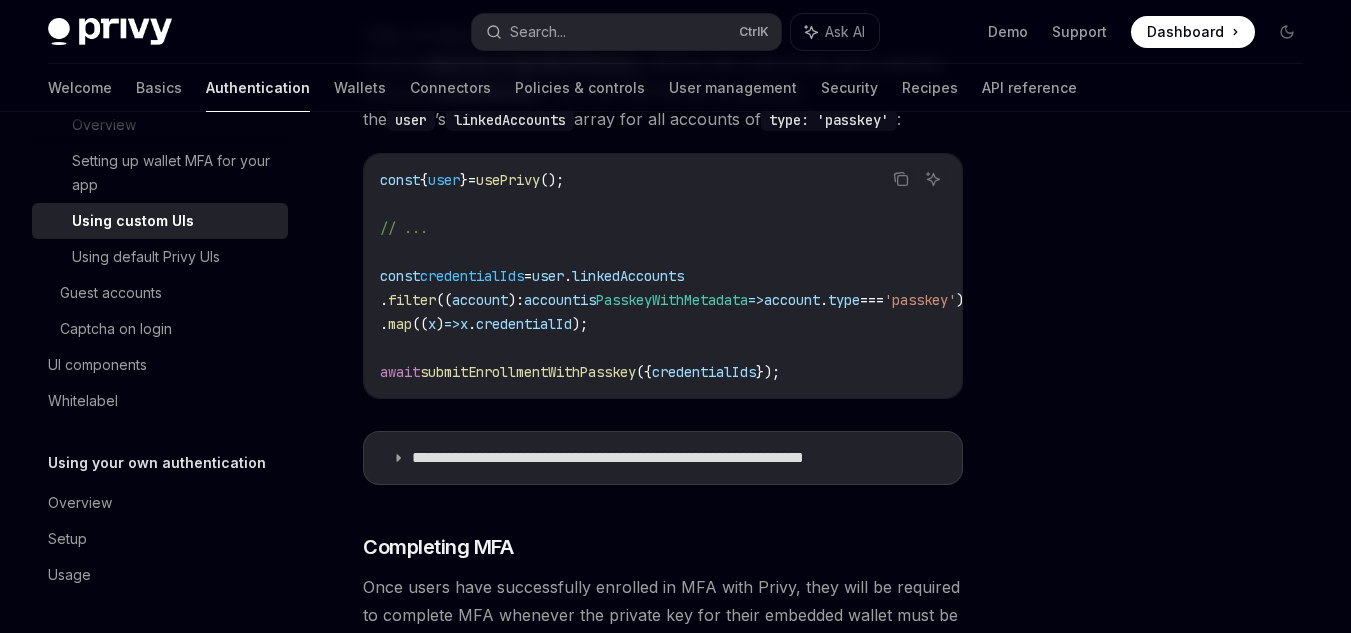 scroll, scrollTop: 4300, scrollLeft: 0, axis: vertical 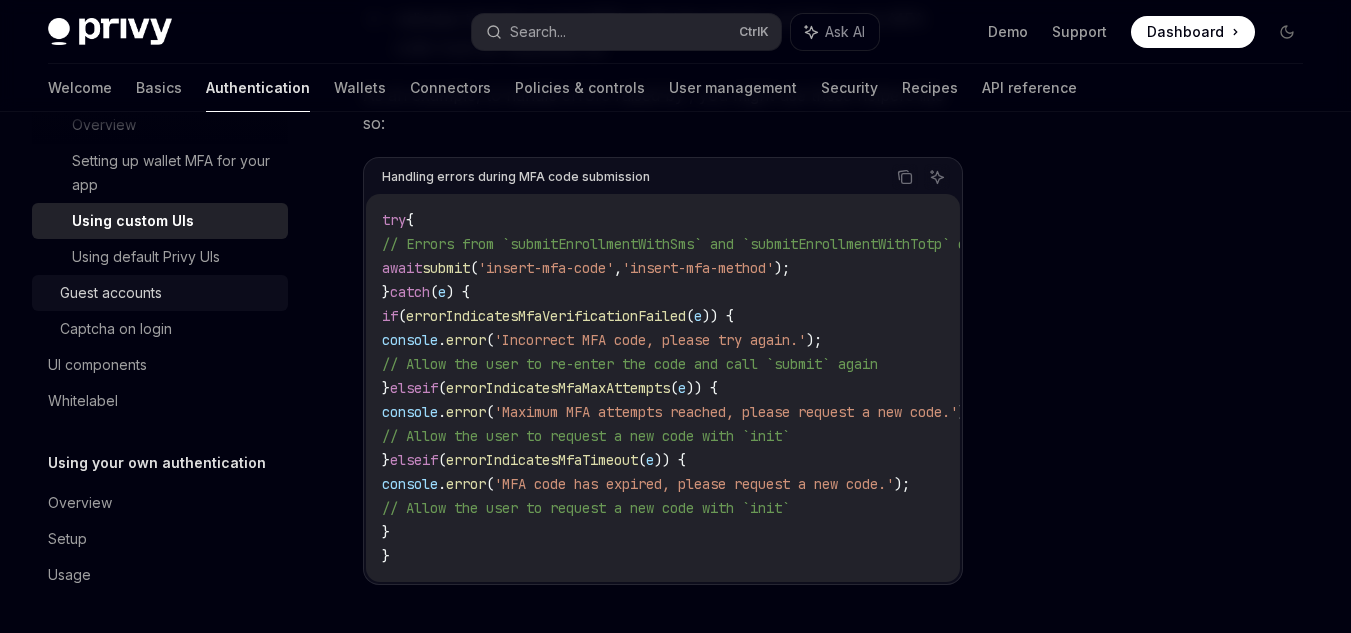 click on "Guest accounts" at bounding box center [111, 293] 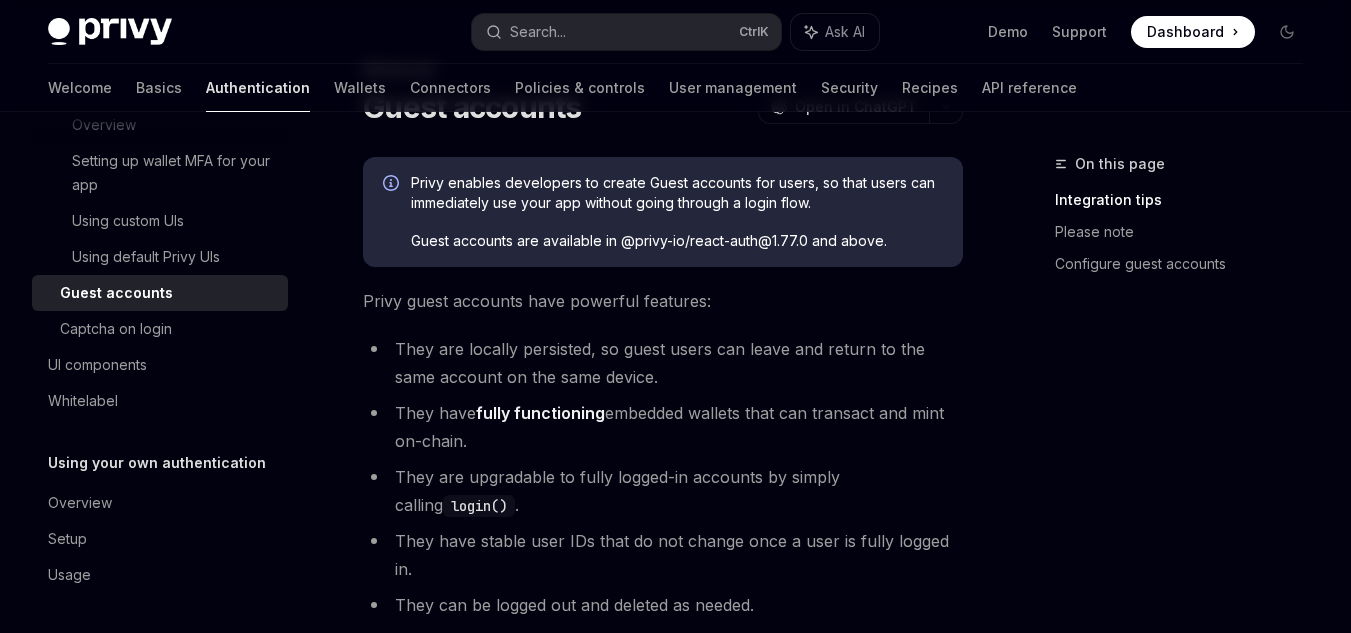 scroll, scrollTop: 0, scrollLeft: 0, axis: both 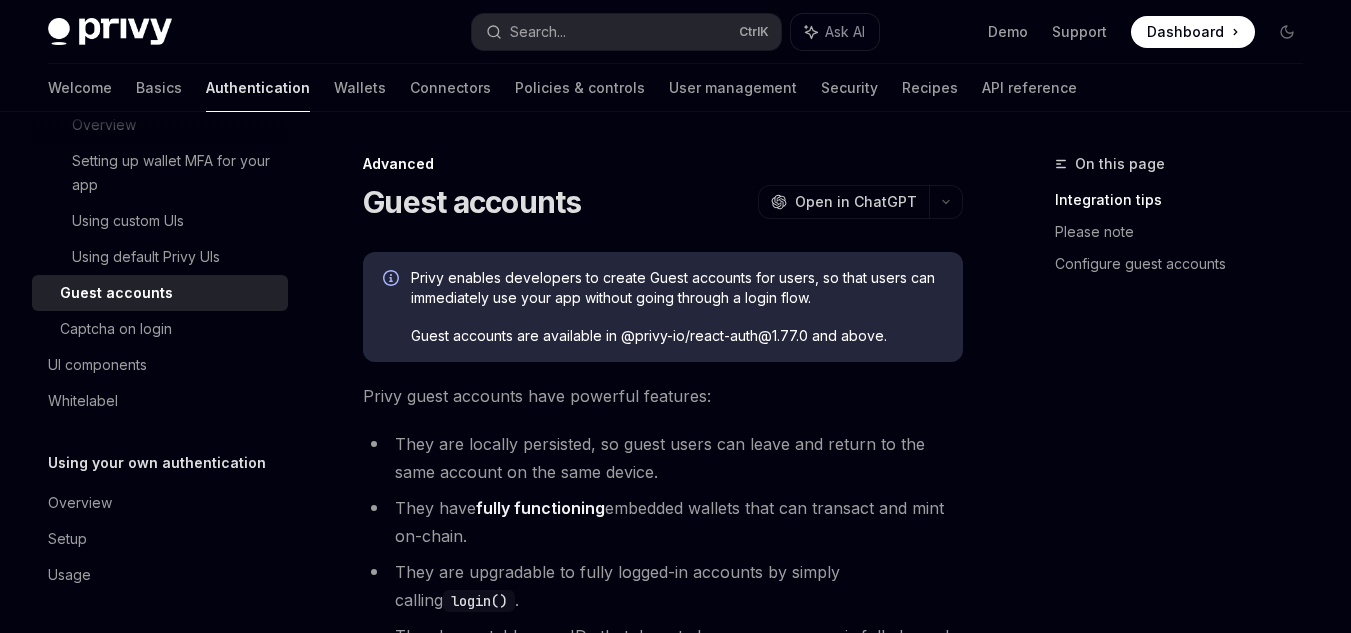 click on "Privy enables developers to create Guest accounts for users, so that users can immediately use your app without going through a login flow." at bounding box center (677, 288) 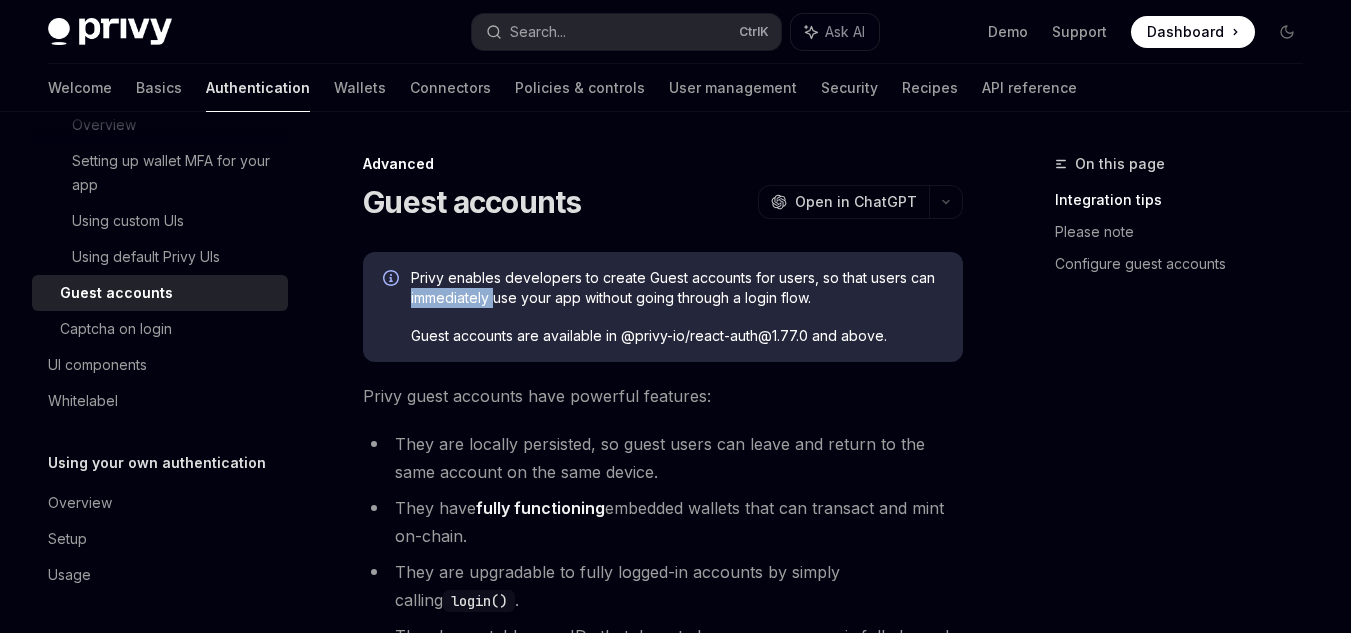 click on "Privy enables developers to create Guest accounts for users, so that users can immediately use your app without going through a login flow." at bounding box center (677, 288) 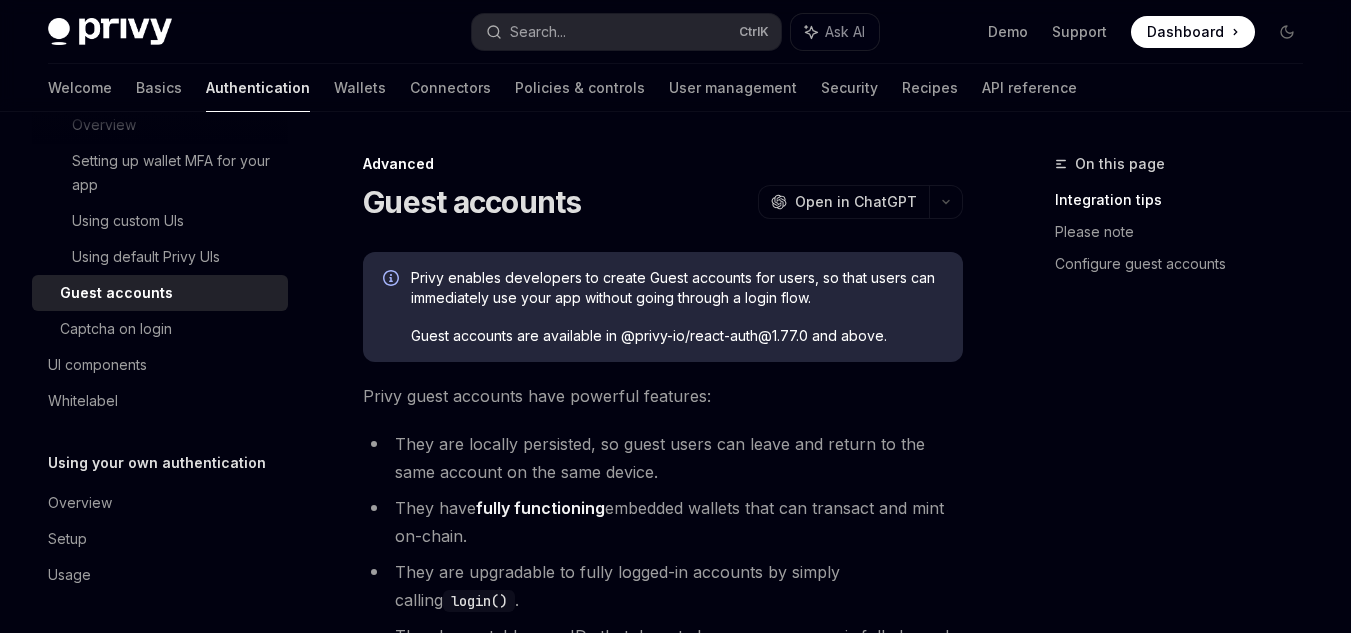 click on "Privy enables developers to create Guest accounts for users, so that users can immediately use your app without going through a login flow. Guest accounts are available in @privy-io/react-auth@1.77.0 and above." at bounding box center (677, 307) 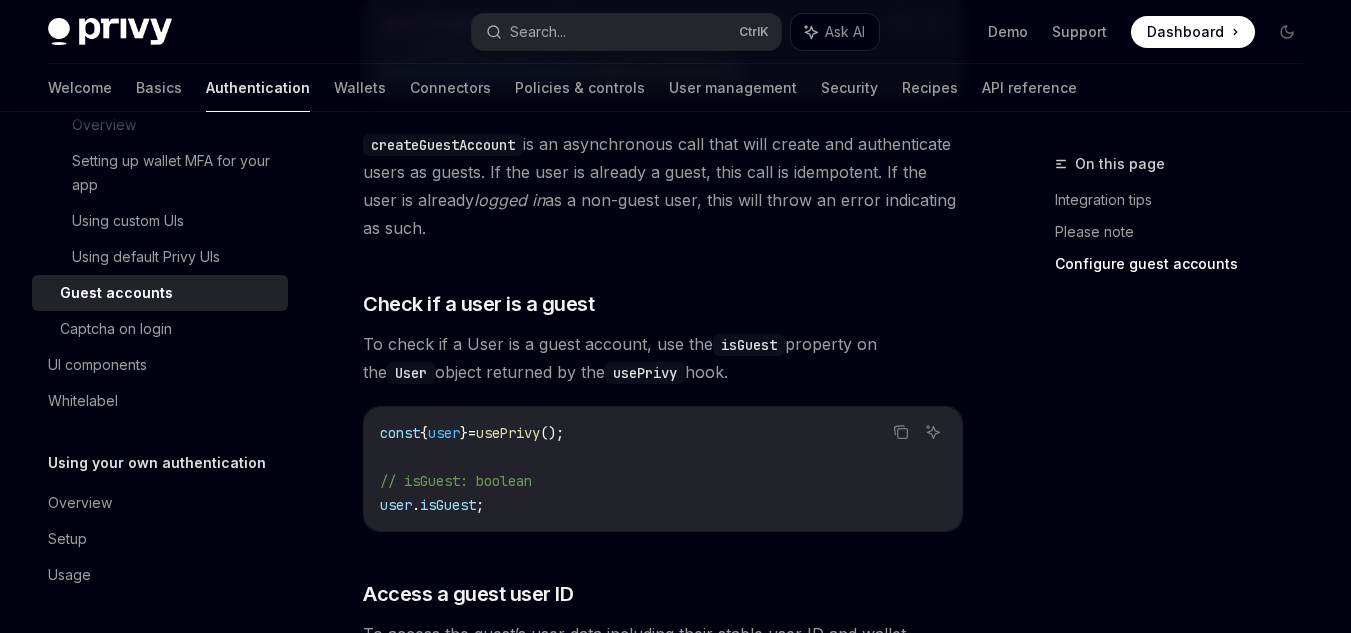scroll, scrollTop: 2200, scrollLeft: 0, axis: vertical 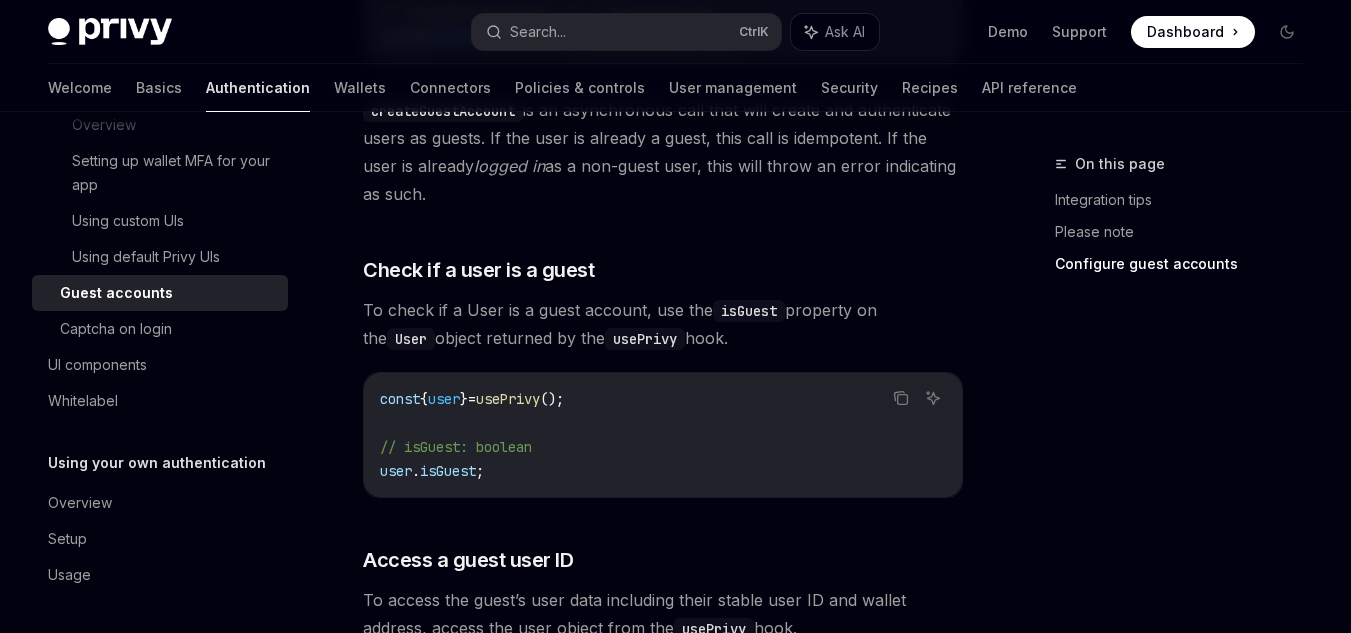drag, startPoint x: 503, startPoint y: 320, endPoint x: 468, endPoint y: 330, distance: 36.40055 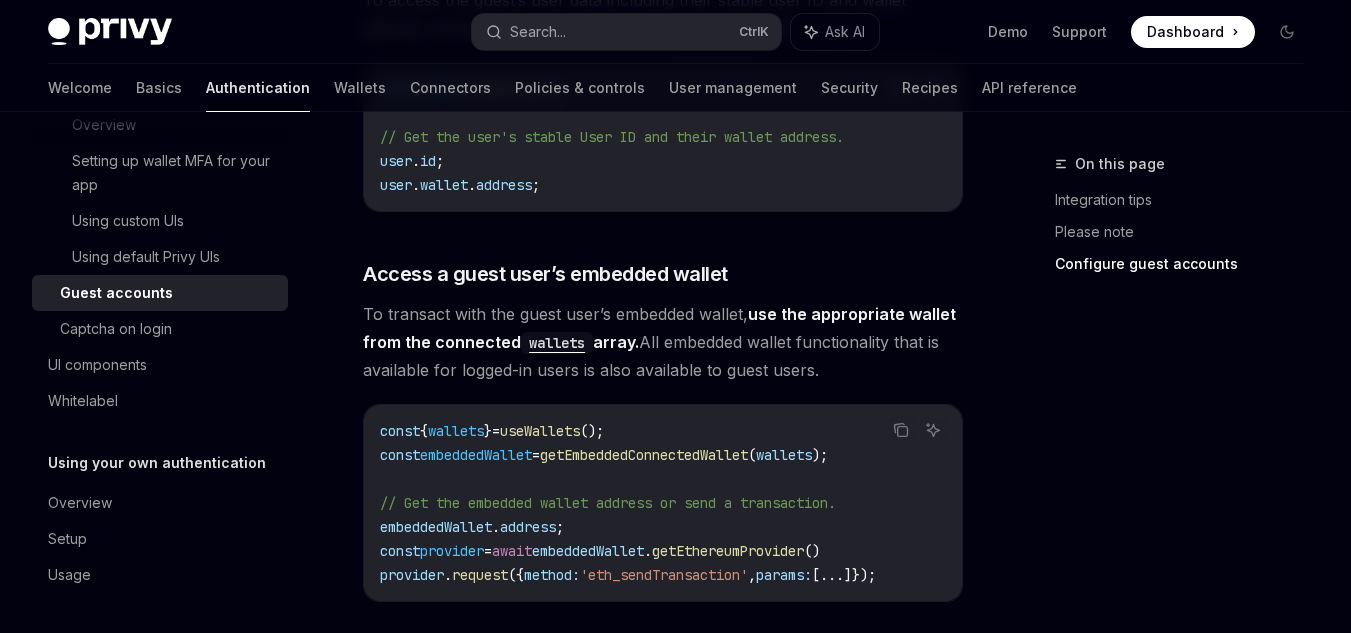 scroll, scrollTop: 2900, scrollLeft: 0, axis: vertical 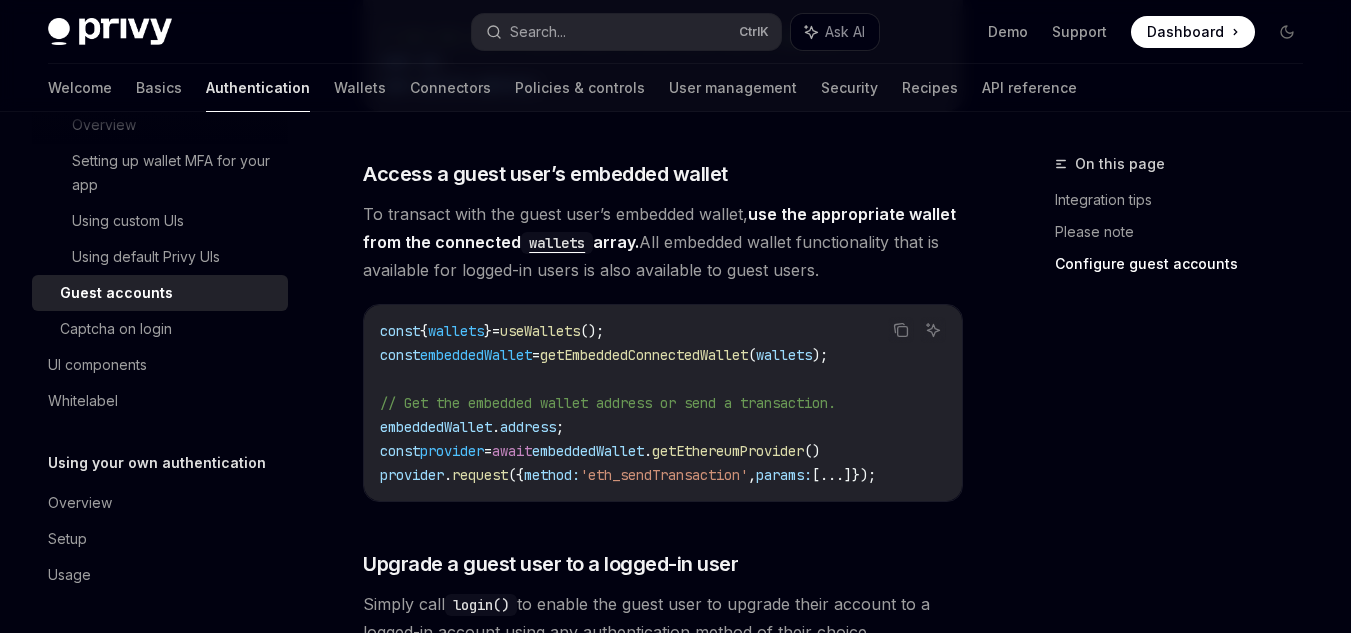 click on "getEmbeddedConnectedWallet" at bounding box center (644, 355) 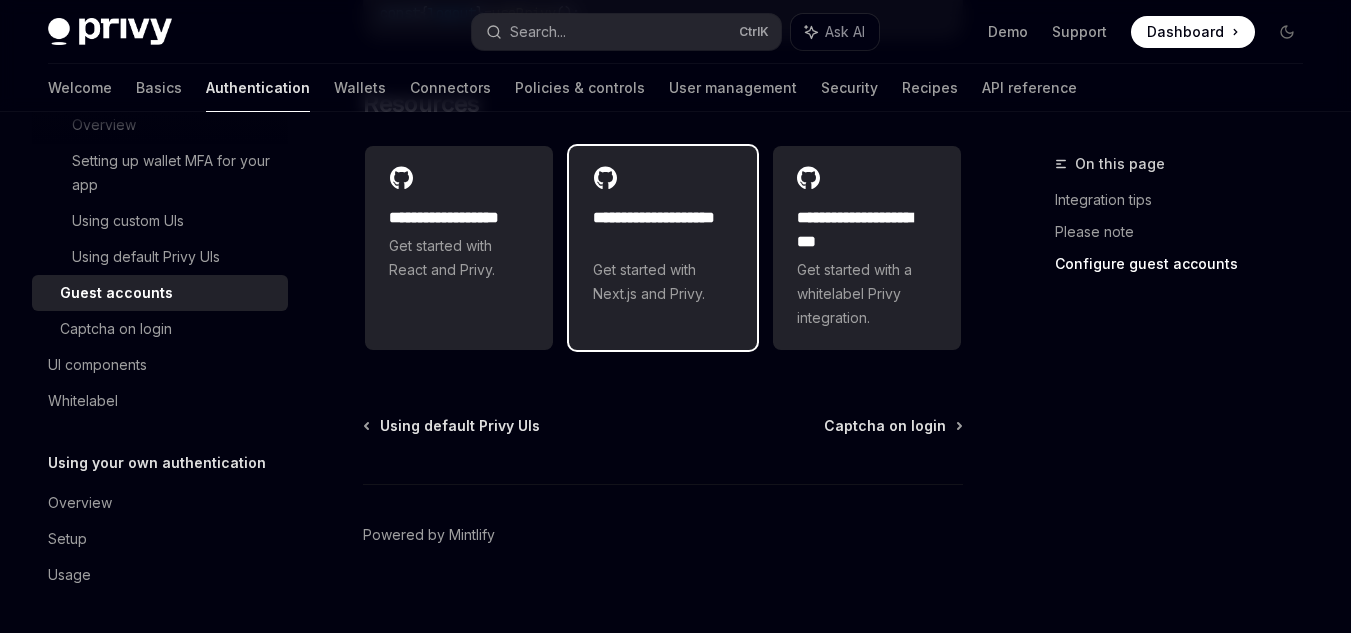 scroll, scrollTop: 3900, scrollLeft: 0, axis: vertical 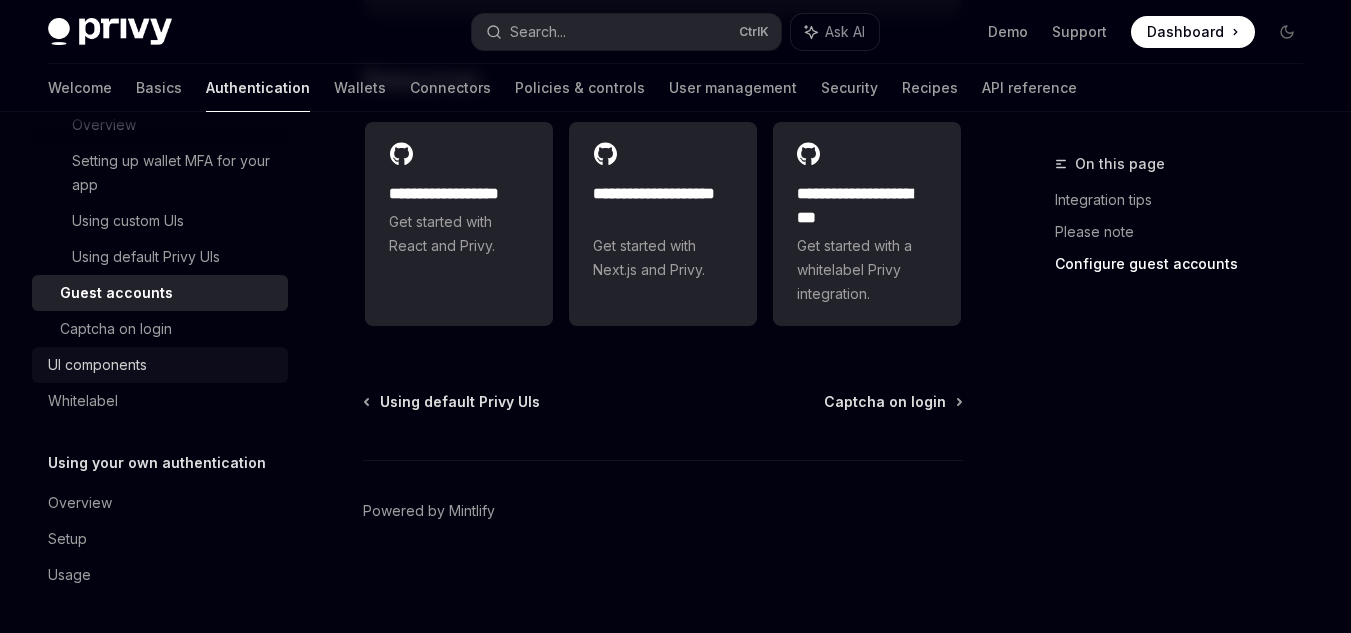 click on "UI components" at bounding box center (162, 365) 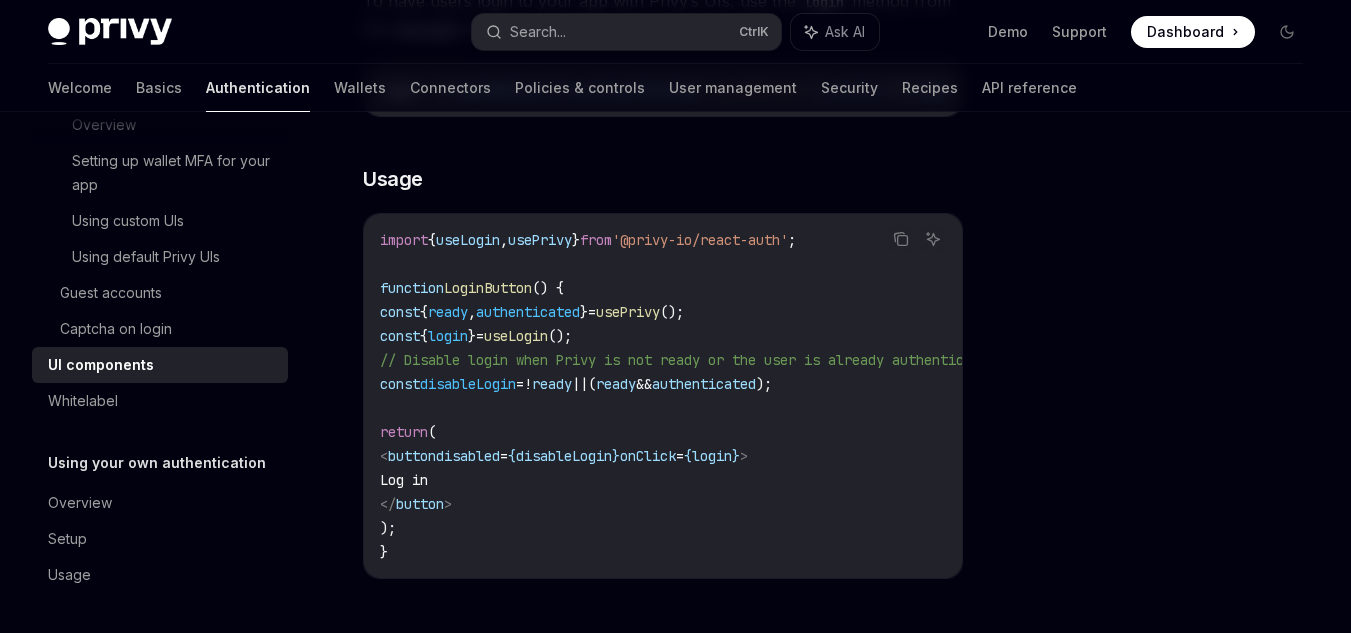 scroll, scrollTop: 1300, scrollLeft: 0, axis: vertical 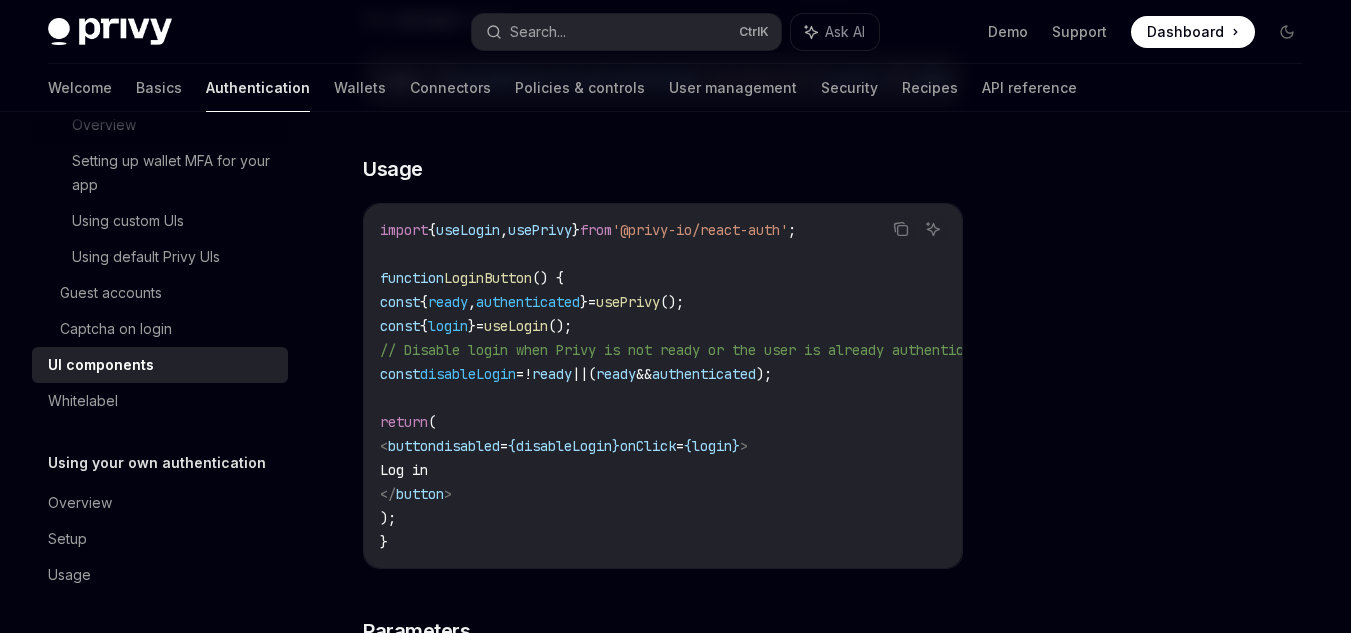 drag, startPoint x: 602, startPoint y: 224, endPoint x: 527, endPoint y: 206, distance: 77.12976 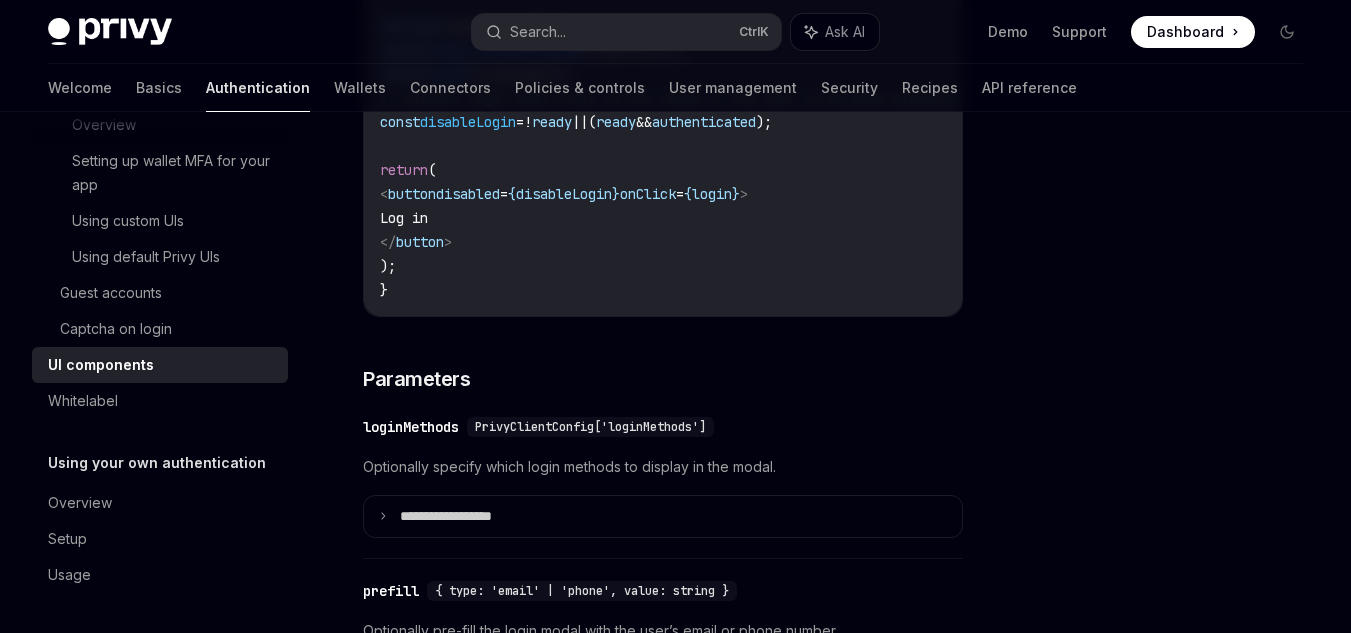 scroll, scrollTop: 1700, scrollLeft: 0, axis: vertical 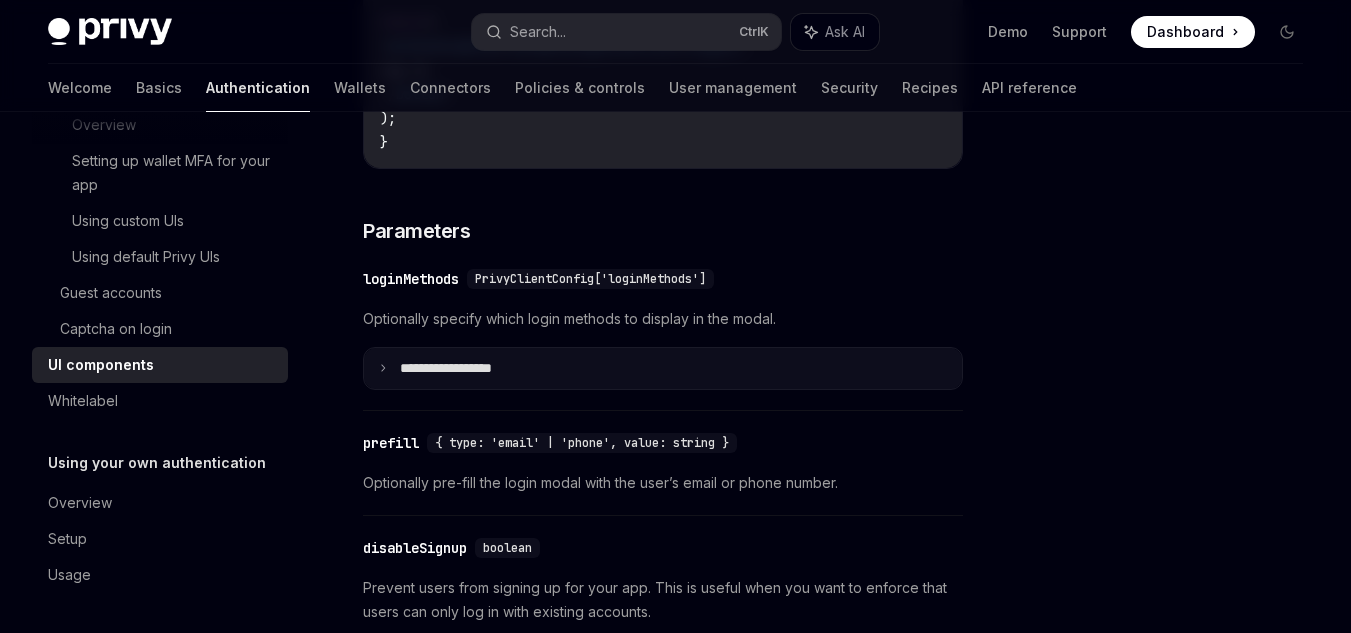 click on "**********" at bounding box center (663, 369) 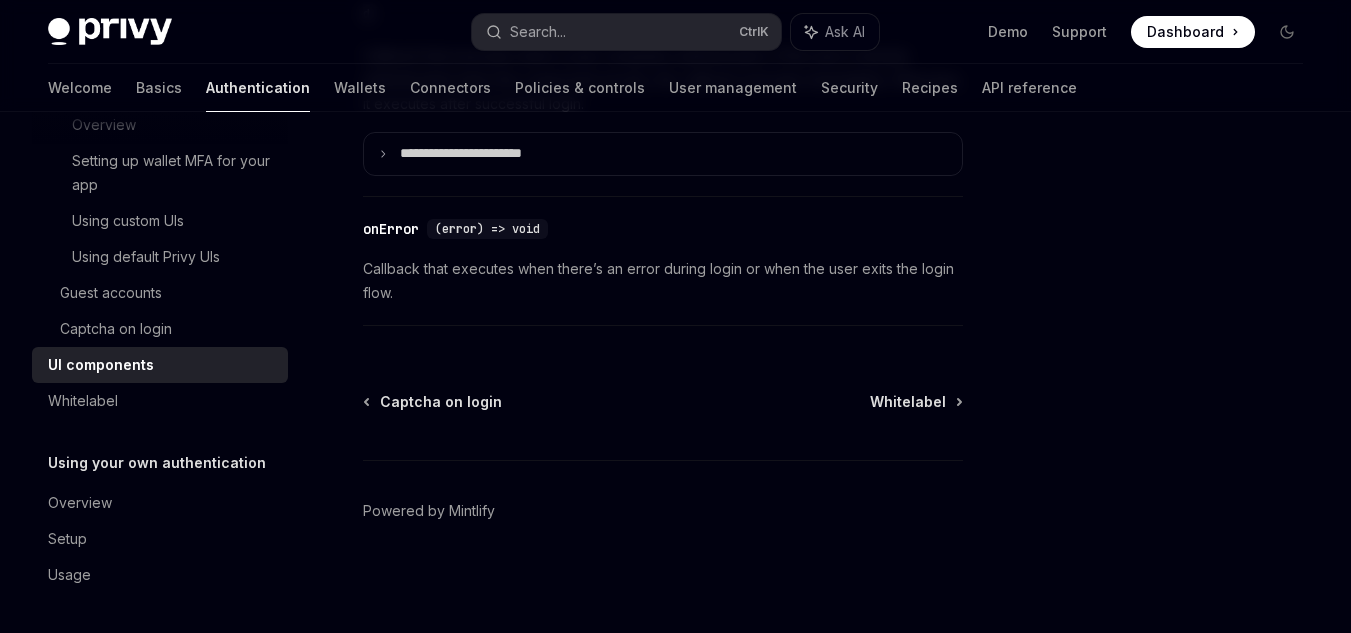 scroll, scrollTop: 4357, scrollLeft: 0, axis: vertical 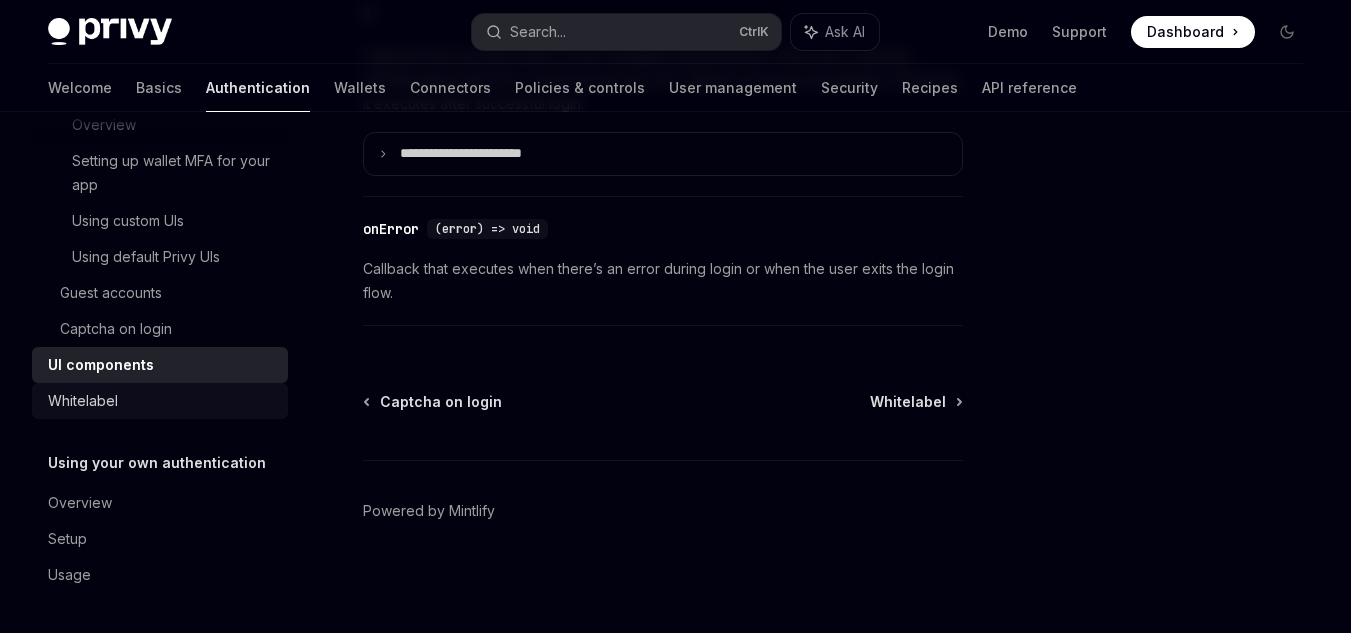 click on "Whitelabel" at bounding box center (162, 401) 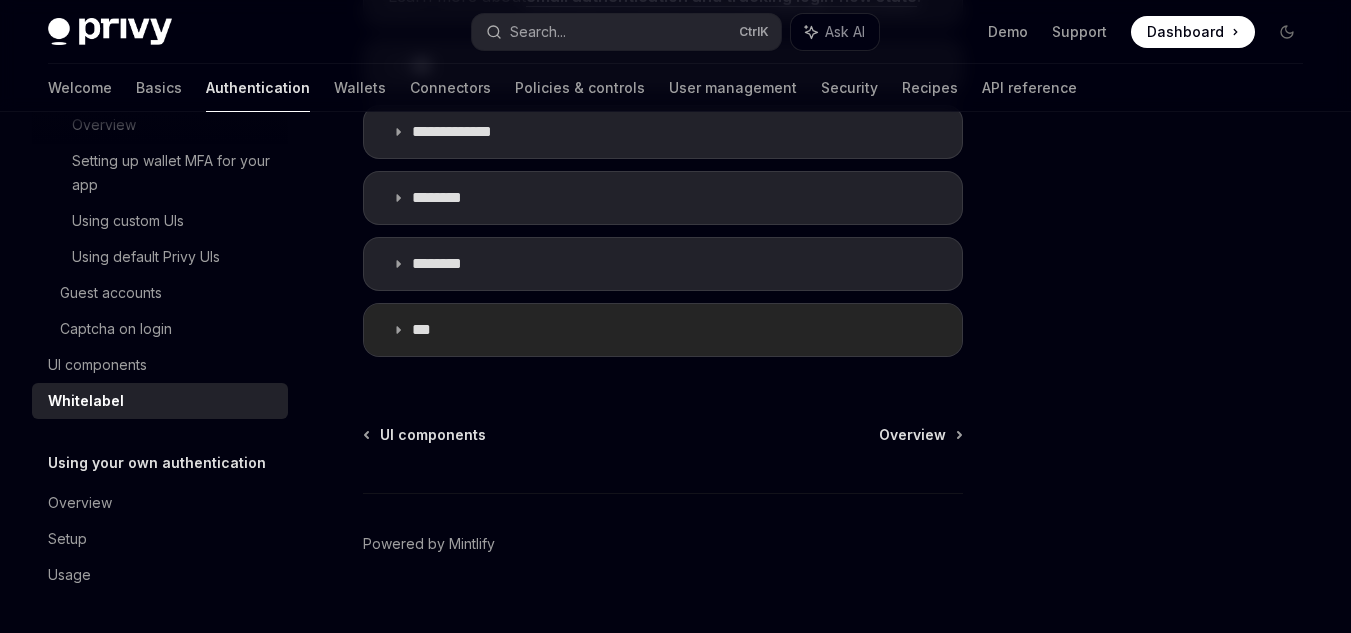 scroll, scrollTop: 996, scrollLeft: 0, axis: vertical 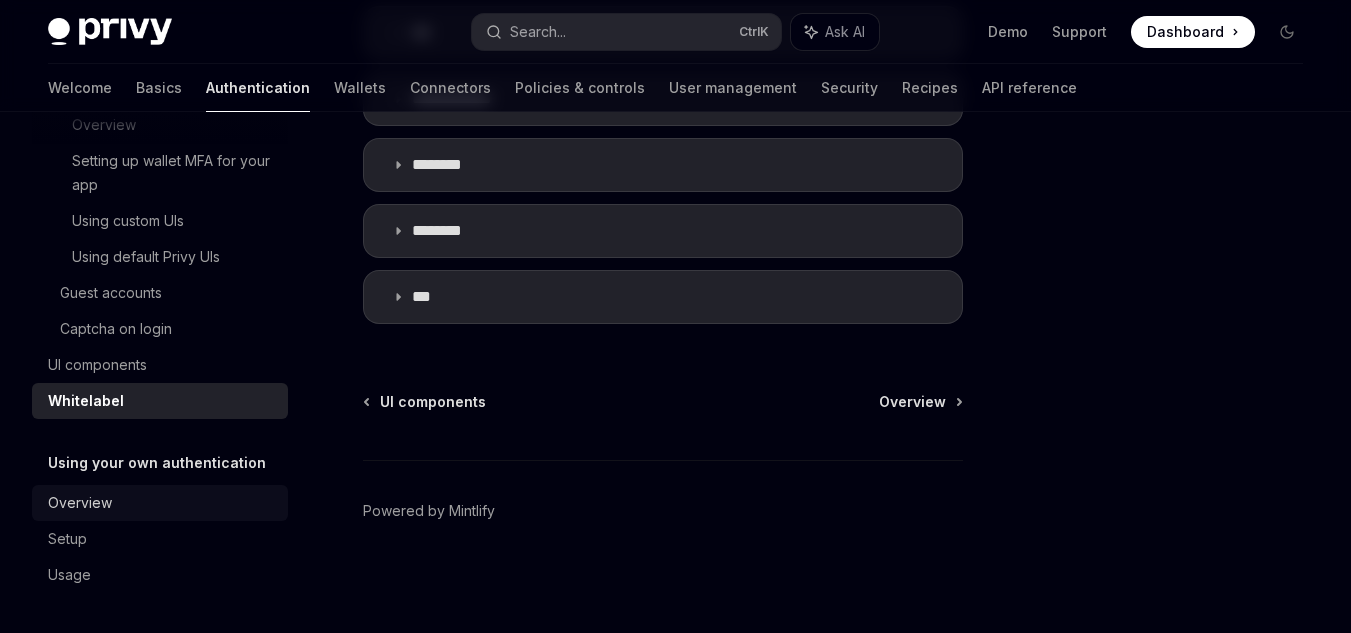 click on "Overview" at bounding box center [80, 503] 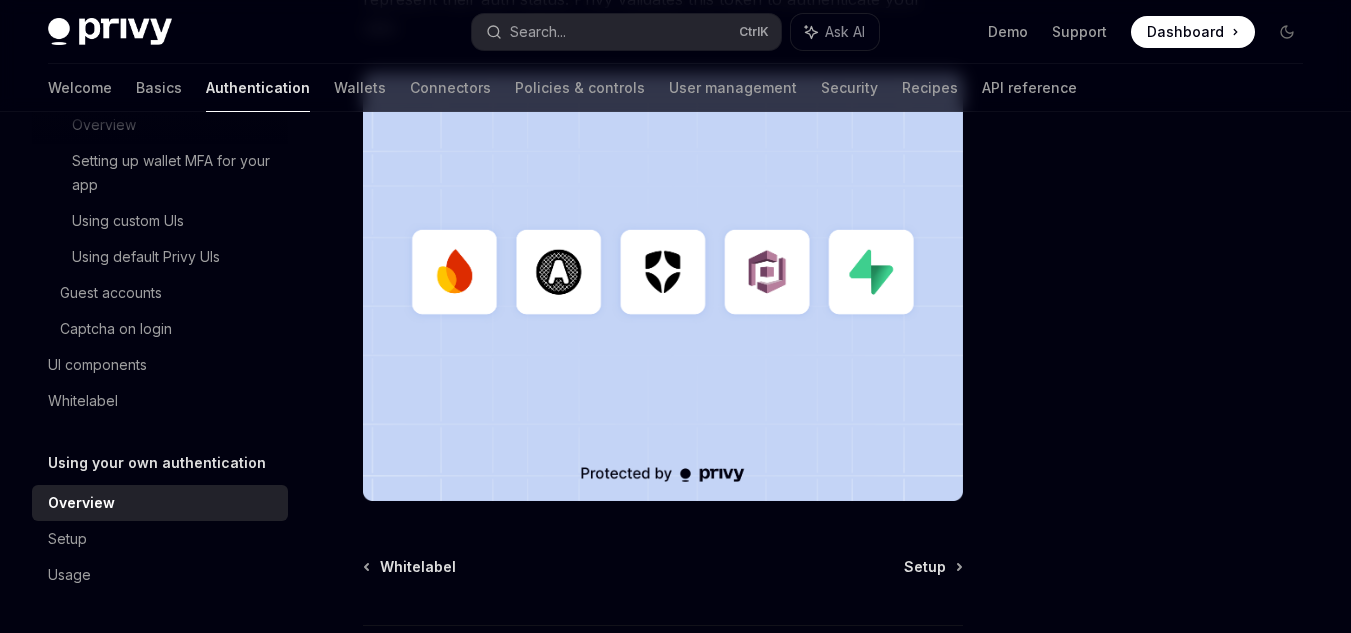 scroll, scrollTop: 760, scrollLeft: 0, axis: vertical 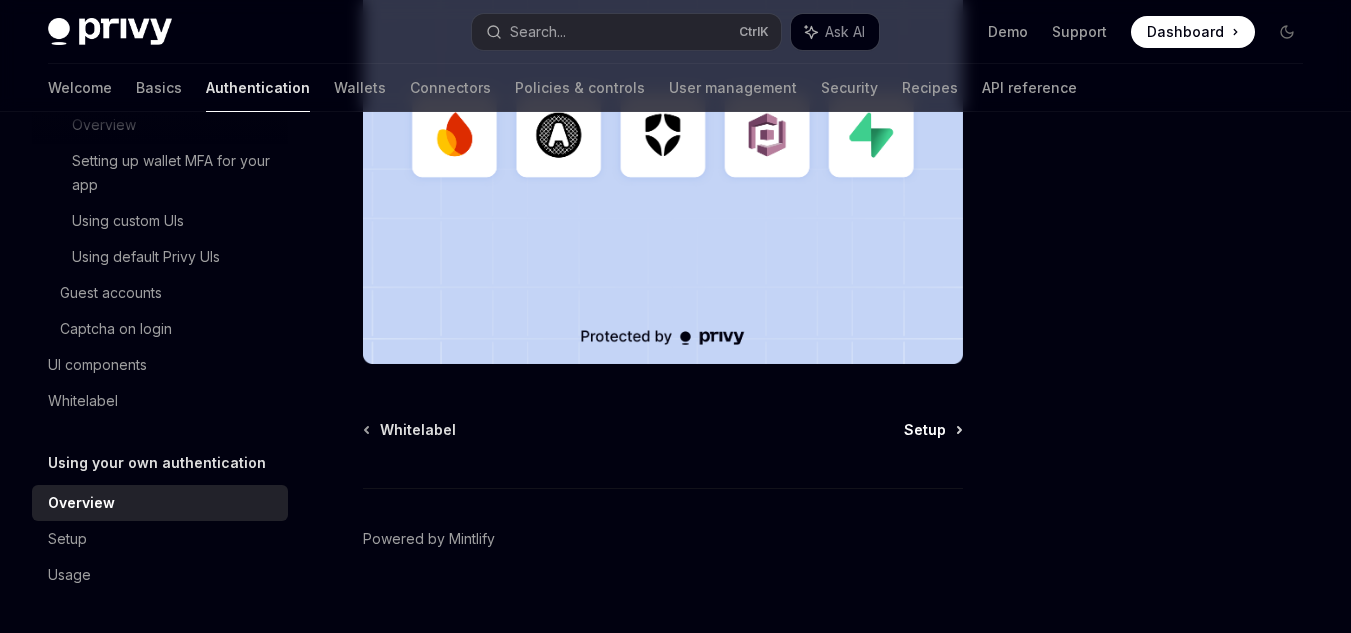 click on "Using your own authentication Using your own authentication provider OpenAI Open in ChatGPT OpenAI Open in ChatGPT Privy supports all JWT-based authentication providers. This includes any OIDC compliant authentication system, including OAuth 2.0, Auth0, Firebase, AWS Cognito, and more.
Using JWT-based authentication integration, you can use your existing authentication system with Privy’s services. This approach allows users to maintain their existing login experience while giving them access to embedded wallets.
Privy’s authentication is fully compatible with any authentication provider that supports  JWT-based ,  stateless  authentication. When a user logs into your app, your auth provider issues them an access and/or identity token to represent their auth status. Privy validates this token to authenticate your user.
Whitelabel Setup Powered by Mintlify" at bounding box center (475, 26) 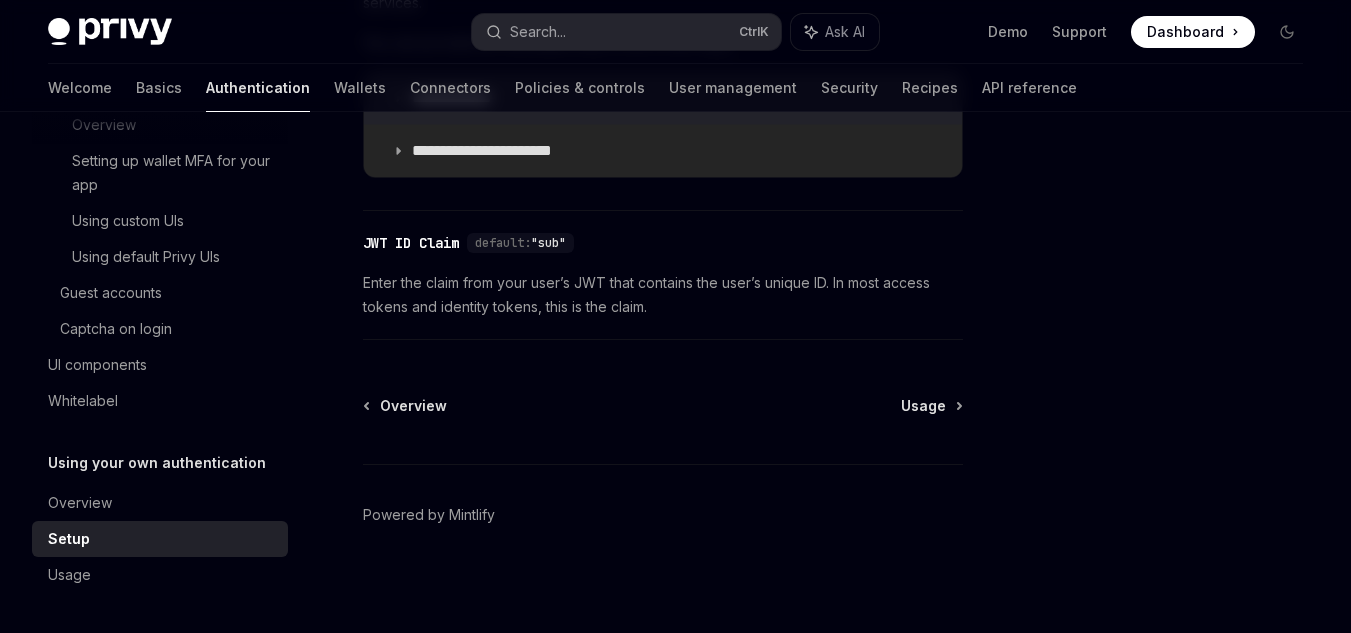 scroll, scrollTop: 1204, scrollLeft: 0, axis: vertical 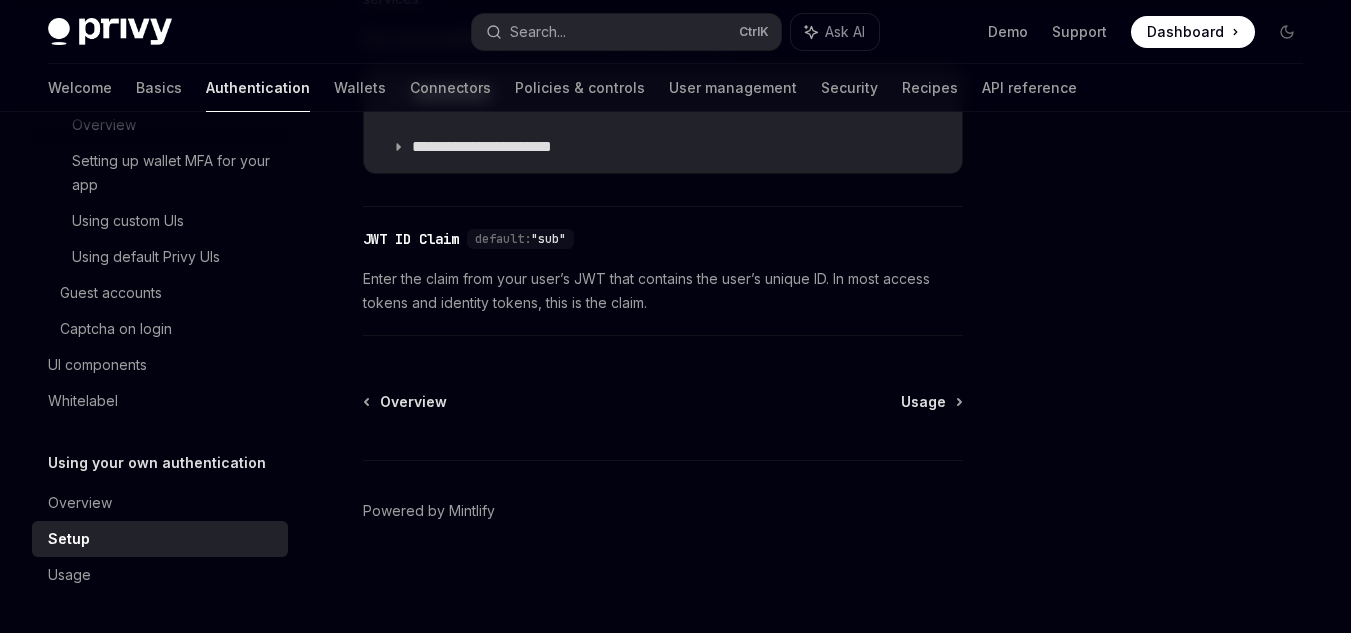 click on "**********" at bounding box center (475, -210) 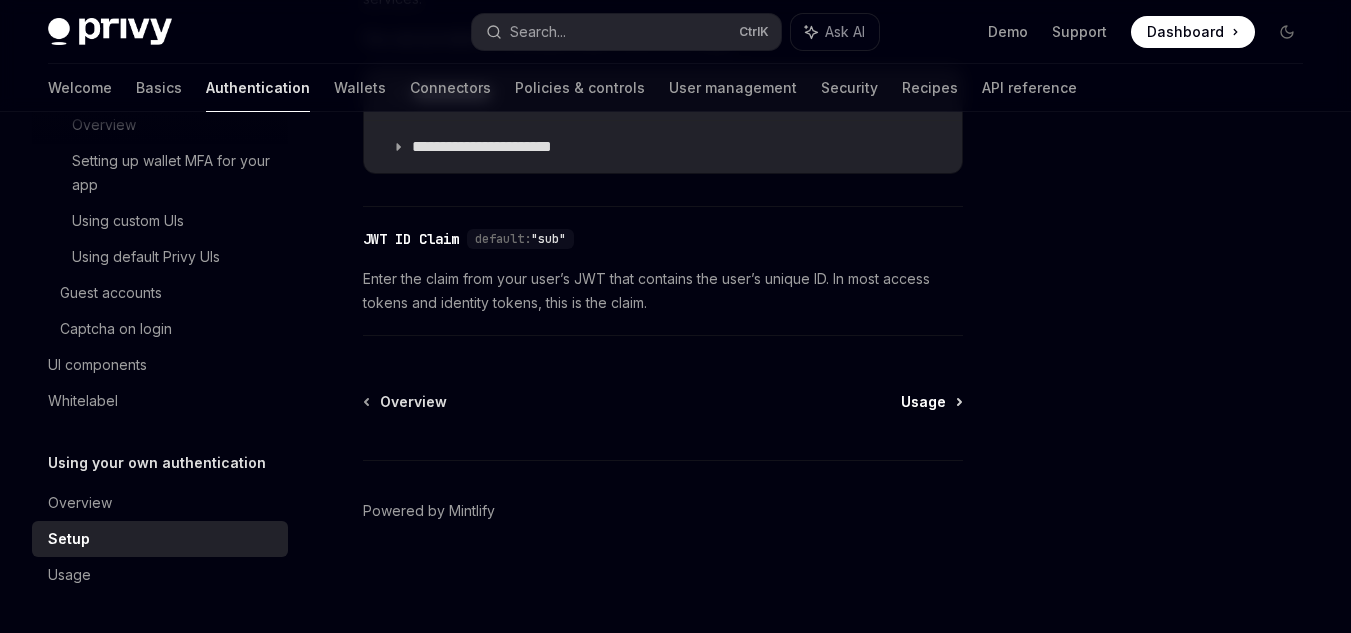 click on "Usage" at bounding box center [931, 402] 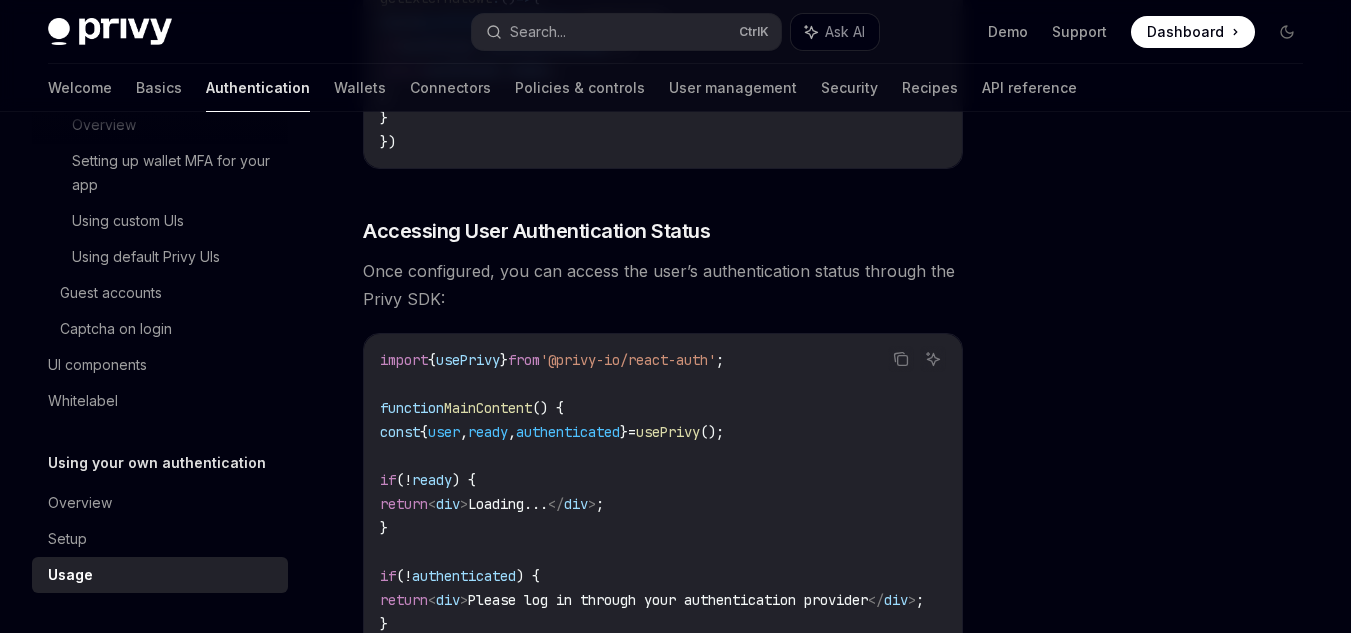 scroll, scrollTop: 3760, scrollLeft: 0, axis: vertical 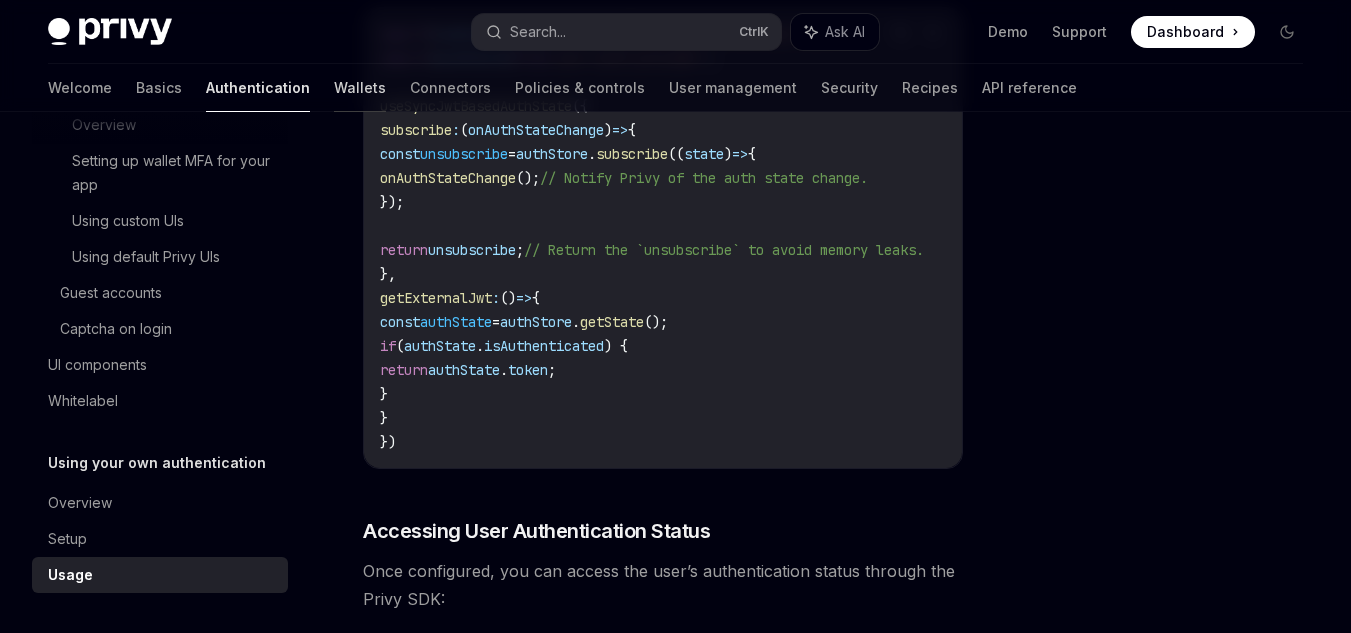 click on "Wallets" at bounding box center [360, 88] 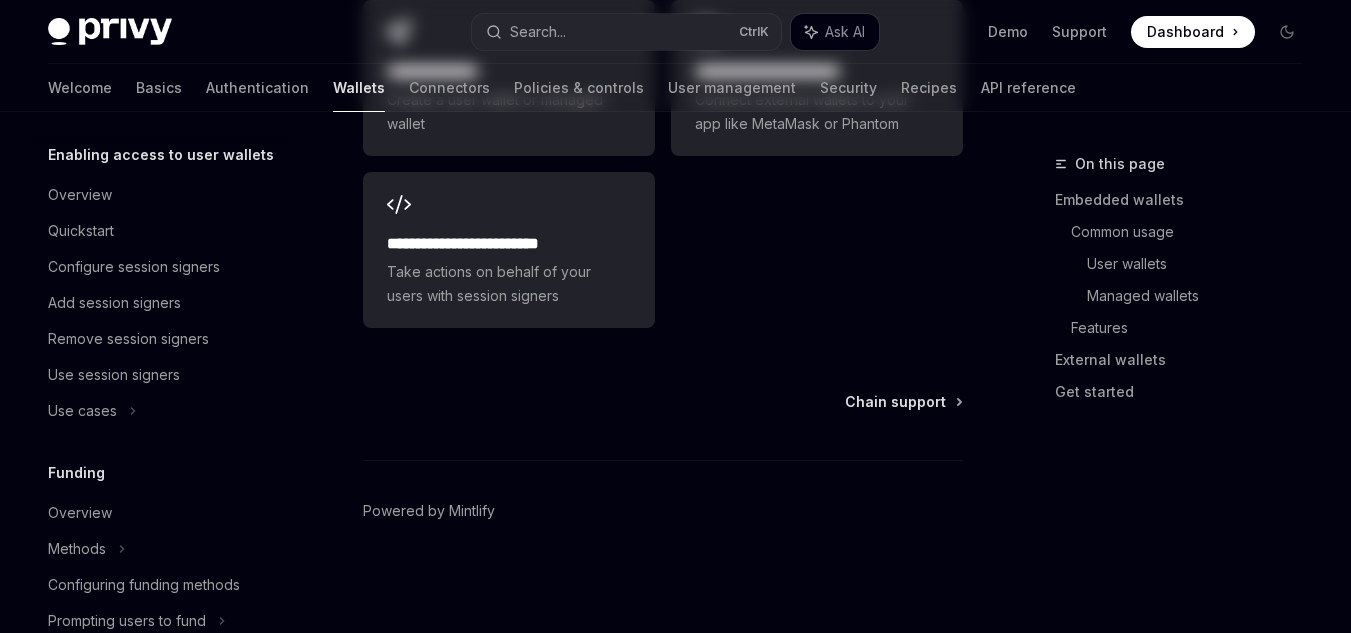 scroll, scrollTop: 0, scrollLeft: 0, axis: both 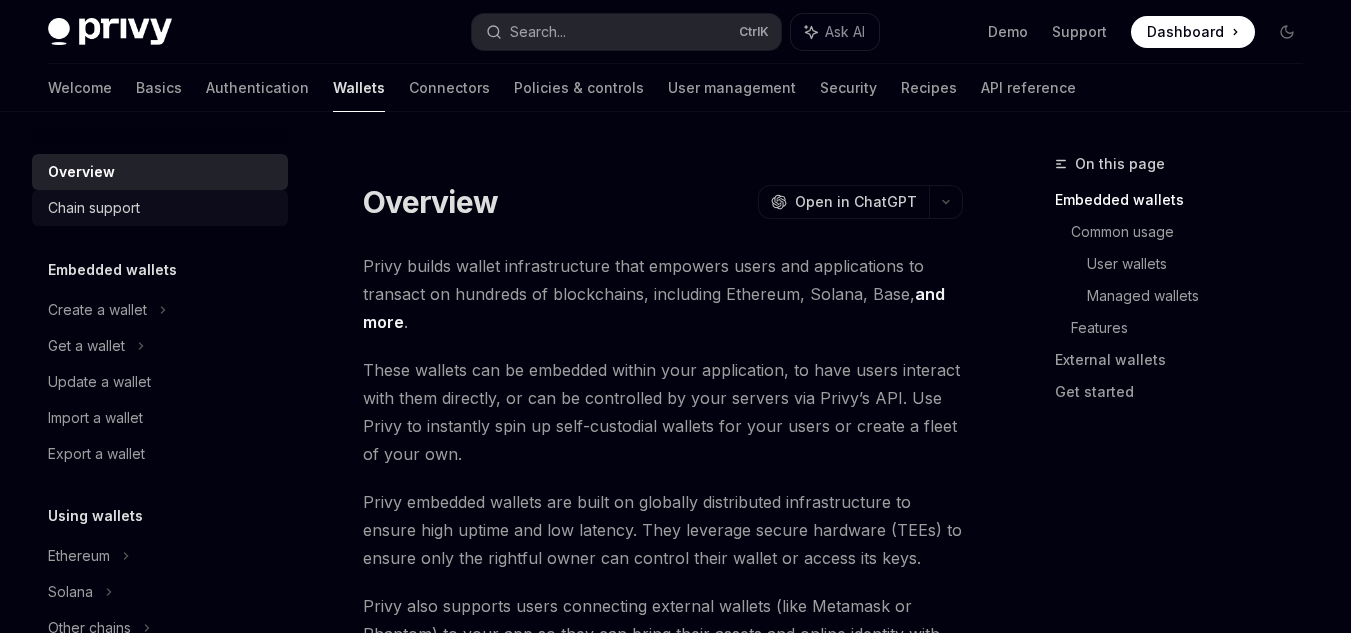 click on "Chain support" at bounding box center [94, 208] 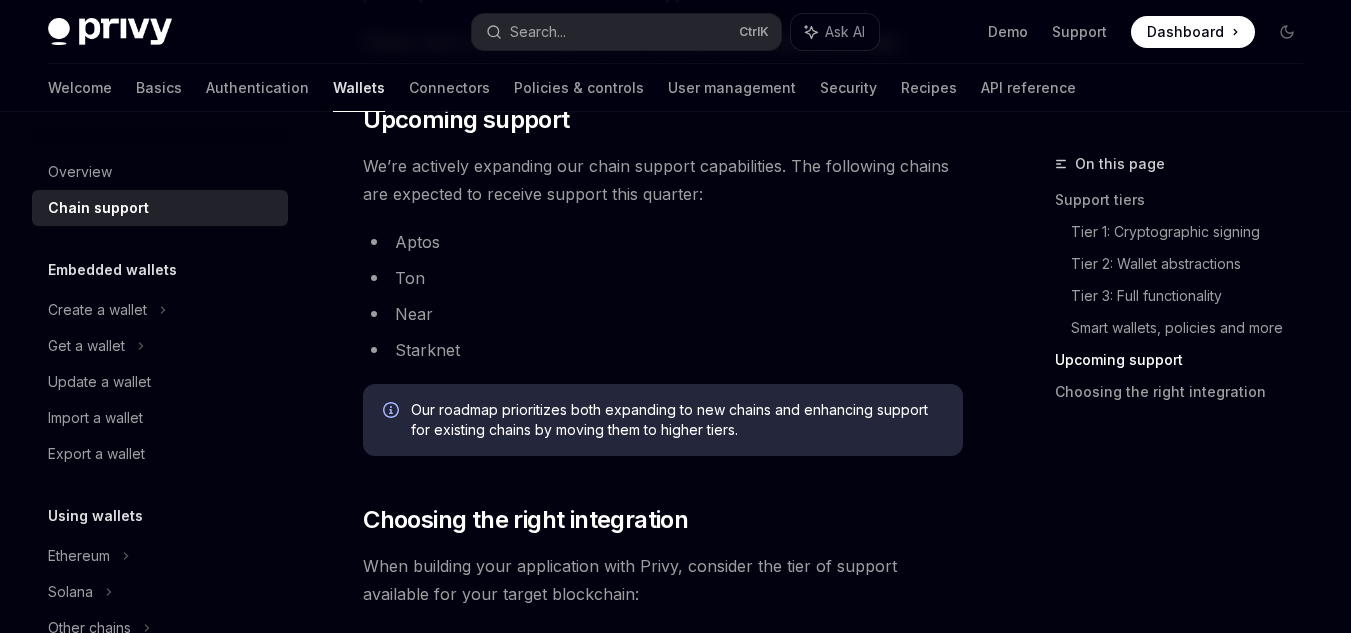 scroll, scrollTop: 2000, scrollLeft: 0, axis: vertical 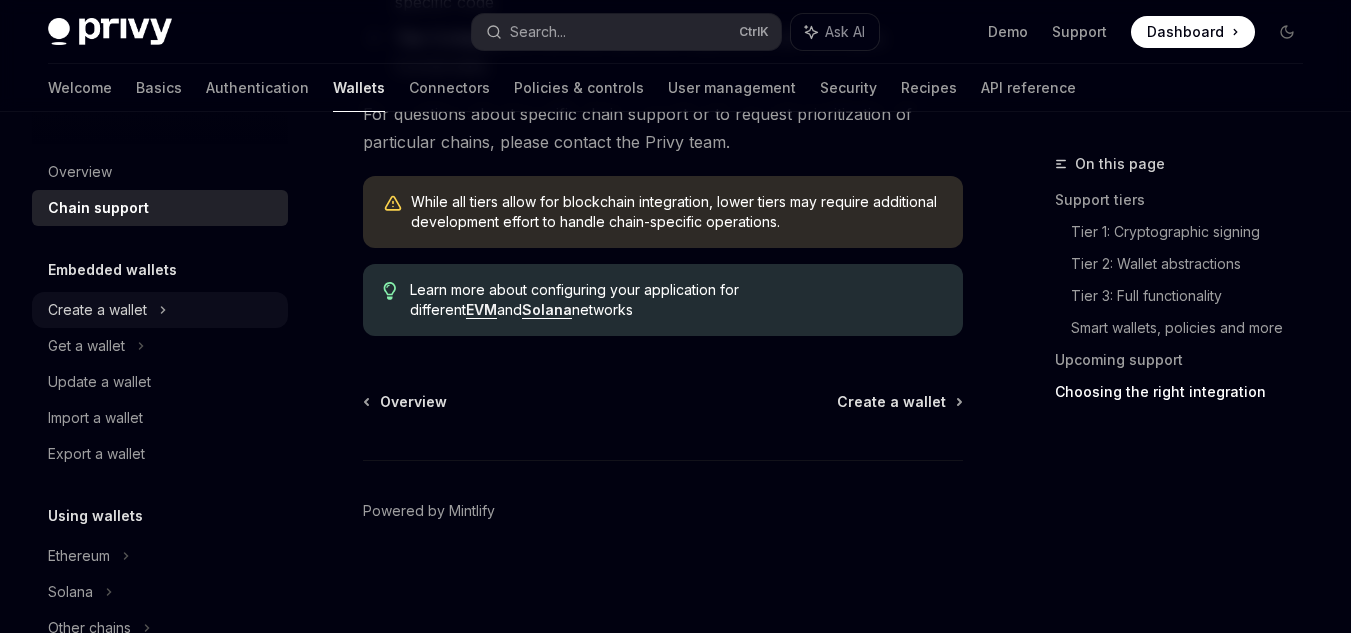 click on "Create a wallet" at bounding box center [97, 310] 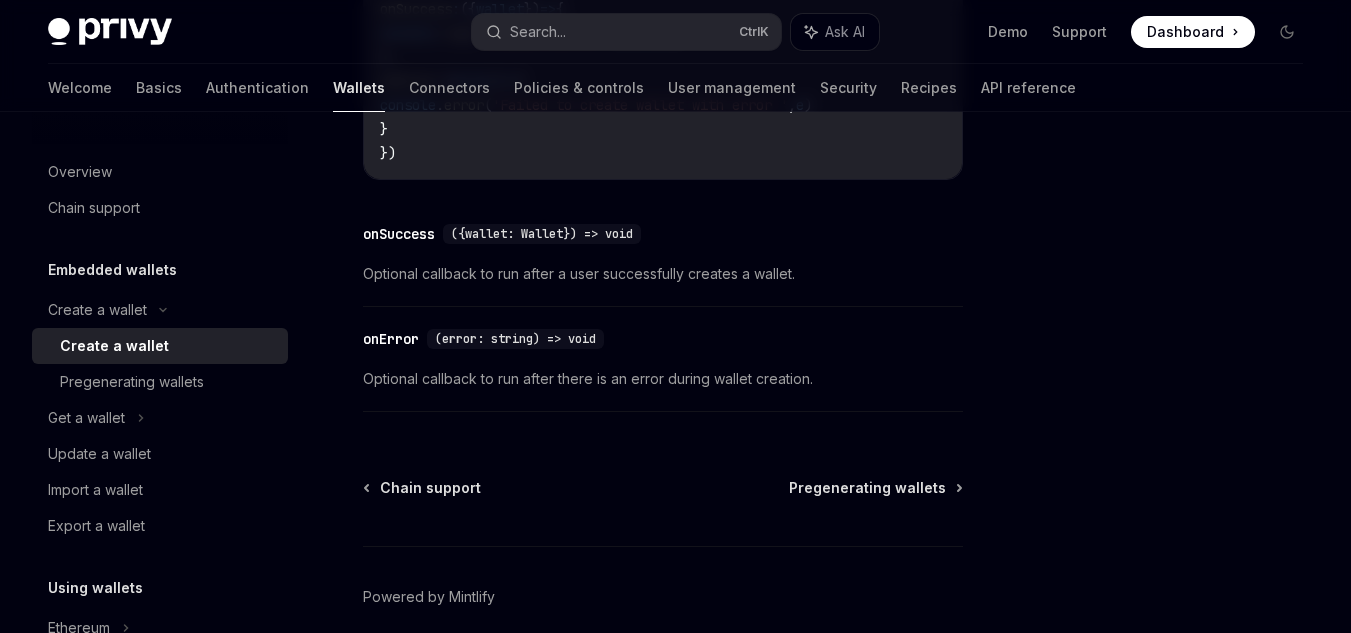 scroll, scrollTop: 1894, scrollLeft: 0, axis: vertical 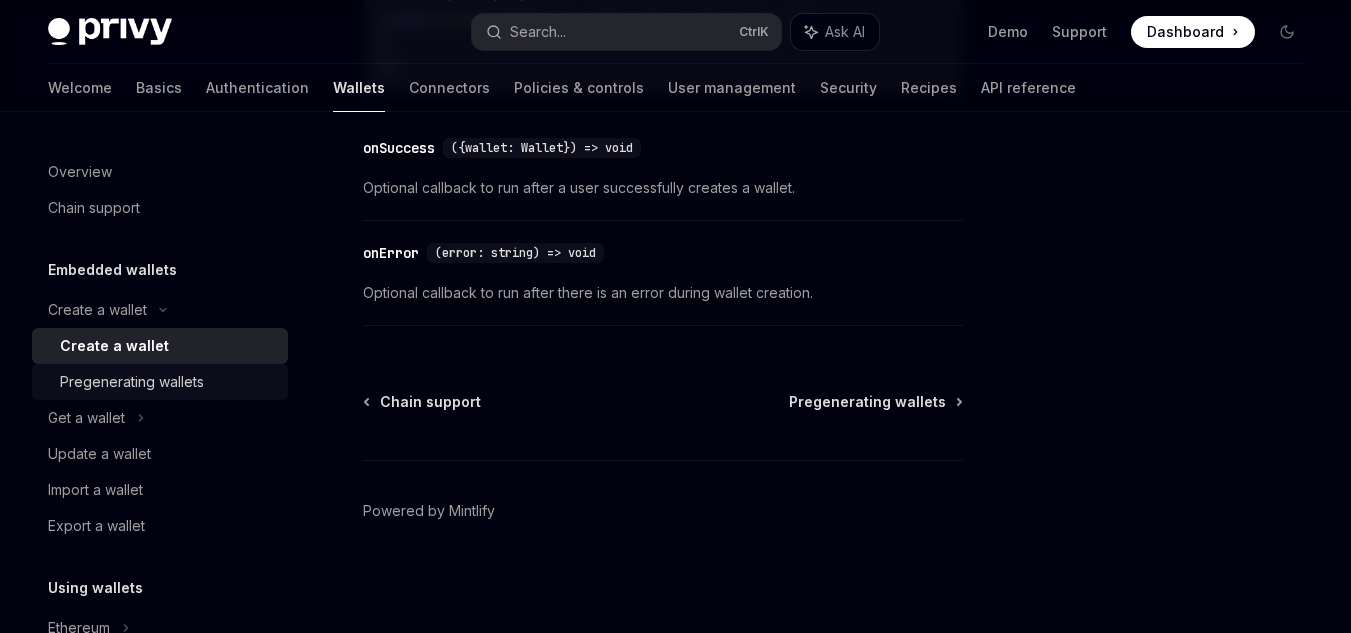 click on "Pregenerating wallets" at bounding box center [132, 382] 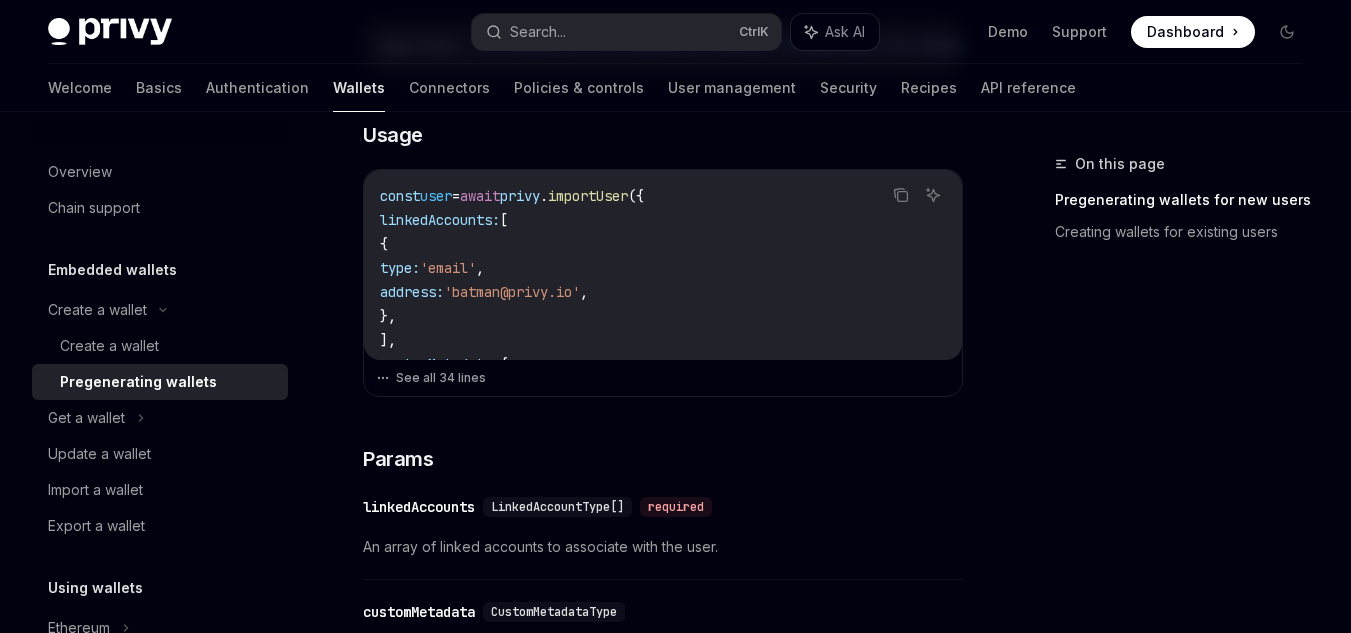 scroll, scrollTop: 700, scrollLeft: 0, axis: vertical 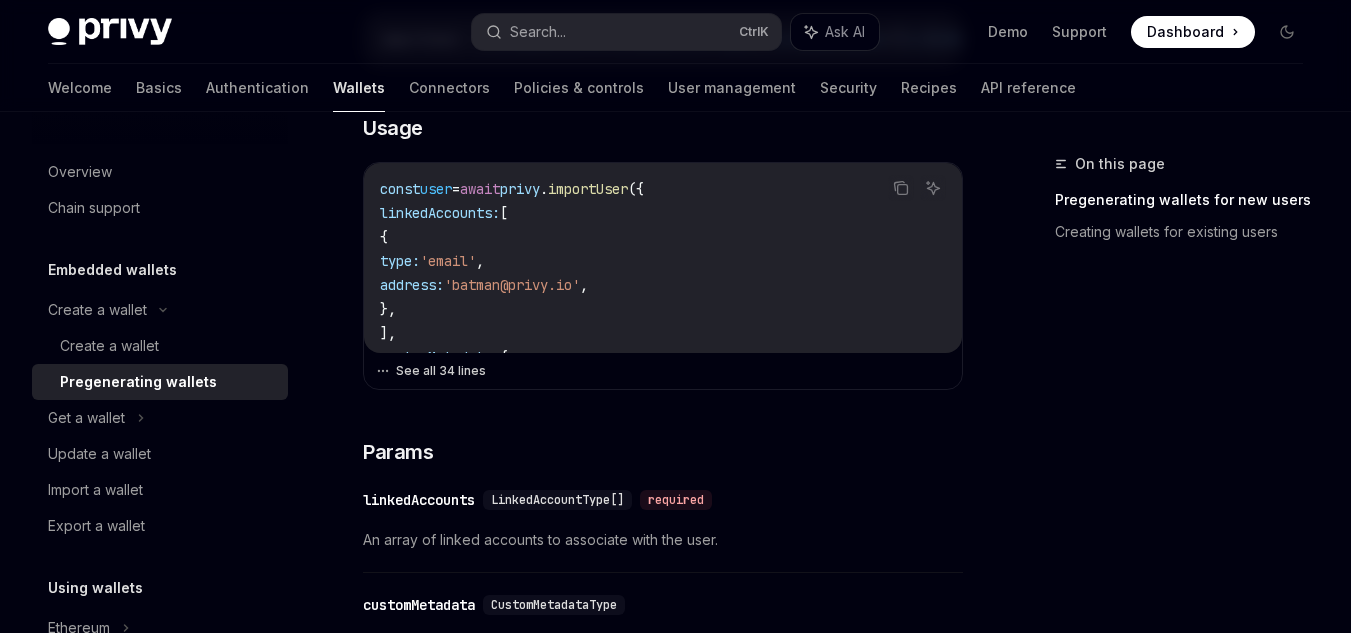 click on "See all 34 lines" at bounding box center (663, 371) 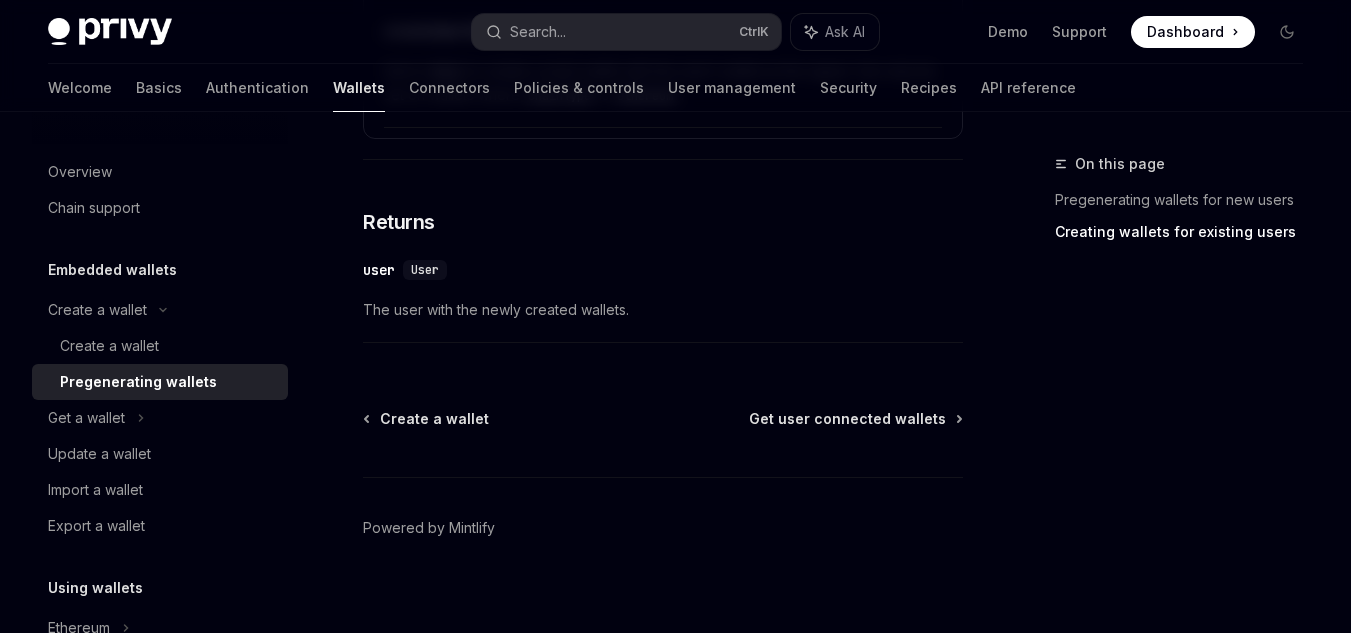 scroll, scrollTop: 4675, scrollLeft: 0, axis: vertical 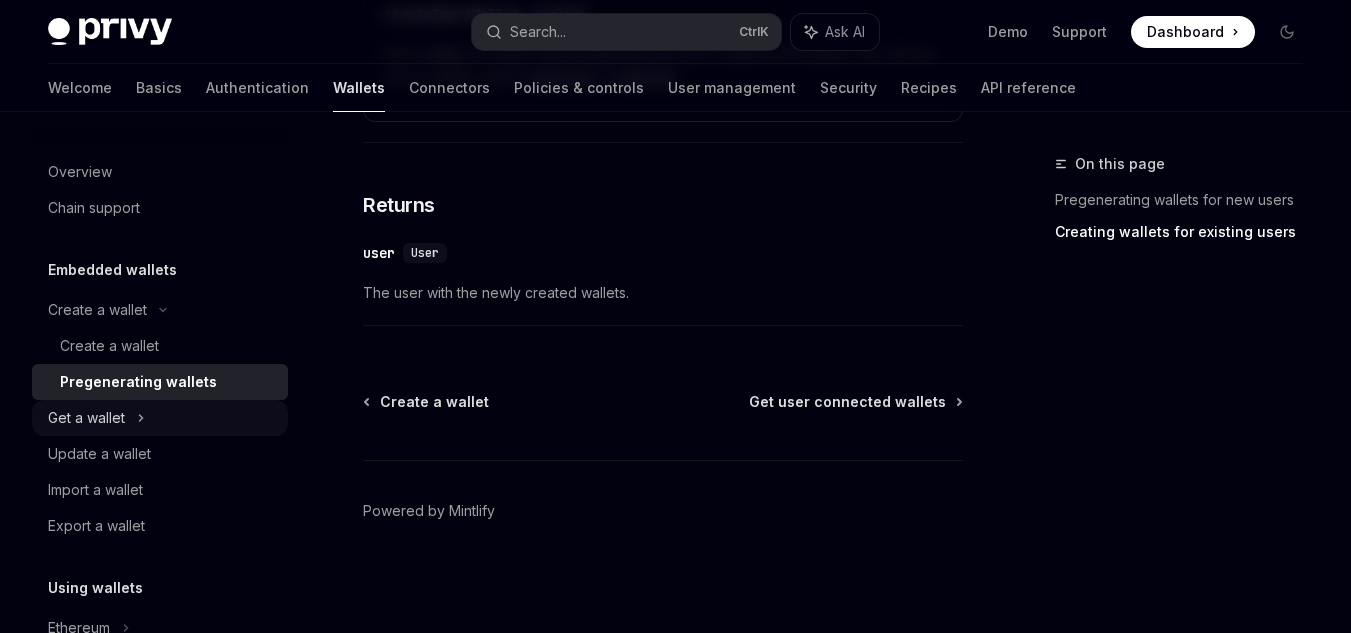 click 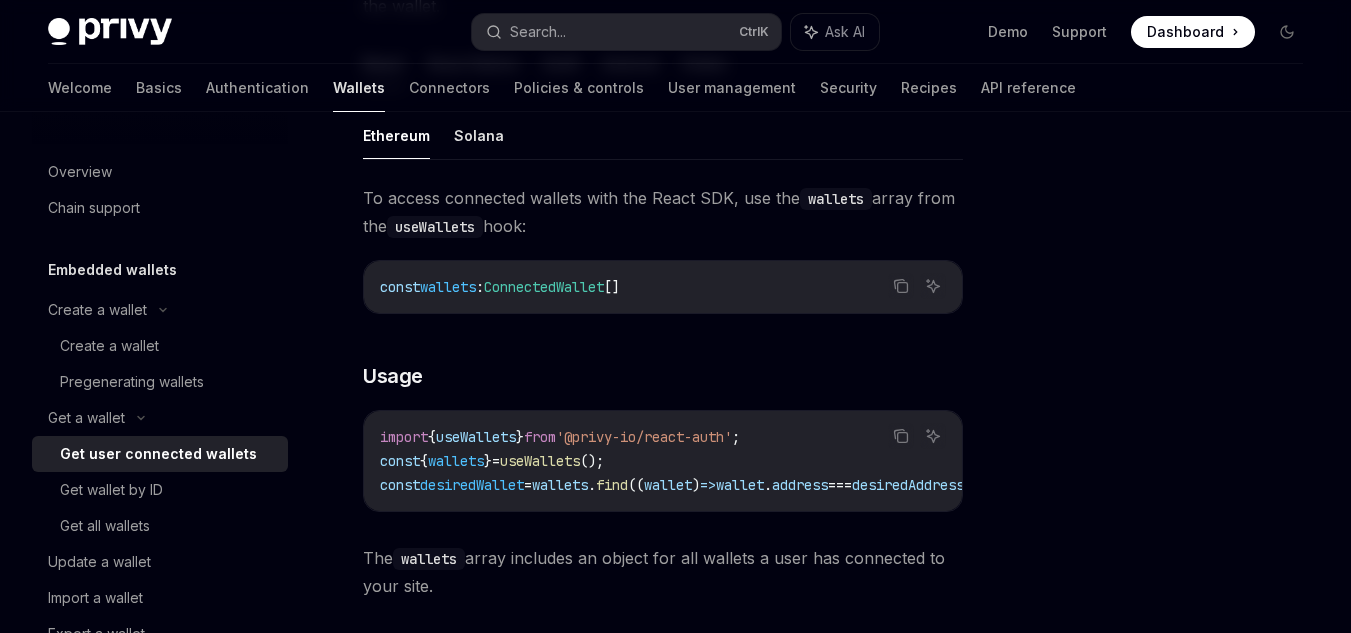 scroll, scrollTop: 800, scrollLeft: 0, axis: vertical 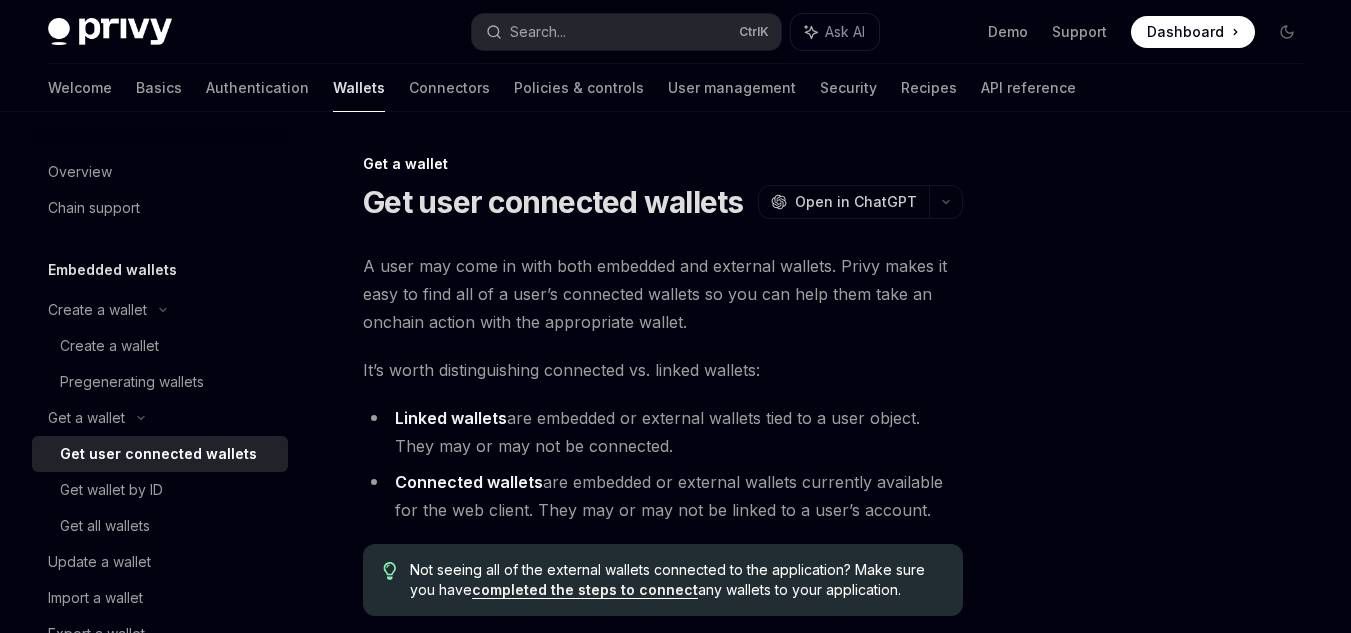 click on "A user may come in with both embedded and external wallets. Privy makes it easy to find all of a user’s connected wallets so you can help them take an onchain action with the appropriate wallet." at bounding box center (663, 294) 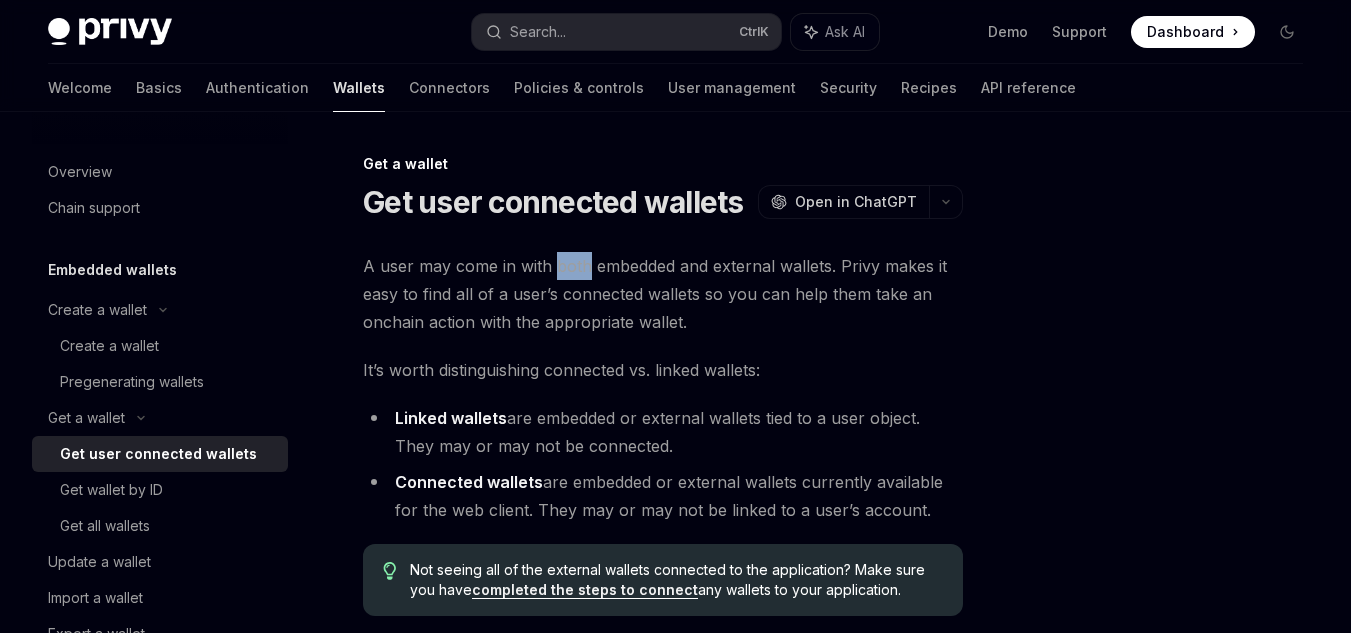 click on "A user may come in with both embedded and external wallets. Privy makes it easy to find all of a user’s connected wallets so you can help them take an onchain action with the appropriate wallet." at bounding box center [663, 294] 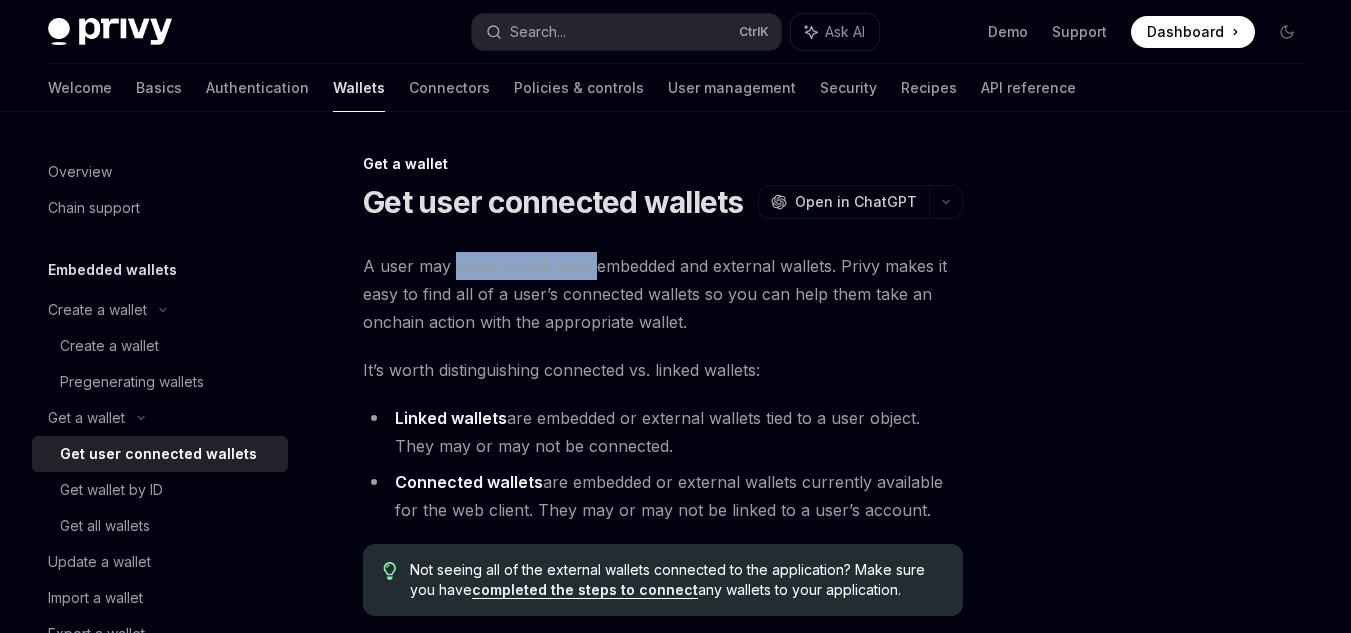 drag, startPoint x: 585, startPoint y: 267, endPoint x: 465, endPoint y: 267, distance: 120 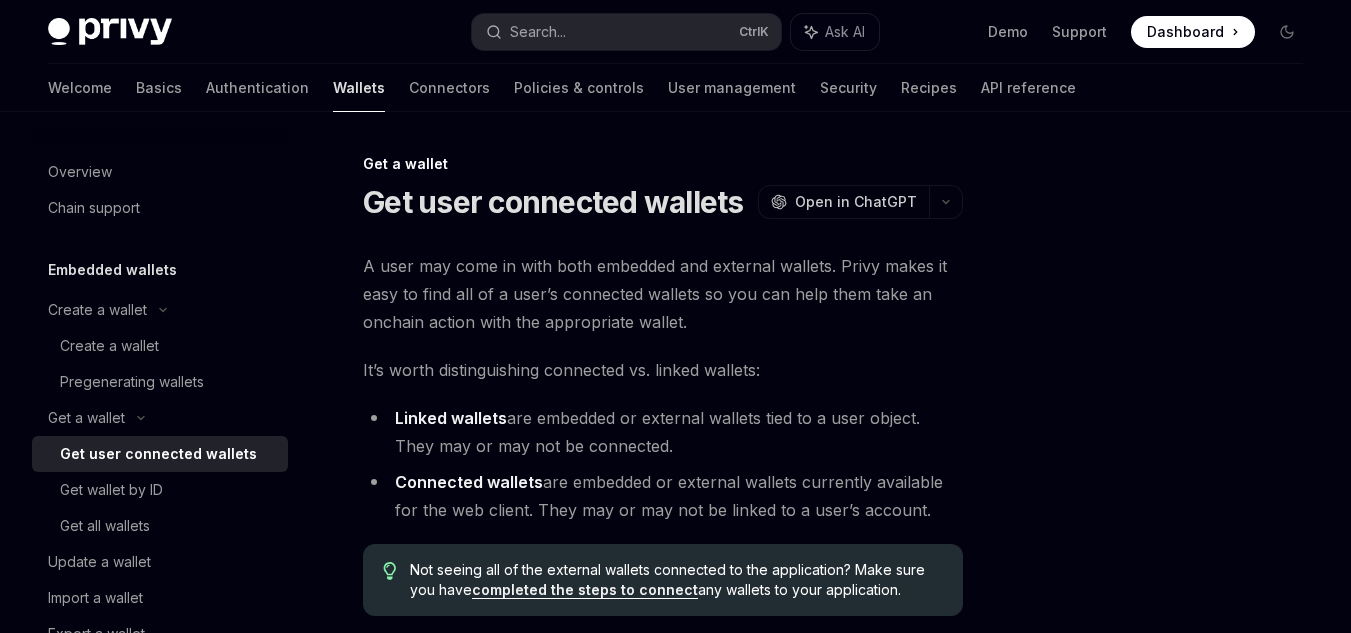 click on "A user may come in with both embedded and external wallets. Privy makes it easy to find all of a user’s connected wallets so you can help them take an onchain action with the appropriate wallet." at bounding box center (663, 294) 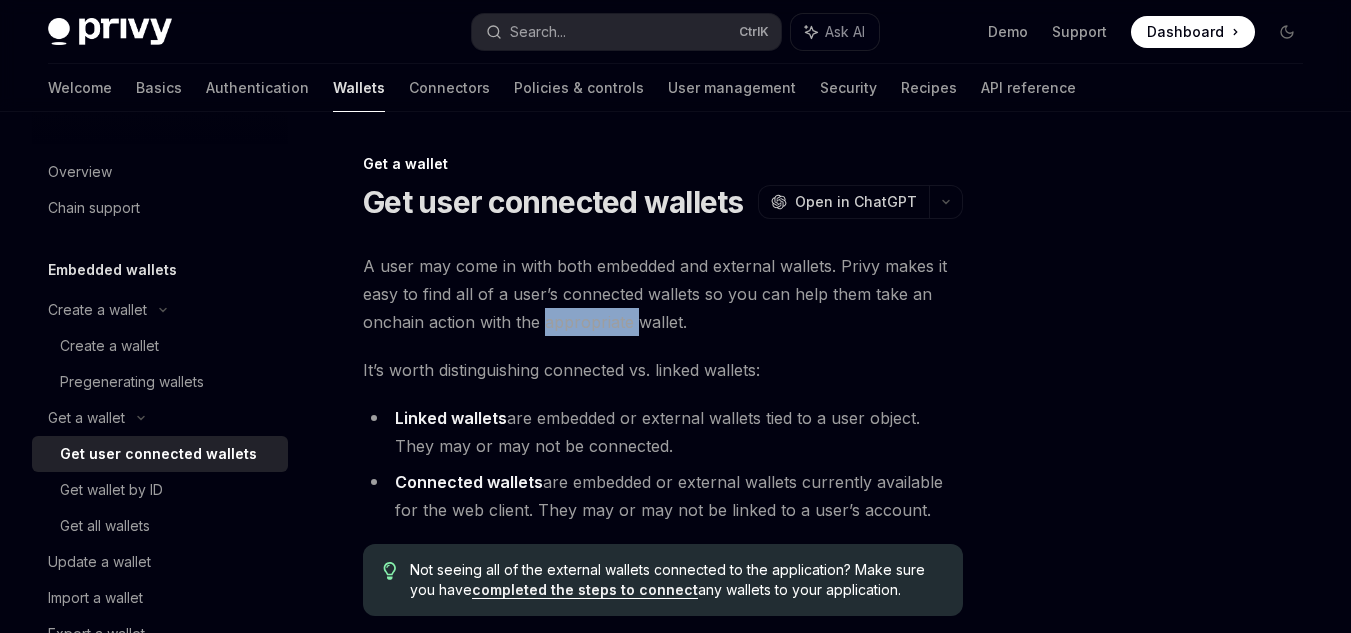 click on "A user may come in with both embedded and external wallets. Privy makes it easy to find all of a user’s connected wallets so you can help them take an onchain action with the appropriate wallet." at bounding box center (663, 294) 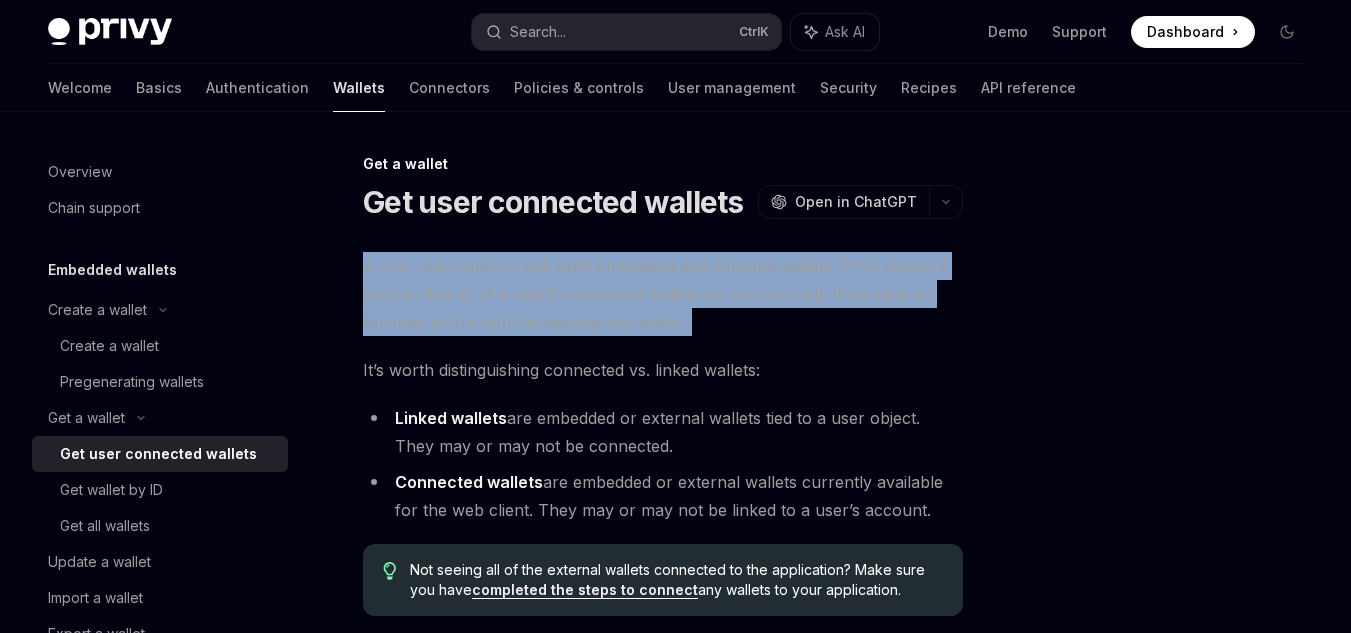click on "A user may come in with both embedded and external wallets. Privy makes it easy to find all of a user’s connected wallets so you can help them take an onchain action with the appropriate wallet." at bounding box center (663, 294) 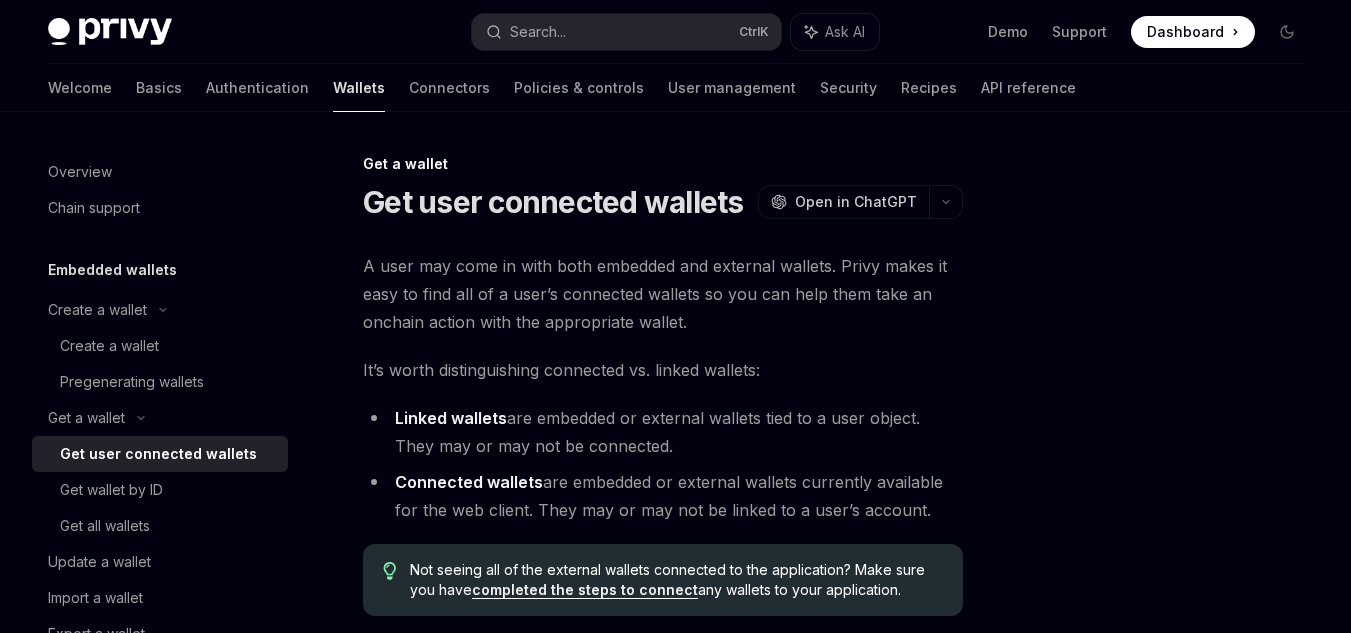 drag, startPoint x: 636, startPoint y: 458, endPoint x: 568, endPoint y: 342, distance: 134.46188 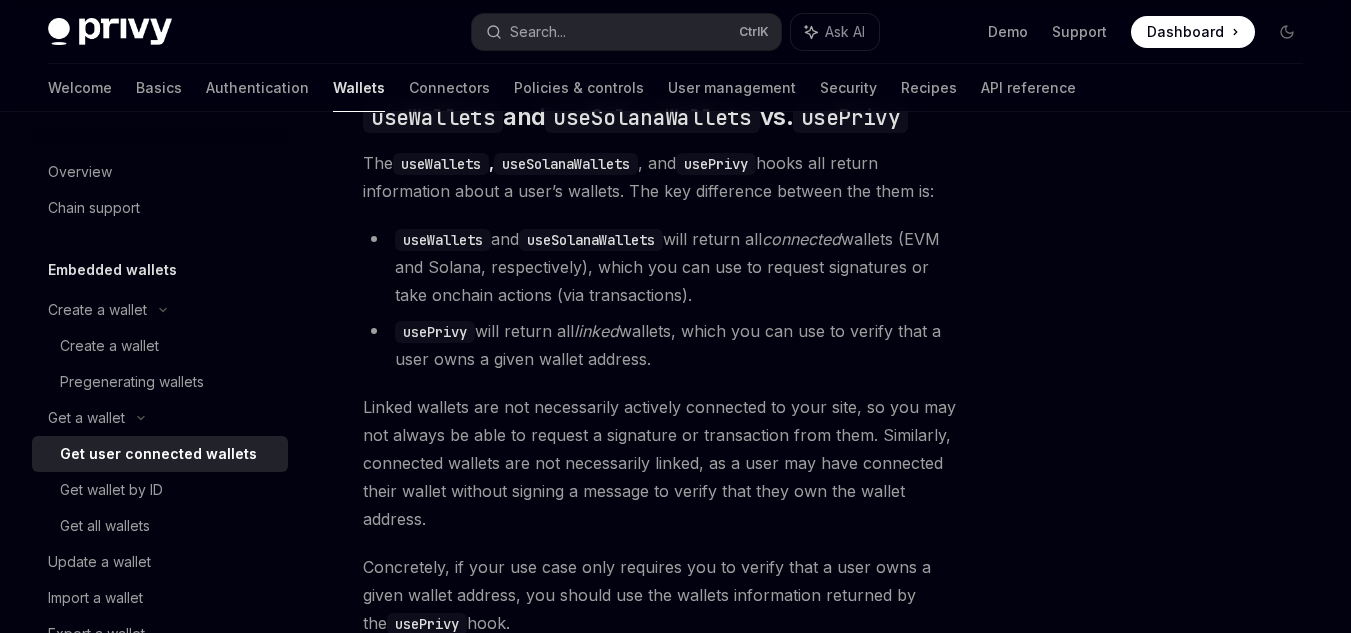 scroll, scrollTop: 1900, scrollLeft: 0, axis: vertical 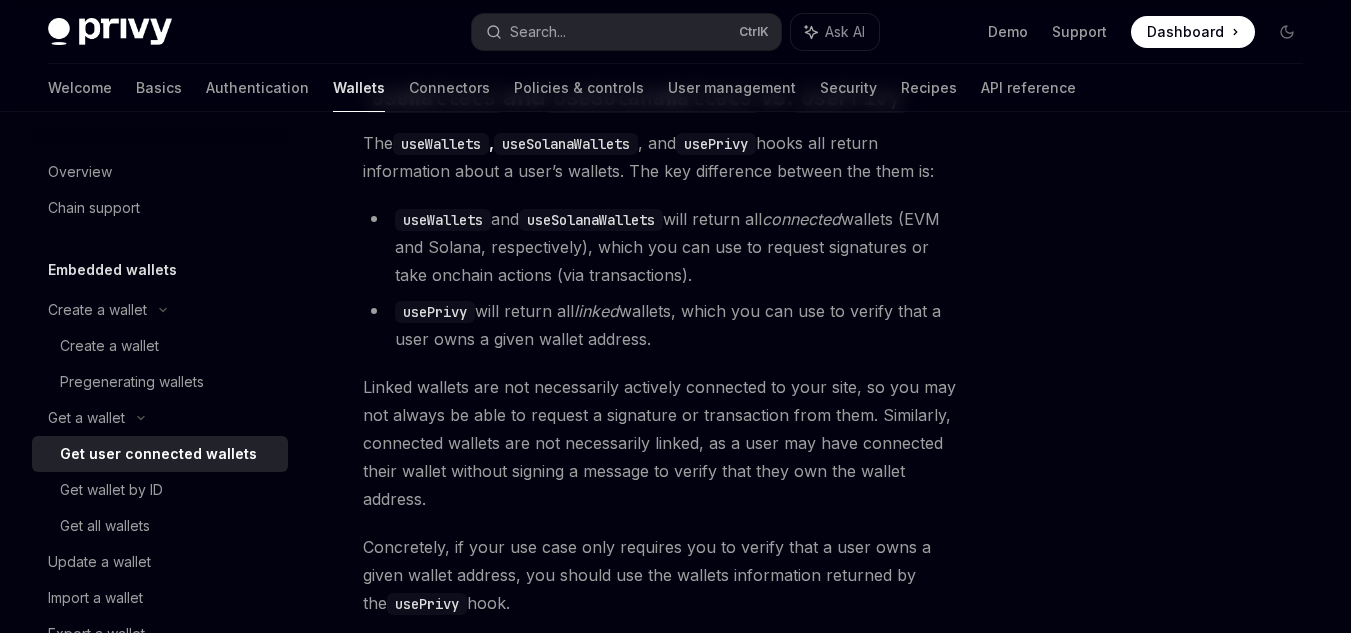 drag, startPoint x: 662, startPoint y: 350, endPoint x: 404, endPoint y: 232, distance: 283.70407 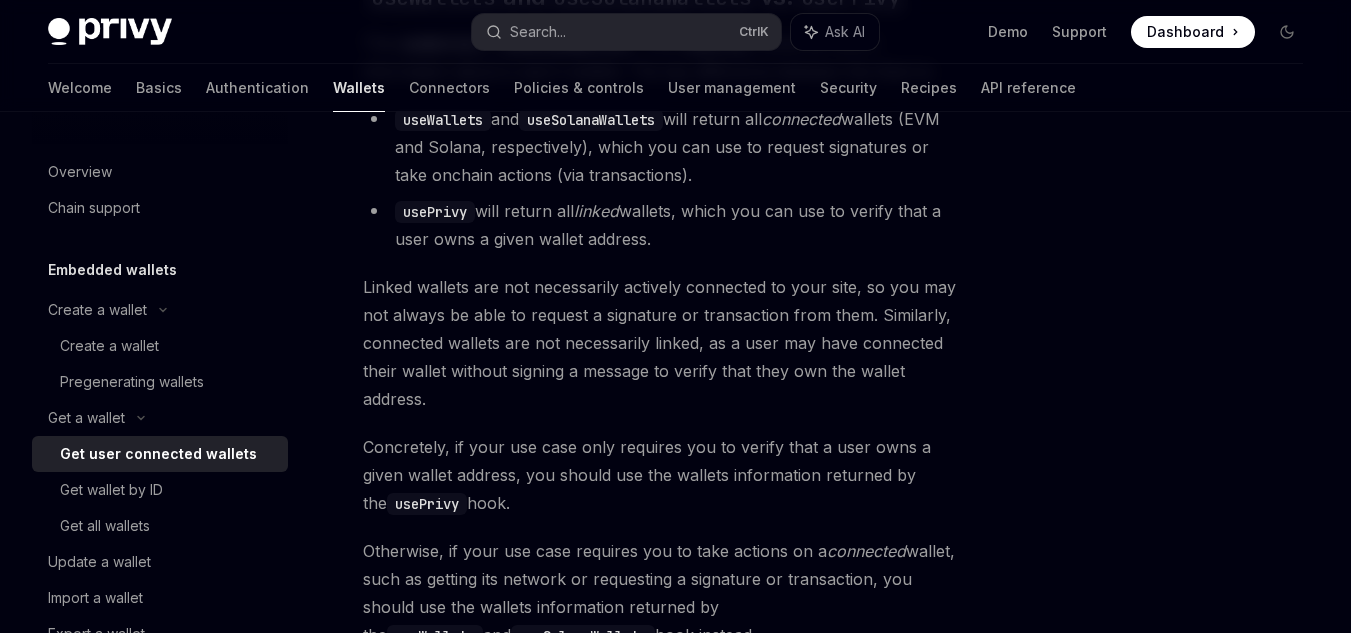 click on "Linked wallets are not necessarily actively connected to your site, so you may not always be able to request a signature or transaction from them. Similarly, connected wallets are not necessarily linked, as a user may have connected their wallet without signing a message to verify that they own the wallet address." at bounding box center [663, 343] 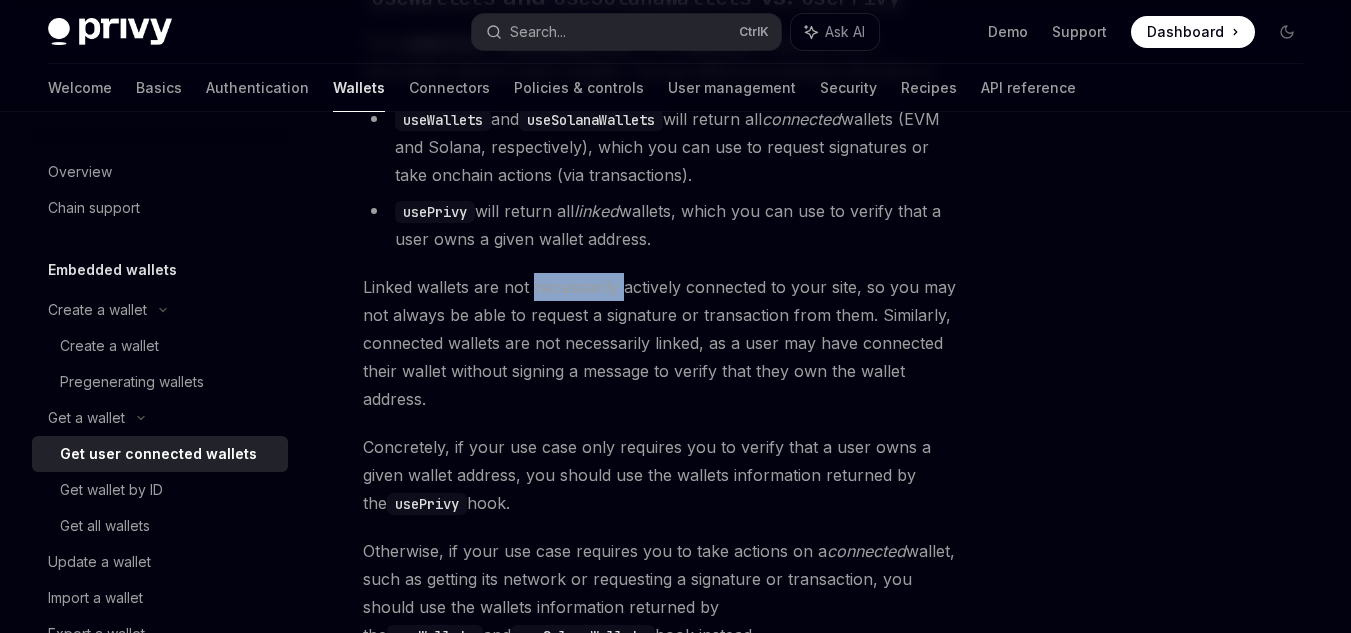 click on "Linked wallets are not necessarily actively connected to your site, so you may not always be able to request a signature or transaction from them. Similarly, connected wallets are not necessarily linked, as a user may have connected their wallet without signing a message to verify that they own the wallet address." at bounding box center [663, 343] 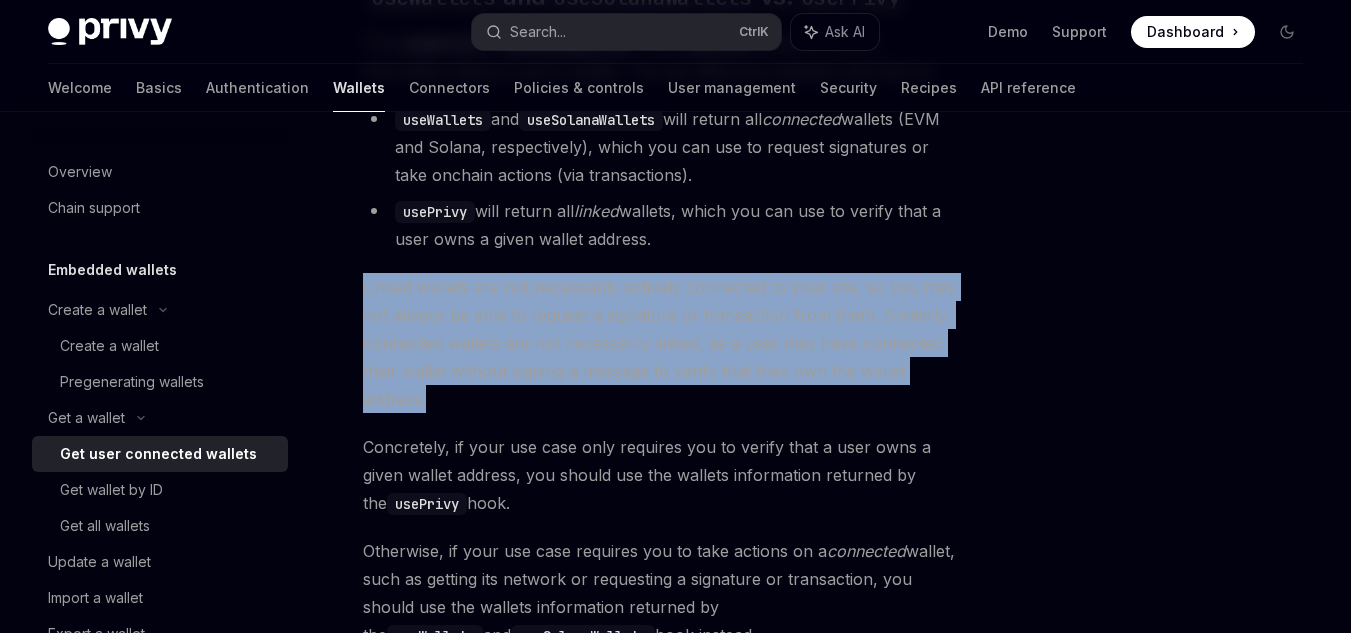 drag, startPoint x: 450, startPoint y: 411, endPoint x: 357, endPoint y: 293, distance: 150.24313 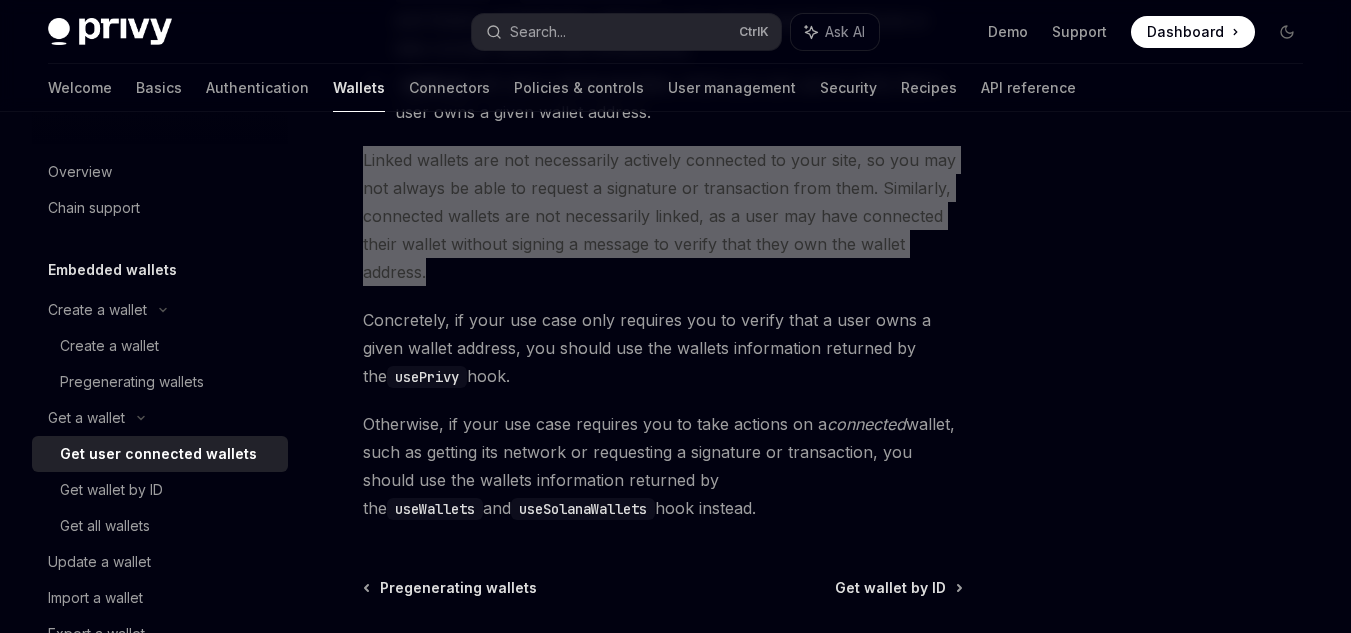 scroll, scrollTop: 2200, scrollLeft: 0, axis: vertical 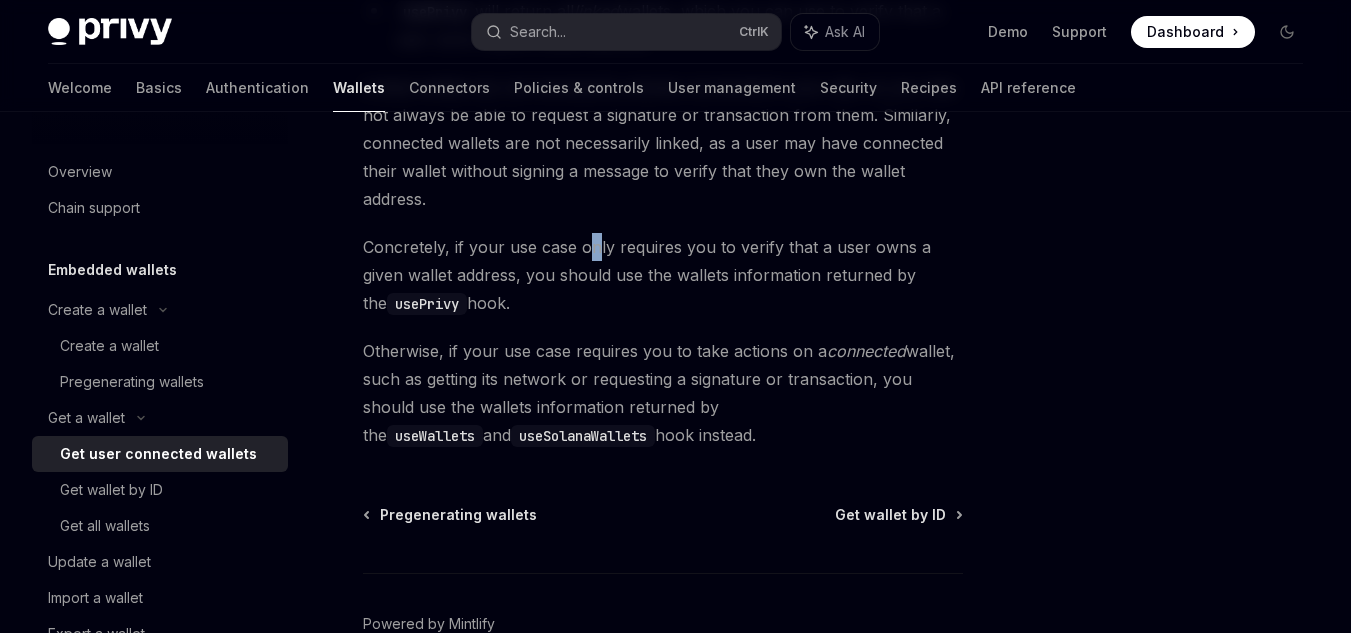 drag, startPoint x: 594, startPoint y: 256, endPoint x: 584, endPoint y: 257, distance: 10.049875 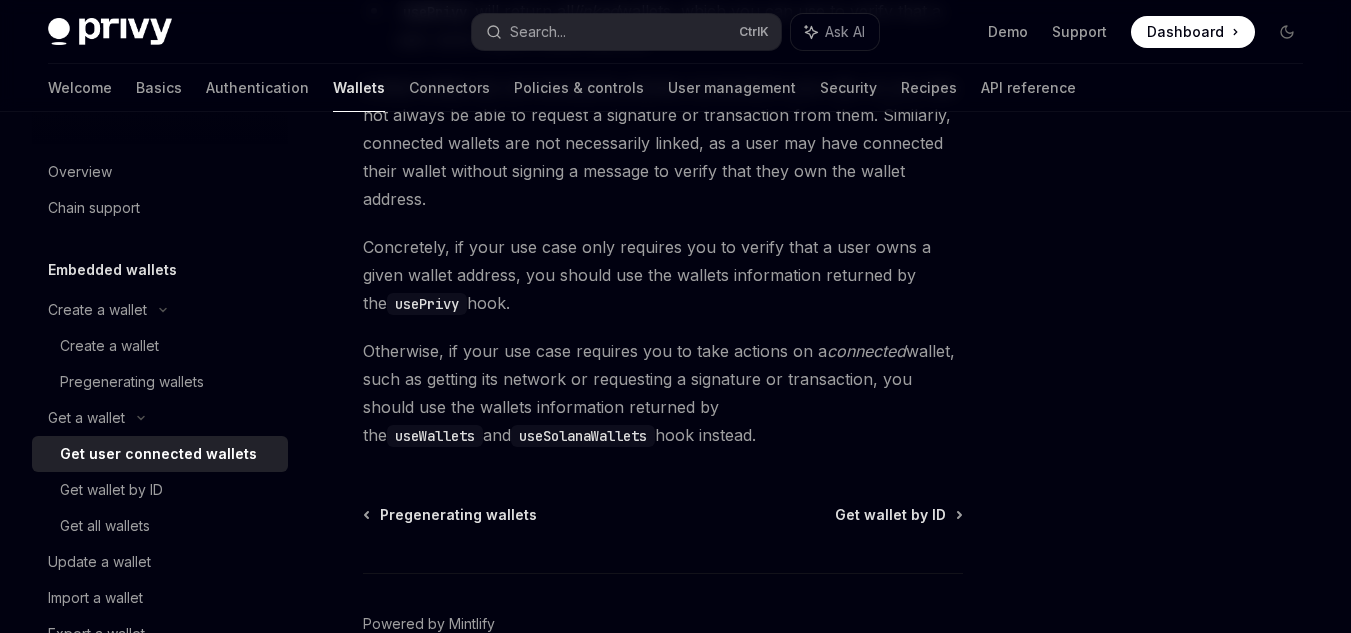 click on "Otherwise, if your use case requires you to take actions on a  connected  wallet, such as getting its network or requesting a signature or transaction, you should use the wallets information returned by the  useWallets  and  useSolanaWallets  hook instead." at bounding box center (663, 393) 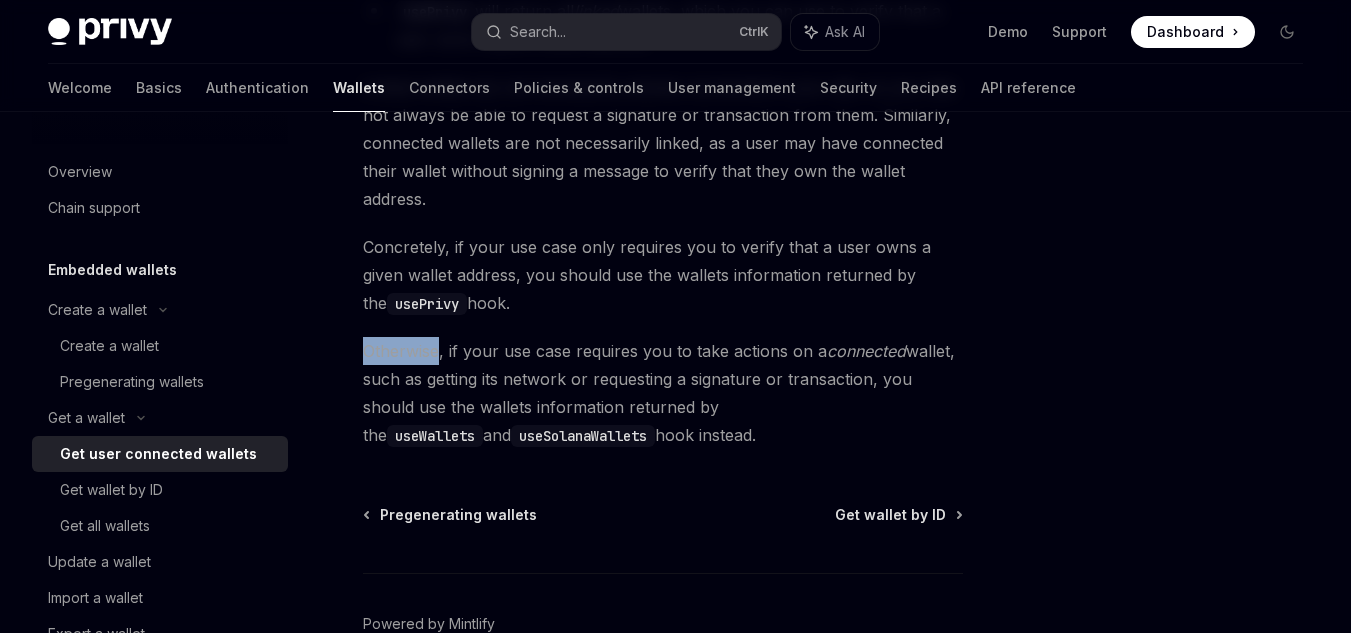 click on "Otherwise, if your use case requires you to take actions on a  connected  wallet, such as getting its network or requesting a signature or transaction, you should use the wallets information returned by the  useWallets  and  useSolanaWallets  hook instead." at bounding box center (663, 393) 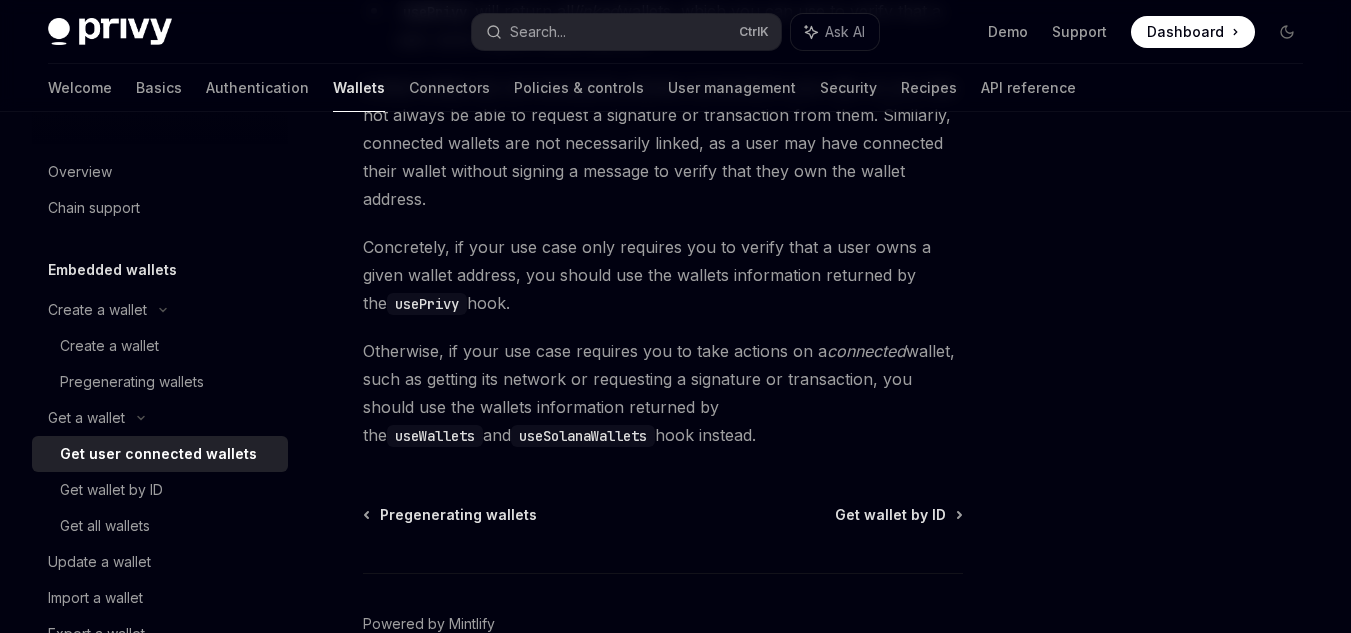 click on "Otherwise, if your use case requires you to take actions on a  connected  wallet, such as getting its network or requesting a signature or transaction, you should use the wallets information returned by the  useWallets  and  useSolanaWallets  hook instead." at bounding box center (663, 393) 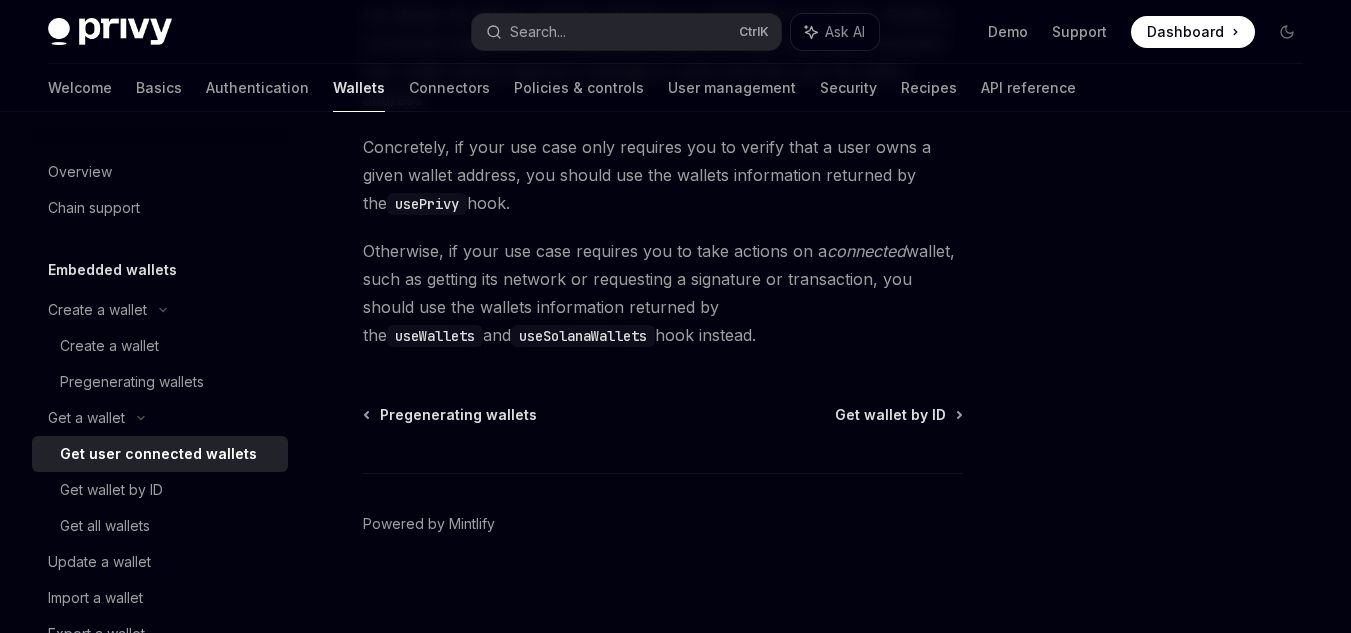 scroll, scrollTop: 2321, scrollLeft: 0, axis: vertical 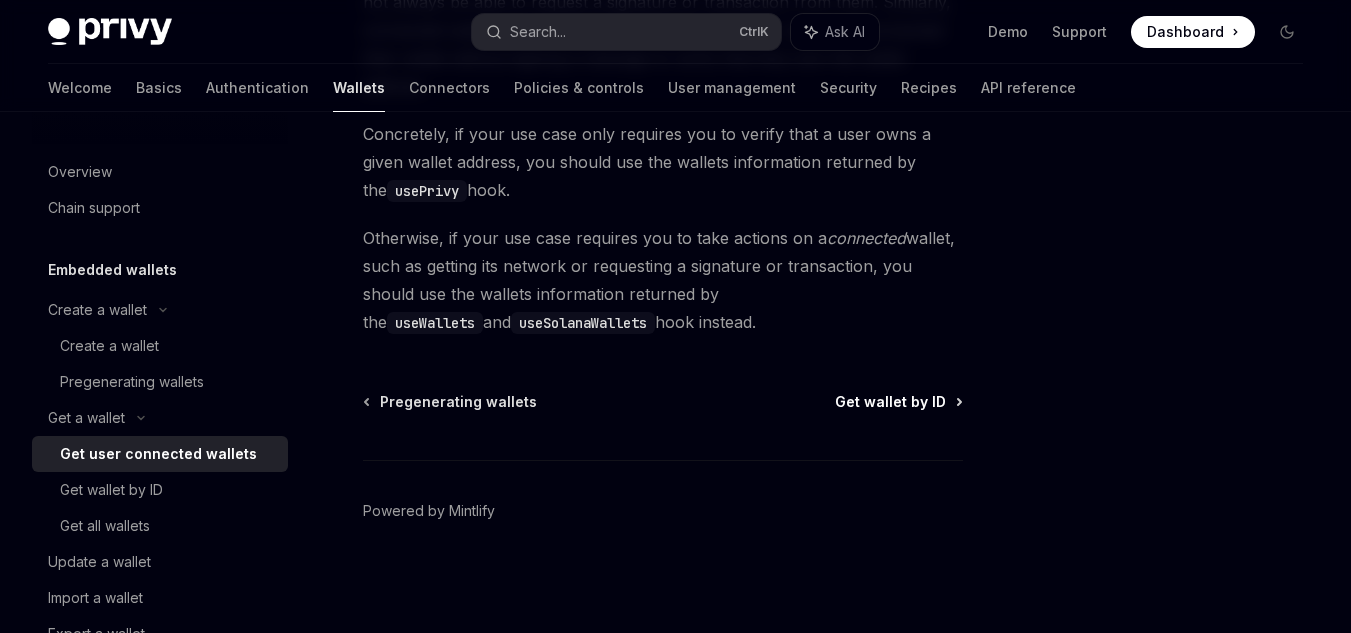 click on "Get wallet by ID" at bounding box center [890, 402] 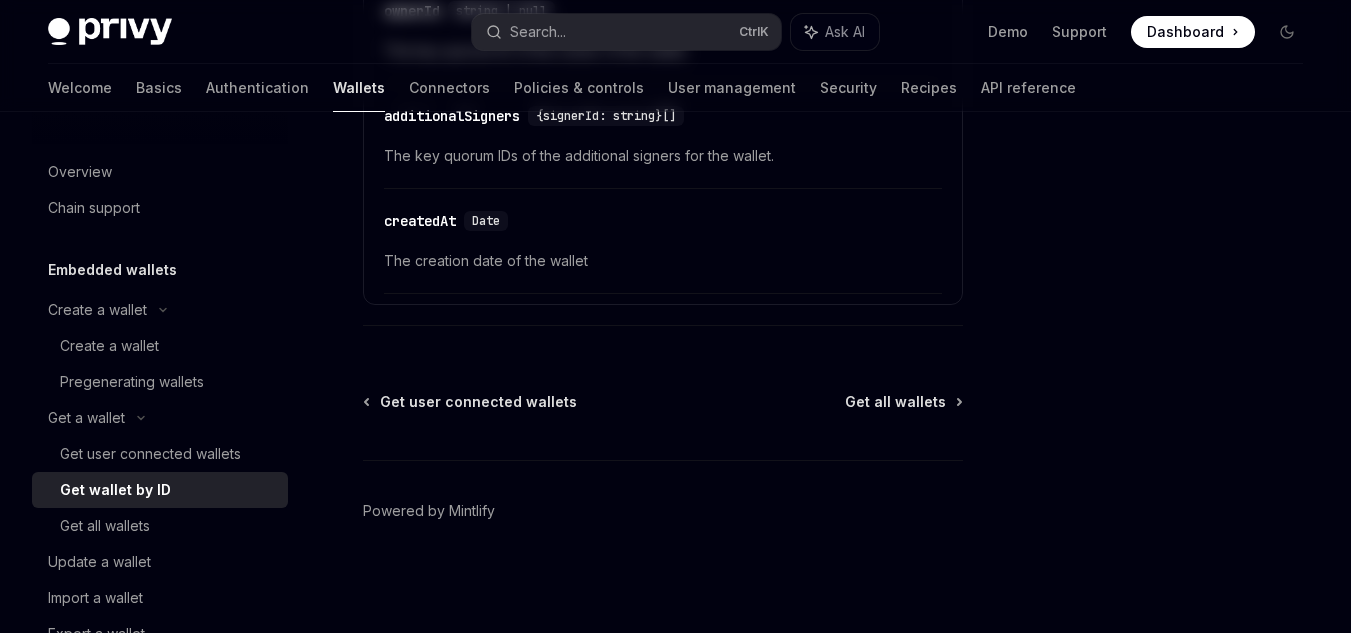 scroll, scrollTop: 0, scrollLeft: 0, axis: both 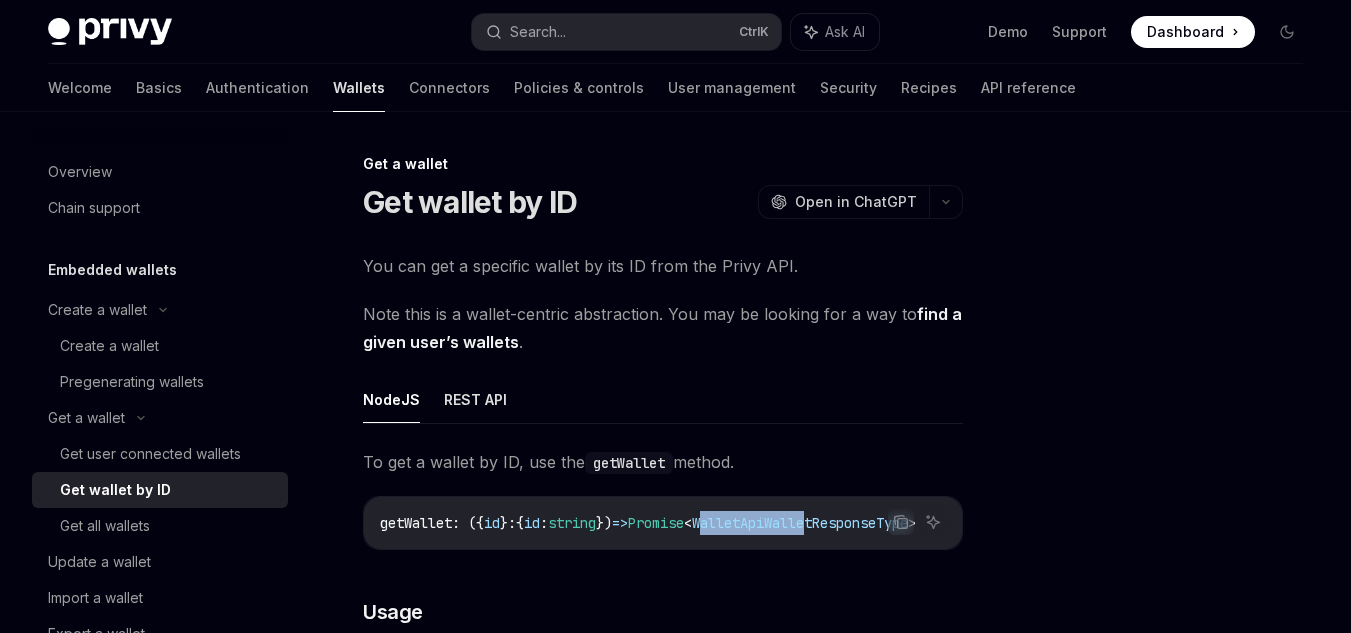 drag, startPoint x: 748, startPoint y: 548, endPoint x: 843, endPoint y: 549, distance: 95.005264 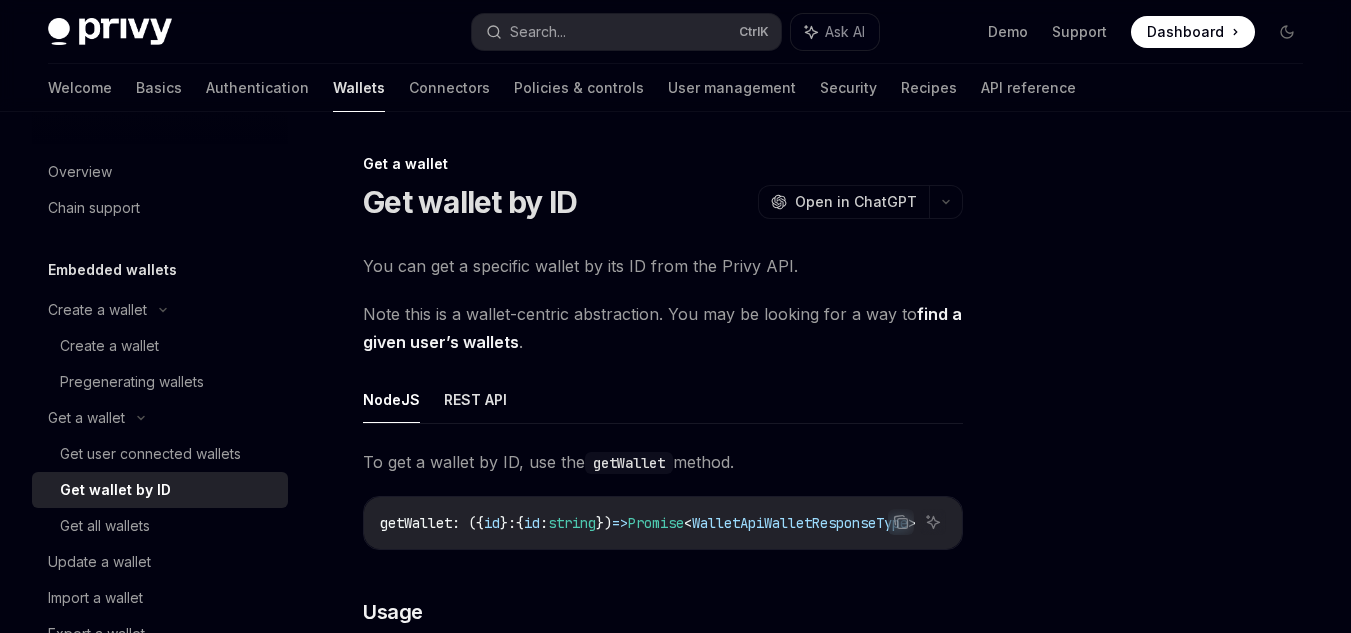 click at bounding box center (1167, 392) 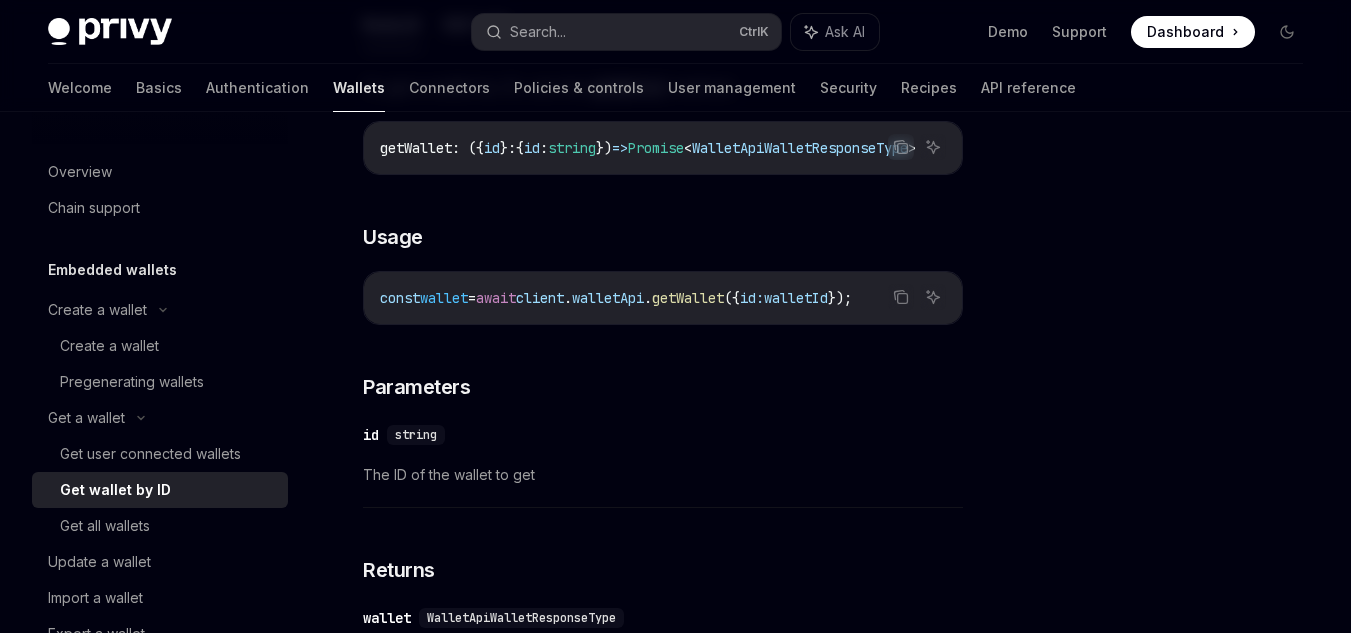 scroll, scrollTop: 400, scrollLeft: 0, axis: vertical 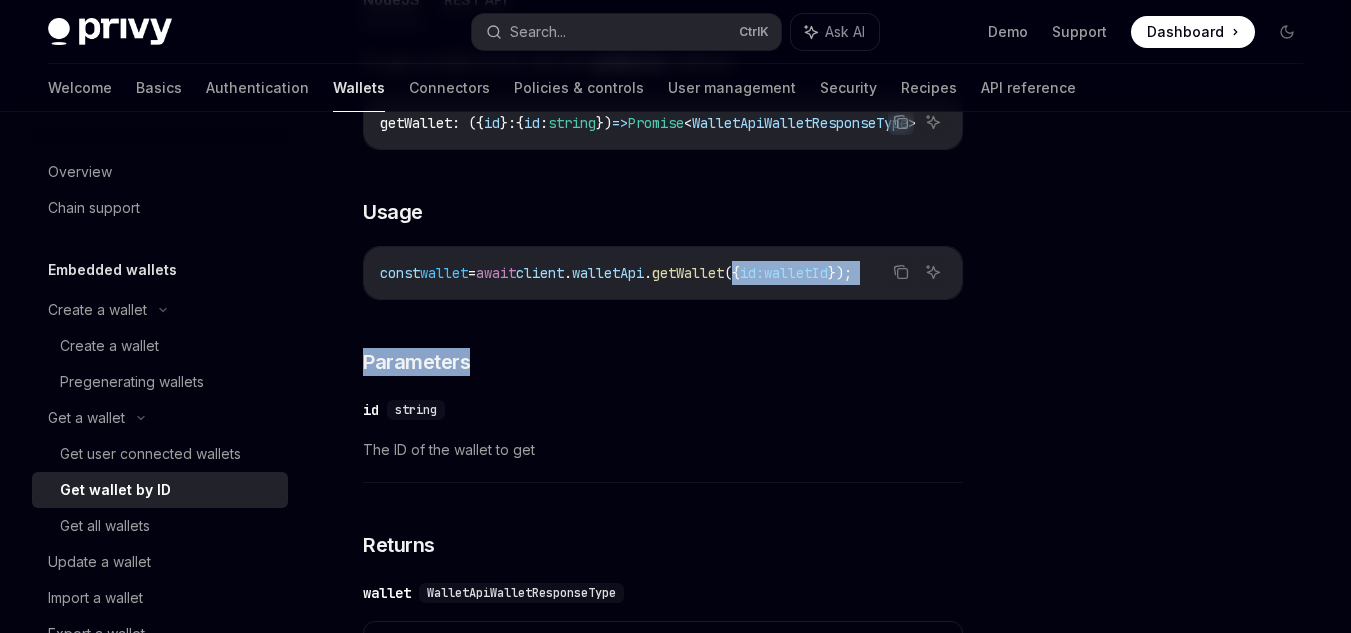 drag, startPoint x: 786, startPoint y: 303, endPoint x: 861, endPoint y: 316, distance: 76.11833 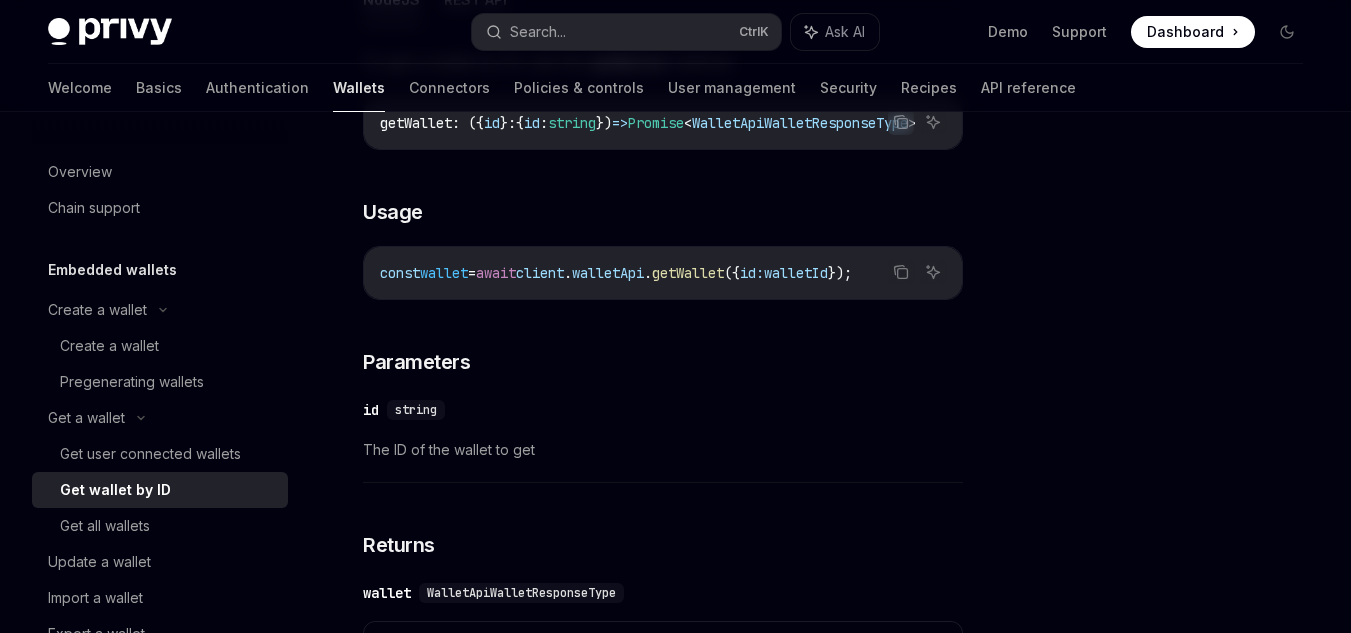 scroll, scrollTop: 0, scrollLeft: 4, axis: horizontal 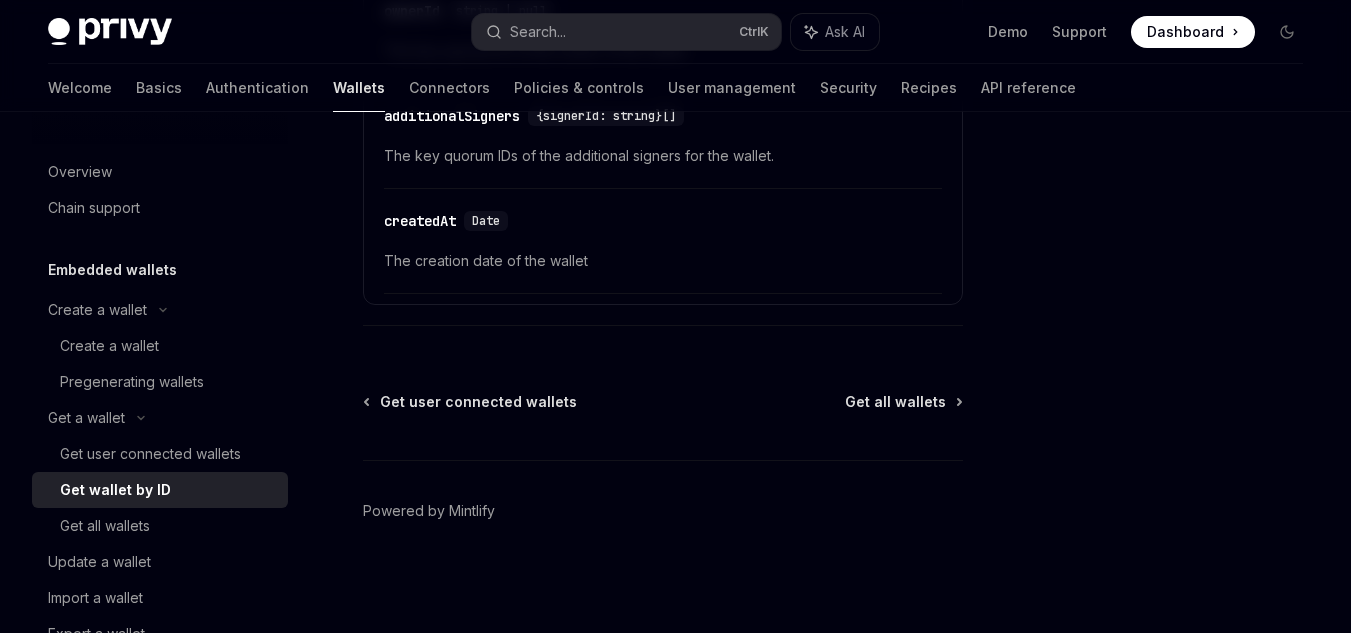 click on "**********" at bounding box center (475, -361) 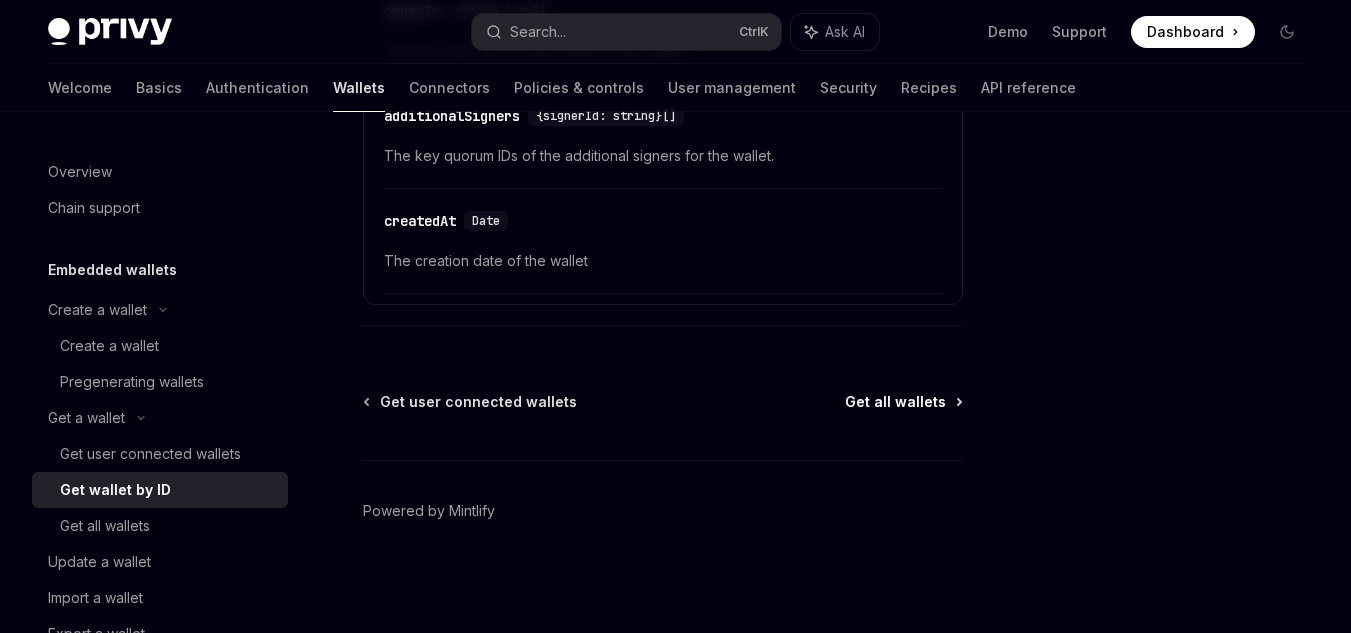 click on "Get all wallets" at bounding box center (895, 402) 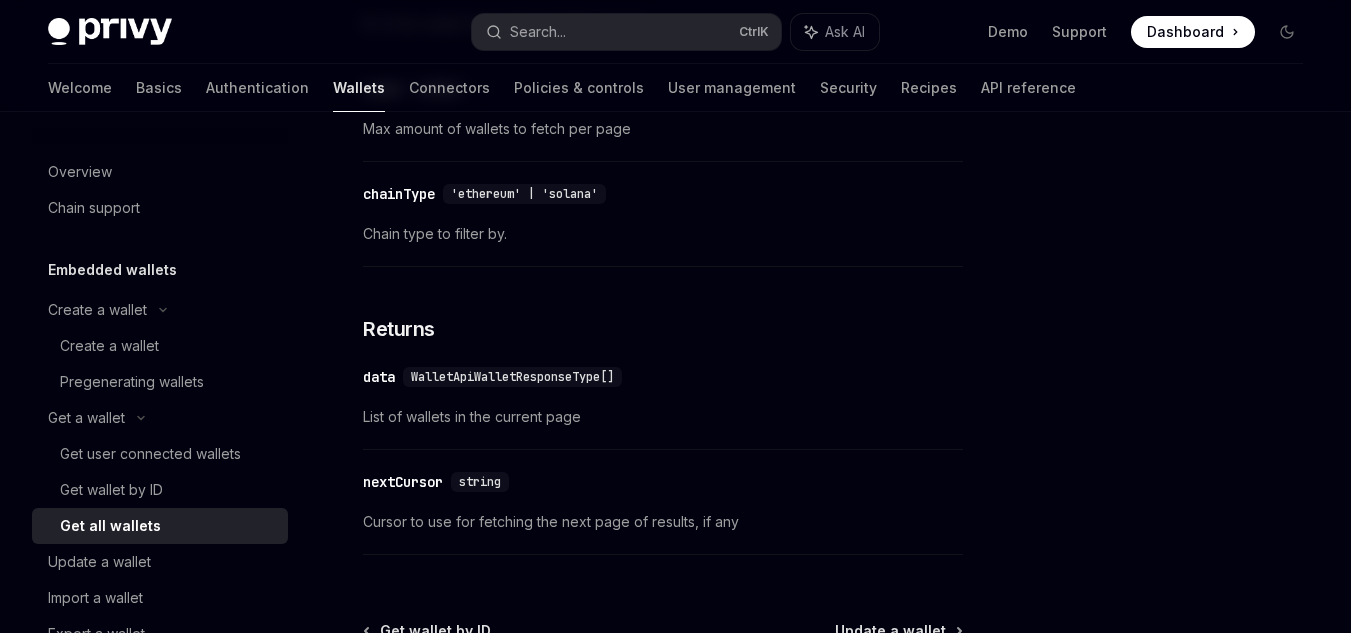 scroll, scrollTop: 1291, scrollLeft: 0, axis: vertical 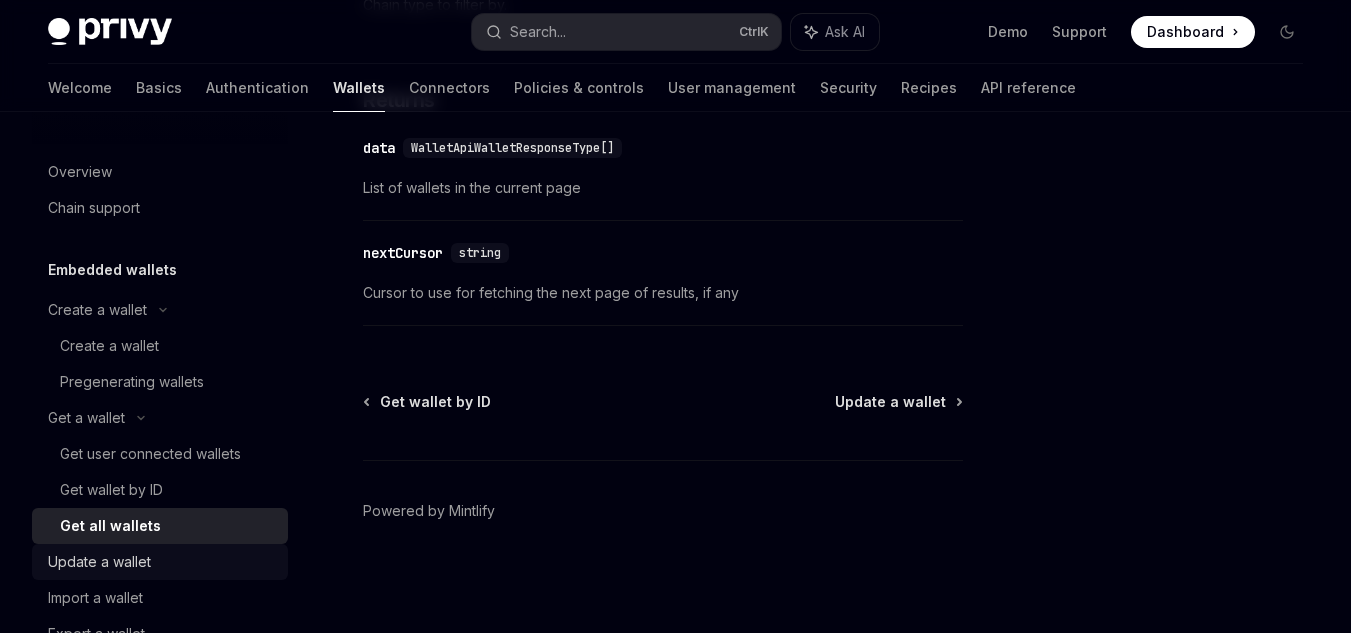 click on "Update a wallet" at bounding box center [99, 562] 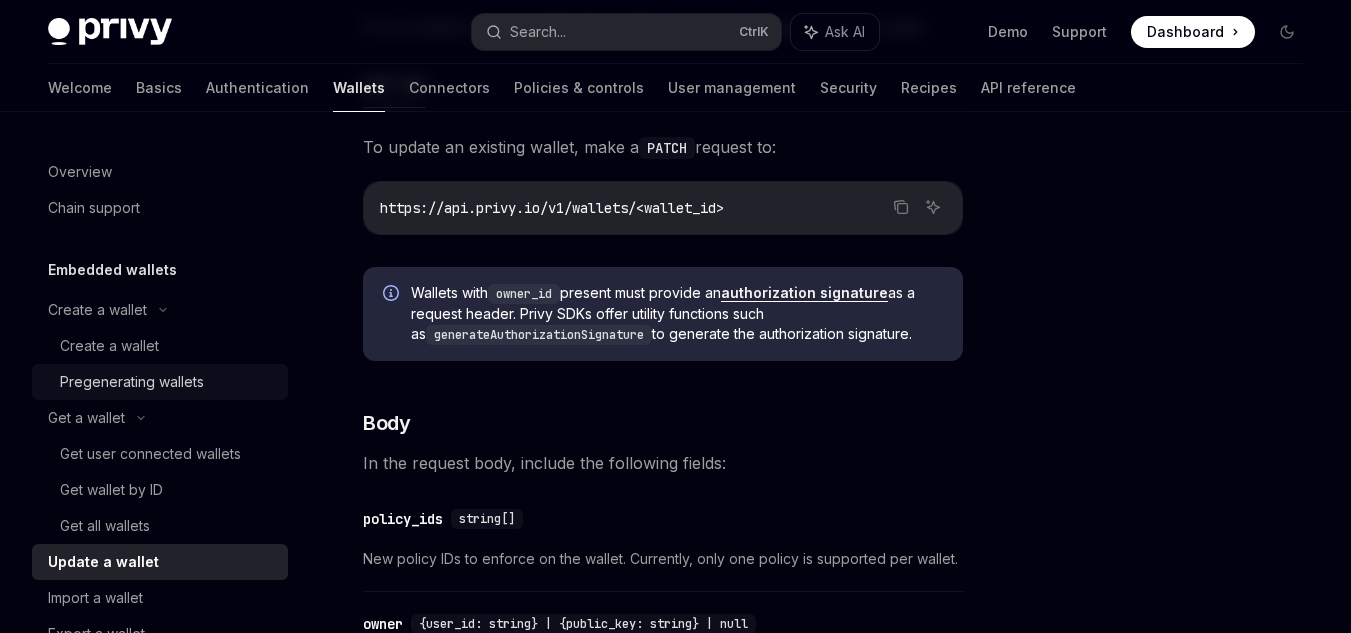 scroll, scrollTop: 300, scrollLeft: 0, axis: vertical 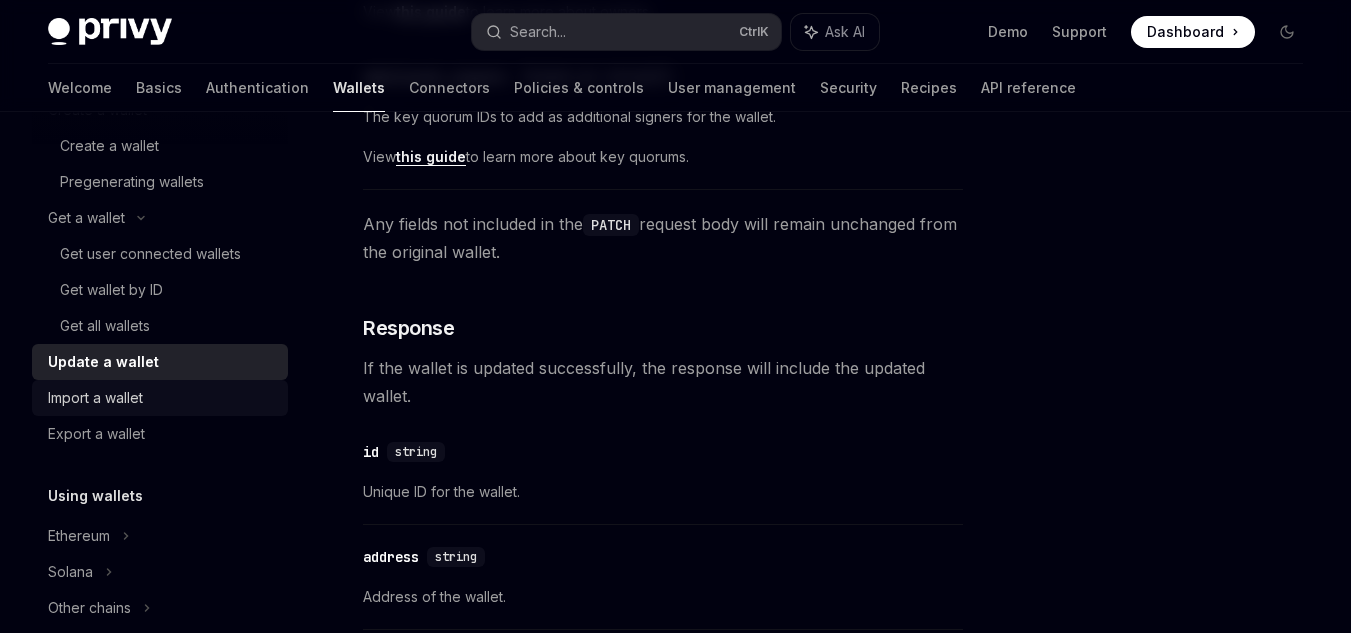 click on "Import a wallet" at bounding box center [162, 398] 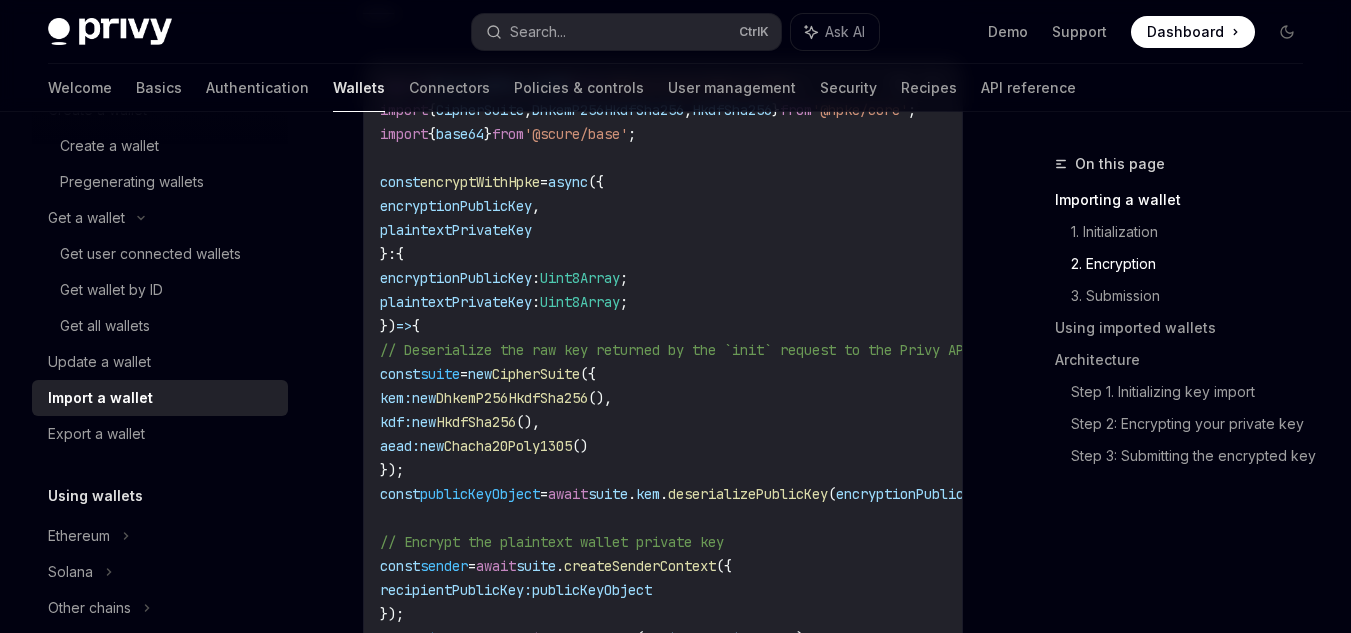 scroll, scrollTop: 1900, scrollLeft: 0, axis: vertical 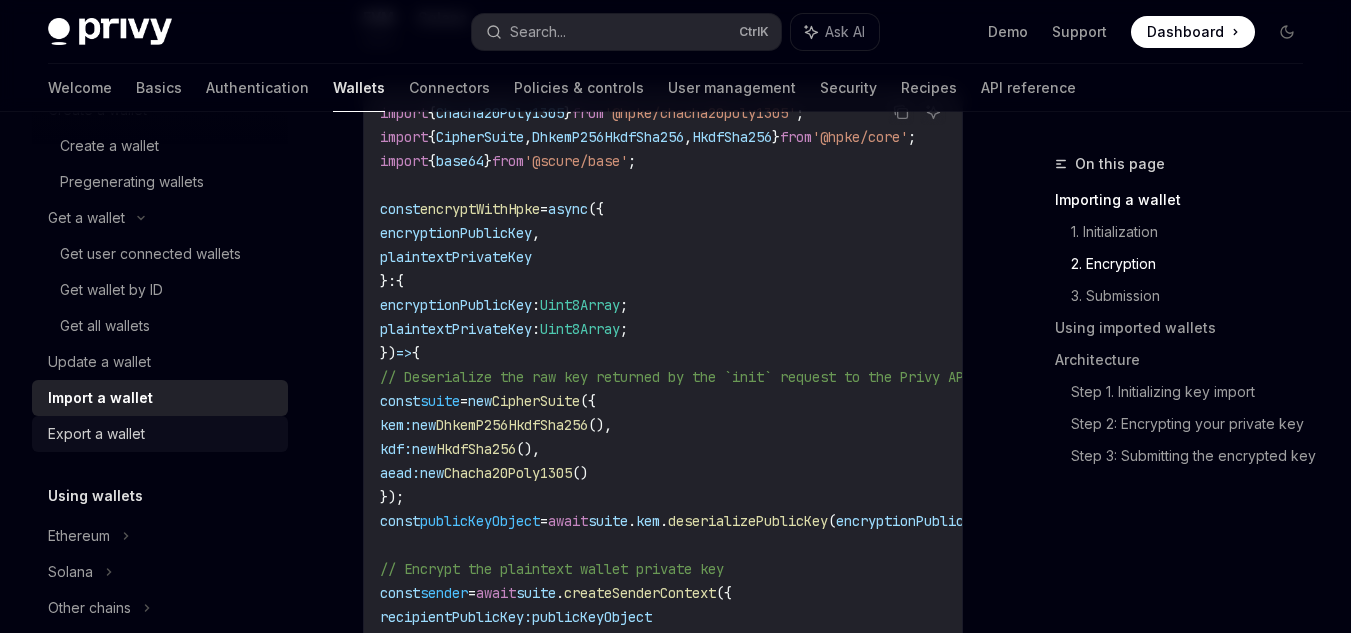 click on "Export a wallet" at bounding box center [96, 434] 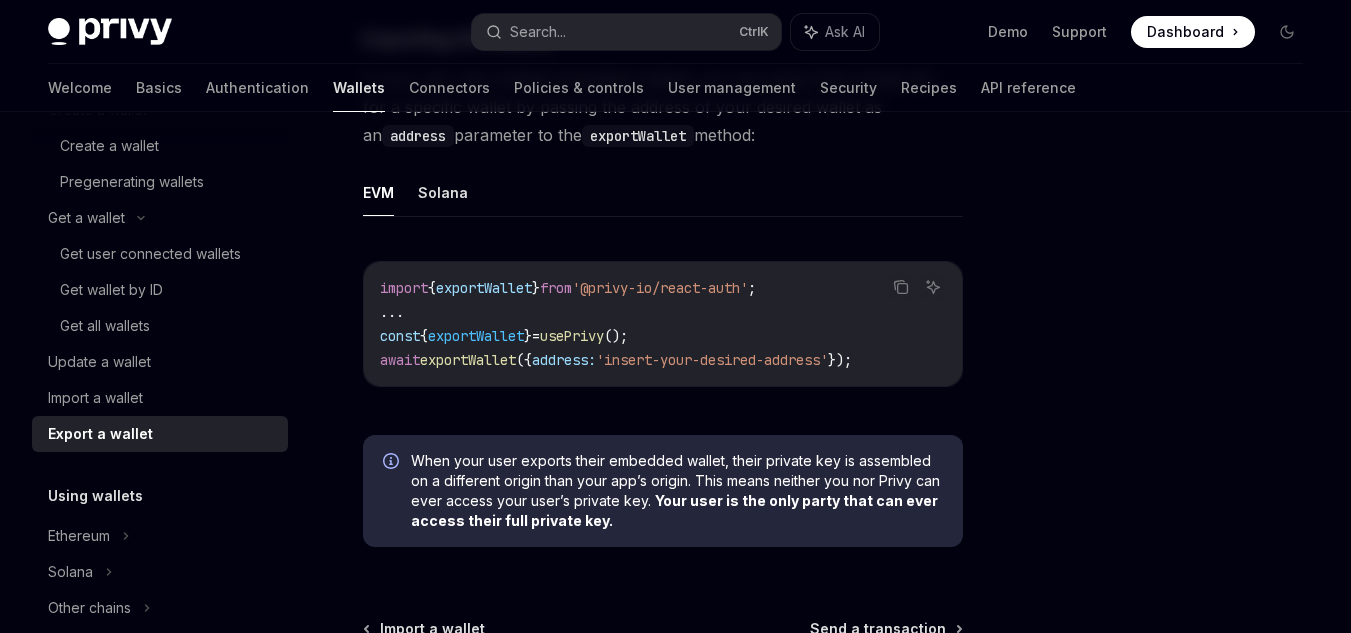 scroll, scrollTop: 1902, scrollLeft: 0, axis: vertical 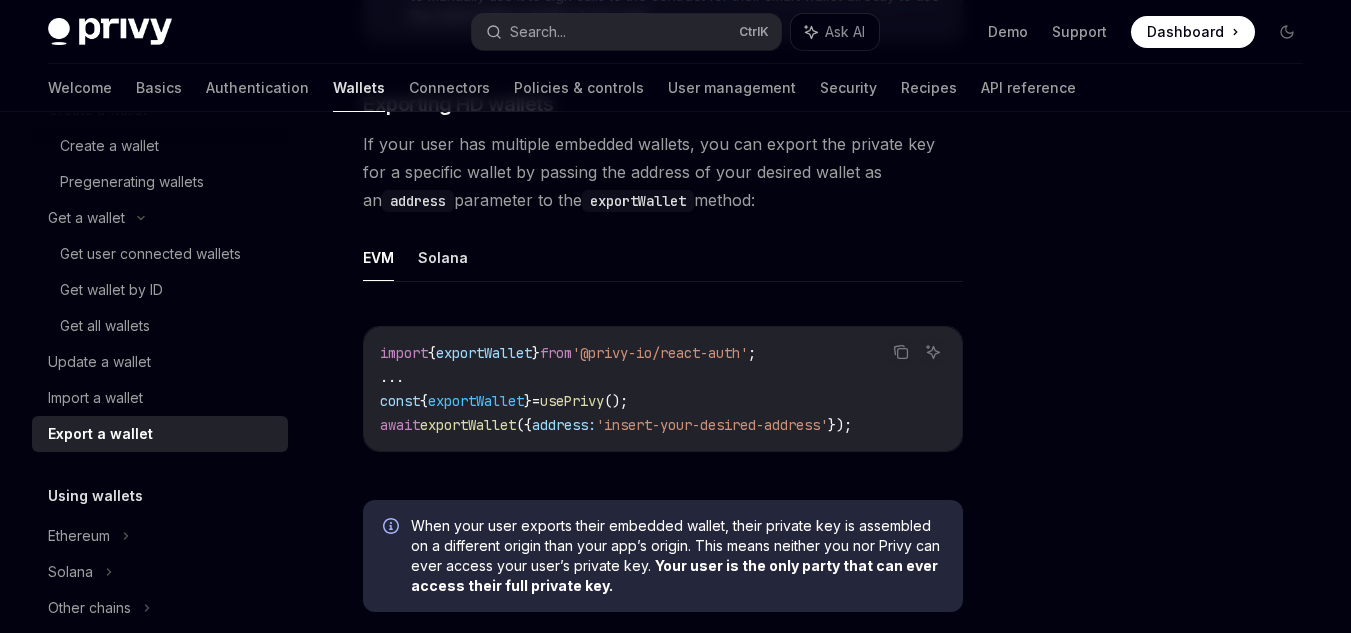 drag, startPoint x: 105, startPoint y: 530, endPoint x: 146, endPoint y: 461, distance: 80.26207 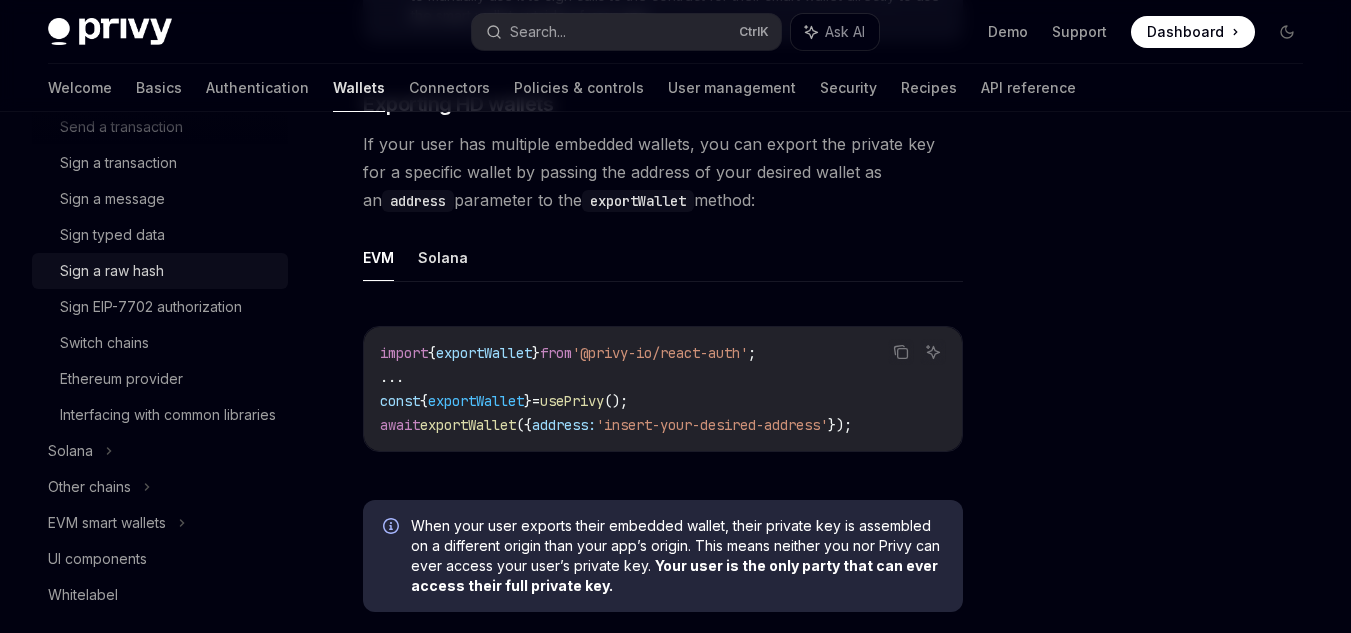 scroll, scrollTop: 600, scrollLeft: 0, axis: vertical 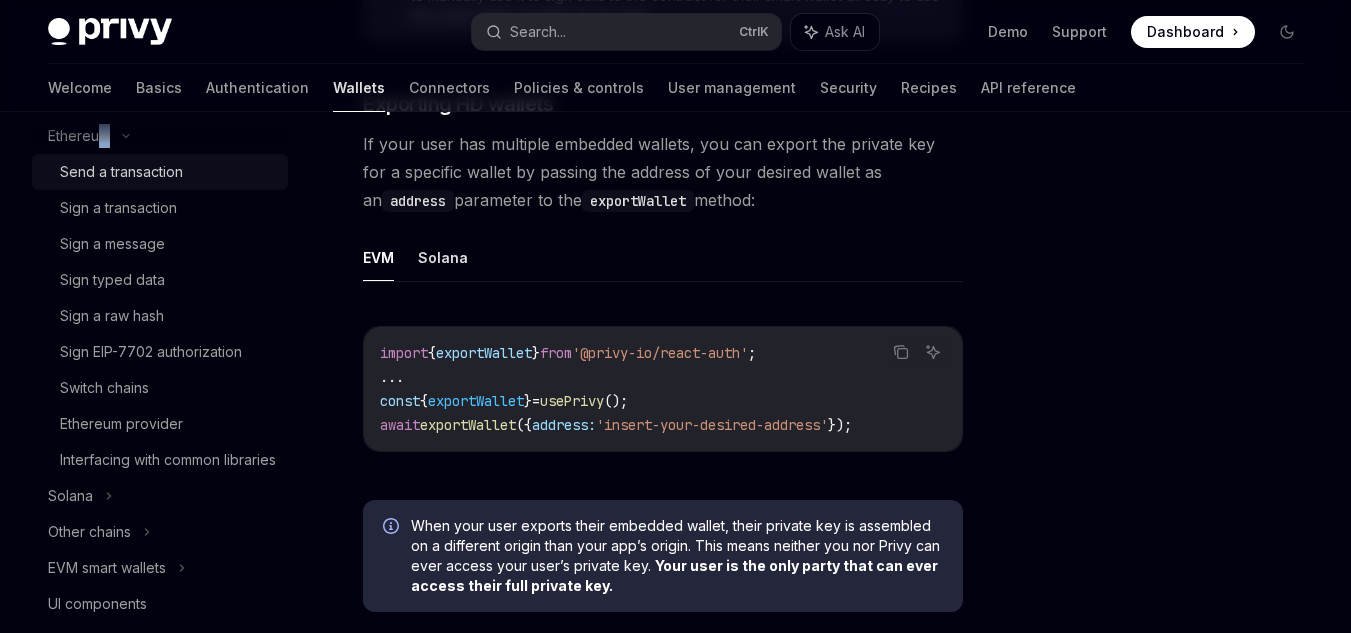 click on "Send a transaction" at bounding box center (121, 172) 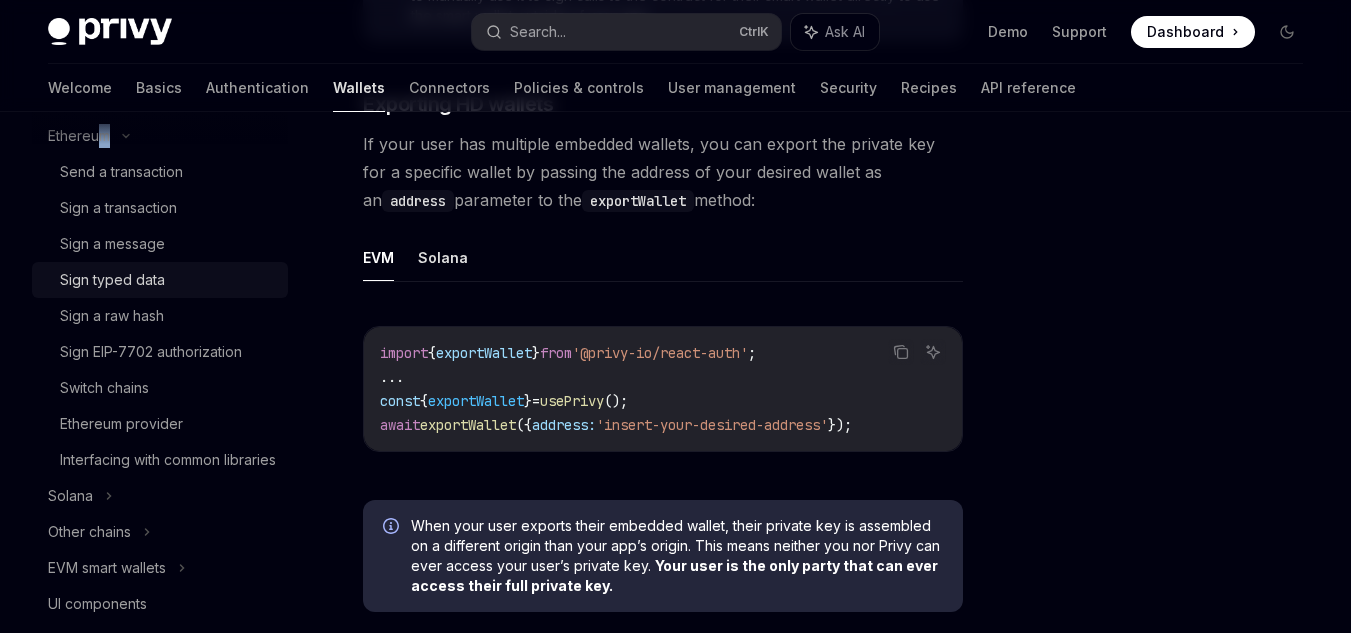 scroll, scrollTop: 500, scrollLeft: 0, axis: vertical 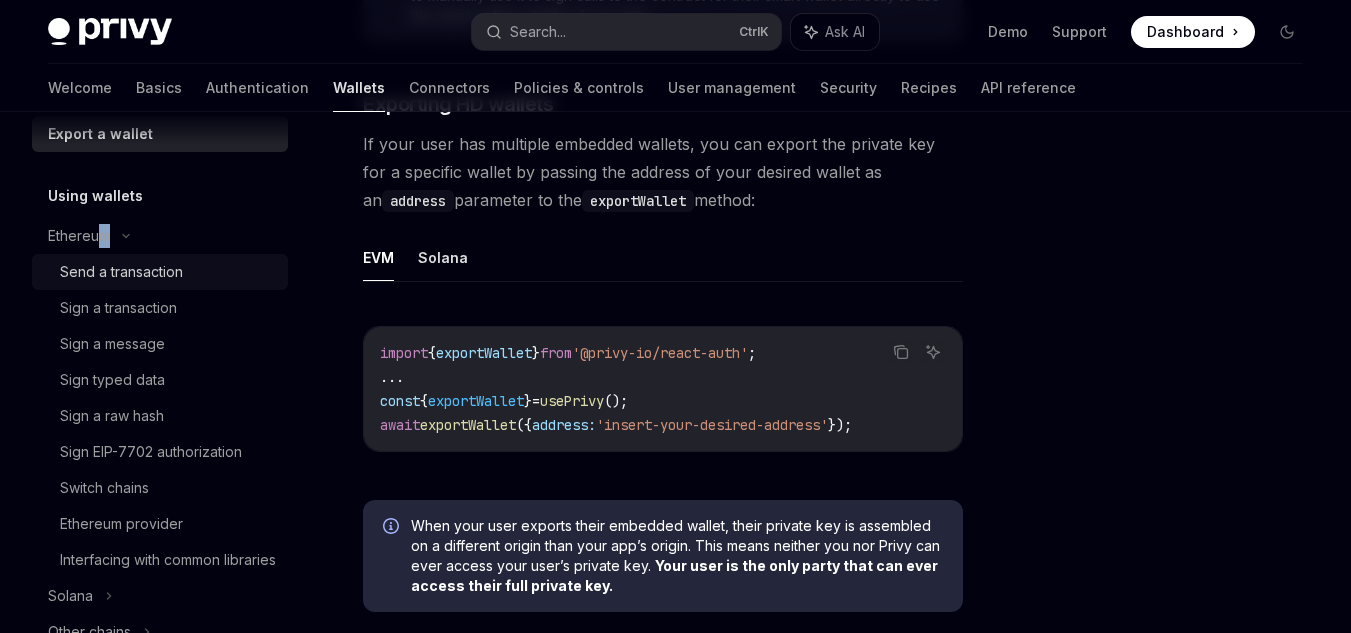 click on "Send a transaction" at bounding box center [121, 272] 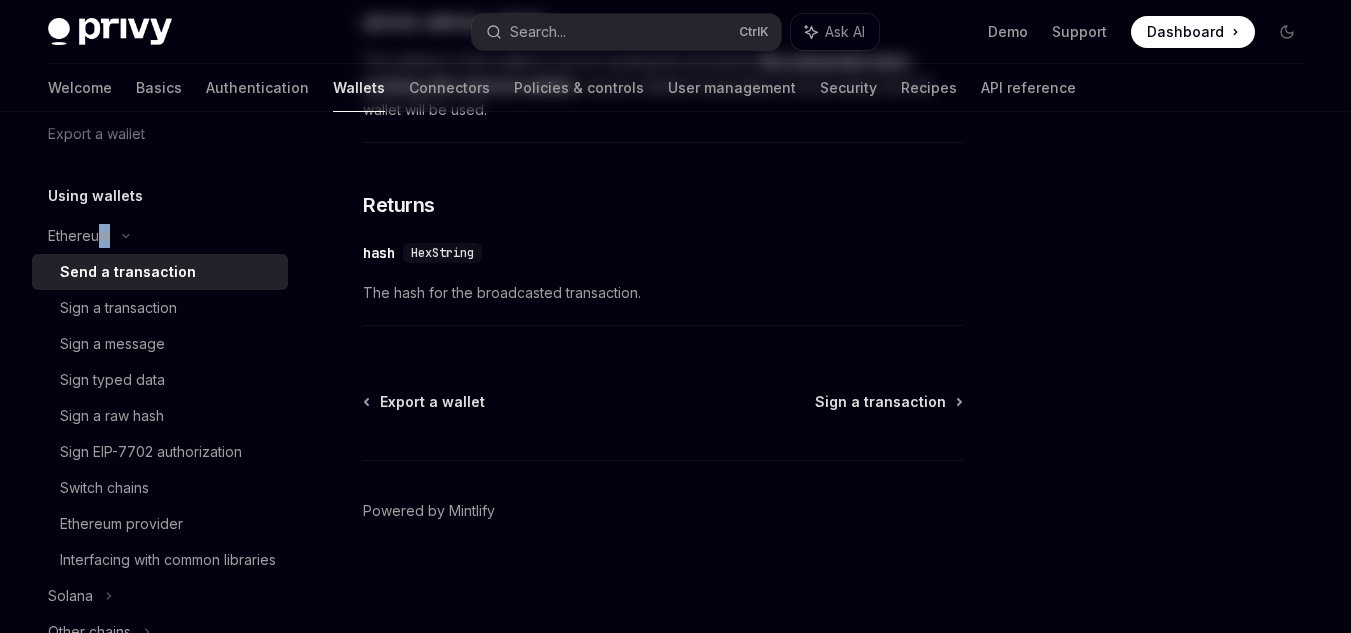 scroll, scrollTop: 0, scrollLeft: 0, axis: both 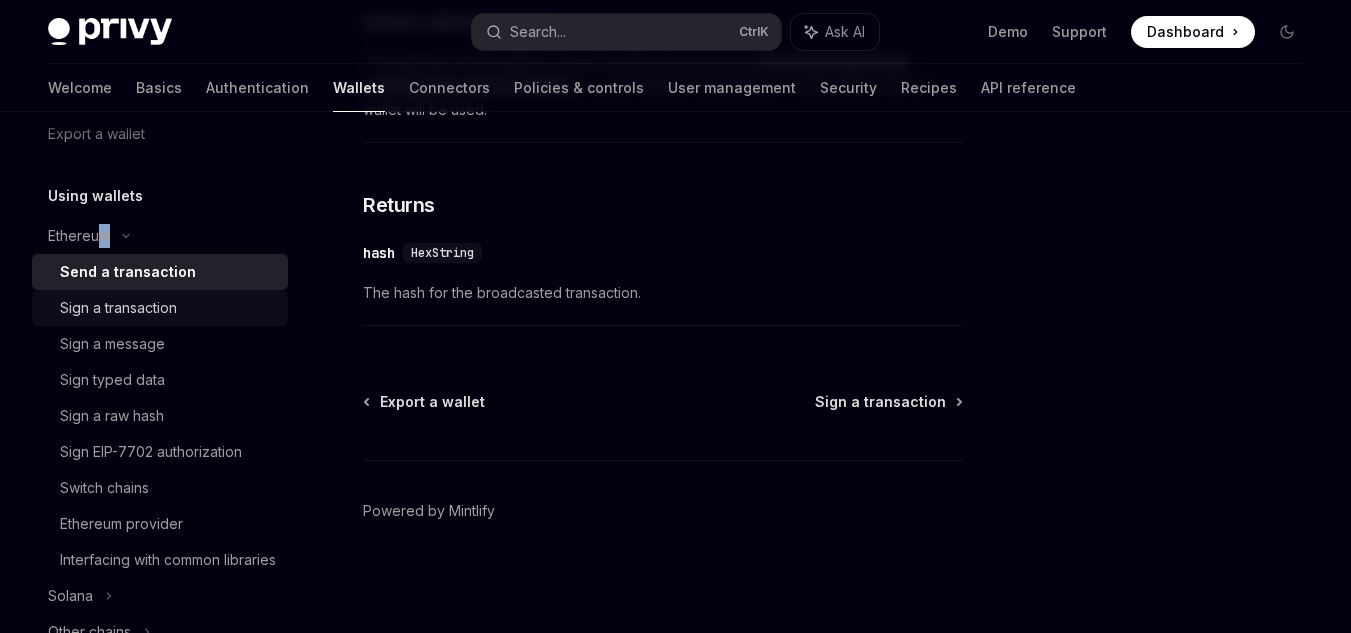 click on "Sign a transaction" at bounding box center (118, 308) 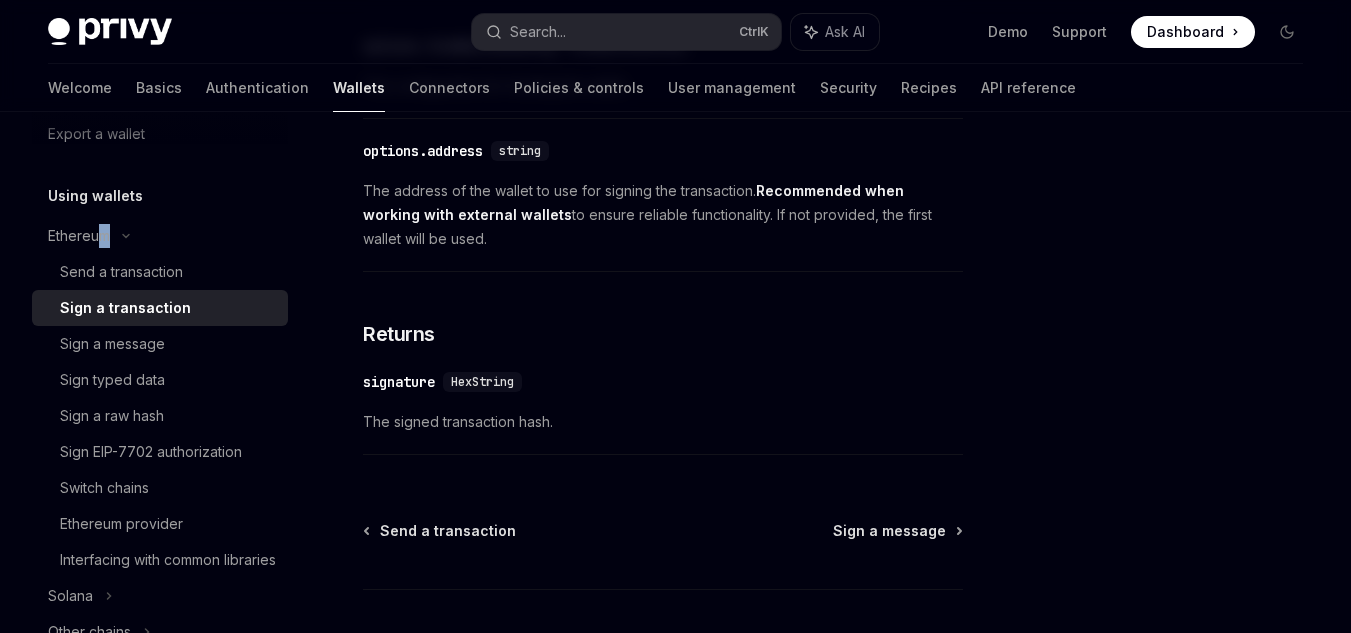 scroll, scrollTop: 1441, scrollLeft: 0, axis: vertical 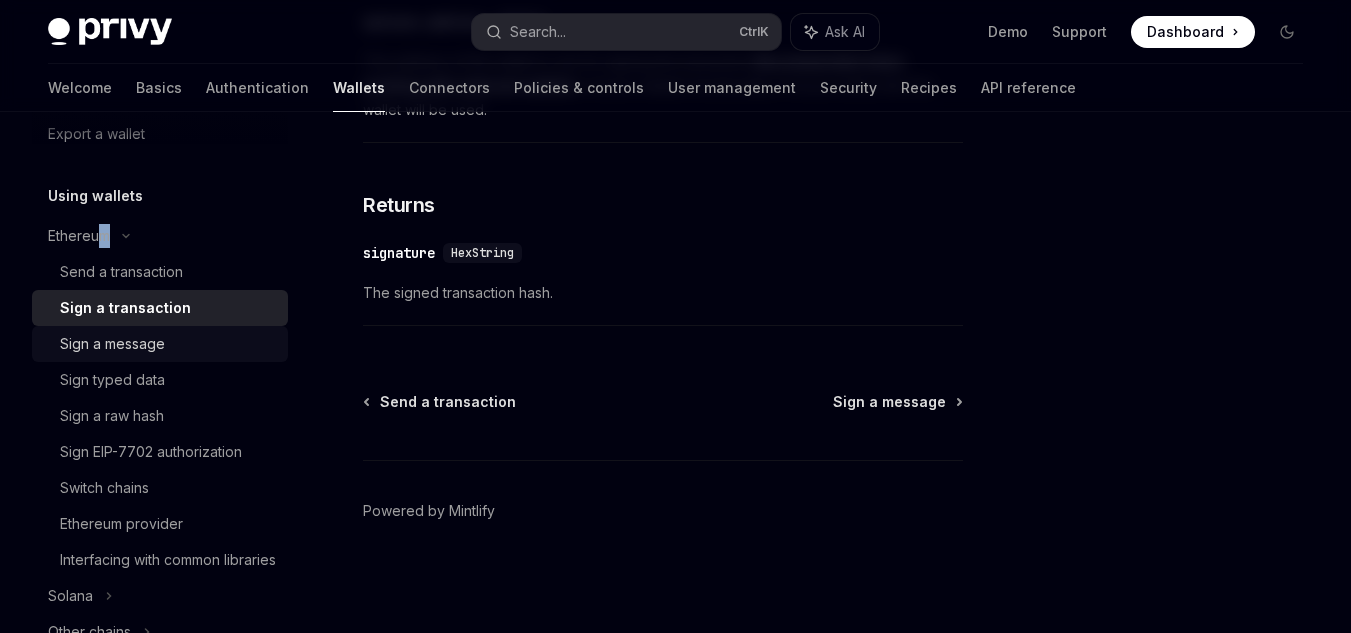 click on "Sign a message" at bounding box center [112, 344] 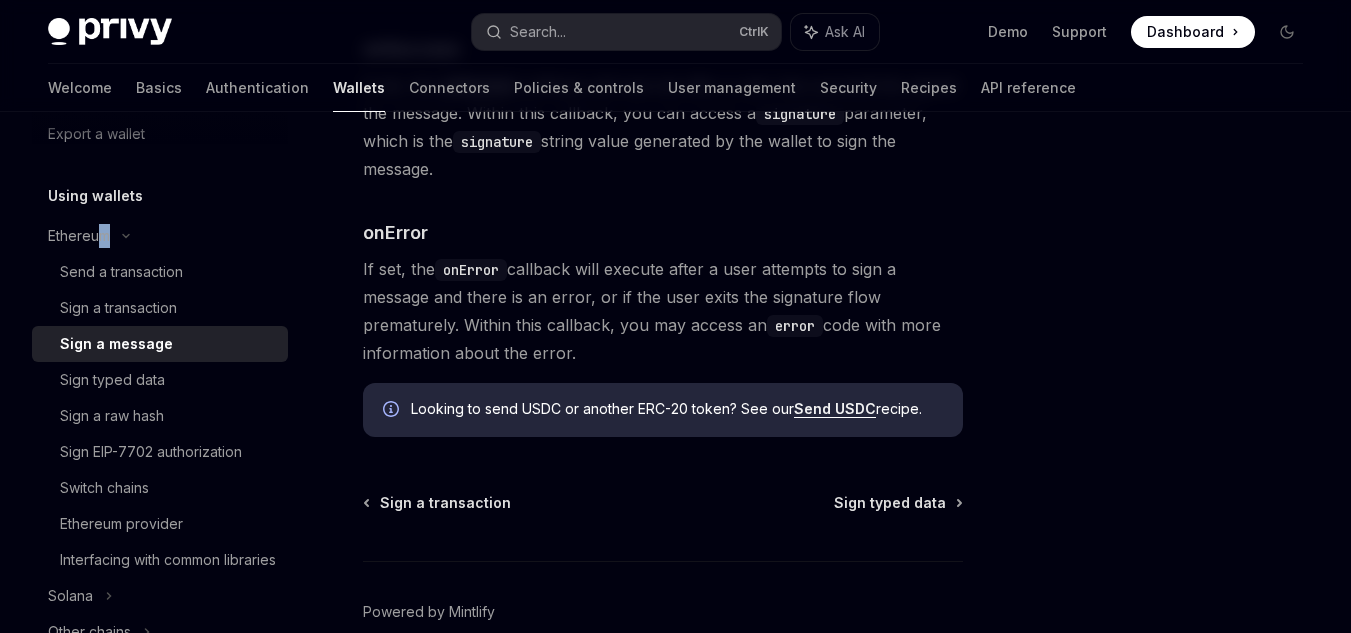scroll, scrollTop: 2685, scrollLeft: 0, axis: vertical 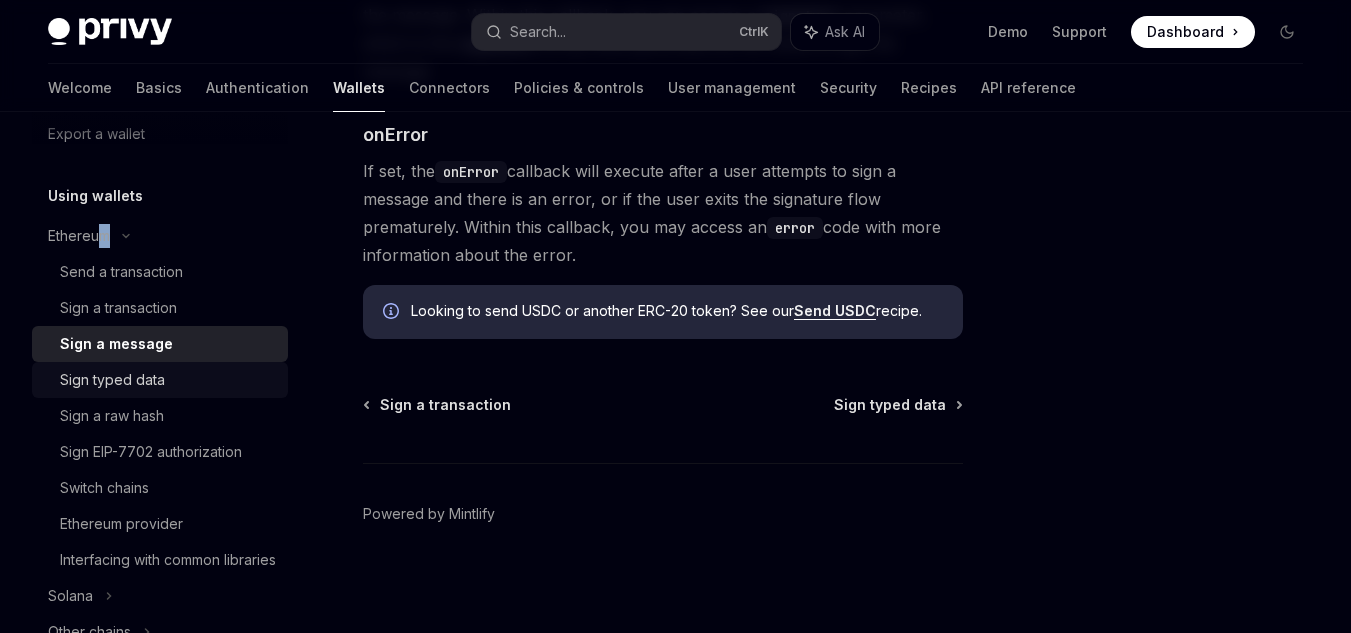 click on "Sign typed data" at bounding box center (112, 380) 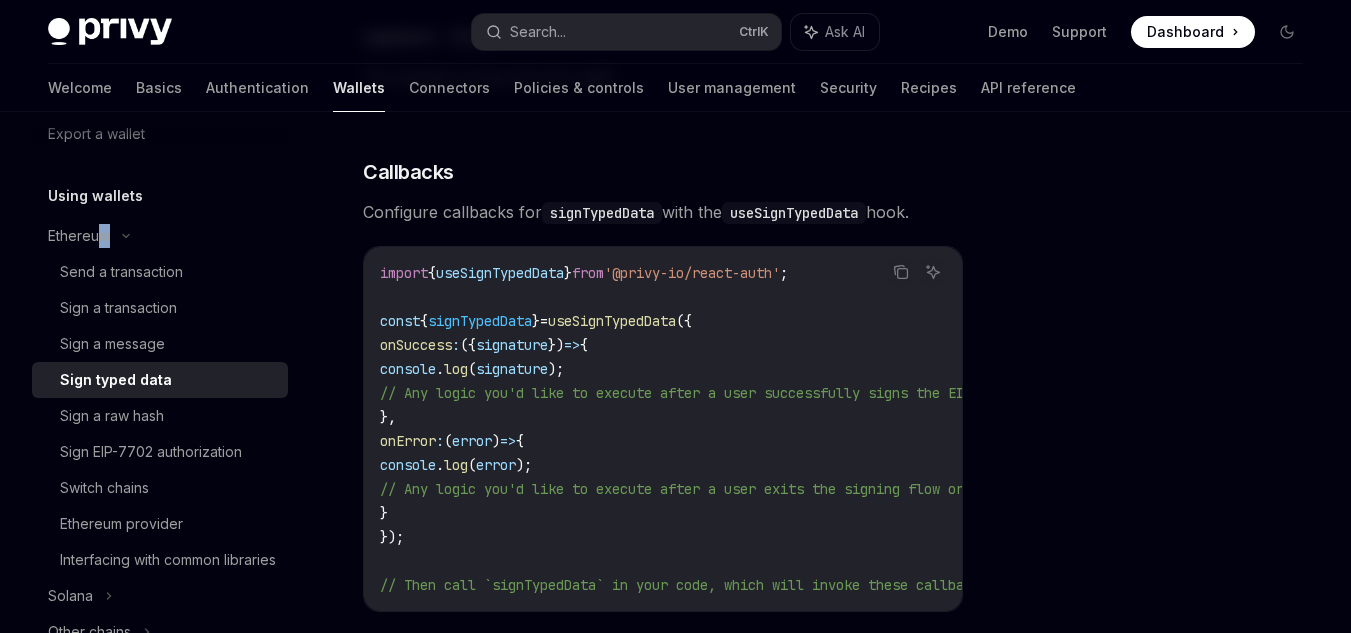 scroll, scrollTop: 1500, scrollLeft: 0, axis: vertical 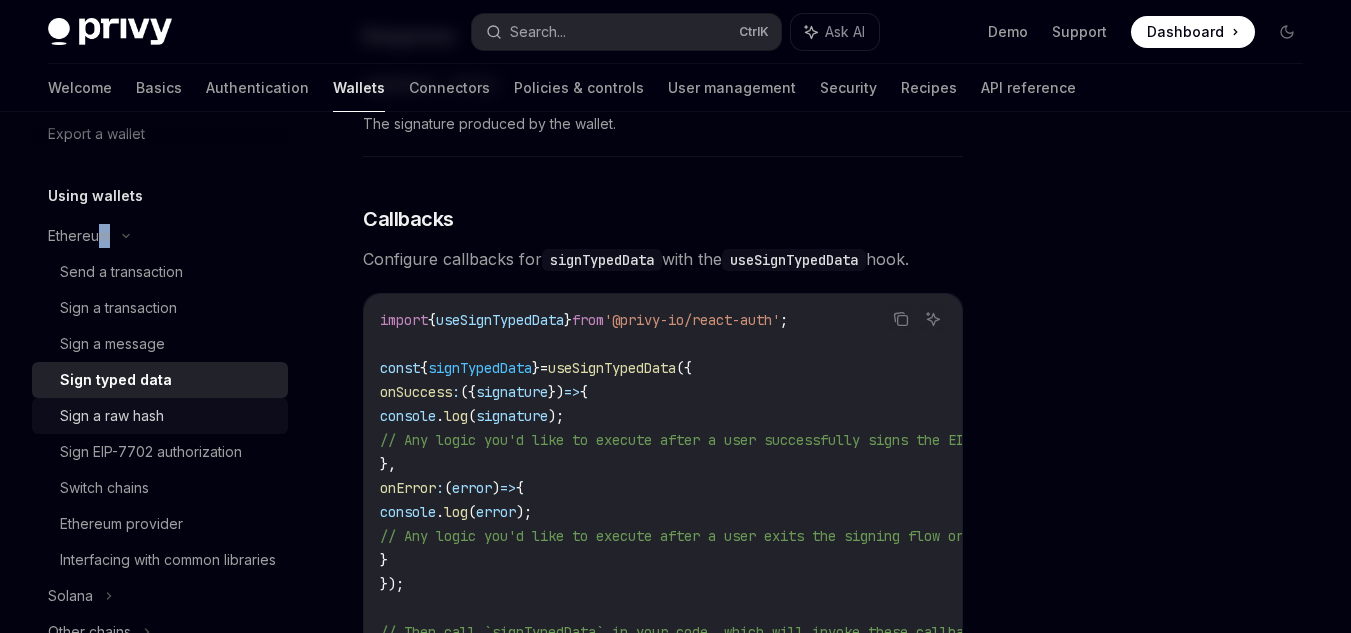 click on "Sign a raw hash" at bounding box center (112, 416) 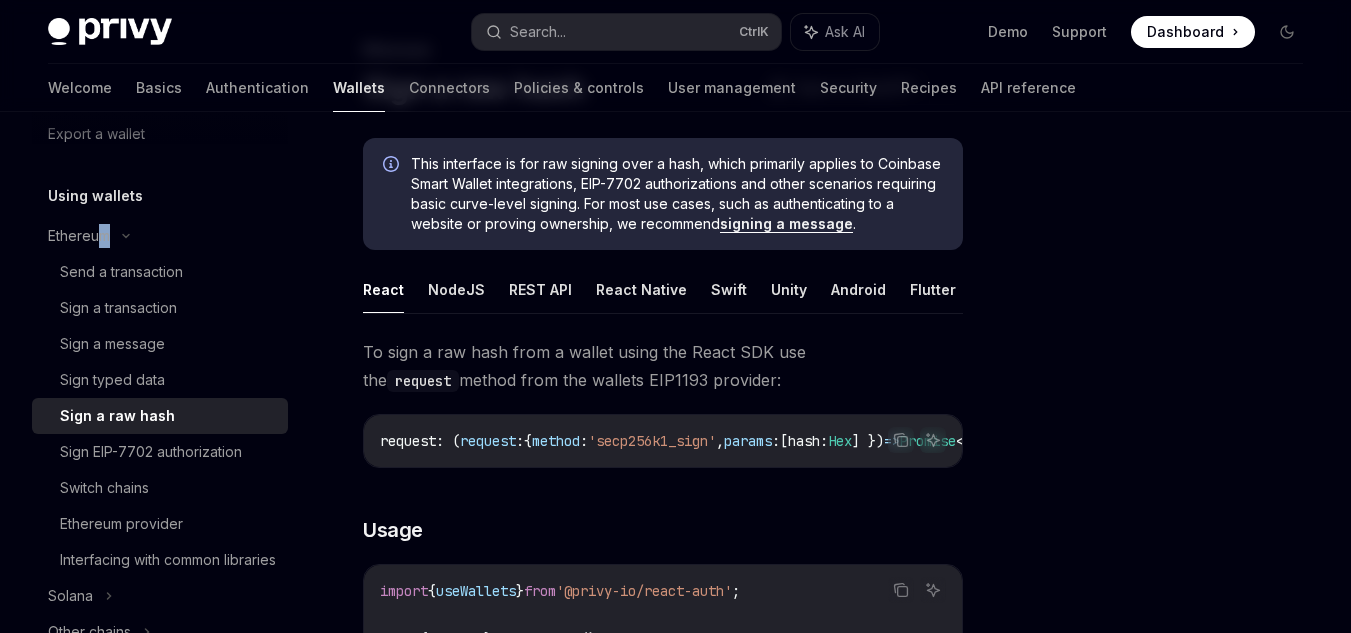 scroll, scrollTop: 0, scrollLeft: 0, axis: both 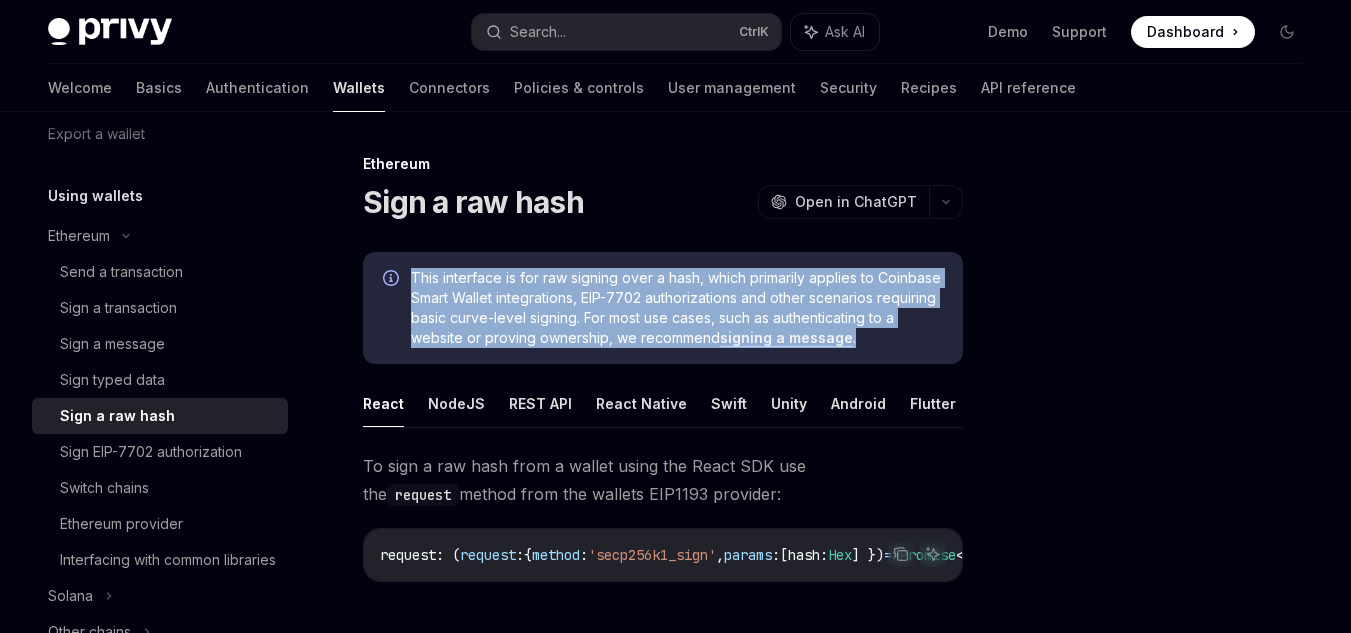 drag, startPoint x: 493, startPoint y: 361, endPoint x: 384, endPoint y: 305, distance: 122.54387 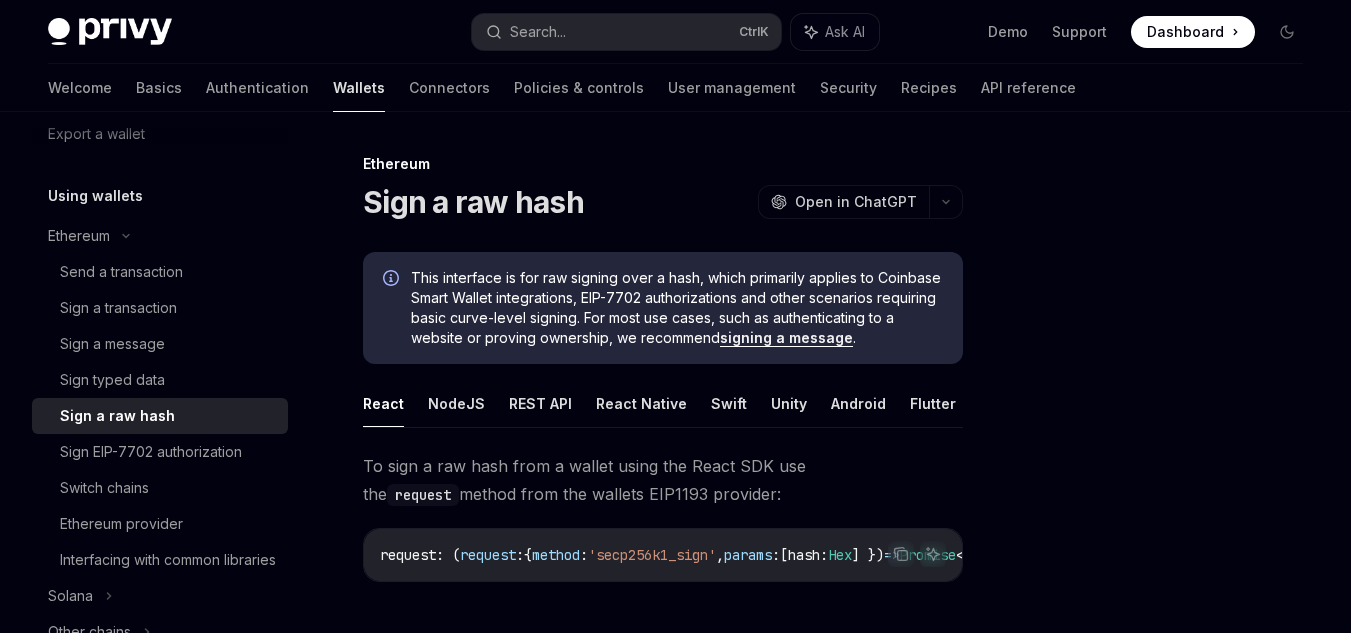 click on "Ethereum Sign a raw hash OpenAI Open in ChatGPT OpenAI Open in ChatGPT This interface is for raw signing over a hash, which primarily applies to Coinbase Smart Wallet integrations, EIP-7702 authorizations and other scenarios requiring basic curve-level signing. For most use cases, such as authenticating to a website or proving ownership, we recommend  signing a message .
React   NodeJS   REST API   React Native   Swift   Unity   Android   Flutter To sign a raw hash from a wallet using the React SDK use the  request  method from the wallets EIP1193 provider: Copy Ask AI  request : ( request :  {  method :  'secp256k1_sign' ,  params :  [ hash :  Hex ] })  =>  Promise < HexString >
​ Usage Copy Ask AI import  { useWallets }  from  '@privy-io/react-auth' ;
const  { wallets }  =  useWallets ();
const  wallet  =  wallets [ 0 ];
const  provider  =  await  wallet . getProvider ();
// Sign raw hash
const  response  =  await  provider . request ({
method:  'secp256k1_sign' ,
params:  [" at bounding box center [675, 943] 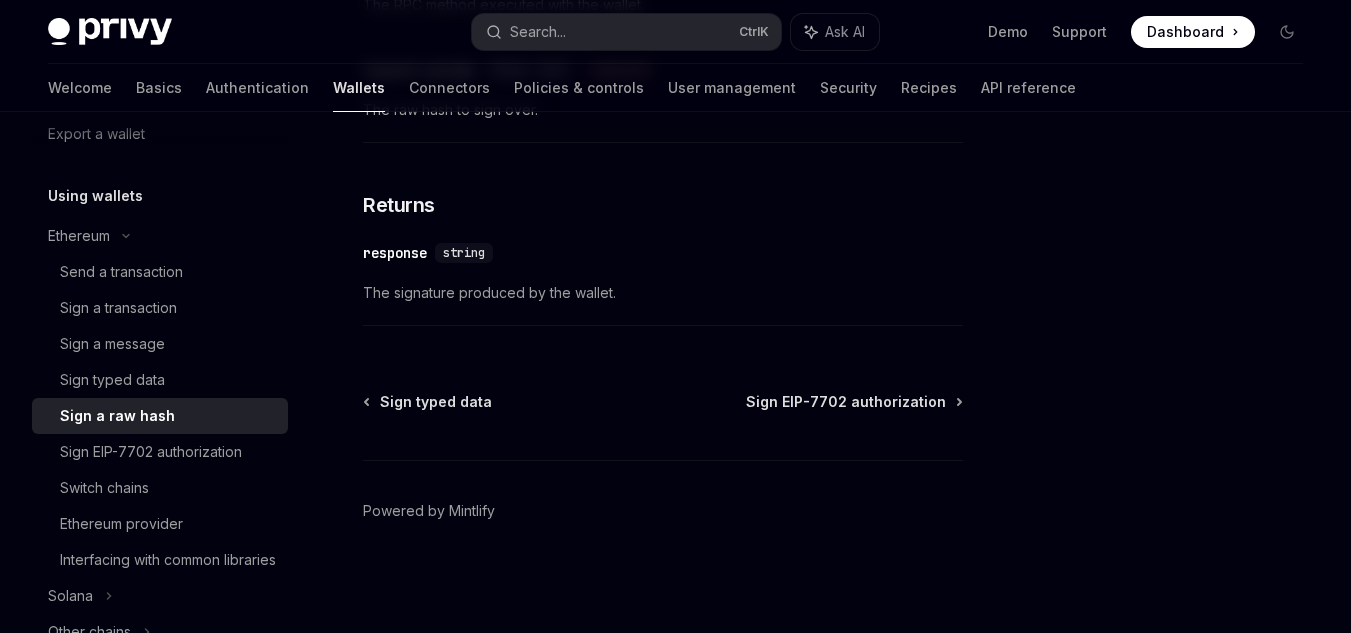 scroll, scrollTop: 1169, scrollLeft: 0, axis: vertical 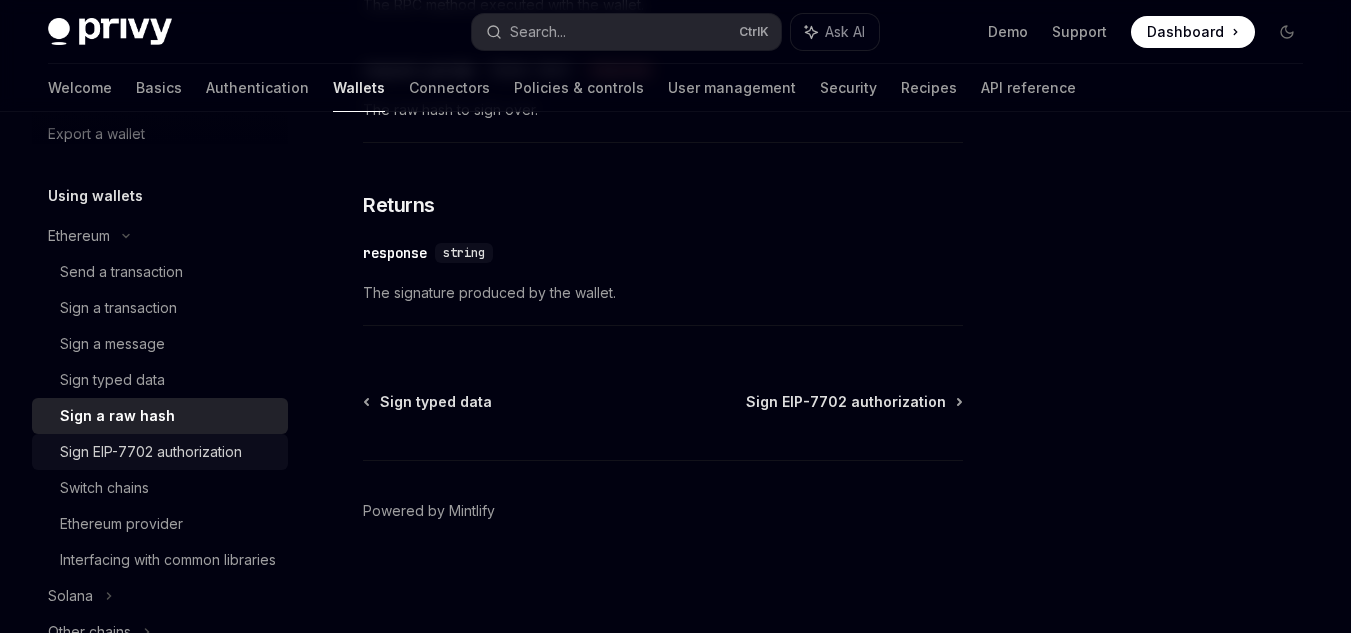 click on "Sign EIP-7702 authorization" at bounding box center [151, 452] 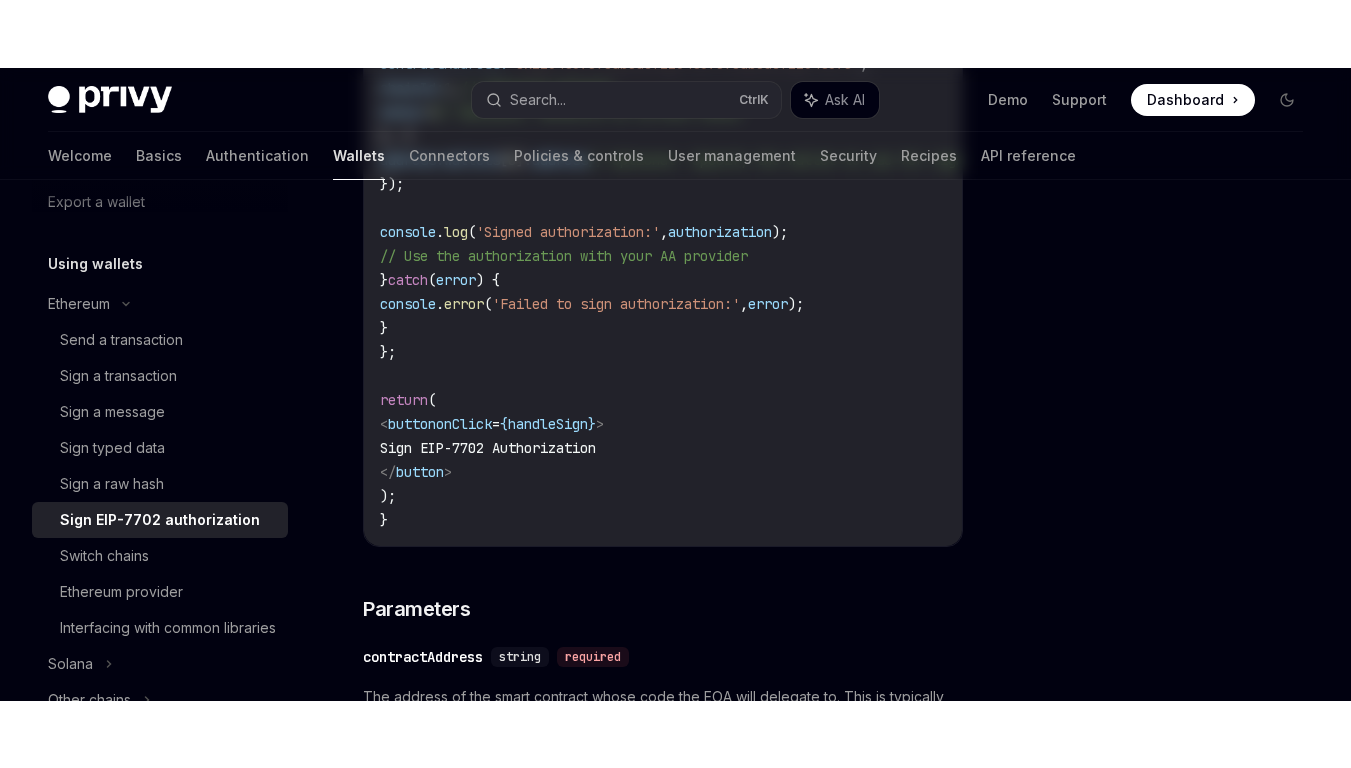 scroll, scrollTop: 0, scrollLeft: 0, axis: both 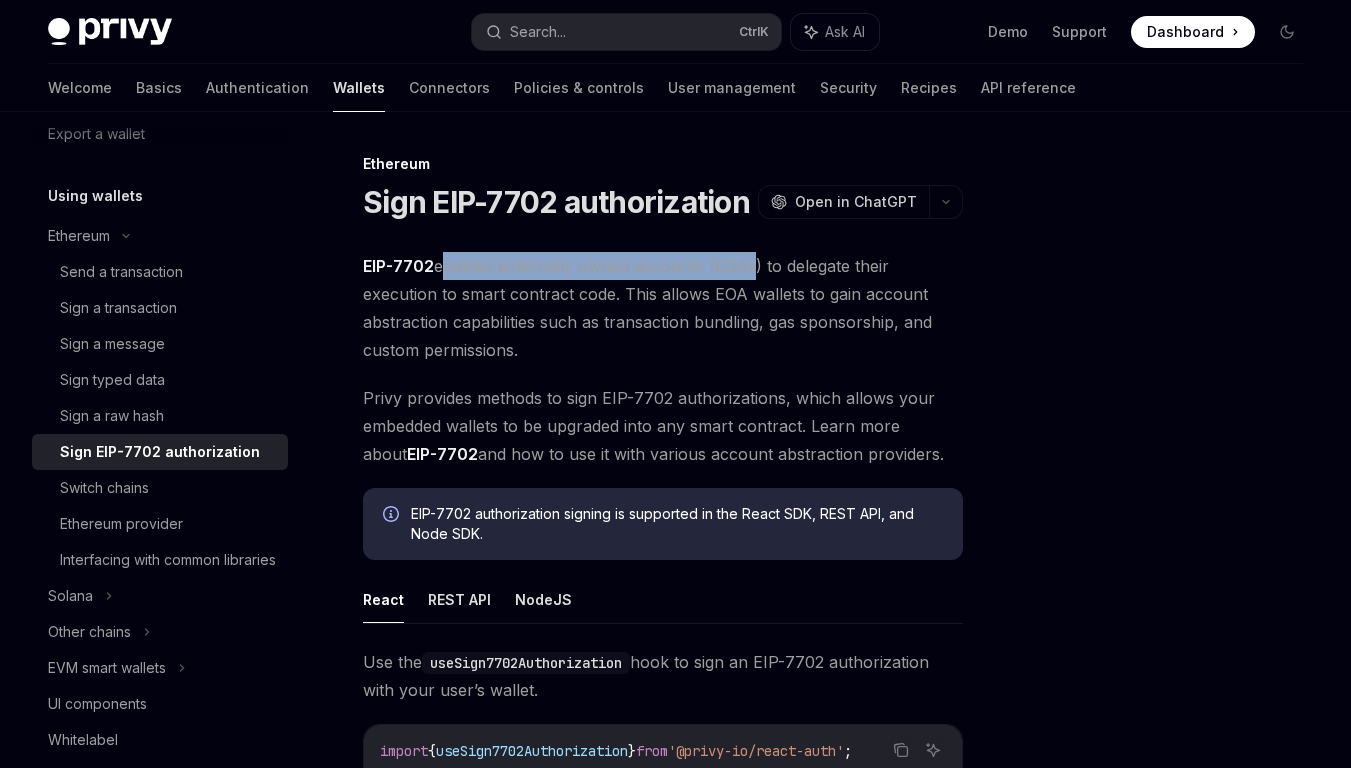 drag, startPoint x: 442, startPoint y: 269, endPoint x: 750, endPoint y: 269, distance: 308 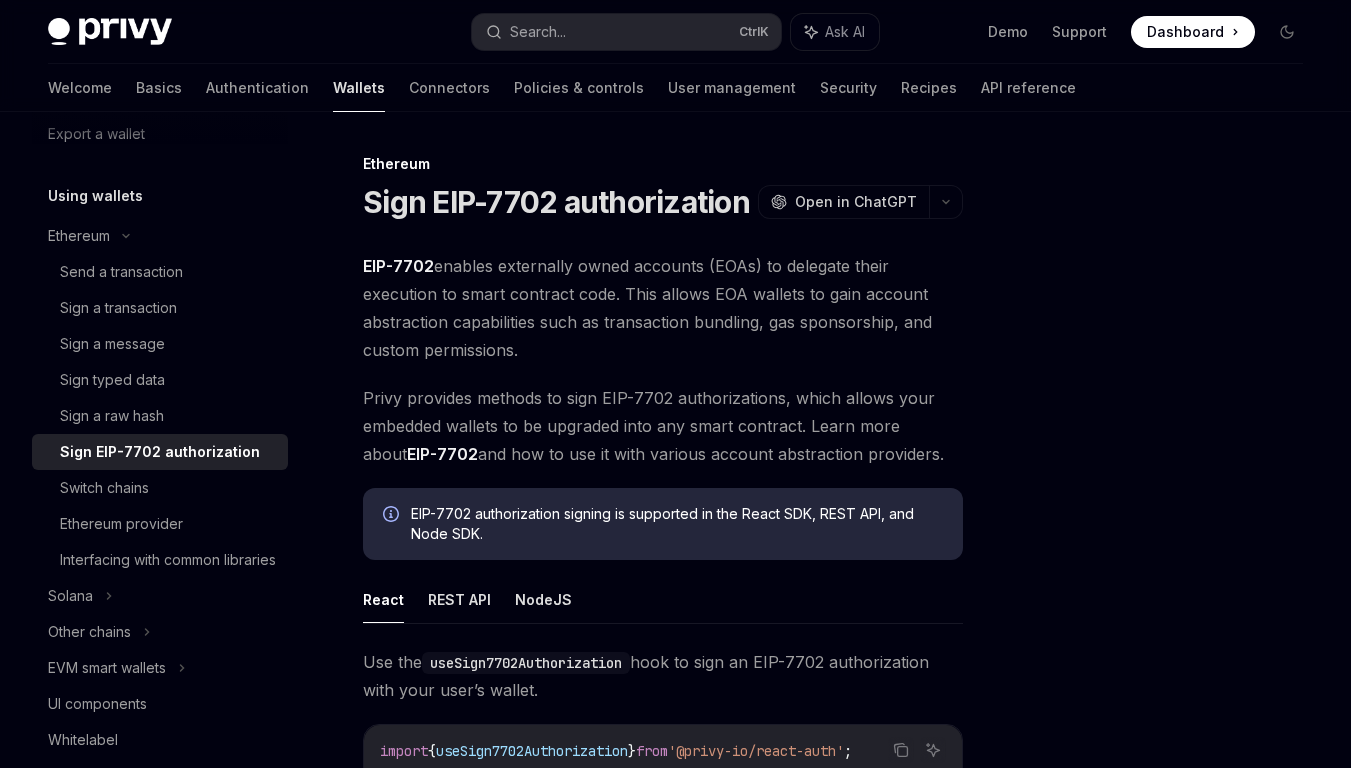 drag, startPoint x: 515, startPoint y: 347, endPoint x: 365, endPoint y: 266, distance: 170.47287 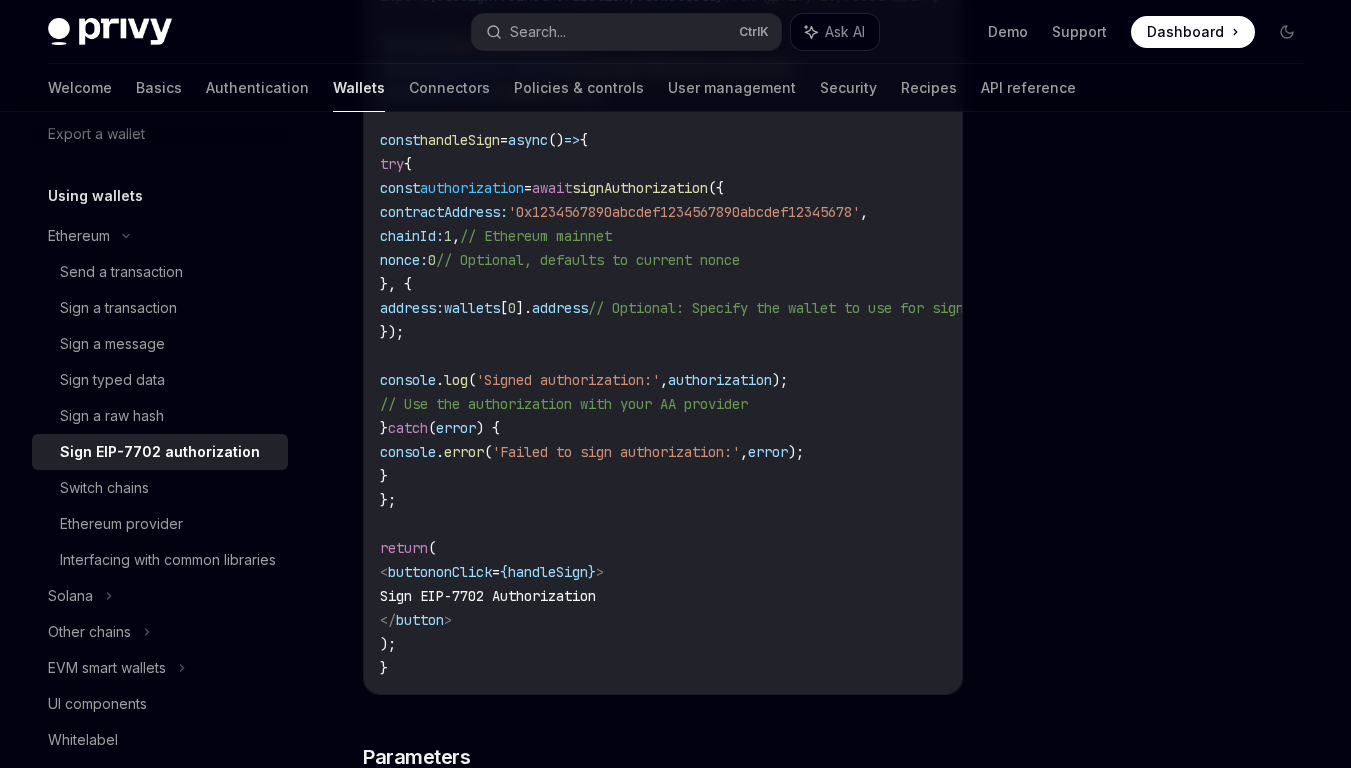 scroll, scrollTop: 1000, scrollLeft: 0, axis: vertical 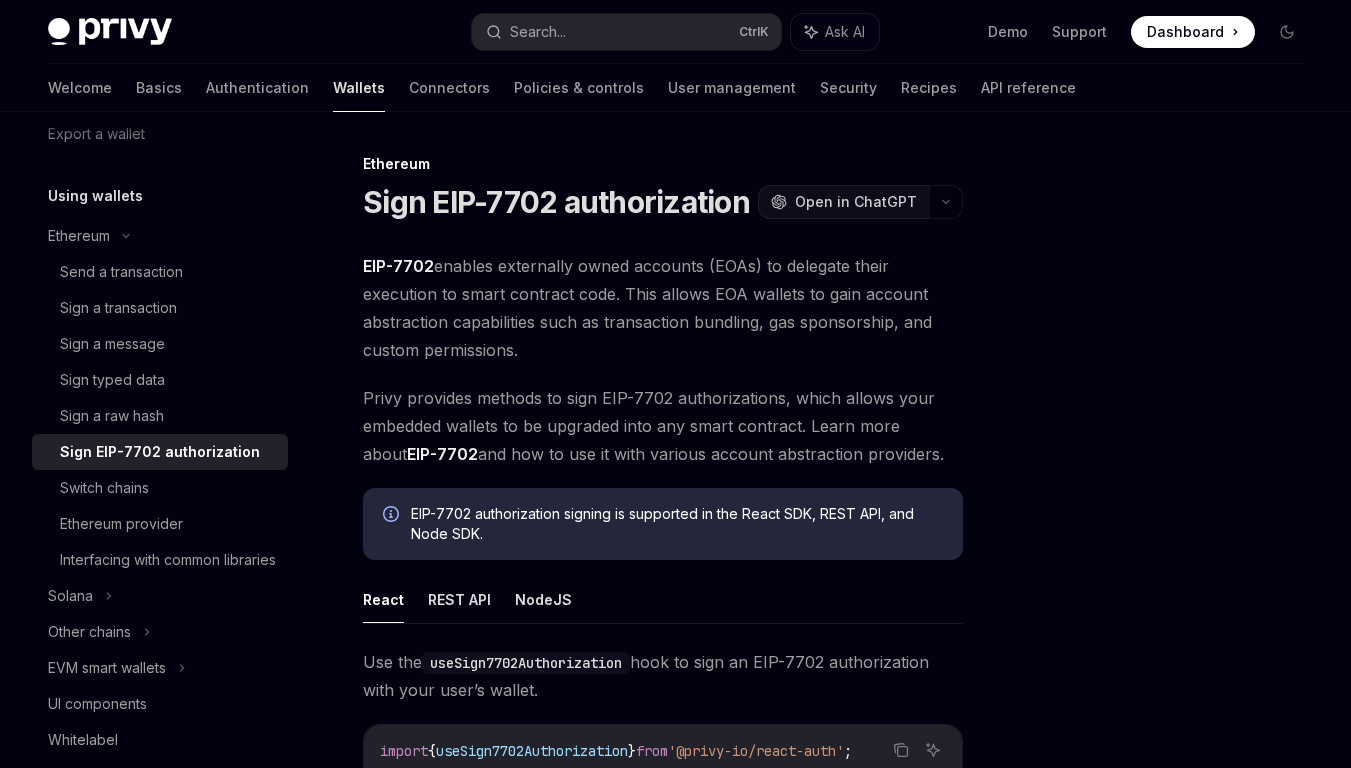 click on "Open in ChatGPT" at bounding box center (856, 202) 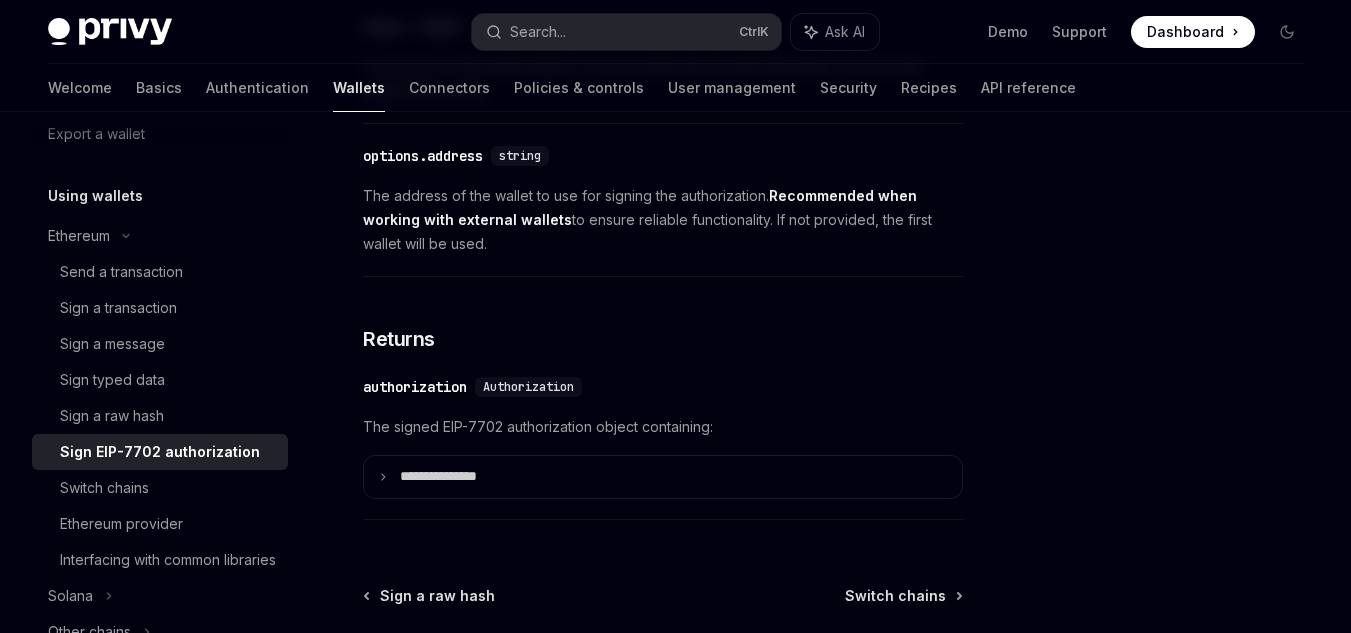 scroll, scrollTop: 2167, scrollLeft: 0, axis: vertical 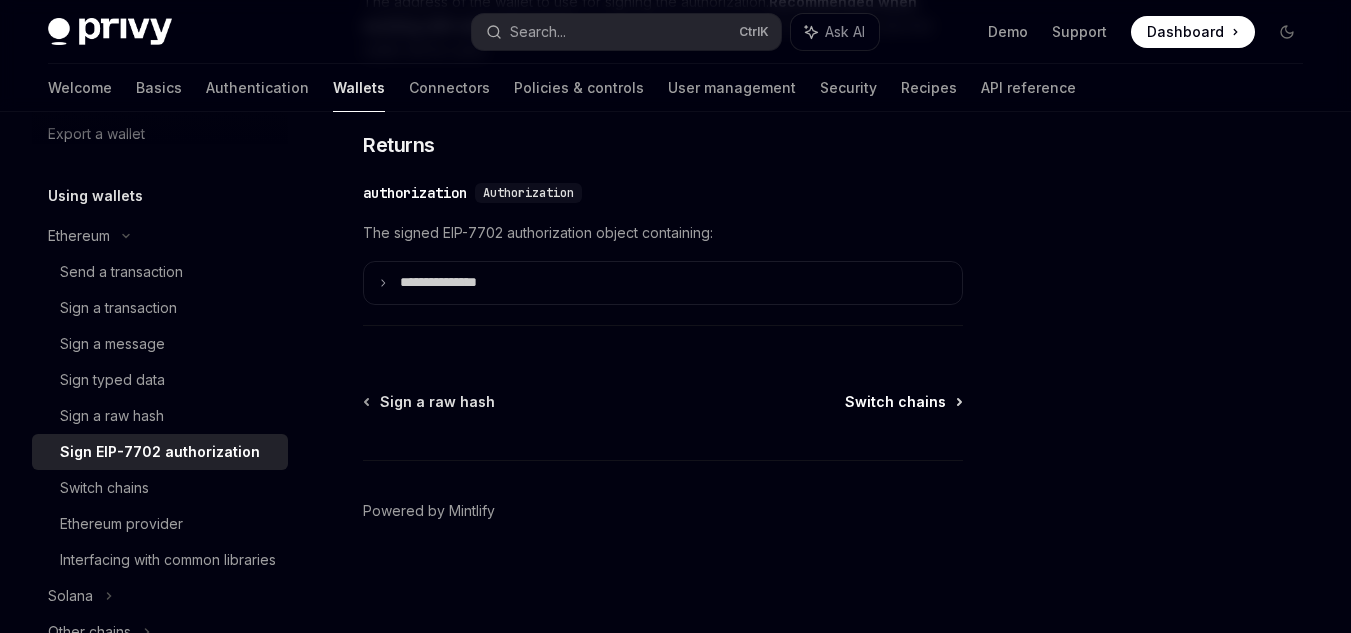 click on "Switch chains" at bounding box center [895, 402] 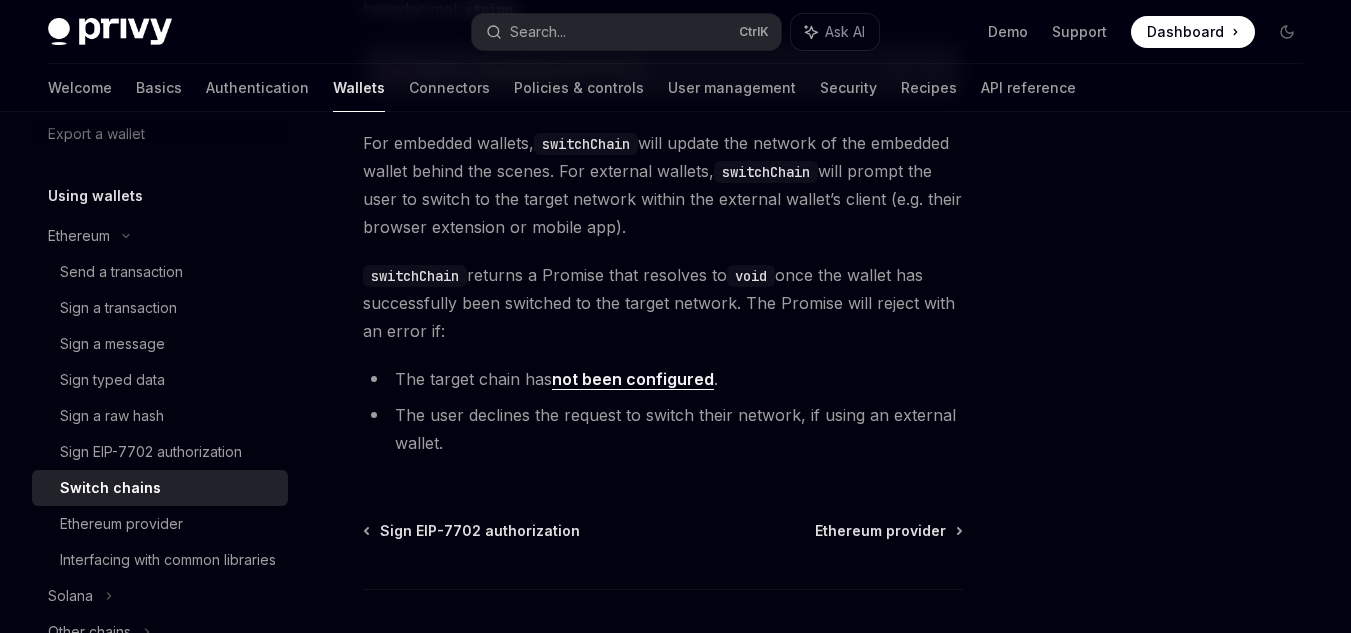 scroll, scrollTop: 700, scrollLeft: 0, axis: vertical 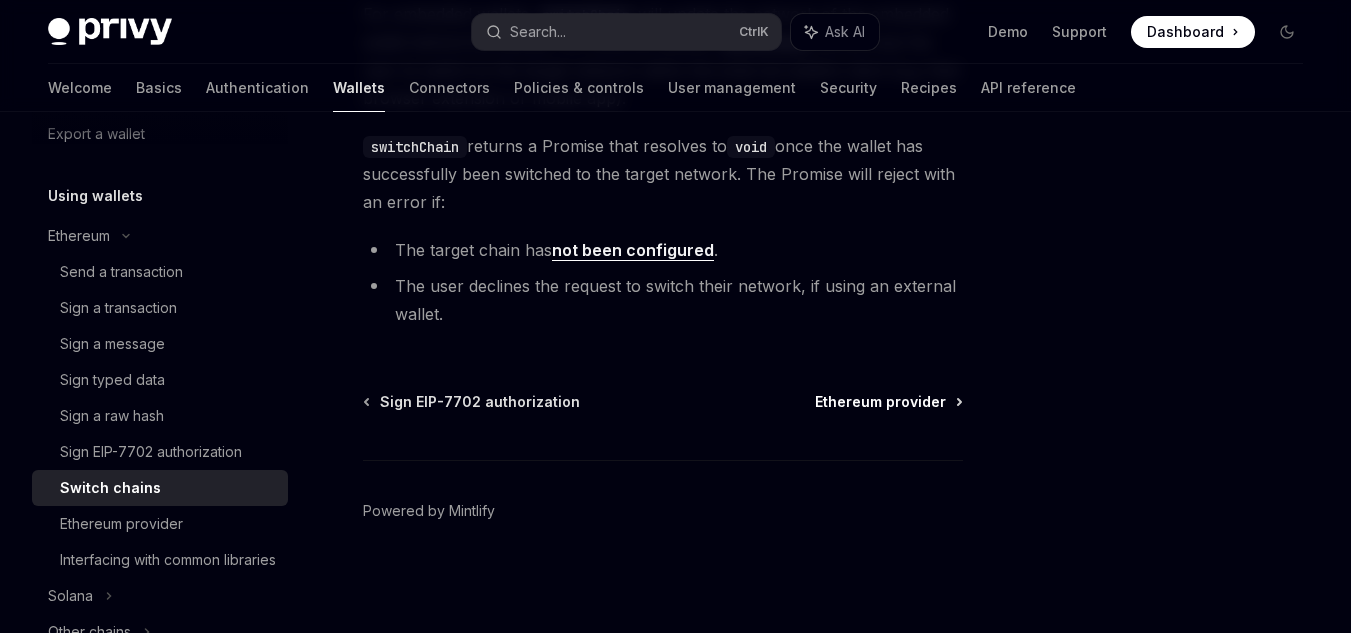 click on "Ethereum provider" at bounding box center (880, 402) 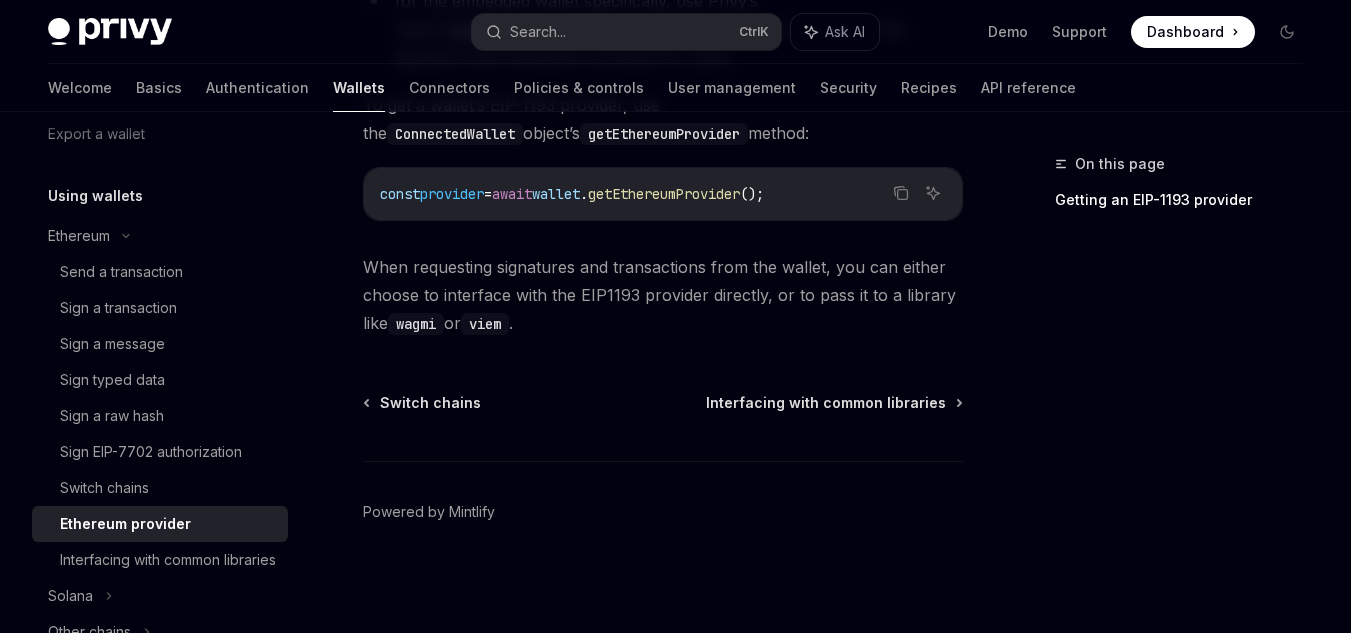 scroll, scrollTop: 706, scrollLeft: 0, axis: vertical 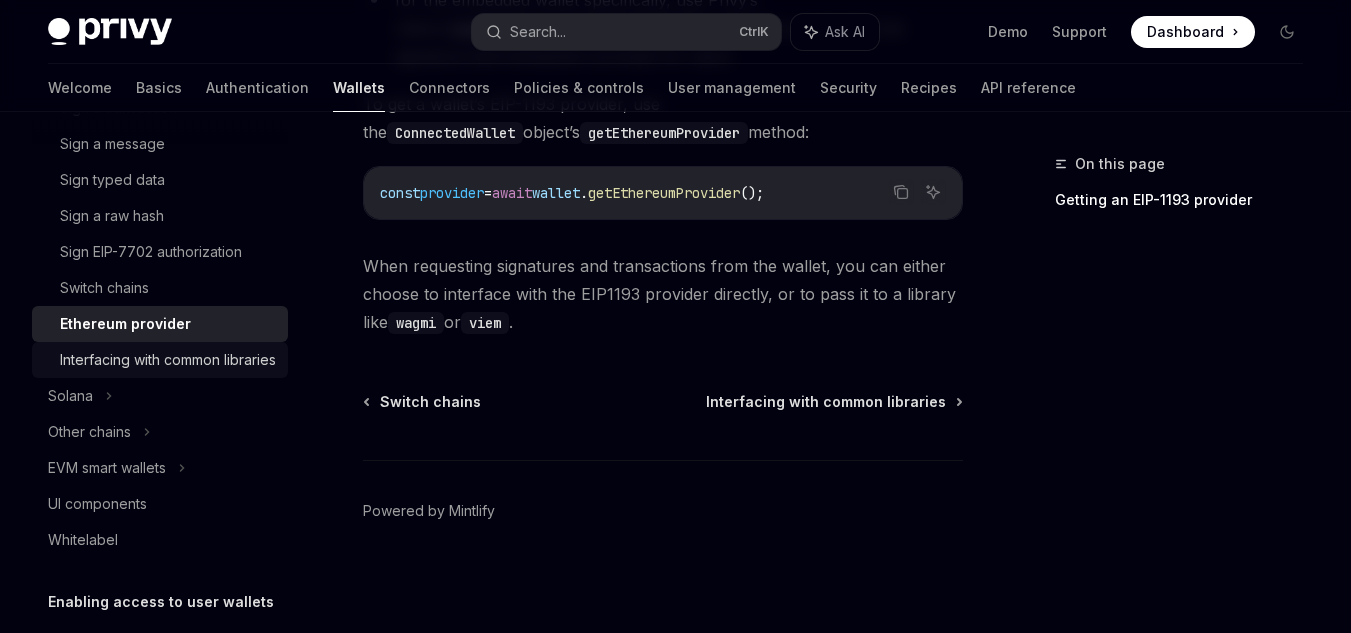 click on "Interfacing with common libraries" at bounding box center [168, 360] 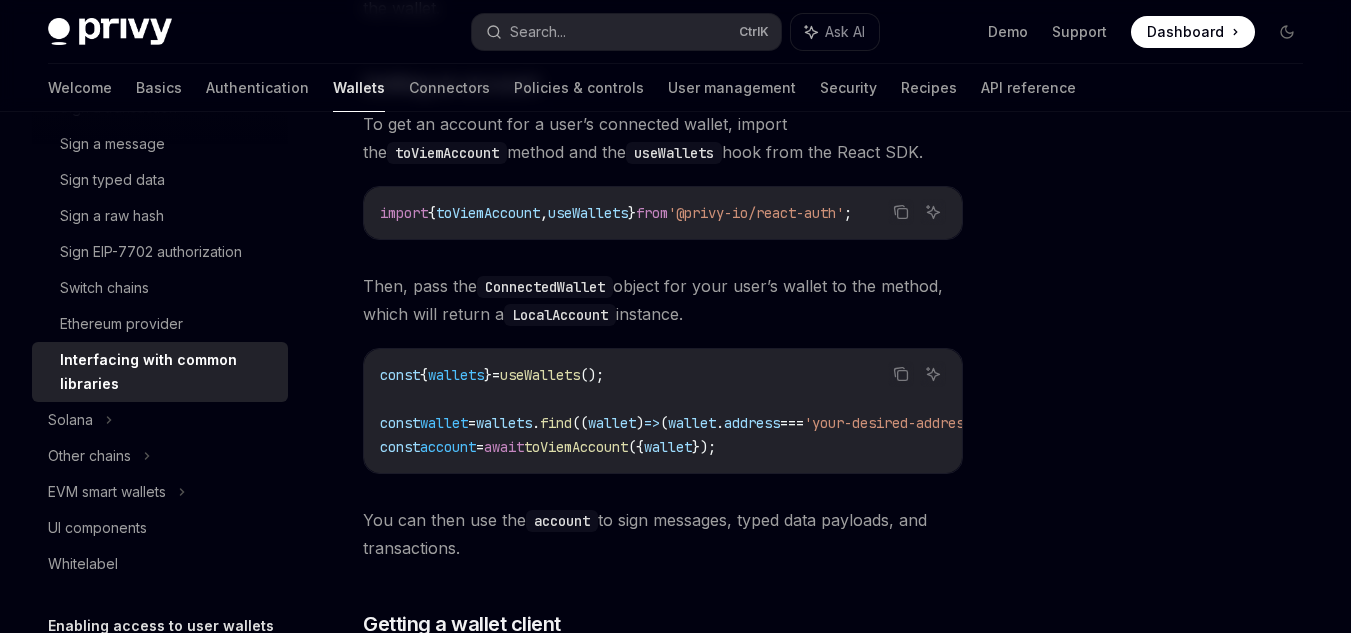 scroll, scrollTop: 700, scrollLeft: 0, axis: vertical 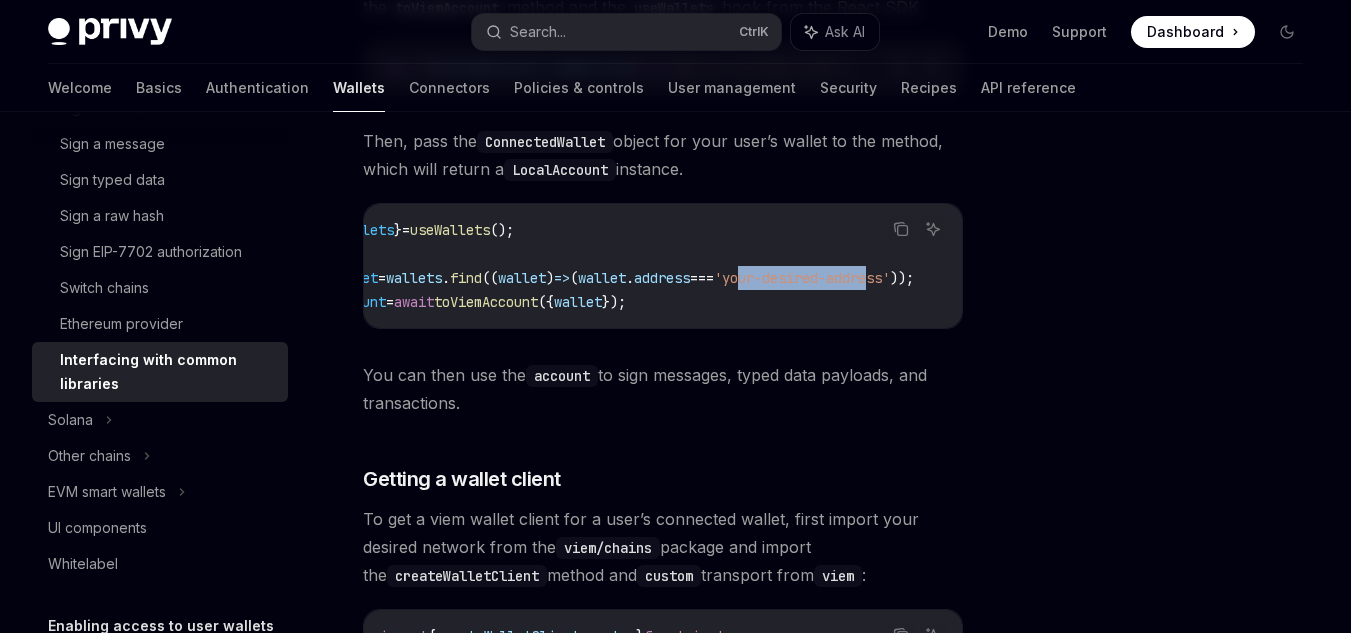 drag, startPoint x: 737, startPoint y: 276, endPoint x: 873, endPoint y: 276, distance: 136 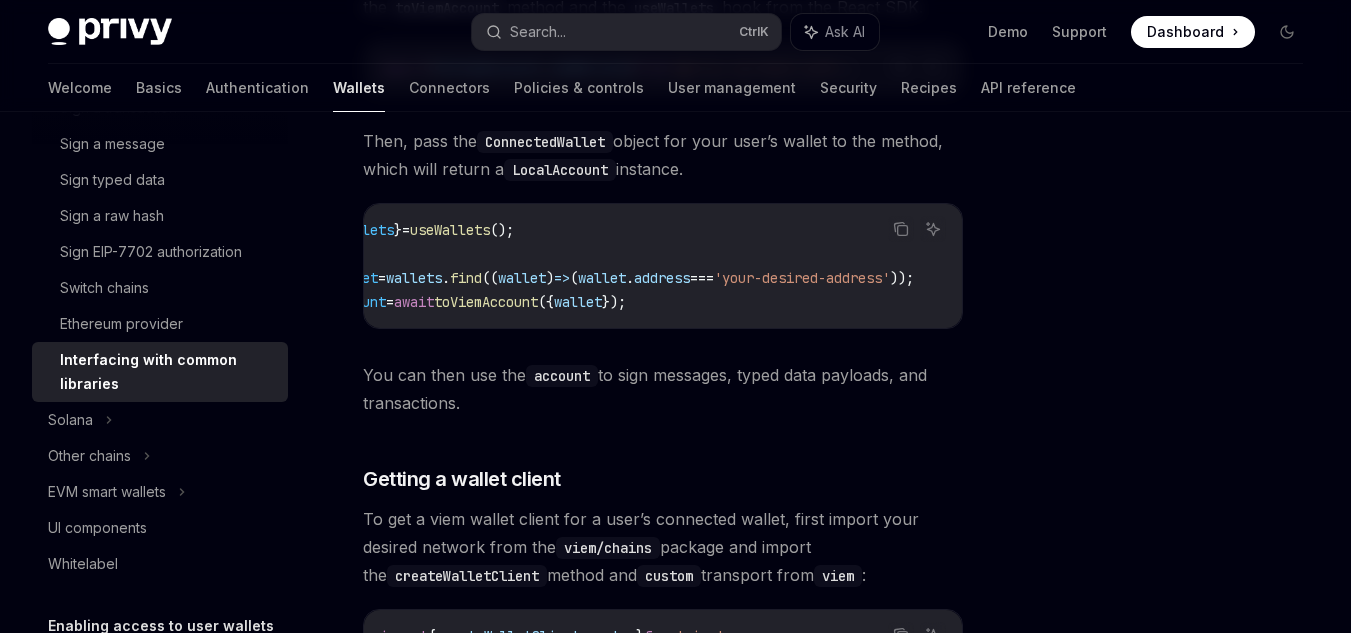 click on "'your-desired-address'" at bounding box center (802, 278) 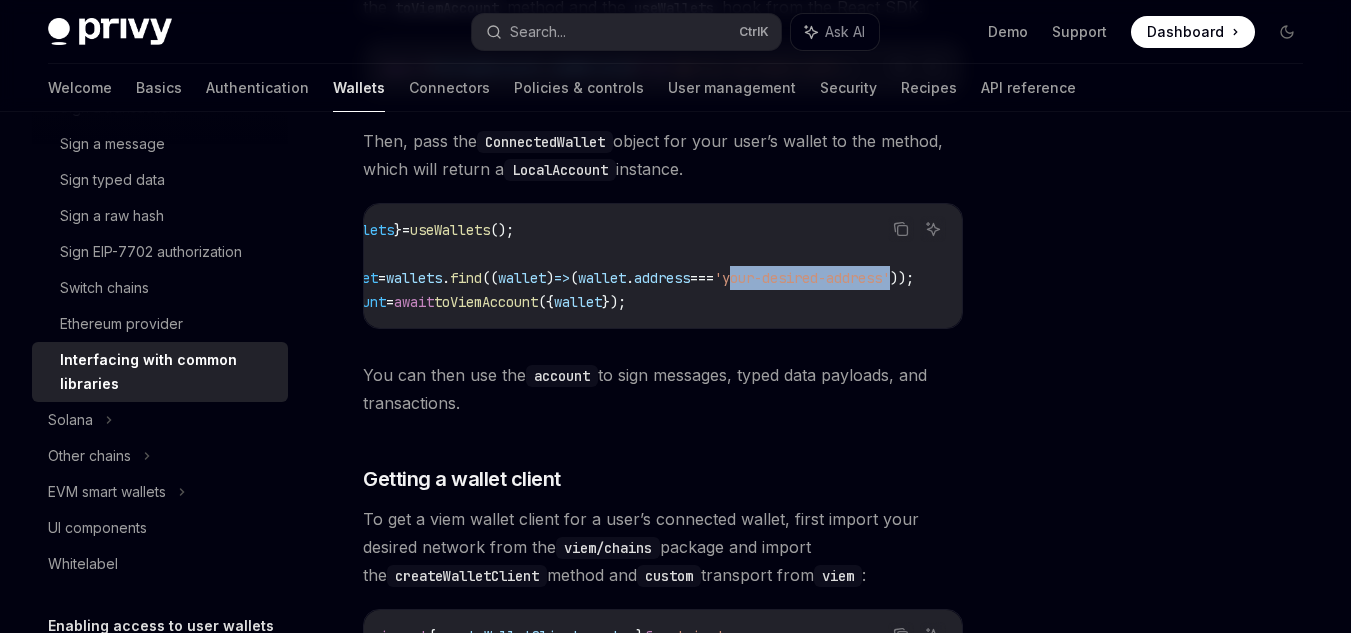 drag, startPoint x: 728, startPoint y: 276, endPoint x: 896, endPoint y: 278, distance: 168.0119 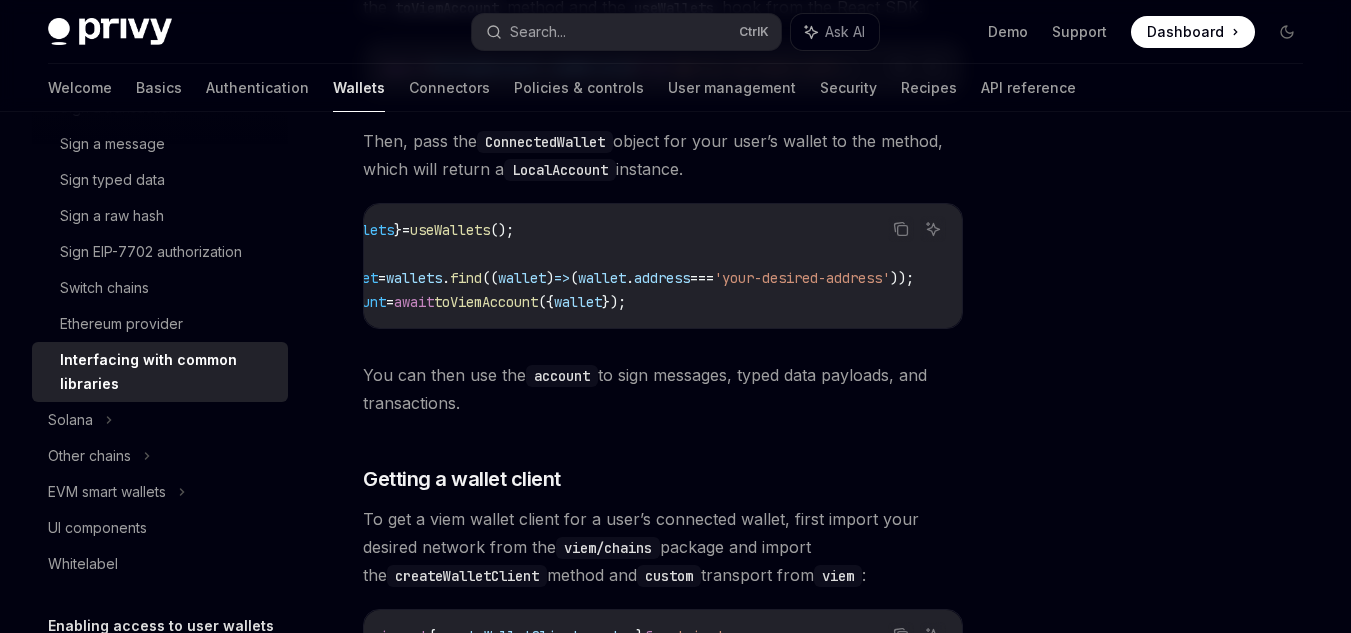 click at bounding box center [1167, 392] 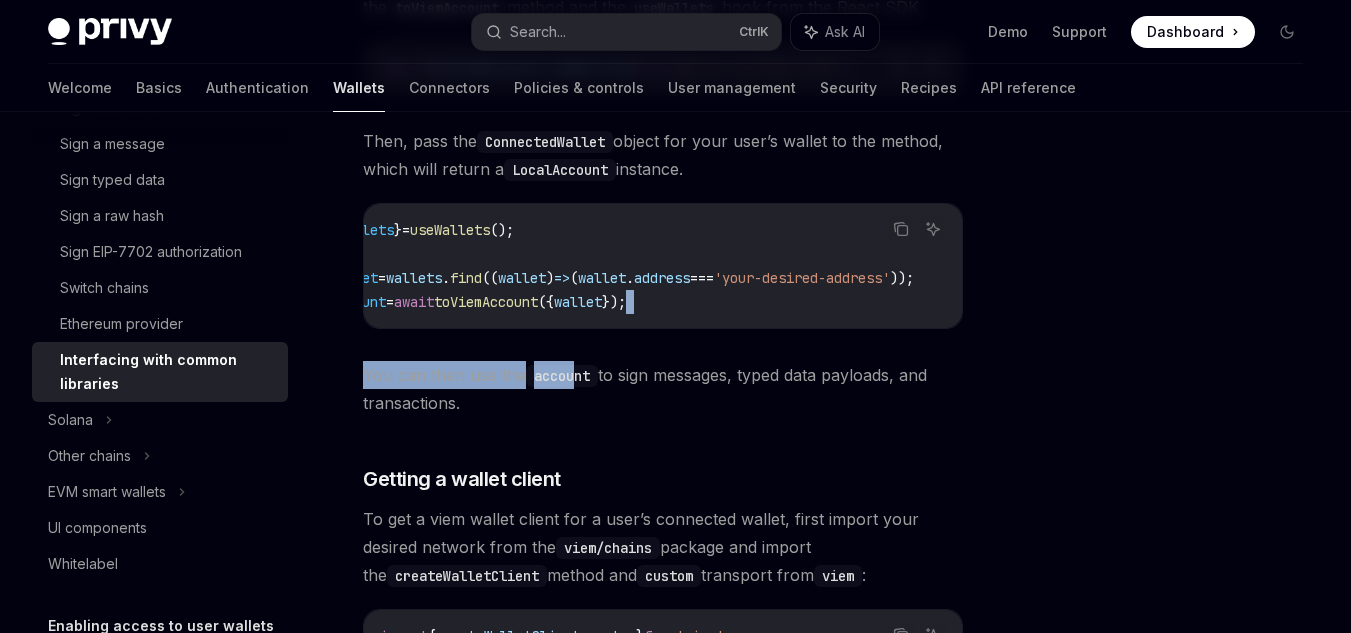 drag, startPoint x: 894, startPoint y: 327, endPoint x: 576, endPoint y: 367, distance: 320.50586 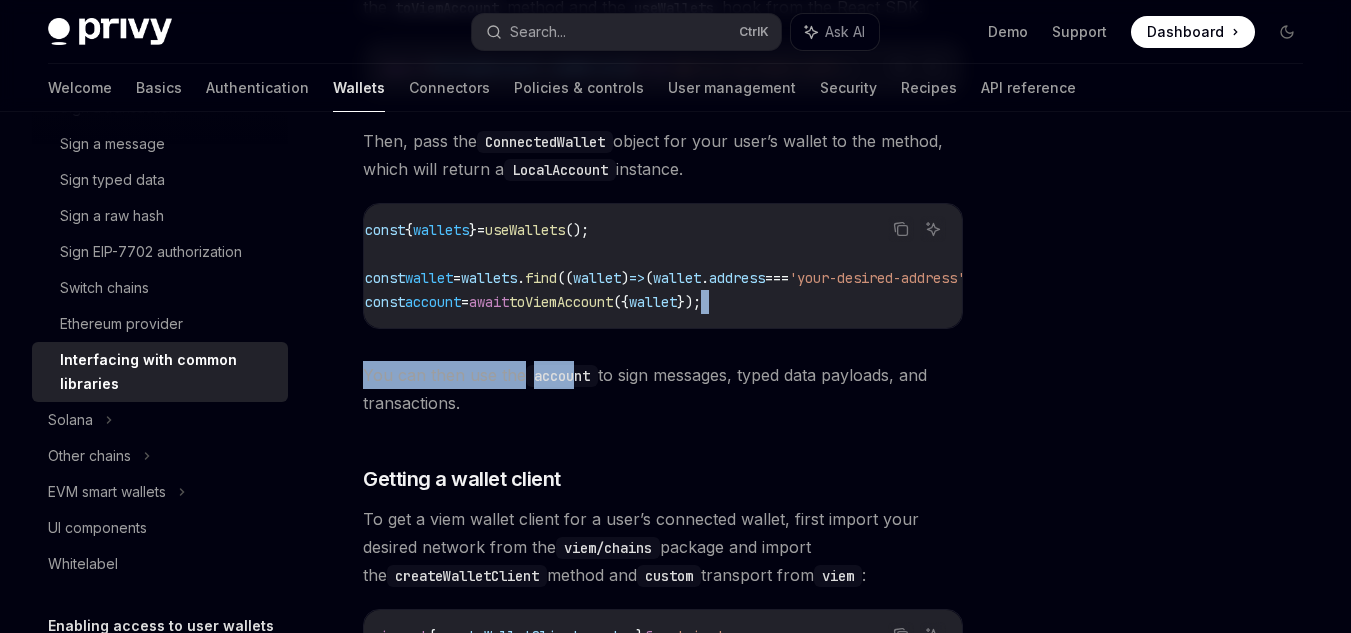 scroll, scrollTop: 0, scrollLeft: 0, axis: both 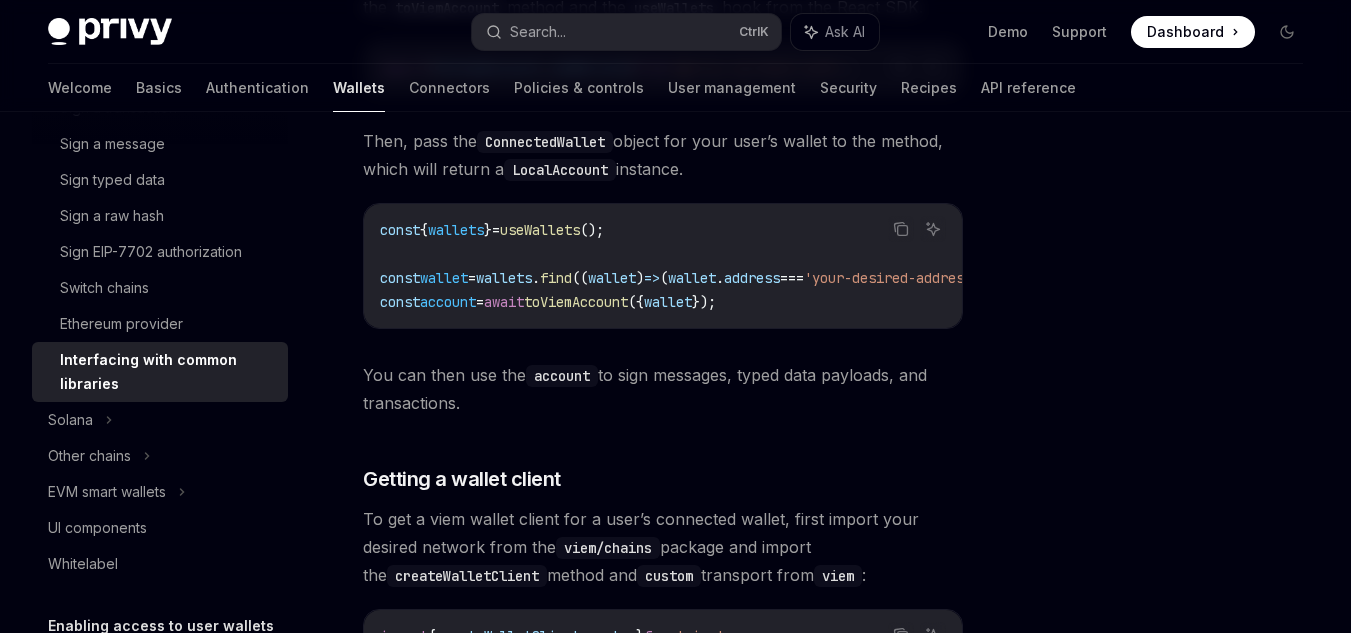click on "Privy is fully compatible with popular web3 libraries for interfacing wallets, including  viem ,  wagmi ,  ethers , and  web3js . Read below to learn how to best integrate Privy alongside these libraries. ​ Viem Viem represents connected wallets as either an  account  object, which can sign with the wallet, or a  wallet client  object, which can also send transactions from the wallet. ​ Getting an account To get an account for a user’s connected wallet, import the  toViemAccount  method and the  useWallets  hook from the React SDK. Copy Ask AI import  { toViemAccount ,  useWallets }  from  '@privy-io/react-auth' ;
Then, pass the  ConnectedWallet  object for your user’s wallet to the method, which will return a  LocalAccount  instance. Copy Ask AI const  { wallets }  =  useWallets ();
const  wallet  =  wallets . find (( wallet )  =>  ( wallet . address  ===  'your-desired-address' ));
const  account  =  await  toViemAccount ({ wallet });
You can then use the  account ​ viem/chains custom :" at bounding box center (663, 1079) 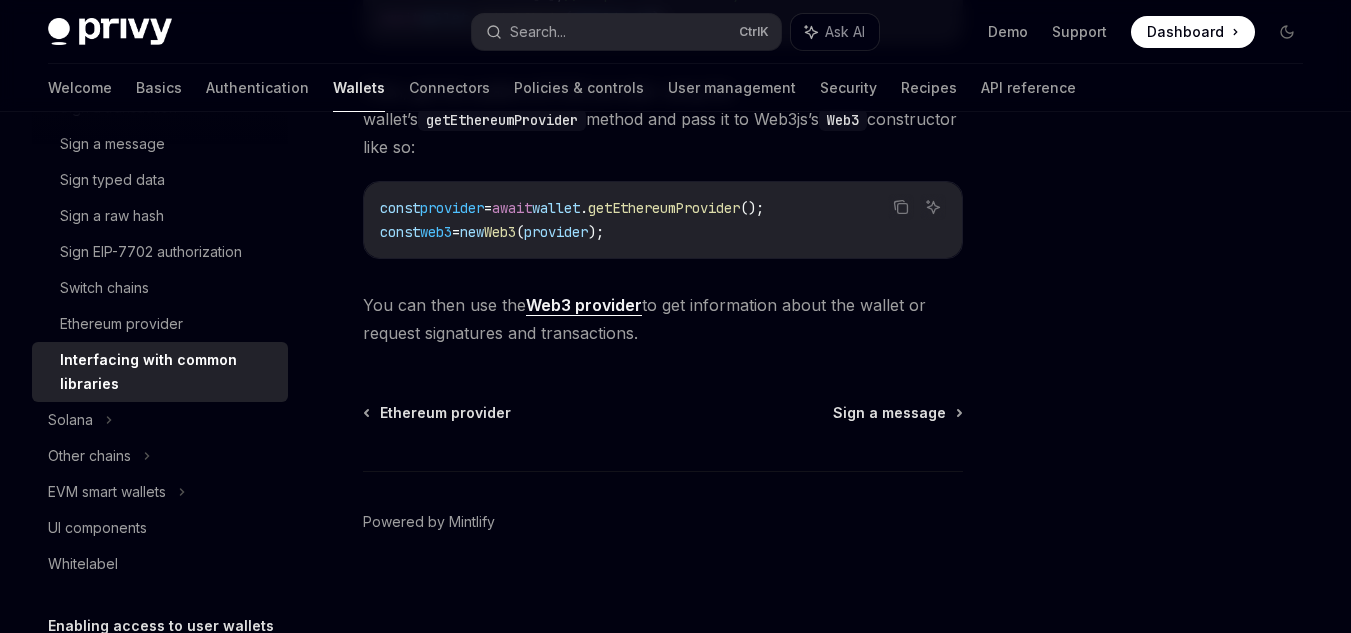 scroll, scrollTop: 3095, scrollLeft: 0, axis: vertical 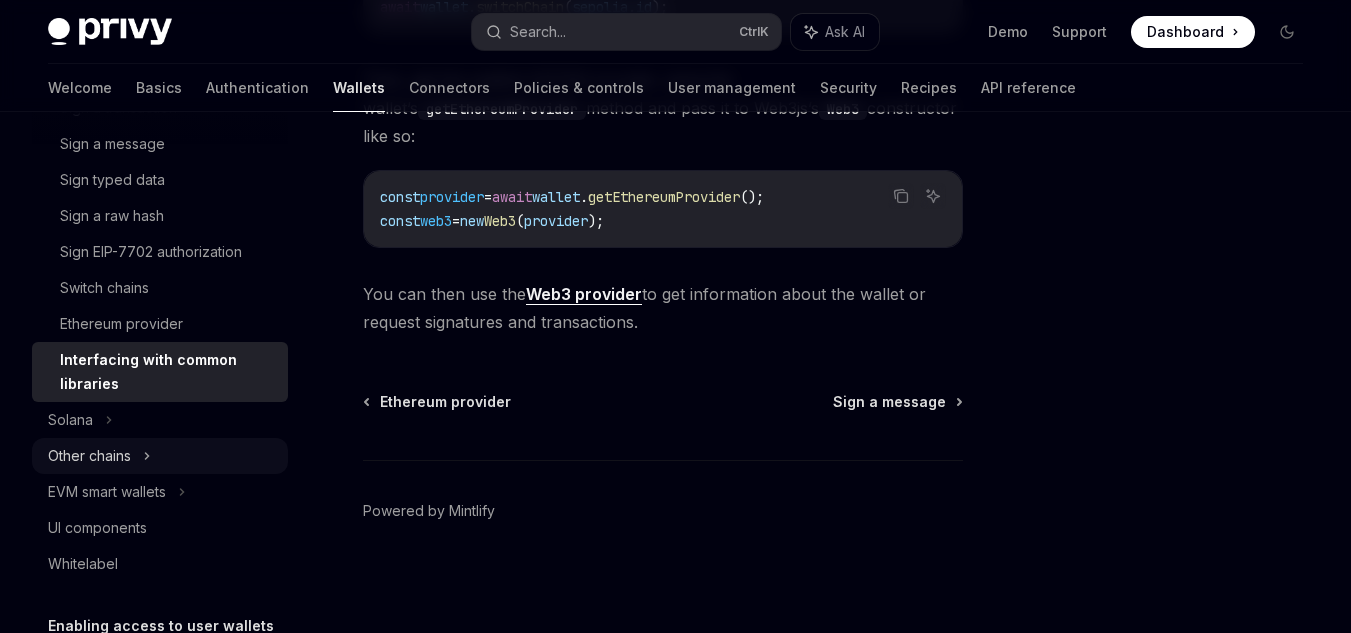 click on "Other chains" at bounding box center [160, 456] 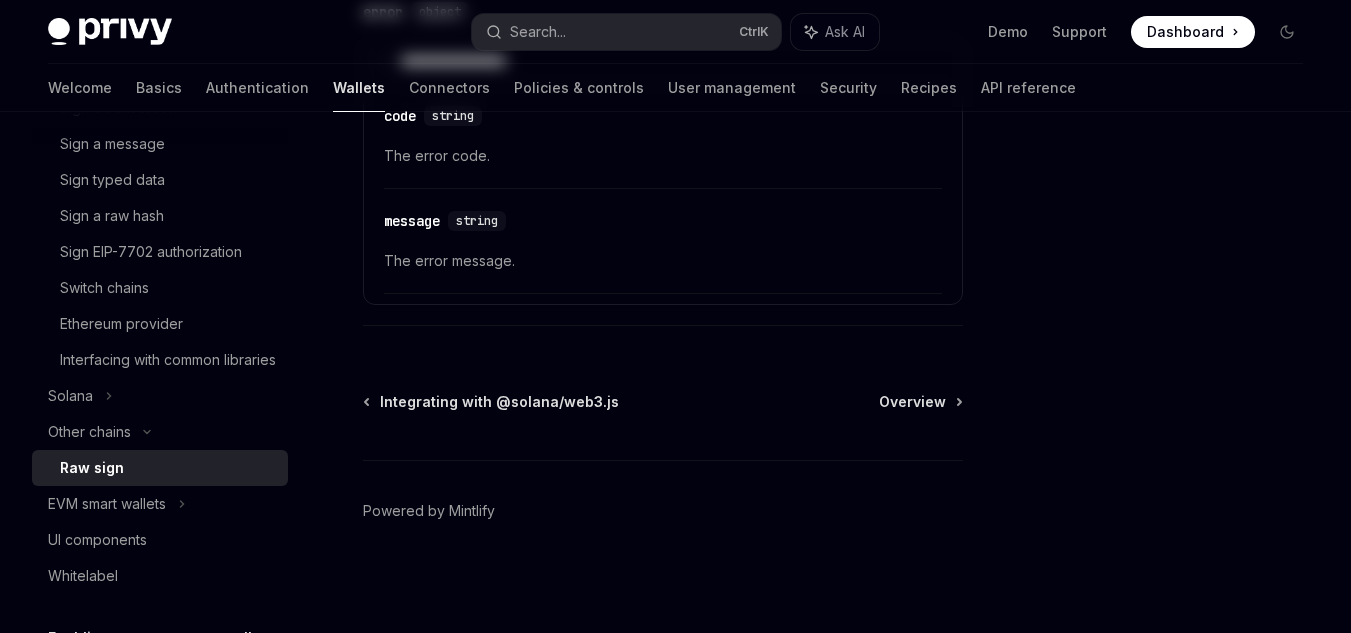 scroll, scrollTop: 0, scrollLeft: 0, axis: both 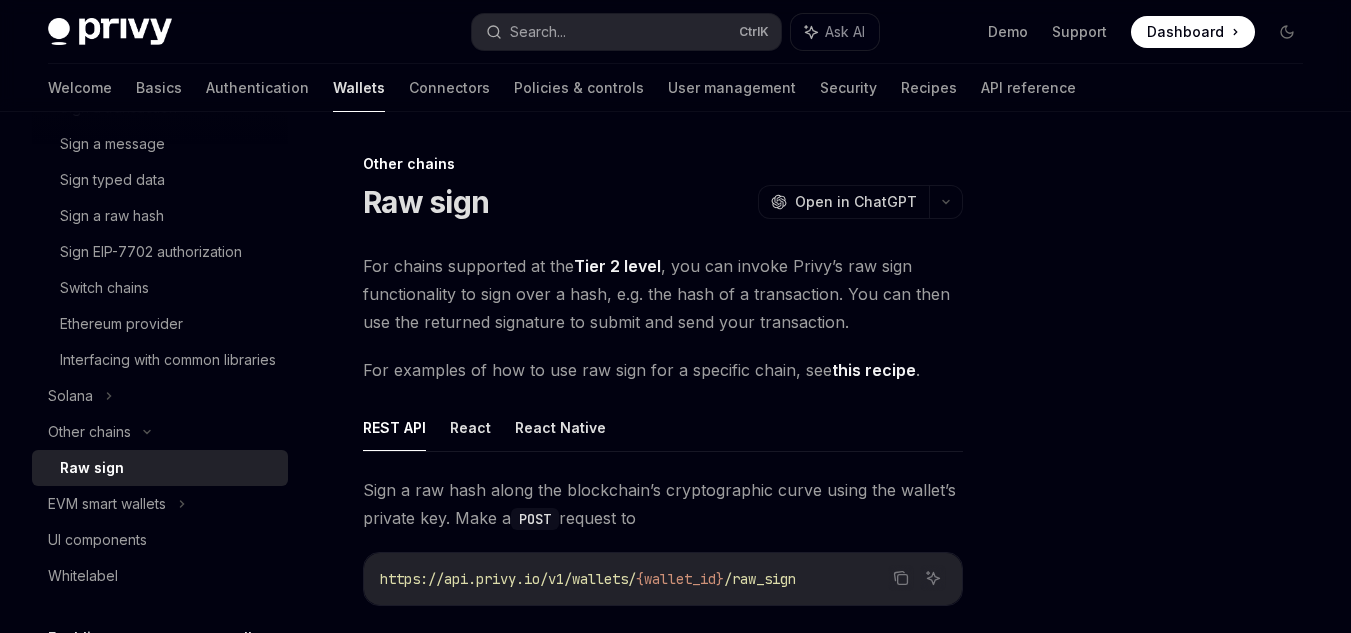 click on "Raw sign" at bounding box center (168, 468) 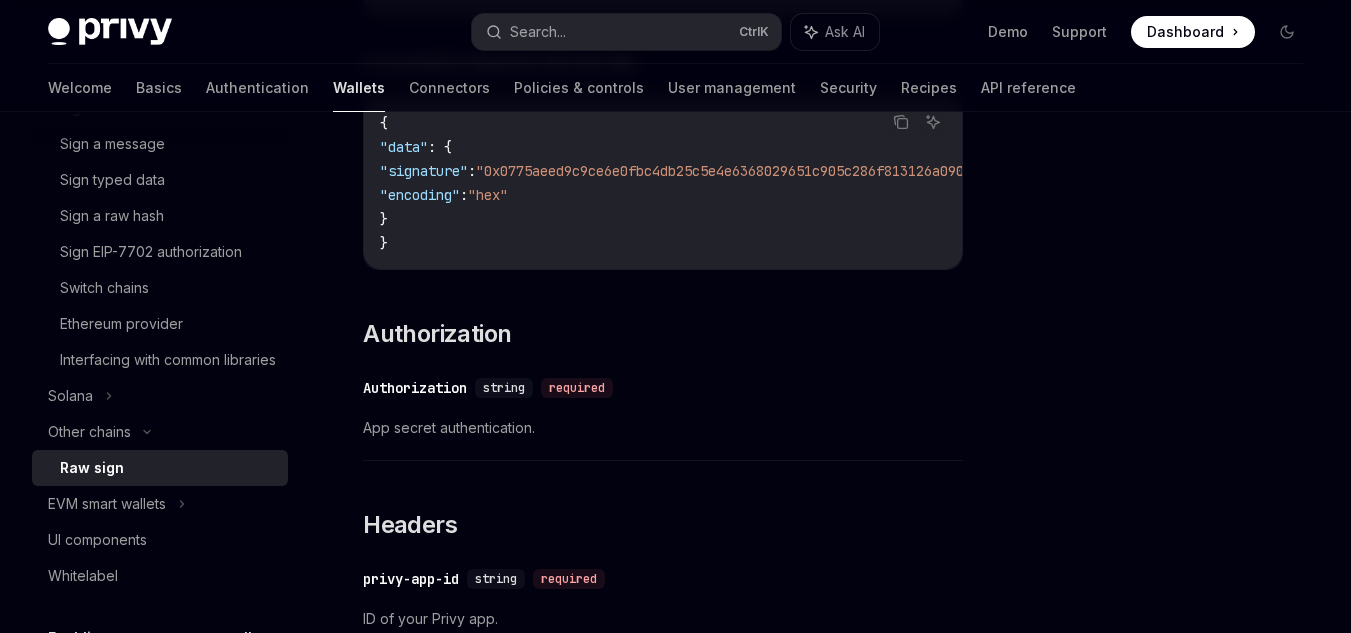 scroll, scrollTop: 1100, scrollLeft: 0, axis: vertical 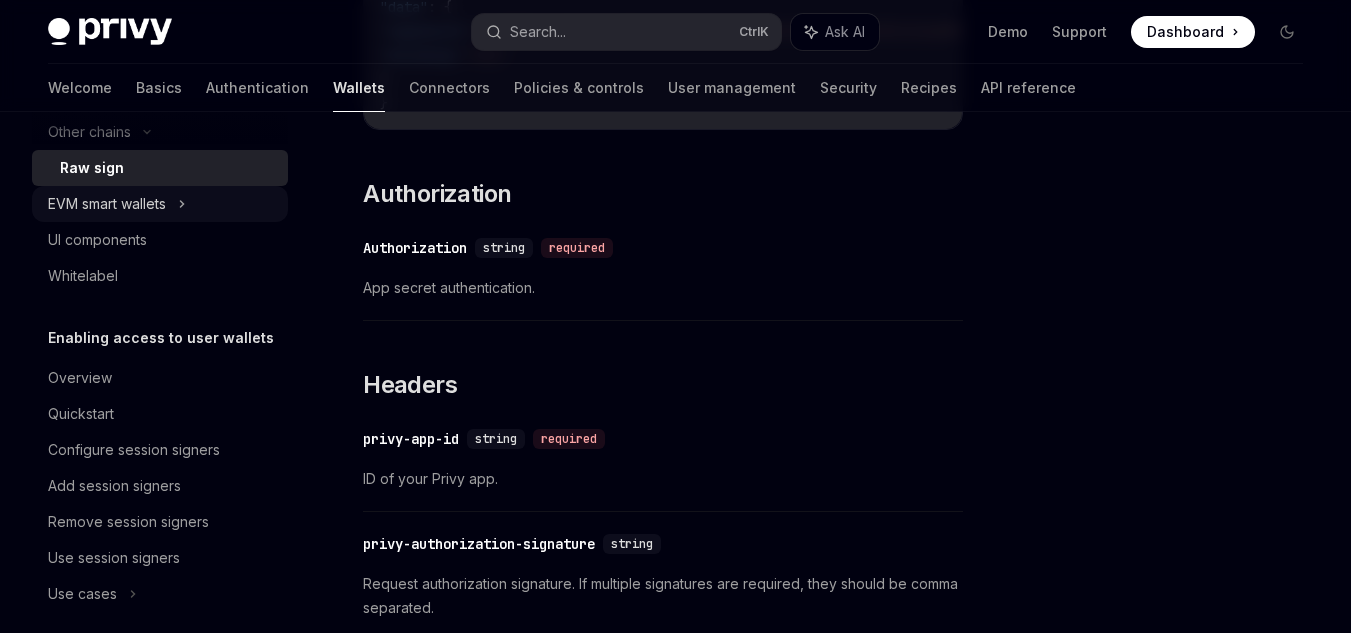 click on "EVM smart wallets" at bounding box center (160, 204) 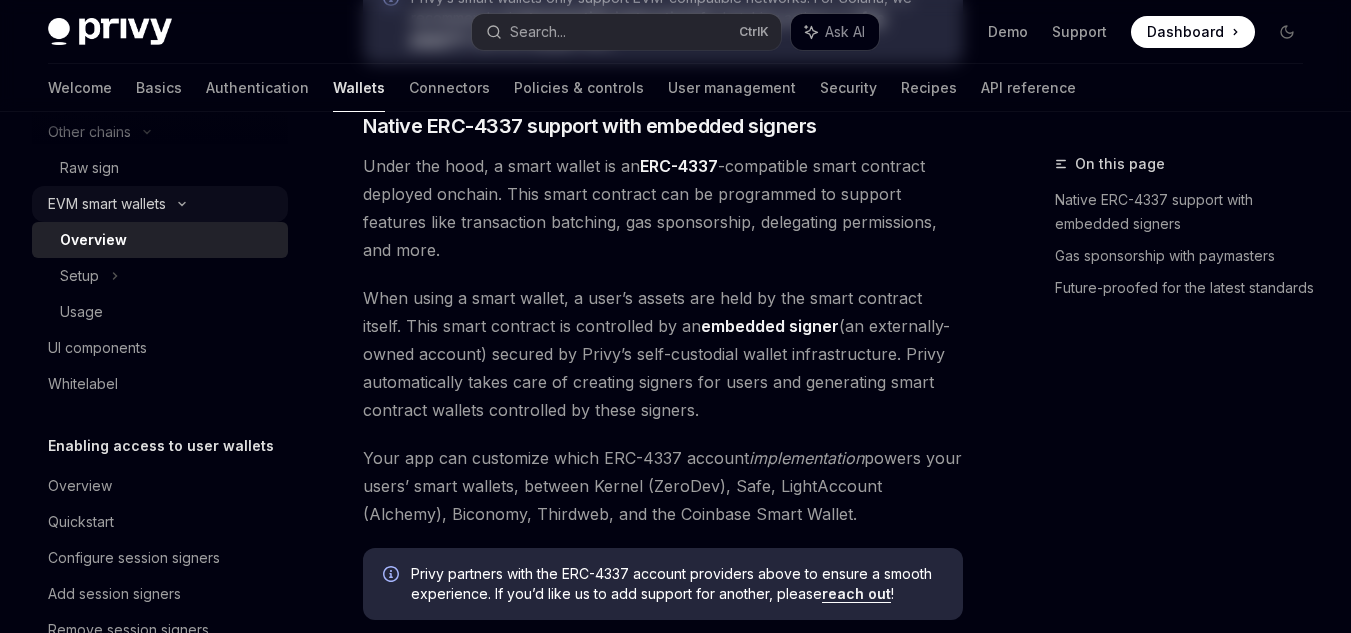 scroll, scrollTop: 0, scrollLeft: 0, axis: both 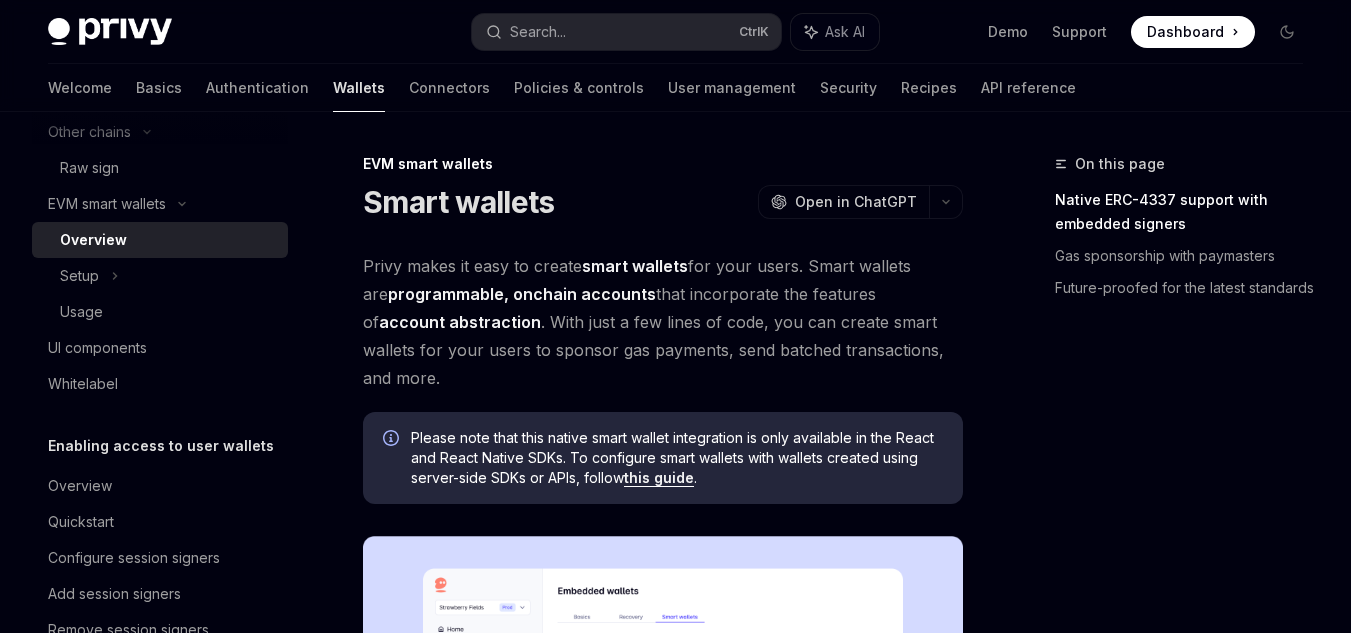 click on "Overview" at bounding box center [168, 240] 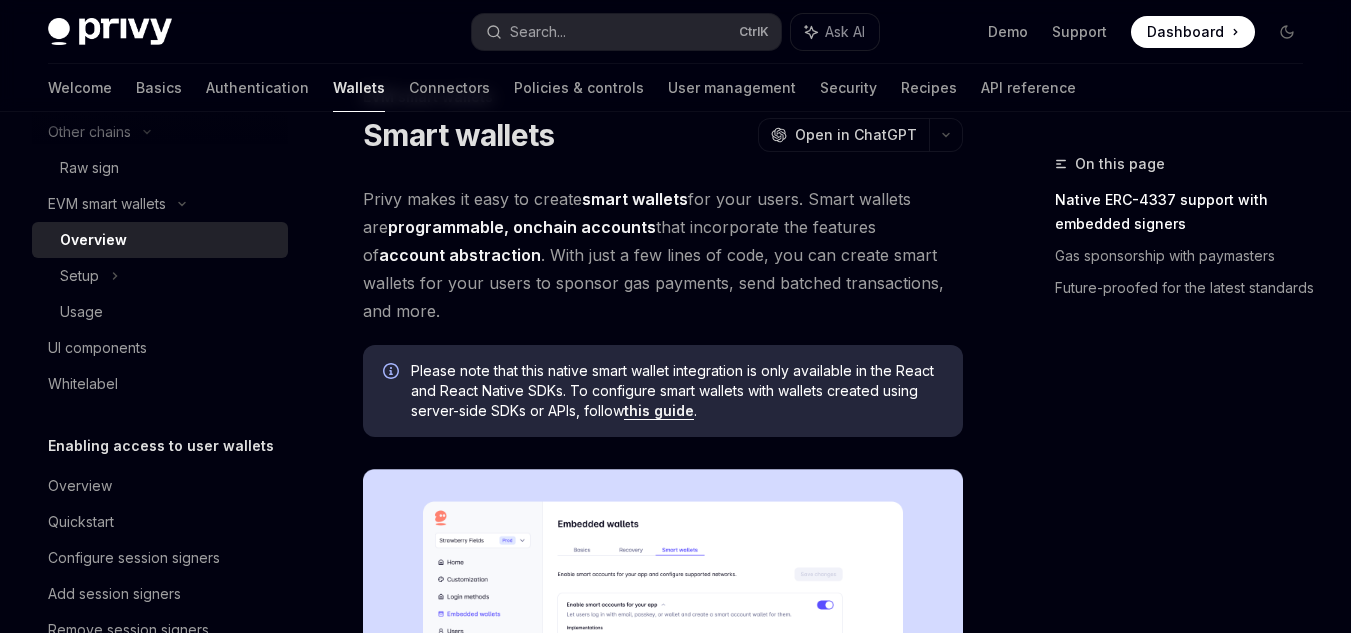 scroll, scrollTop: 100, scrollLeft: 0, axis: vertical 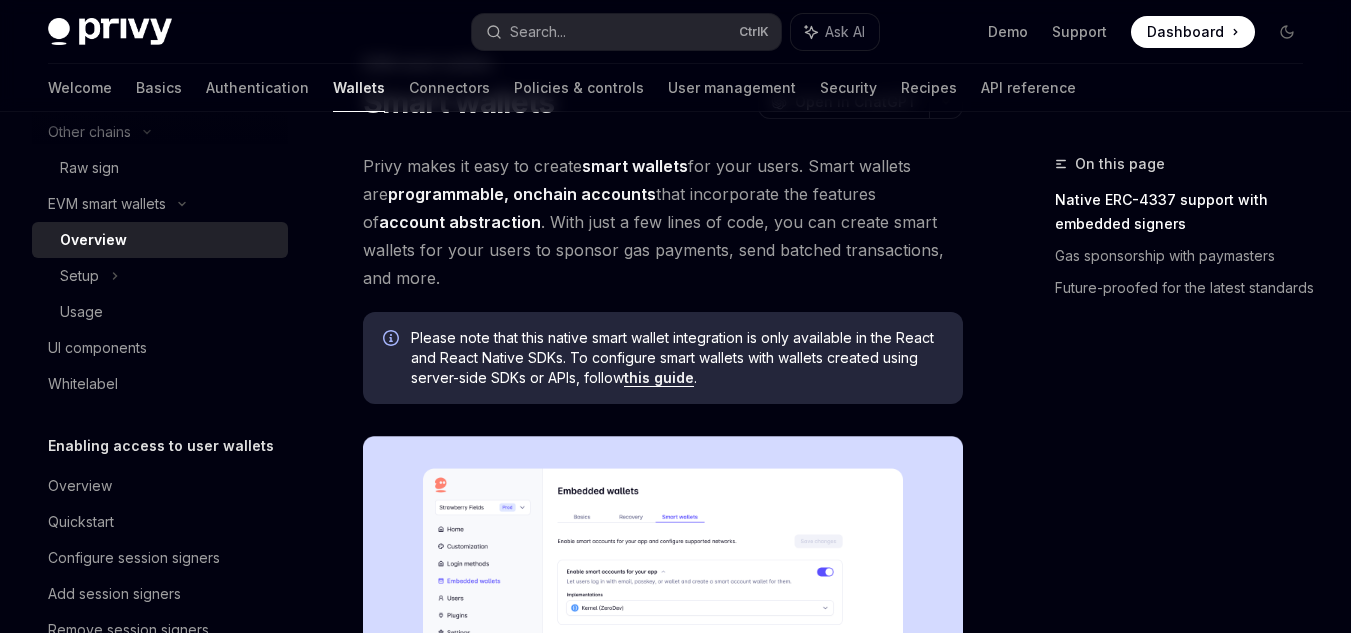 click on "this guide" at bounding box center (659, 378) 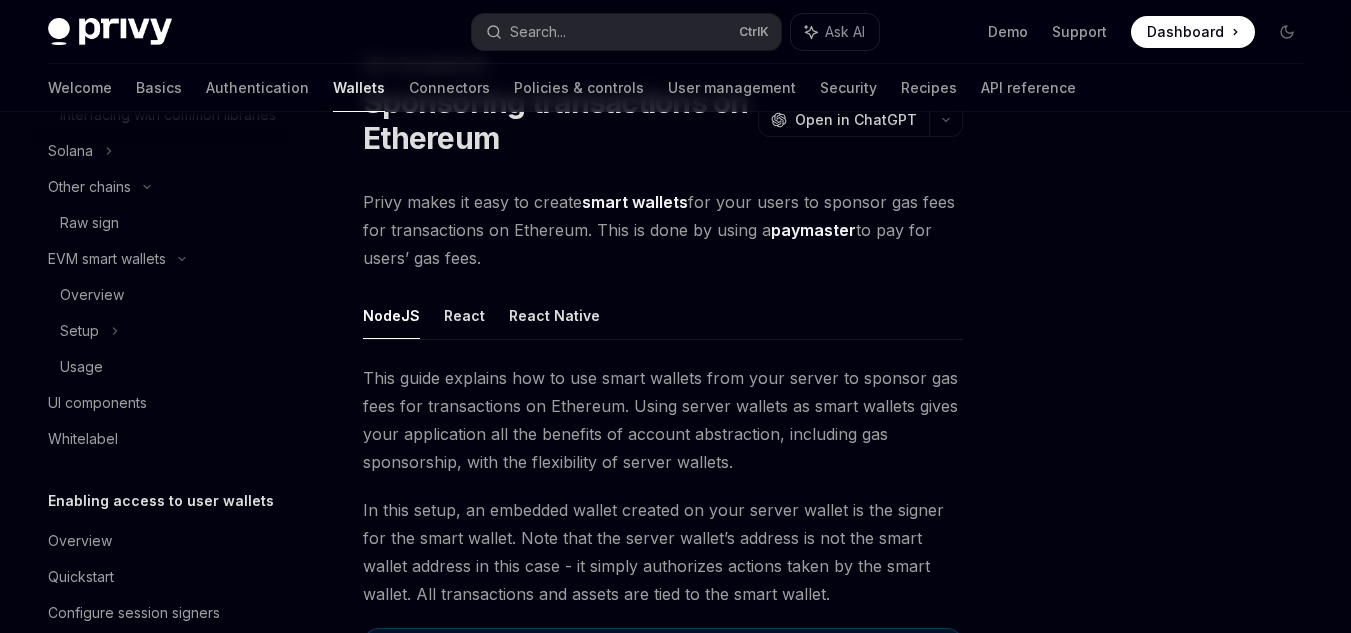 scroll, scrollTop: 929, scrollLeft: 0, axis: vertical 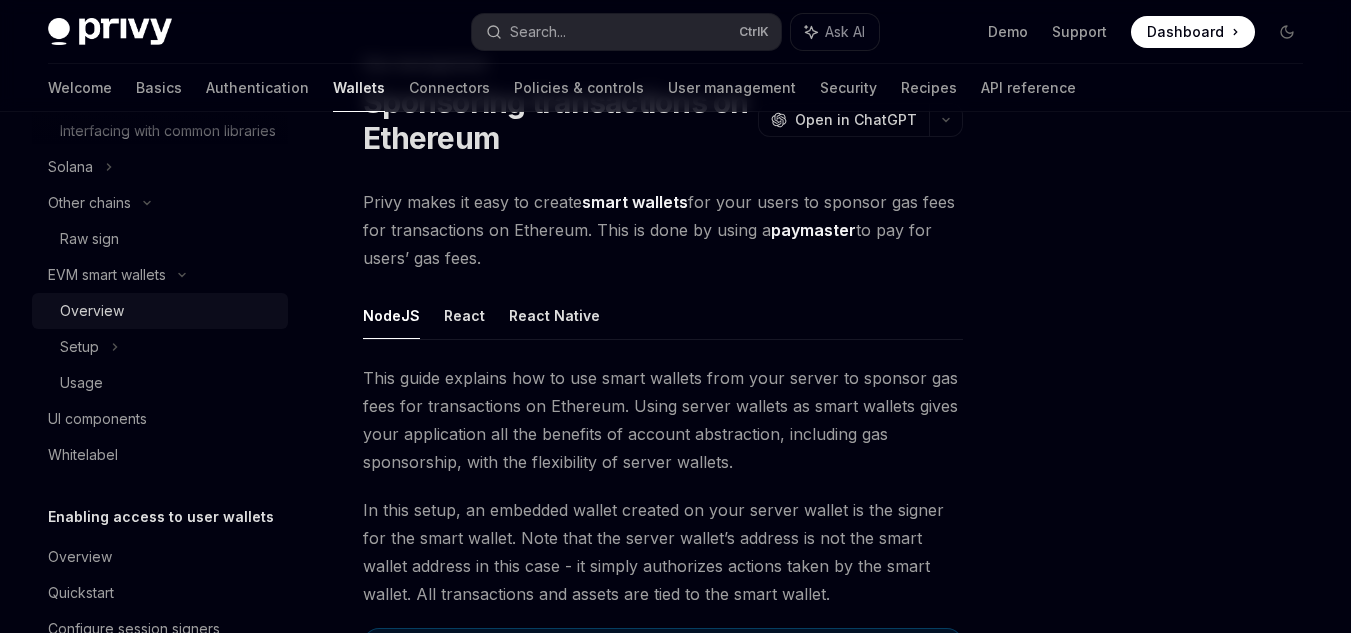 click on "Overview" at bounding box center (168, 311) 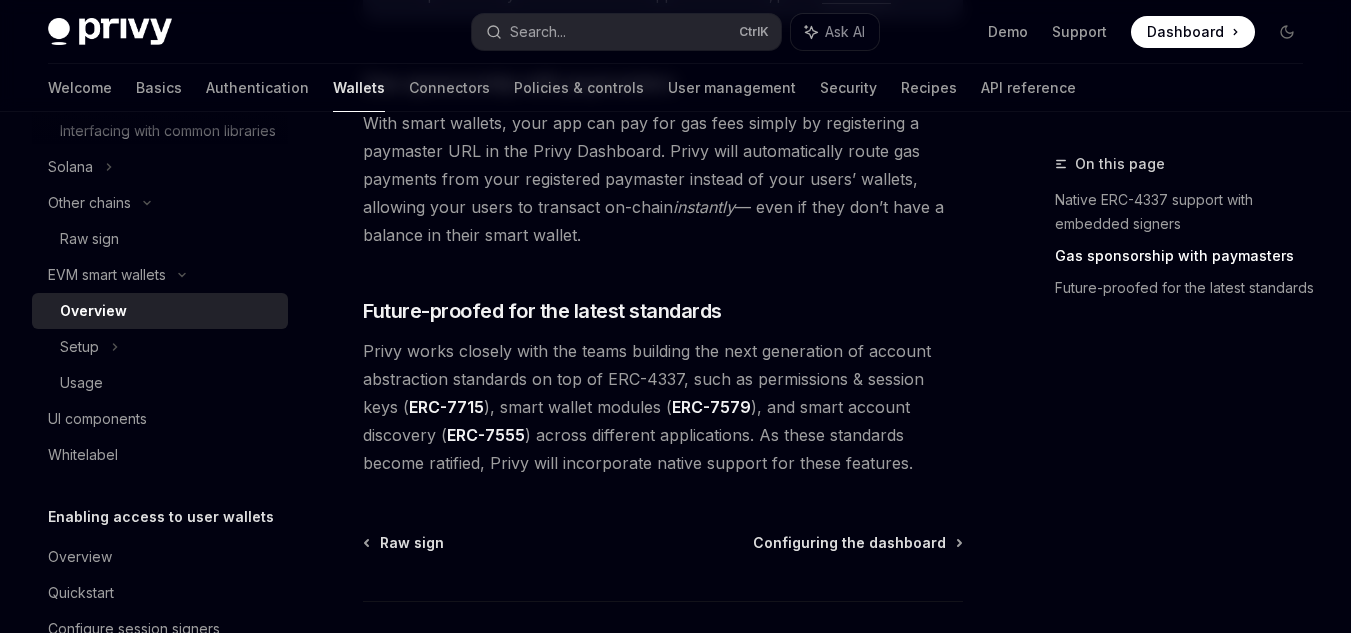 scroll, scrollTop: 1700, scrollLeft: 0, axis: vertical 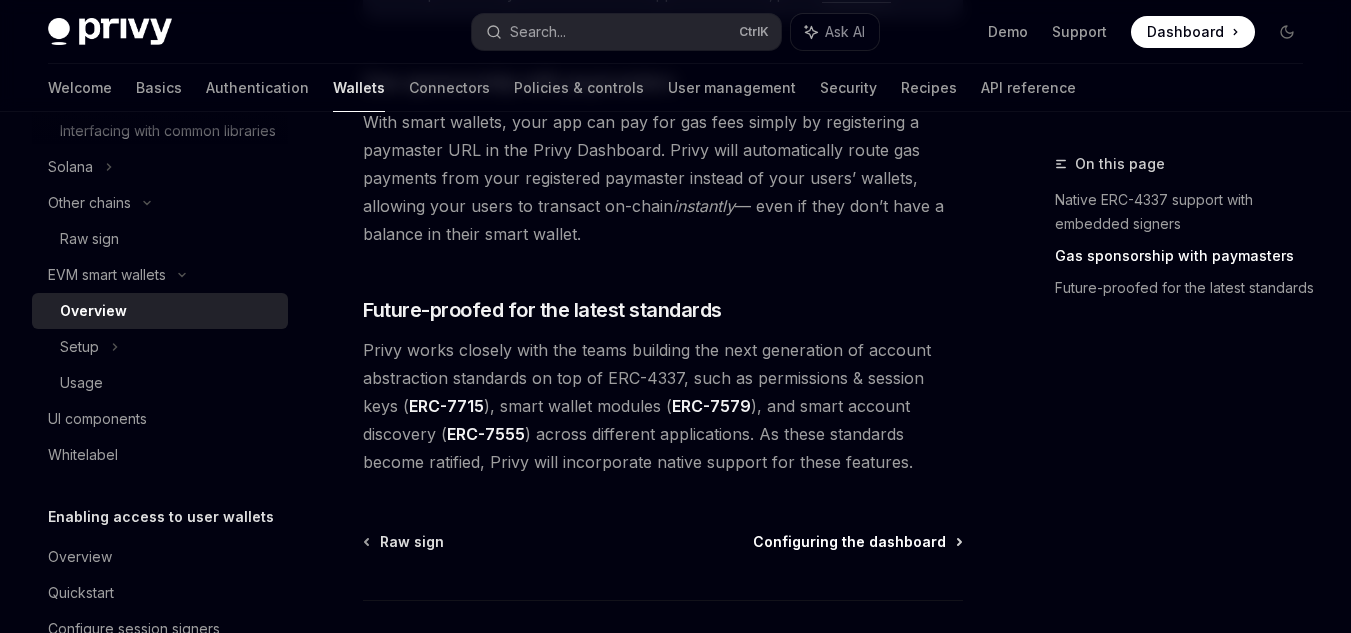 click on "Configuring the dashboard" at bounding box center (849, 542) 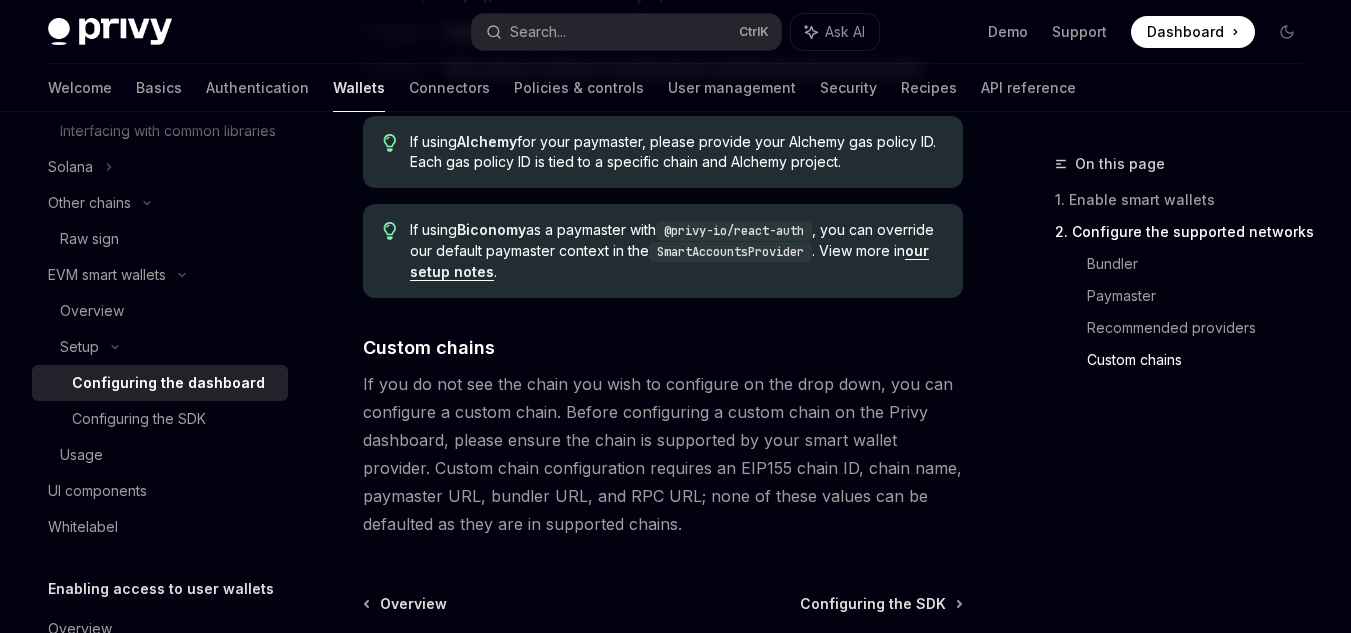 scroll, scrollTop: 2800, scrollLeft: 0, axis: vertical 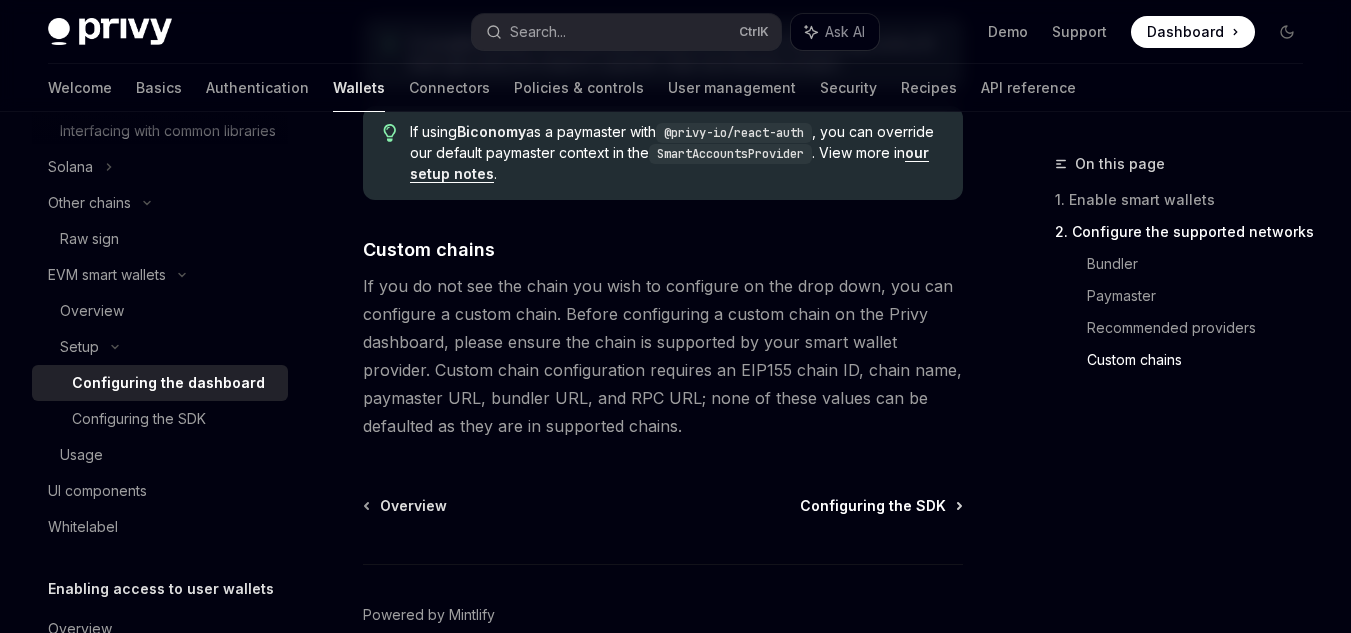 click on "Configuring the SDK" at bounding box center [873, 506] 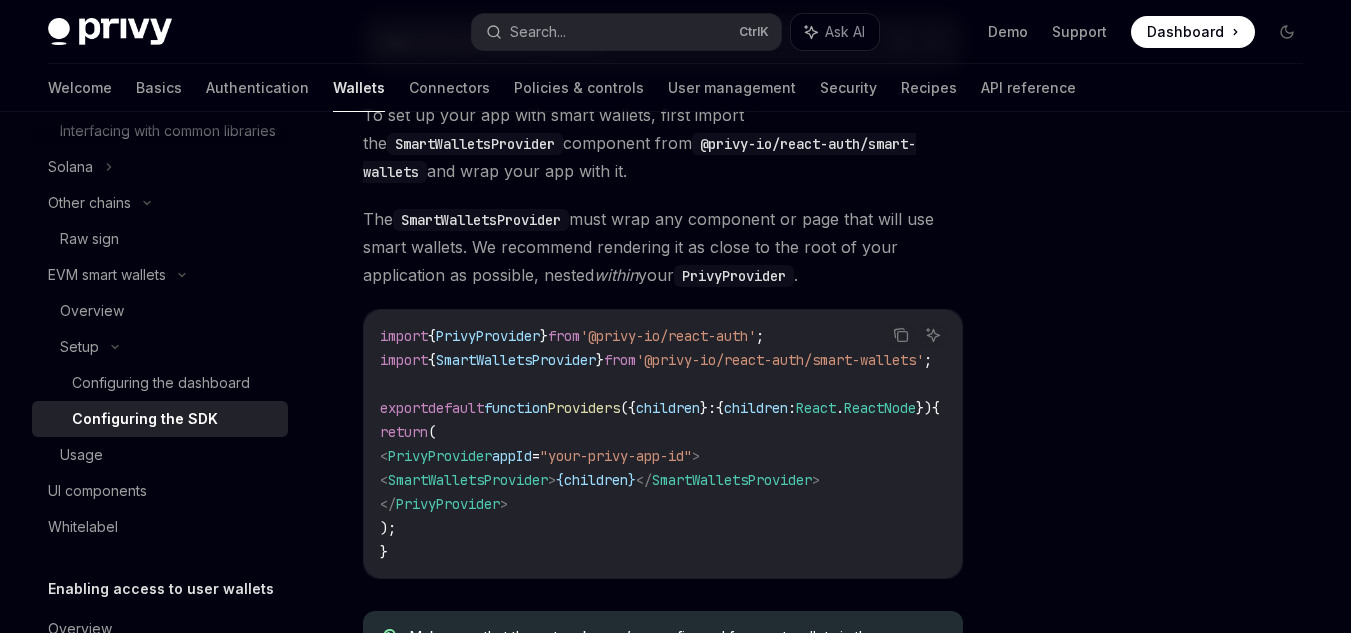 scroll, scrollTop: 700, scrollLeft: 0, axis: vertical 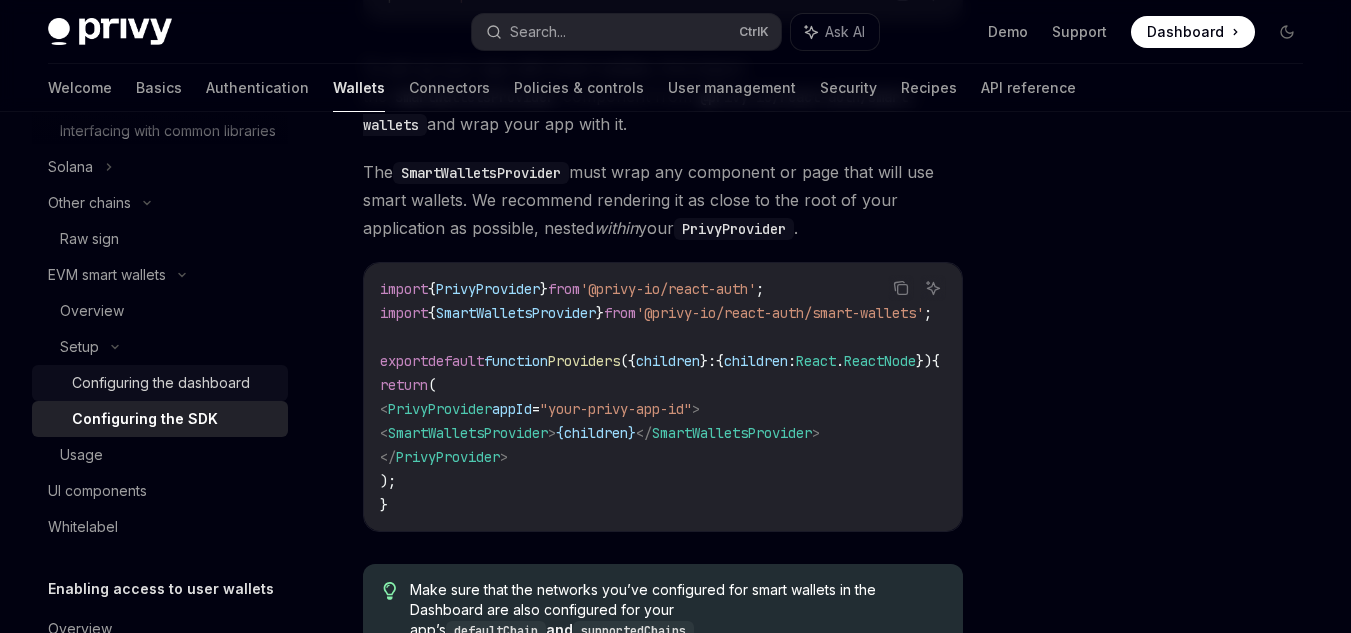 click on "Configuring the dashboard" at bounding box center [161, 383] 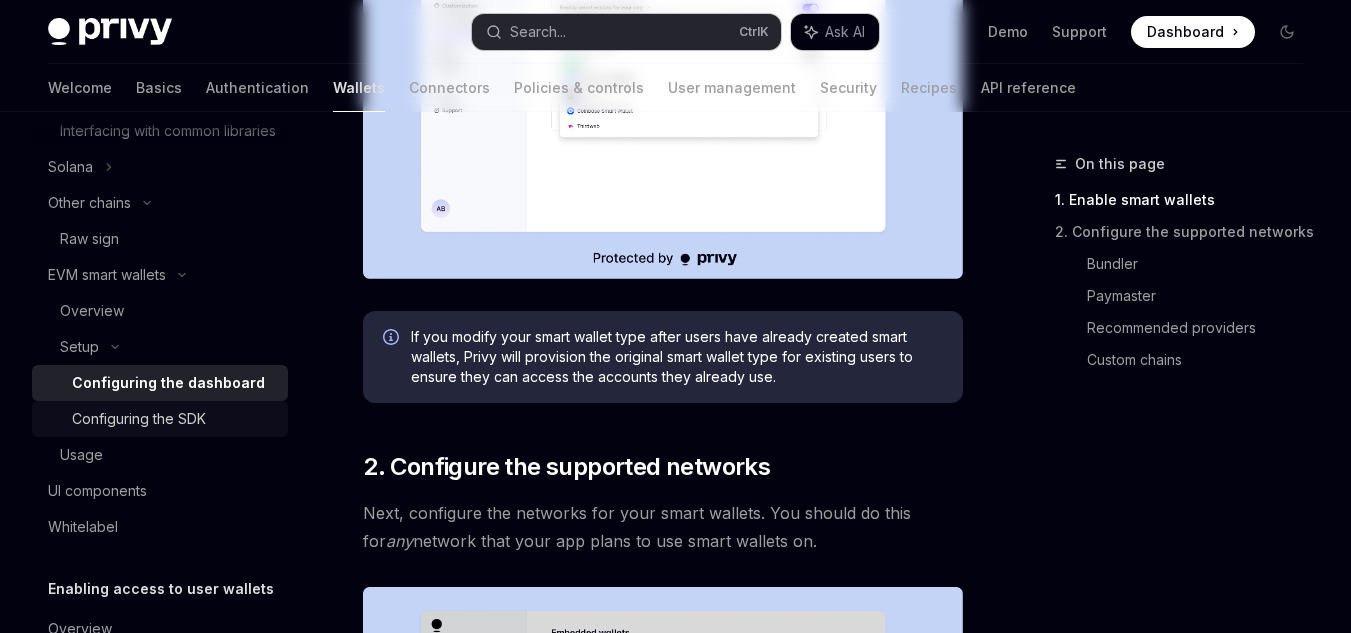 scroll, scrollTop: 0, scrollLeft: 0, axis: both 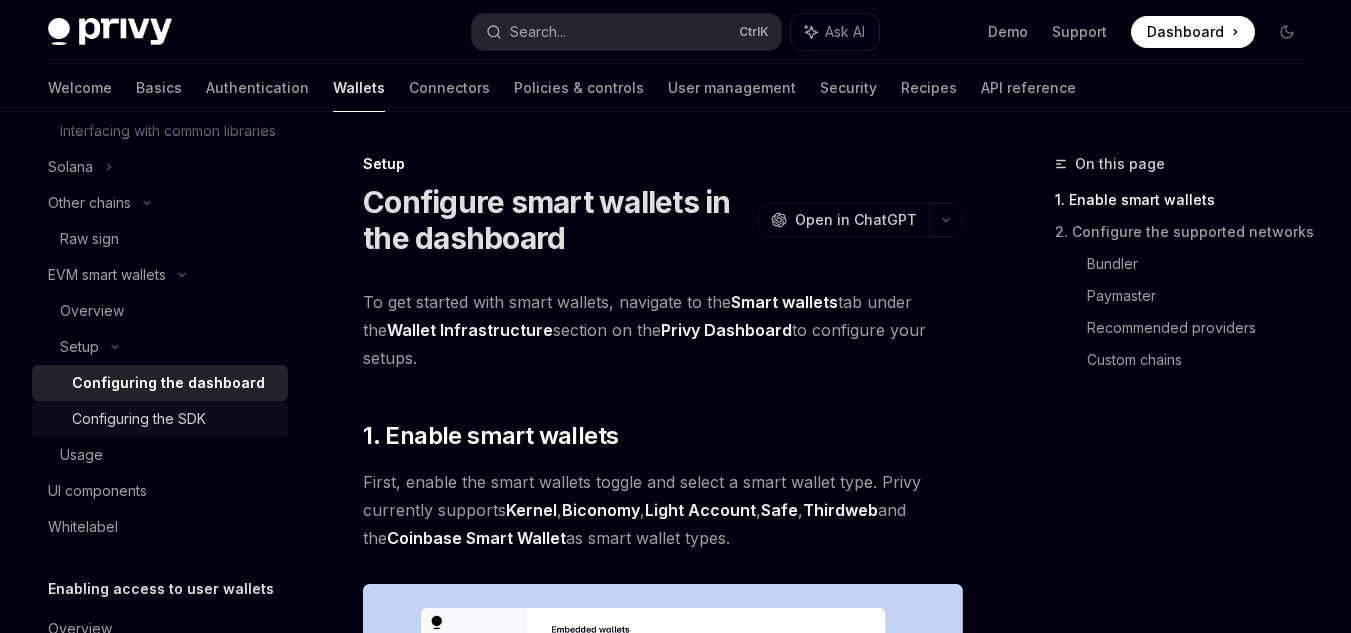 click on "Configuring the SDK" at bounding box center [139, 419] 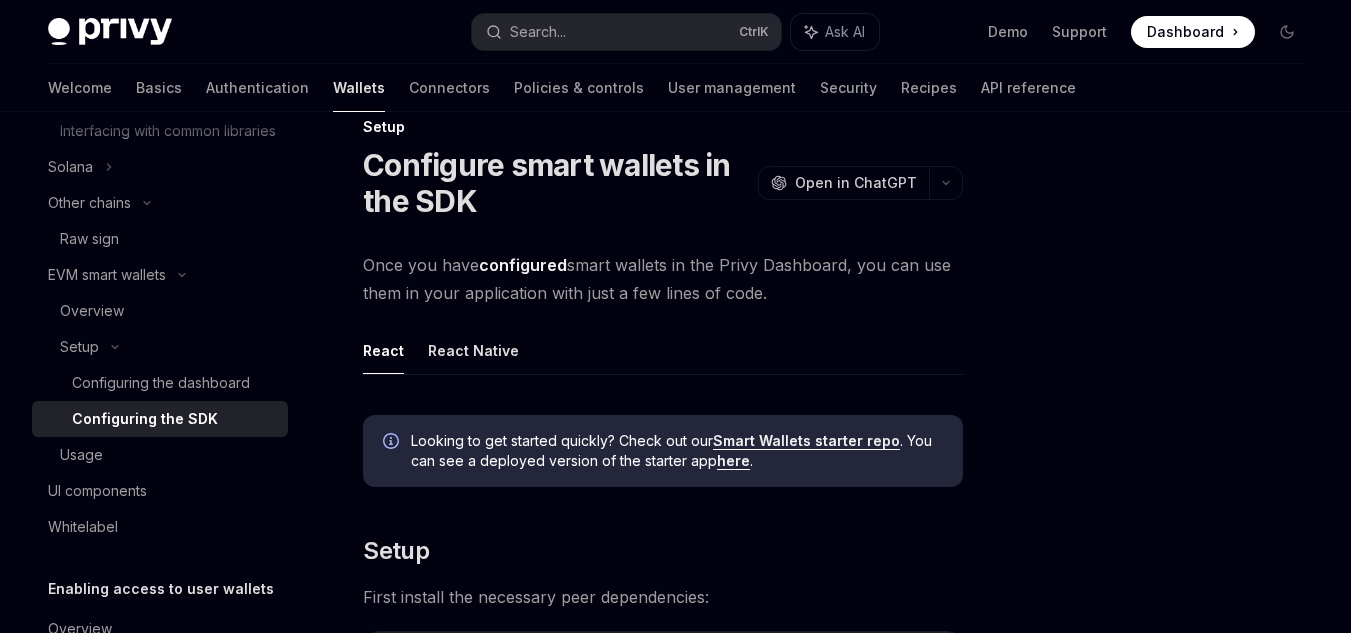 scroll, scrollTop: 100, scrollLeft: 0, axis: vertical 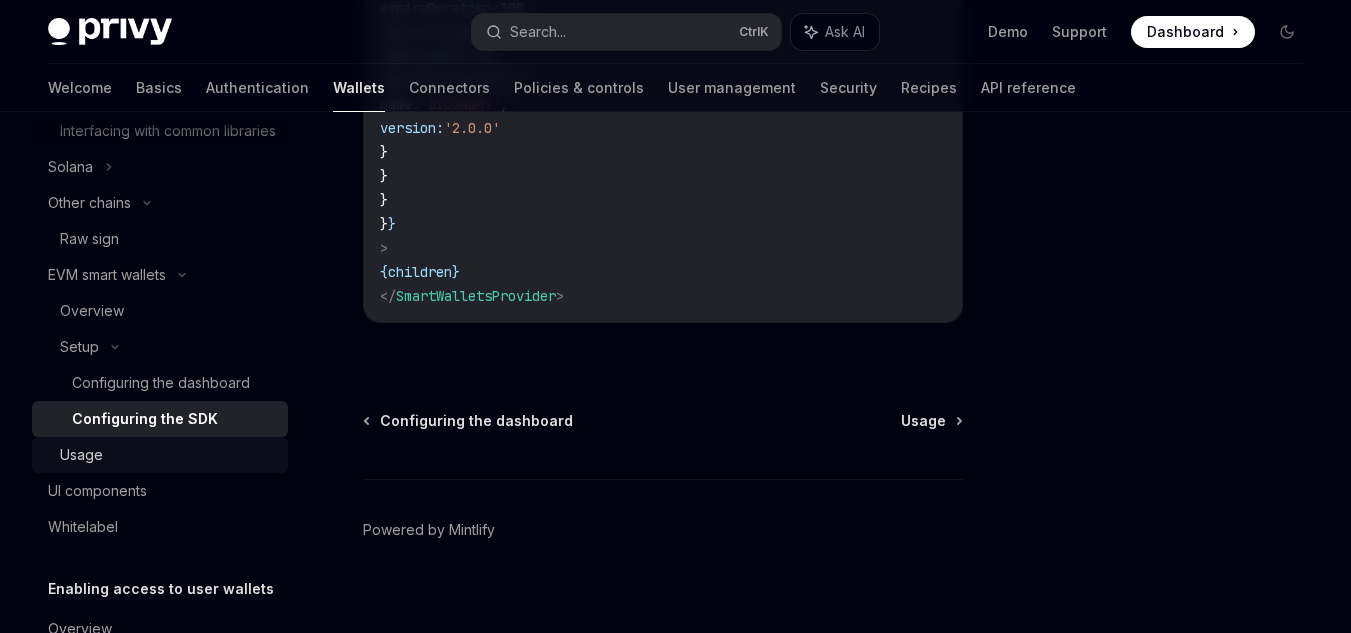 click on "Usage" at bounding box center (168, 455) 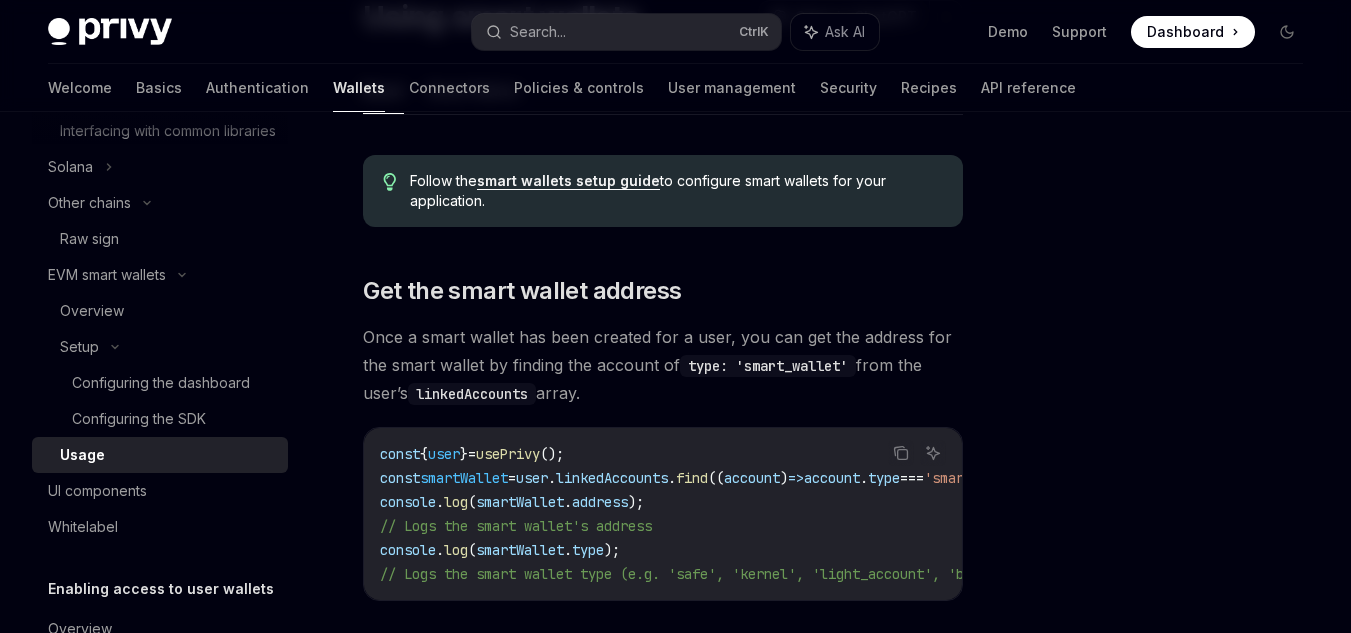 scroll, scrollTop: 200, scrollLeft: 0, axis: vertical 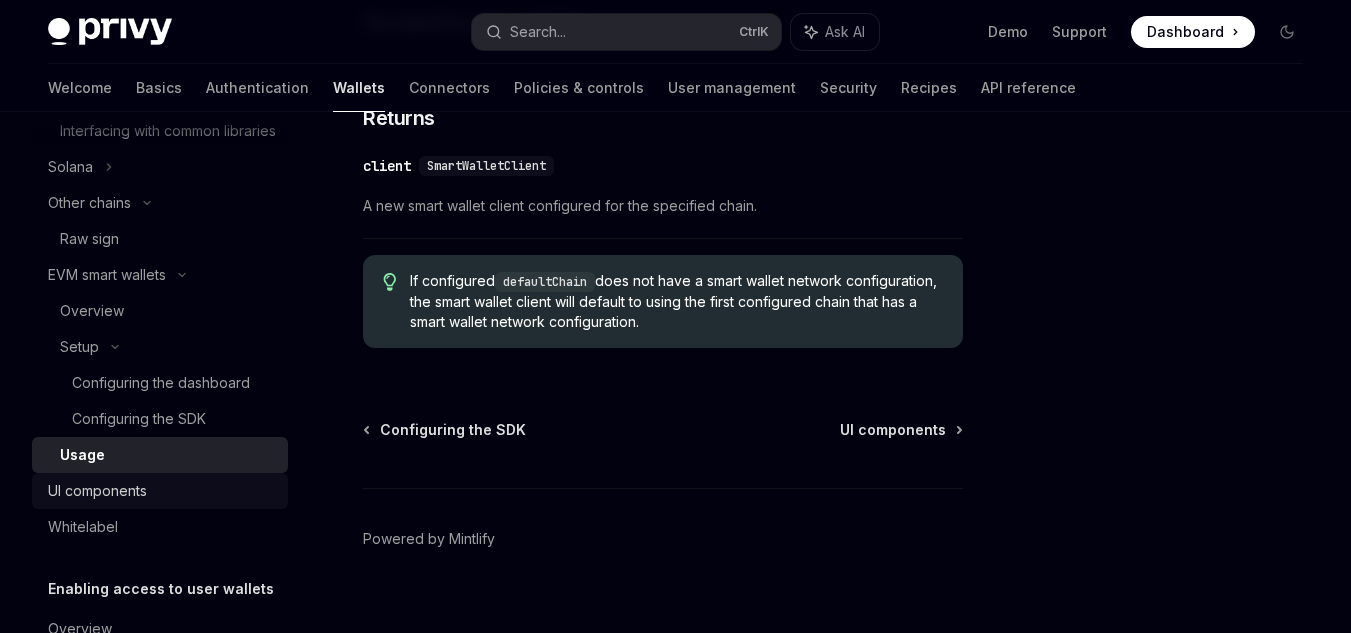 click on "UI components" at bounding box center [162, 491] 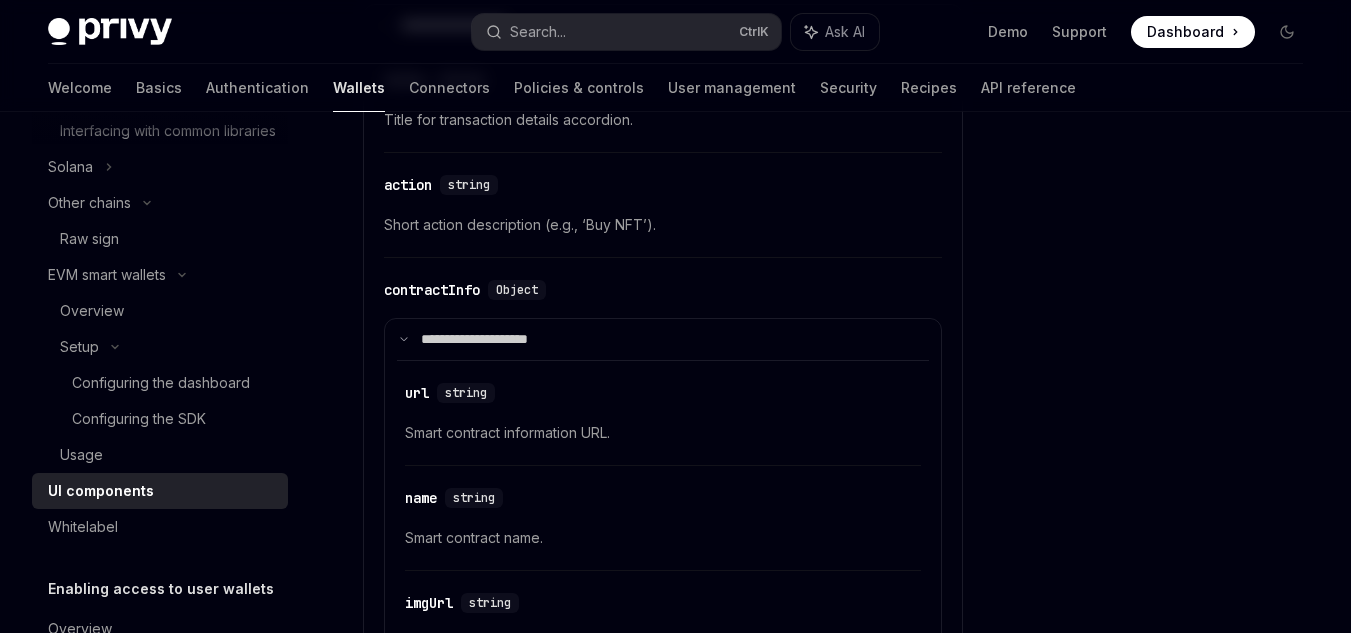 scroll, scrollTop: 2958, scrollLeft: 0, axis: vertical 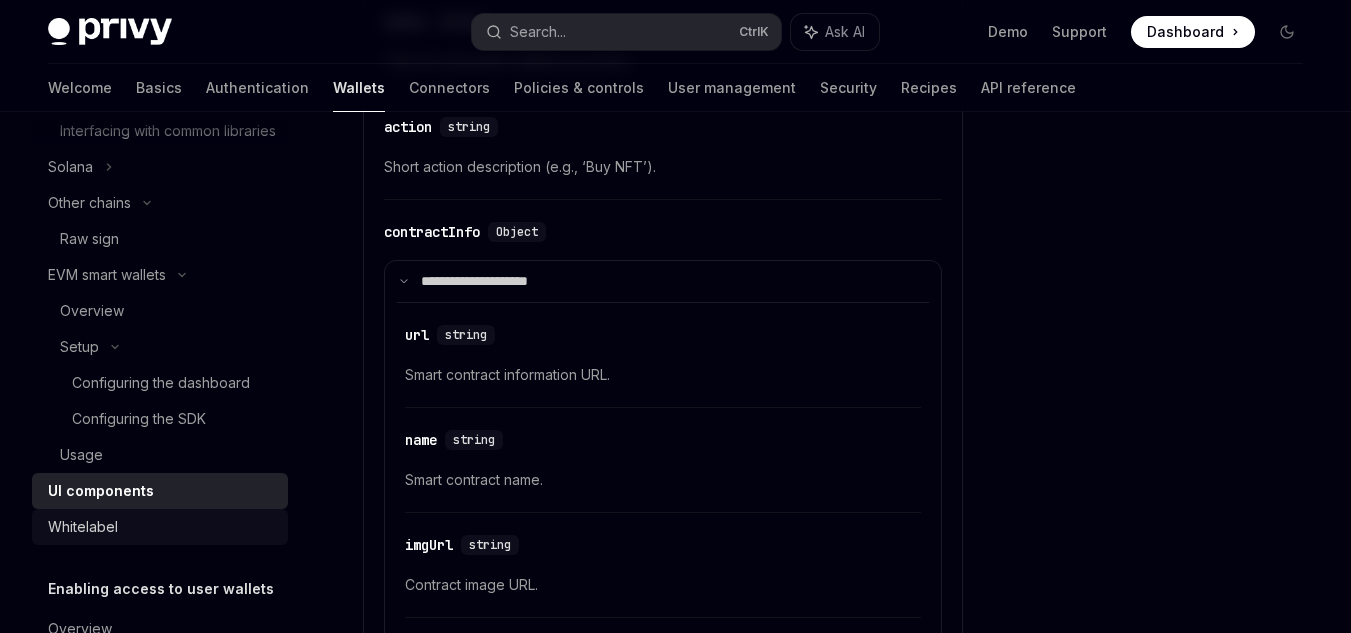 click on "Whitelabel" at bounding box center [83, 527] 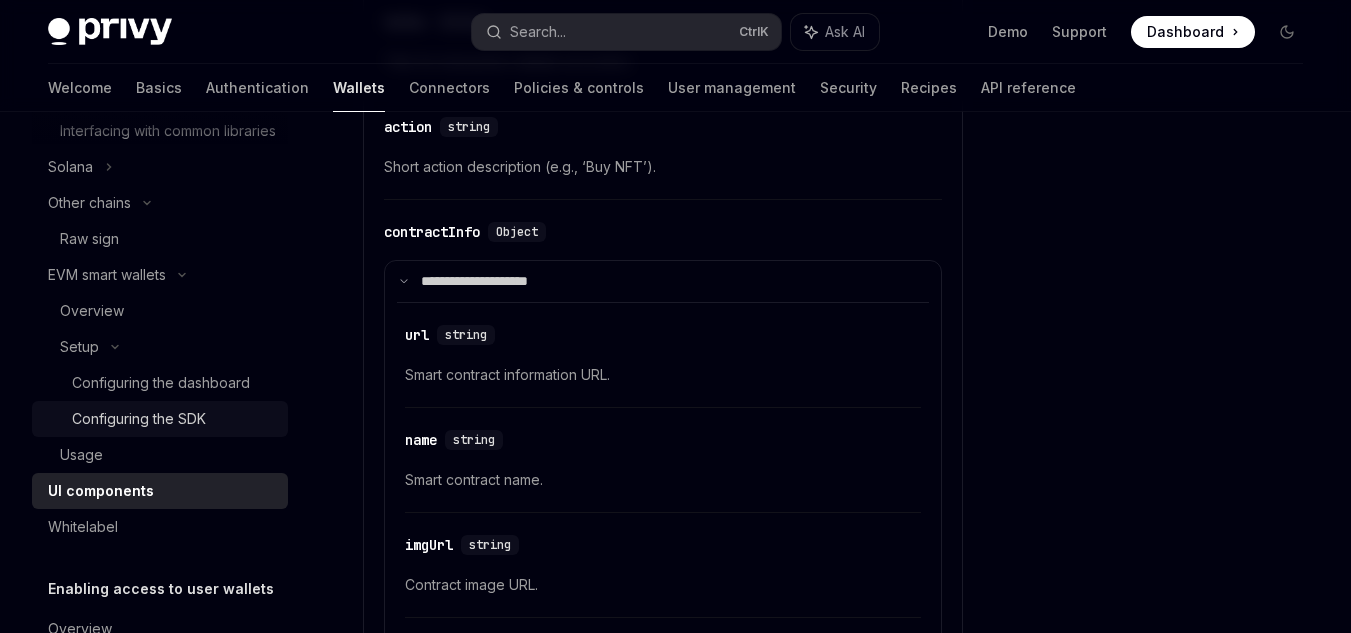scroll, scrollTop: 0, scrollLeft: 0, axis: both 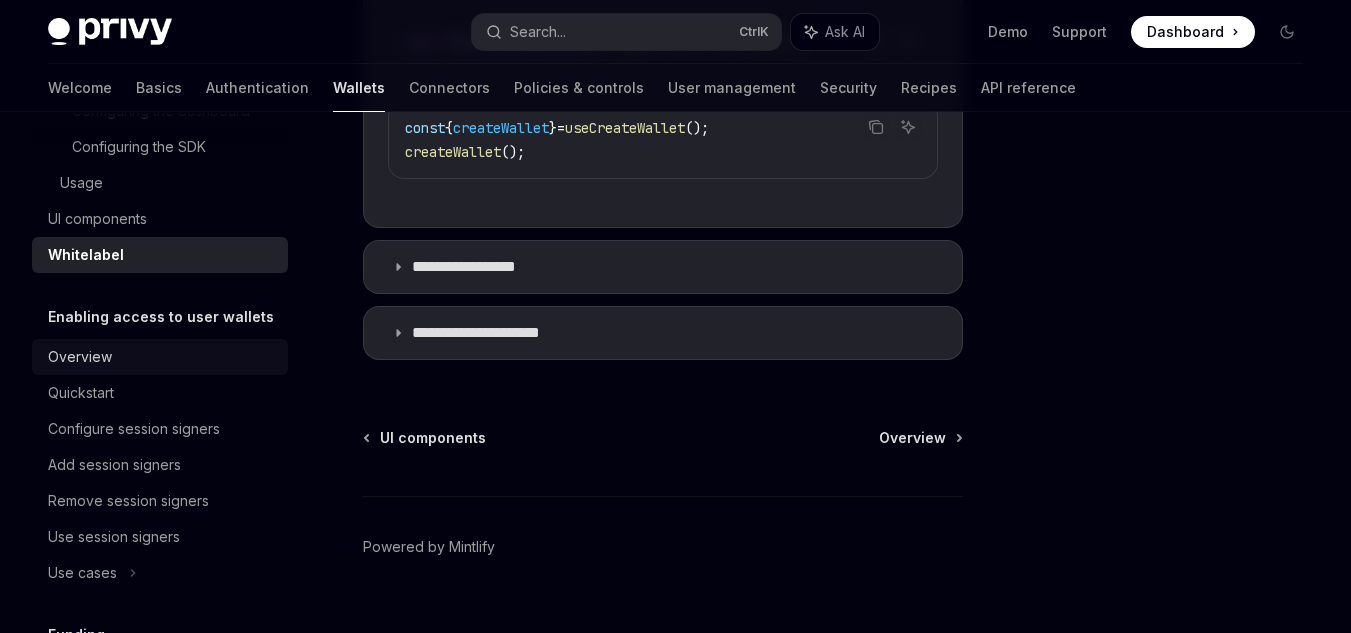 click on "Overview" at bounding box center [162, 357] 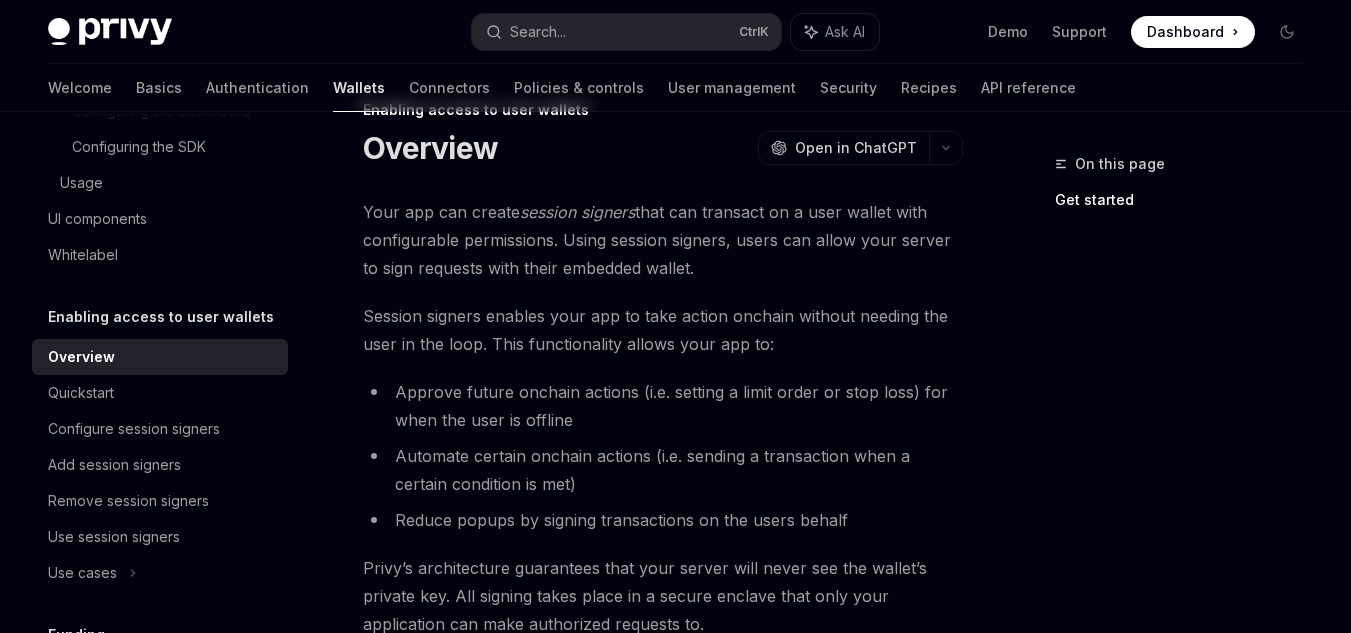 scroll, scrollTop: 100, scrollLeft: 0, axis: vertical 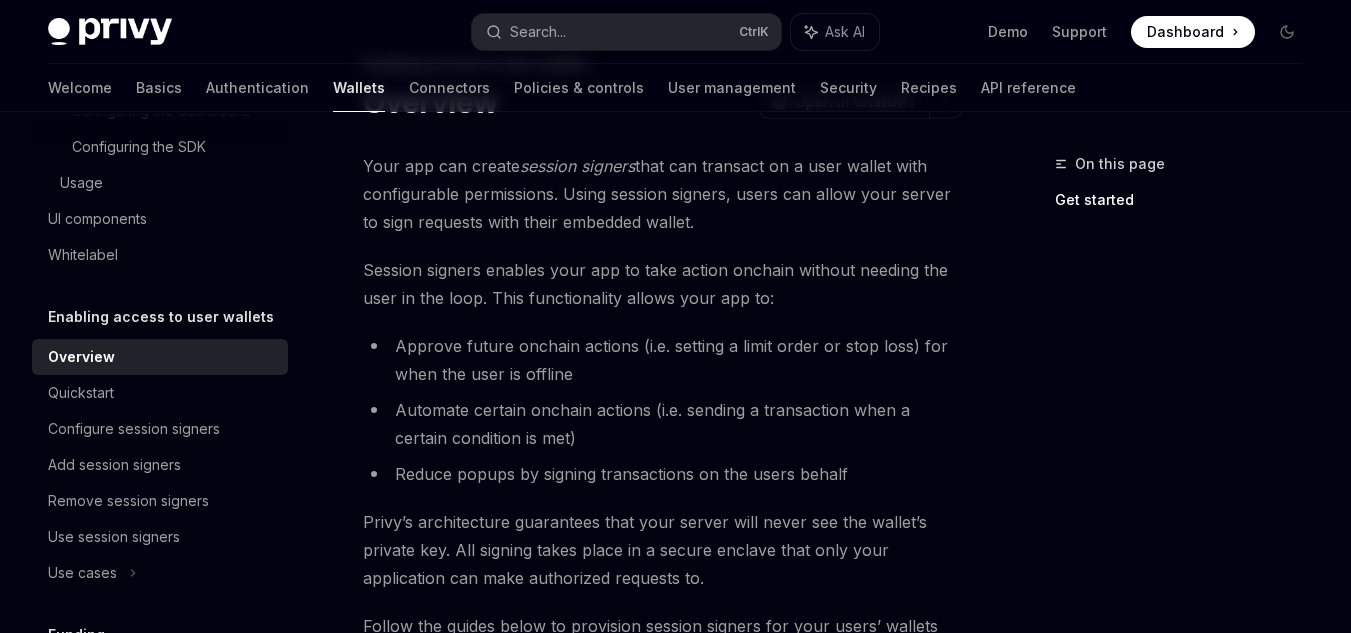 drag, startPoint x: 637, startPoint y: 203, endPoint x: 337, endPoint y: 147, distance: 305.18192 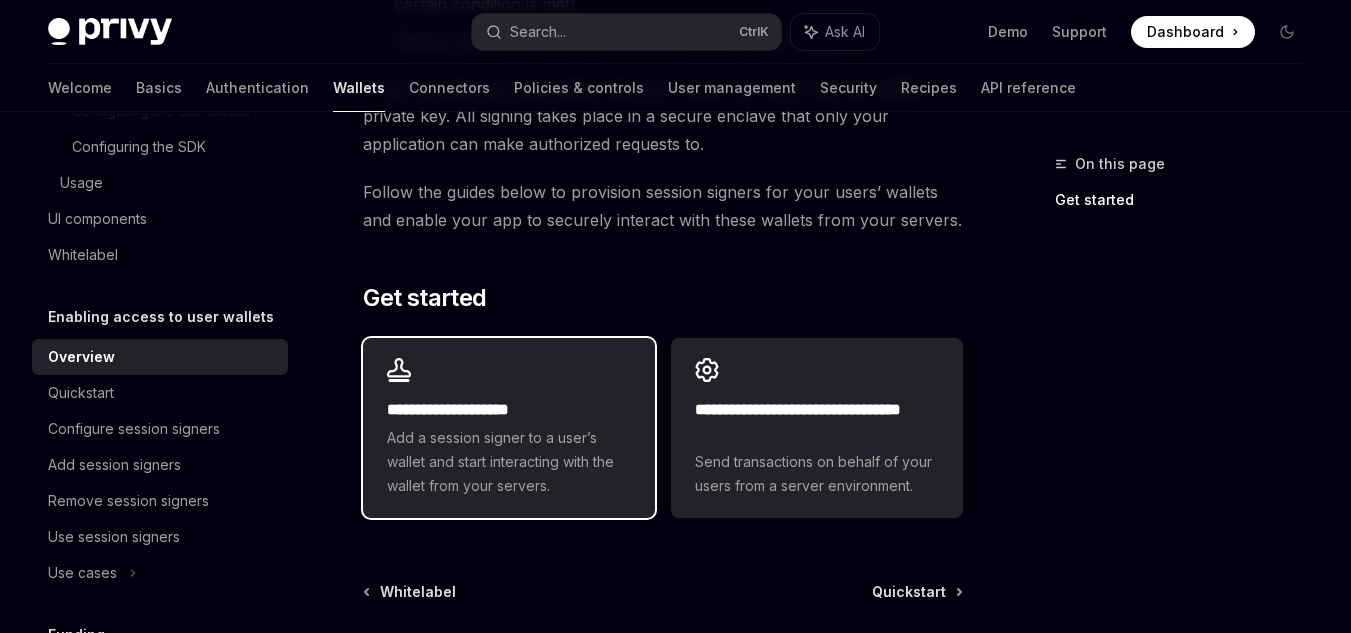 scroll, scrollTop: 600, scrollLeft: 0, axis: vertical 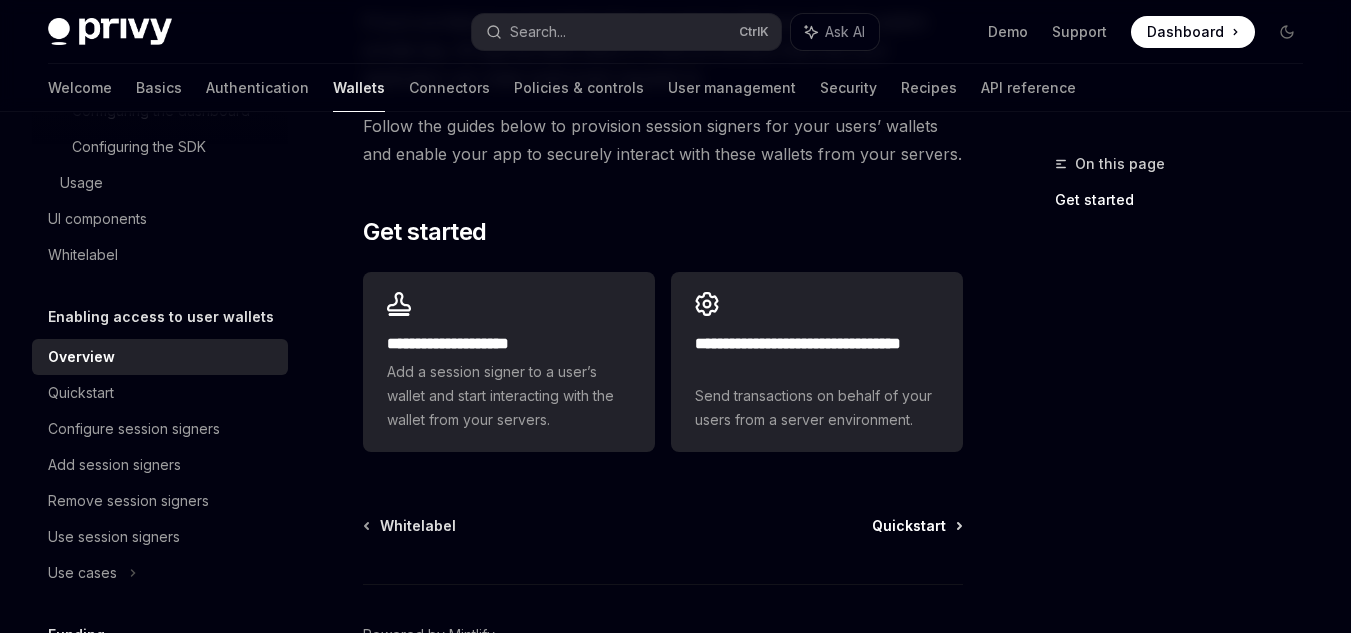 click on "Quickstart" at bounding box center [909, 526] 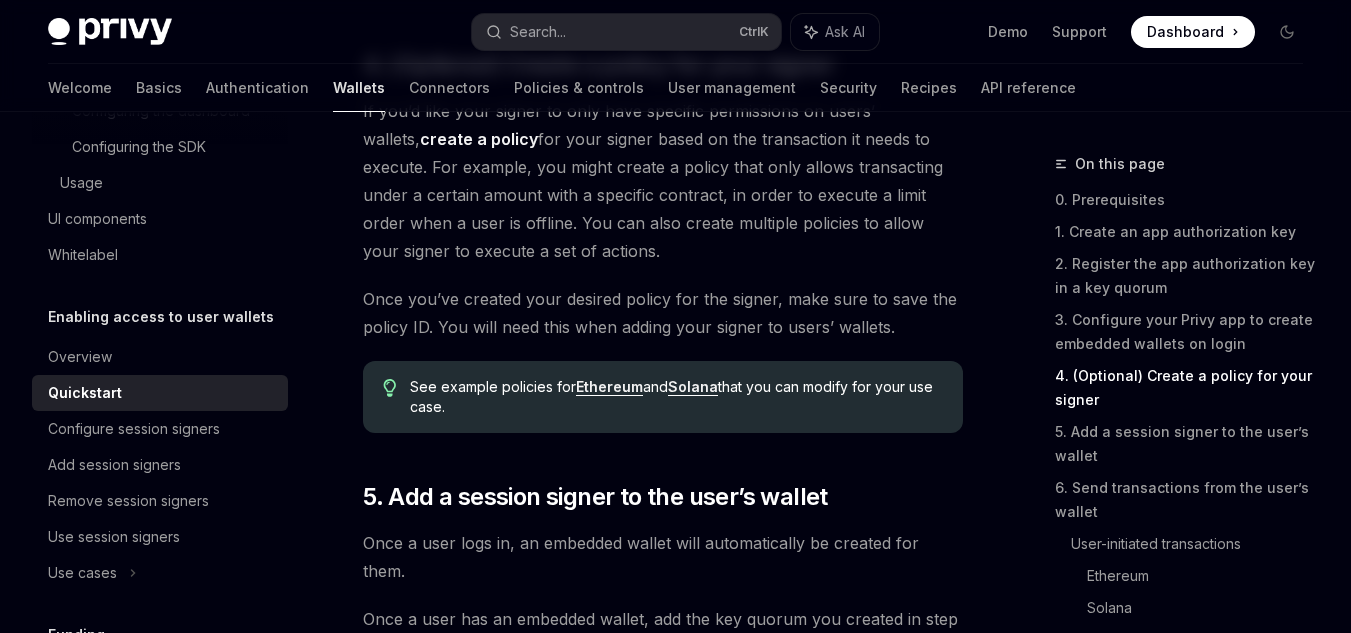 scroll, scrollTop: 3000, scrollLeft: 0, axis: vertical 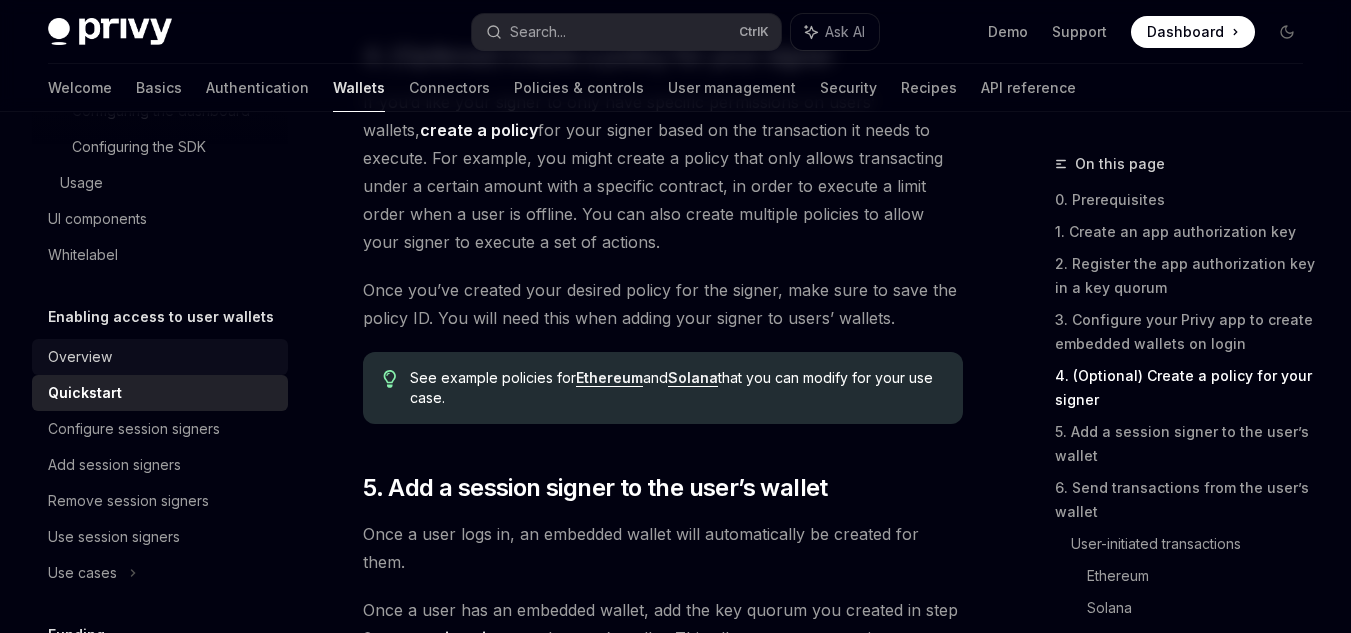 click on "Overview" at bounding box center (80, 357) 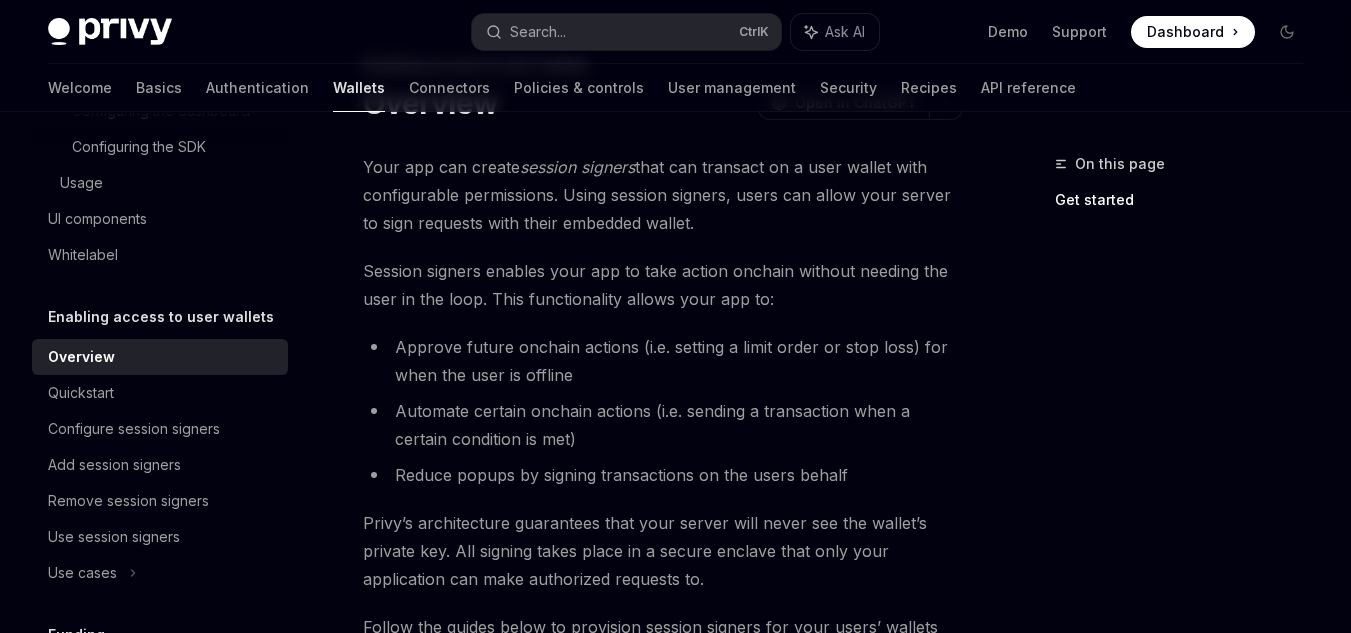 scroll, scrollTop: 100, scrollLeft: 0, axis: vertical 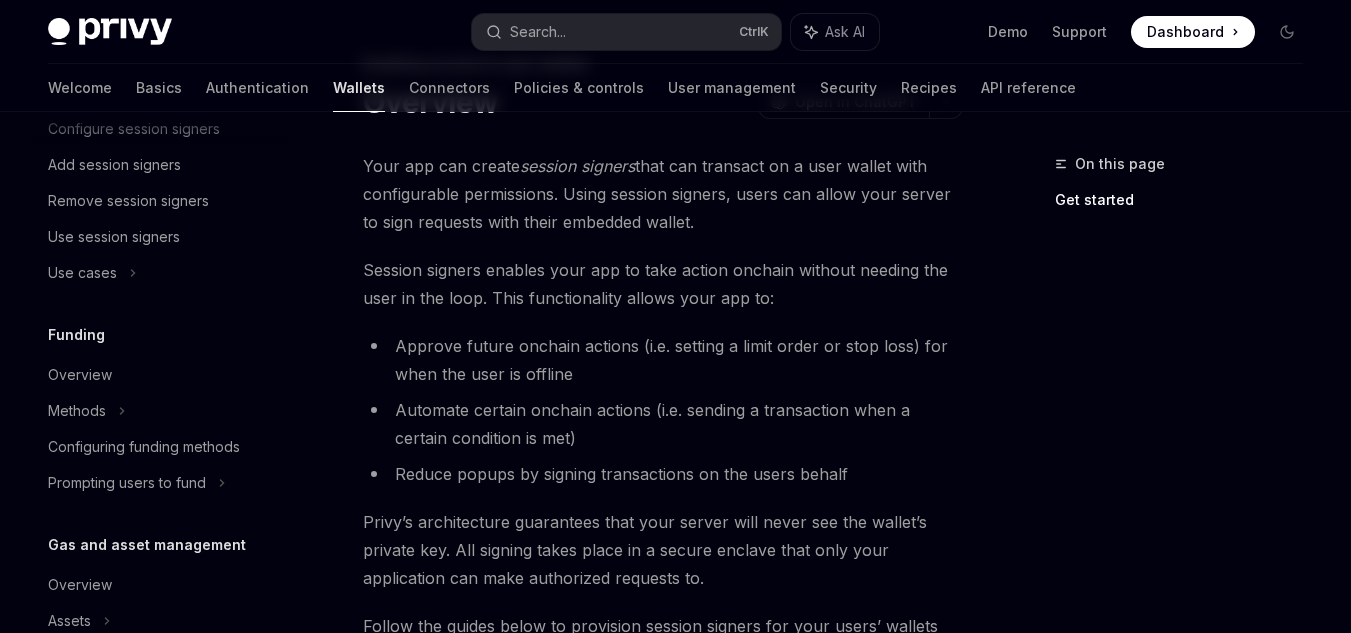 drag, startPoint x: 93, startPoint y: 325, endPoint x: 22, endPoint y: 333, distance: 71.44928 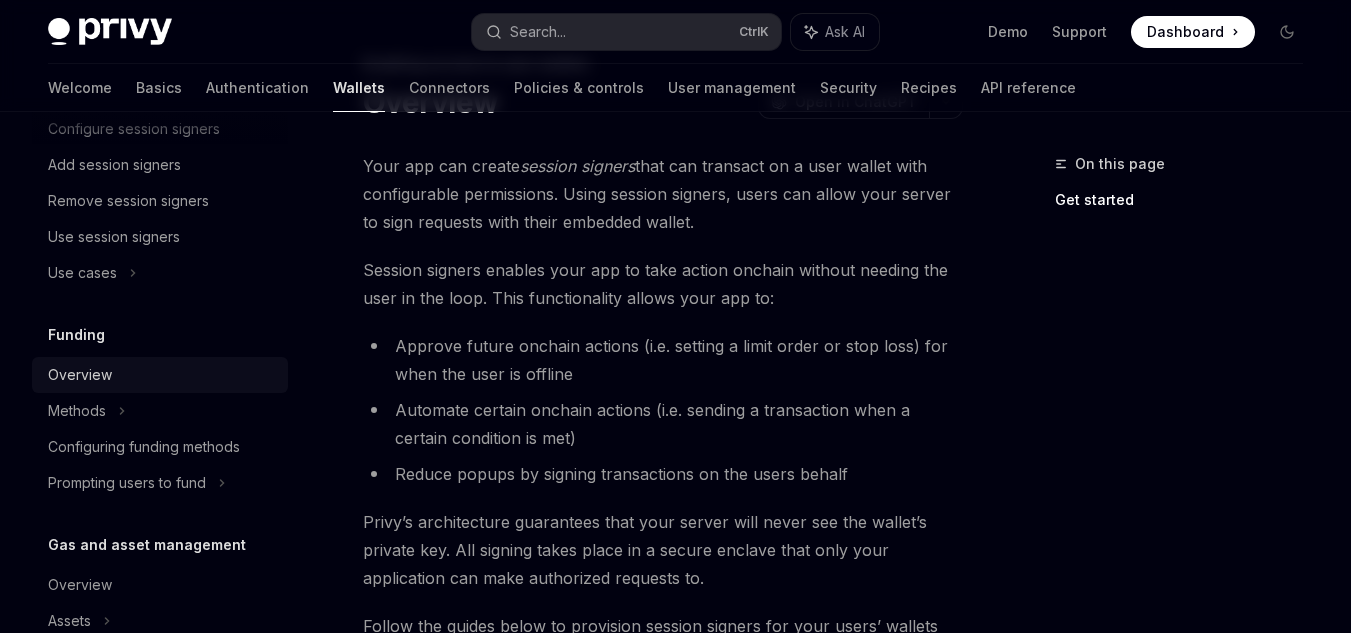 click on "Overview" at bounding box center [80, 375] 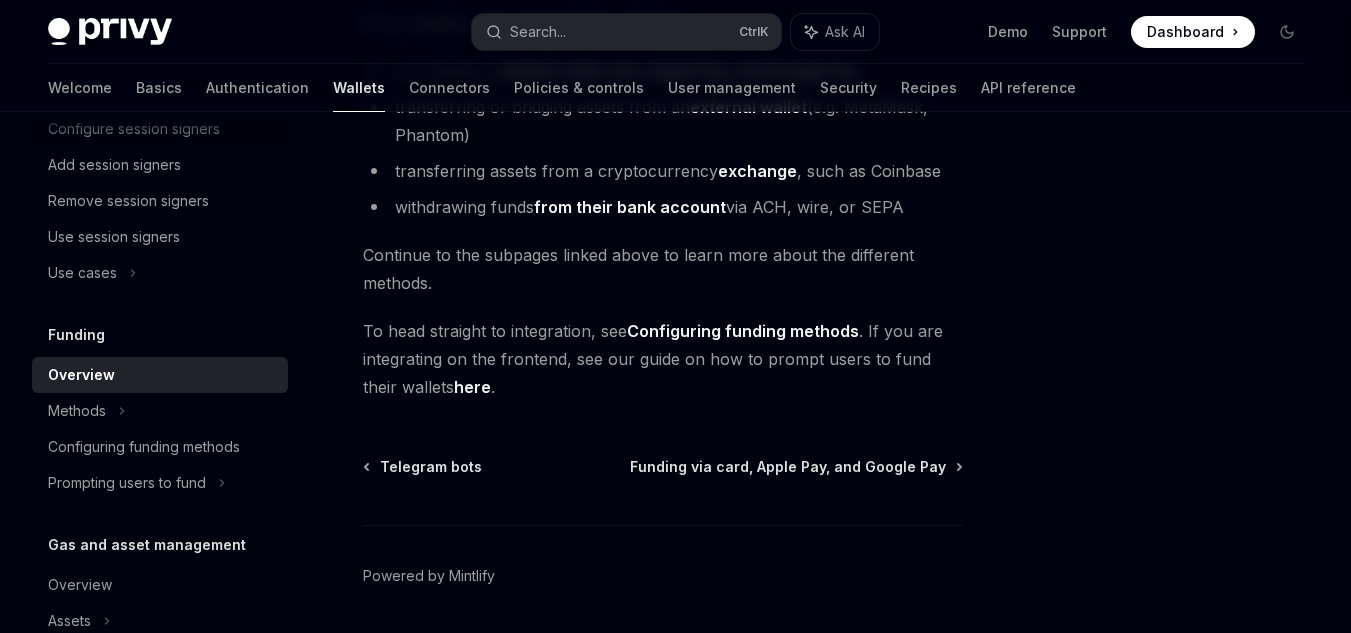 scroll, scrollTop: 900, scrollLeft: 0, axis: vertical 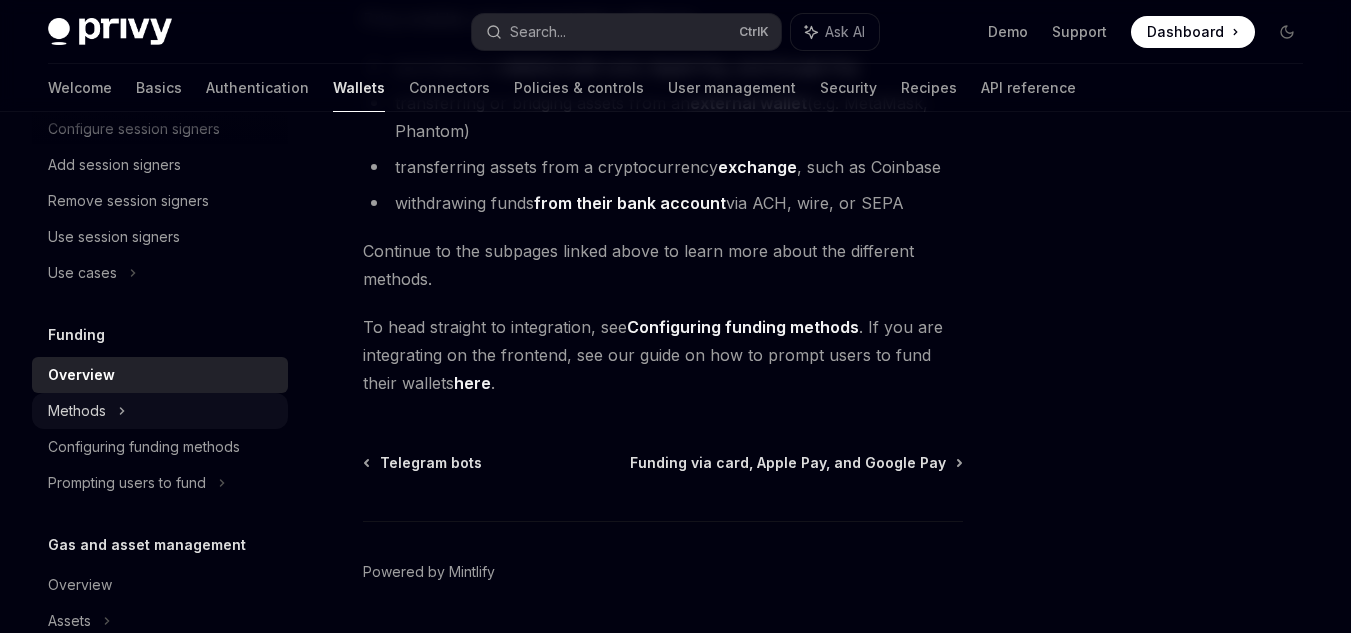 click 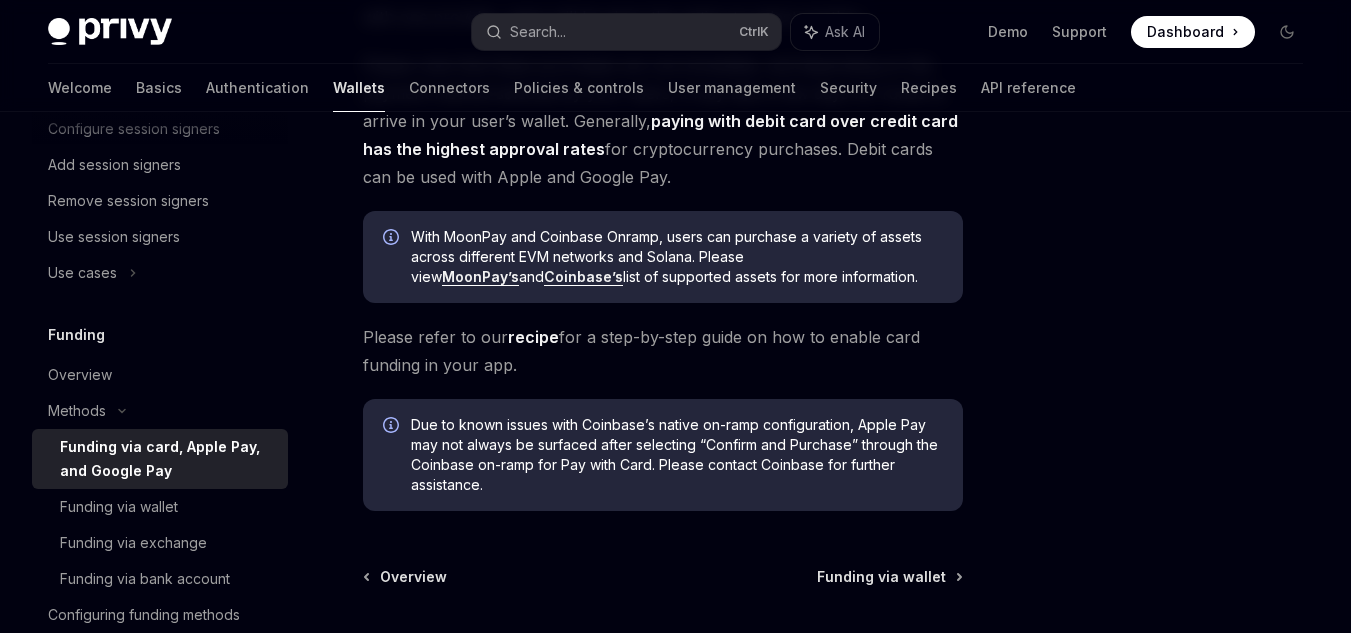 scroll, scrollTop: 600, scrollLeft: 0, axis: vertical 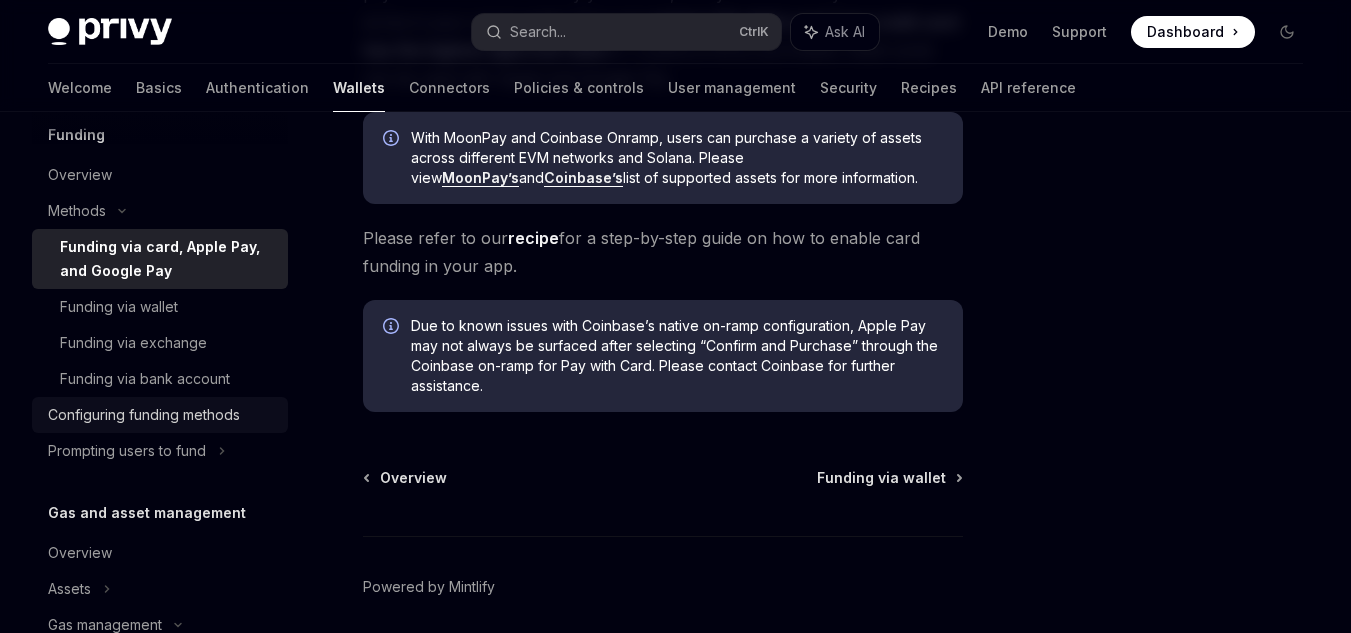 click on "Configuring funding methods" at bounding box center (144, 415) 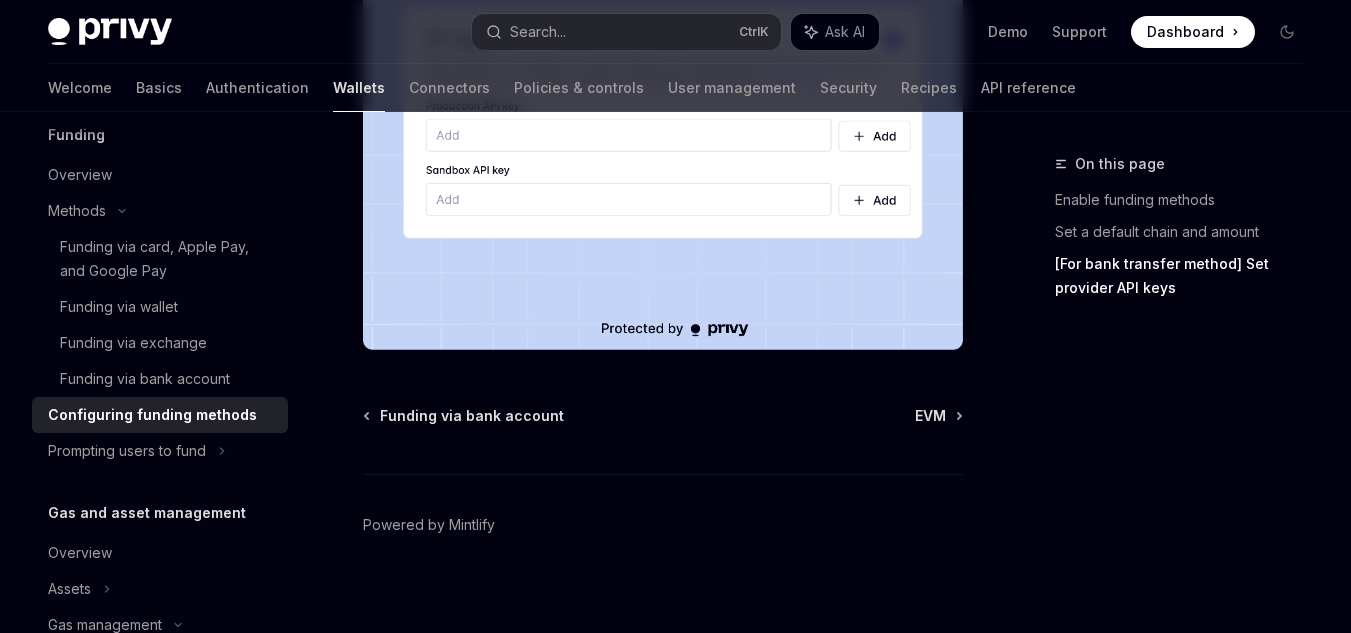 scroll, scrollTop: 2077, scrollLeft: 0, axis: vertical 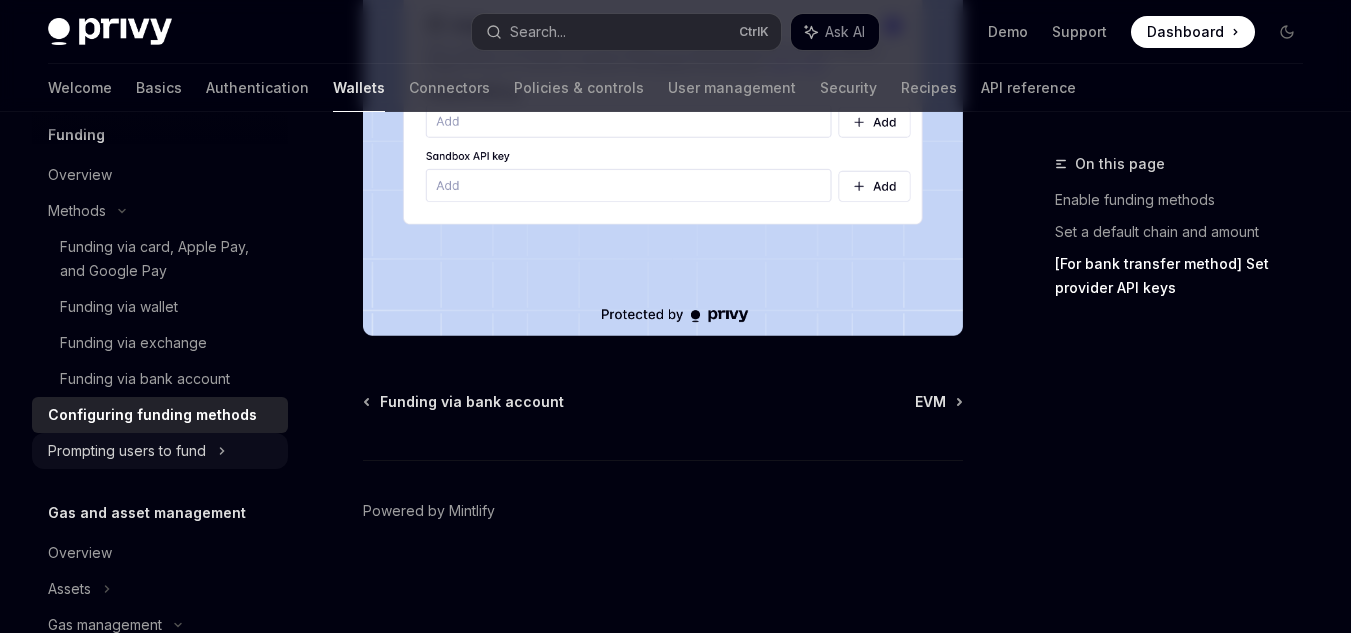 click on "Prompting users to fund" at bounding box center (160, -497) 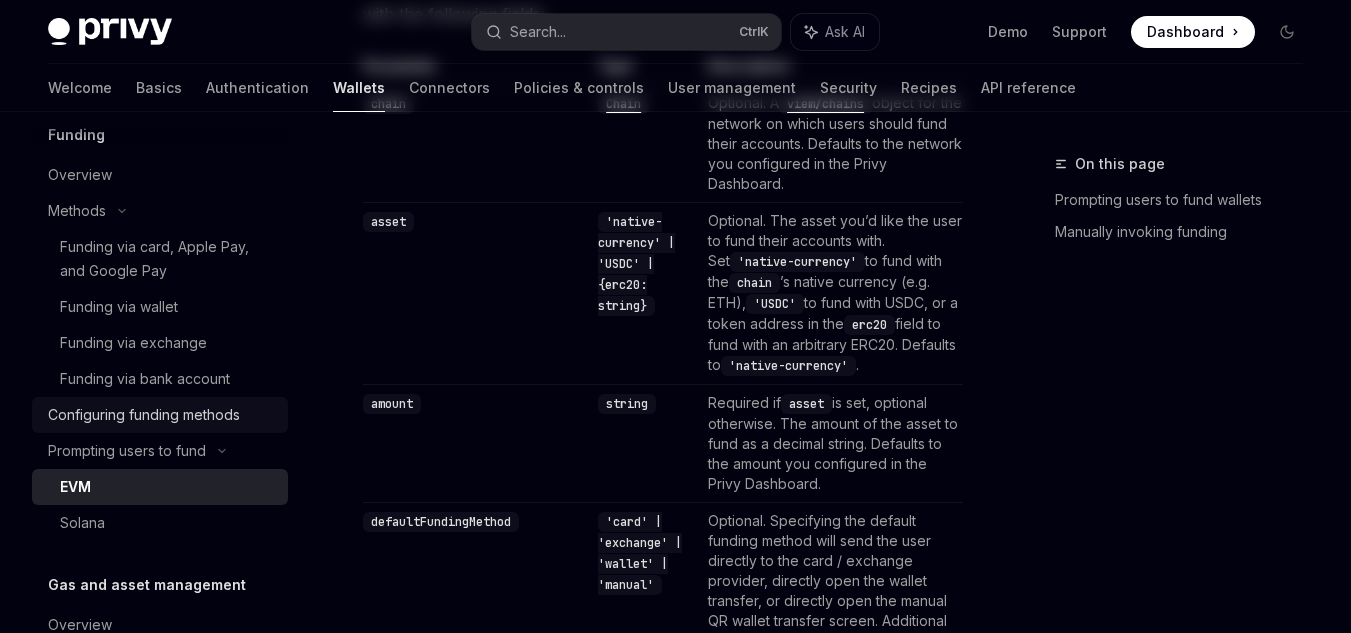 scroll, scrollTop: 0, scrollLeft: 0, axis: both 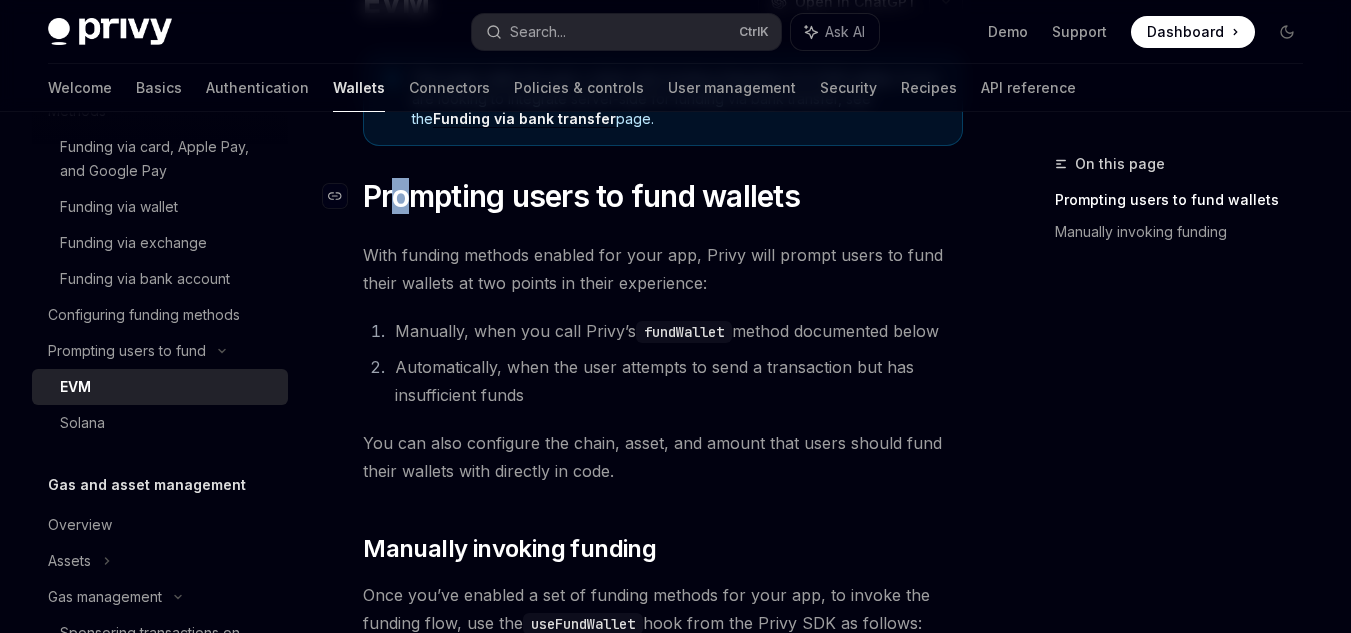 click on "Prompting users to fund wallets" at bounding box center [581, 196] 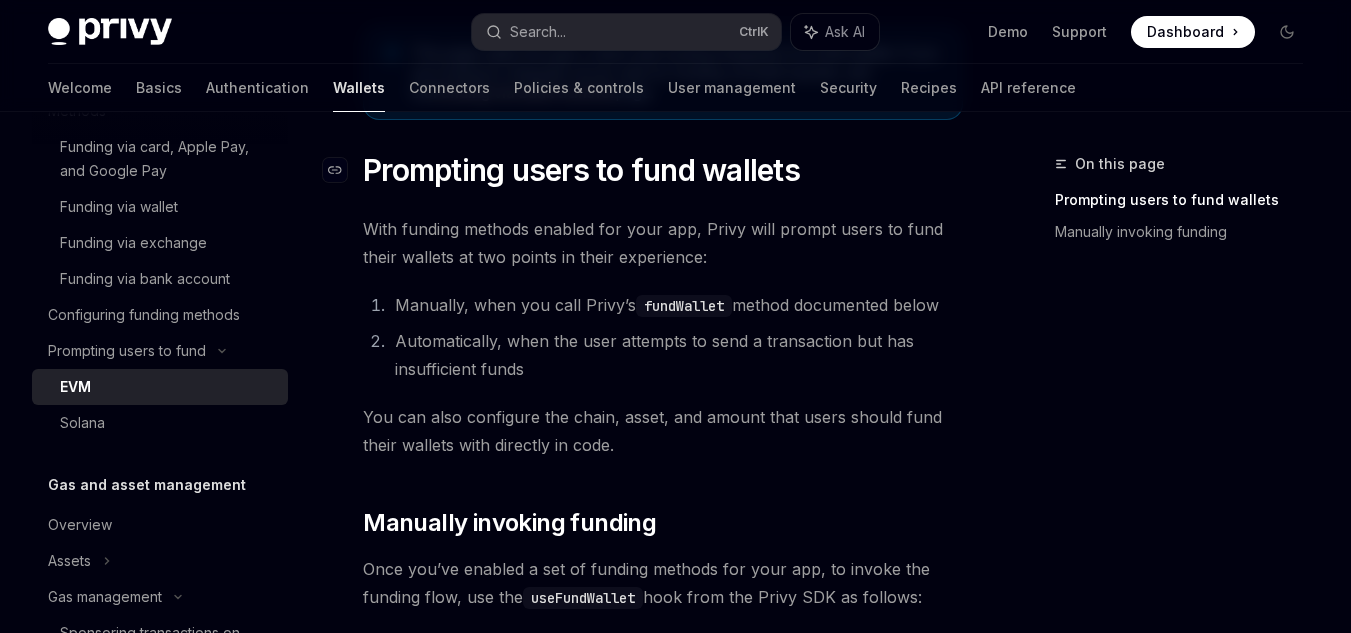 click on "Prompting users to fund wallets" at bounding box center (581, 170) 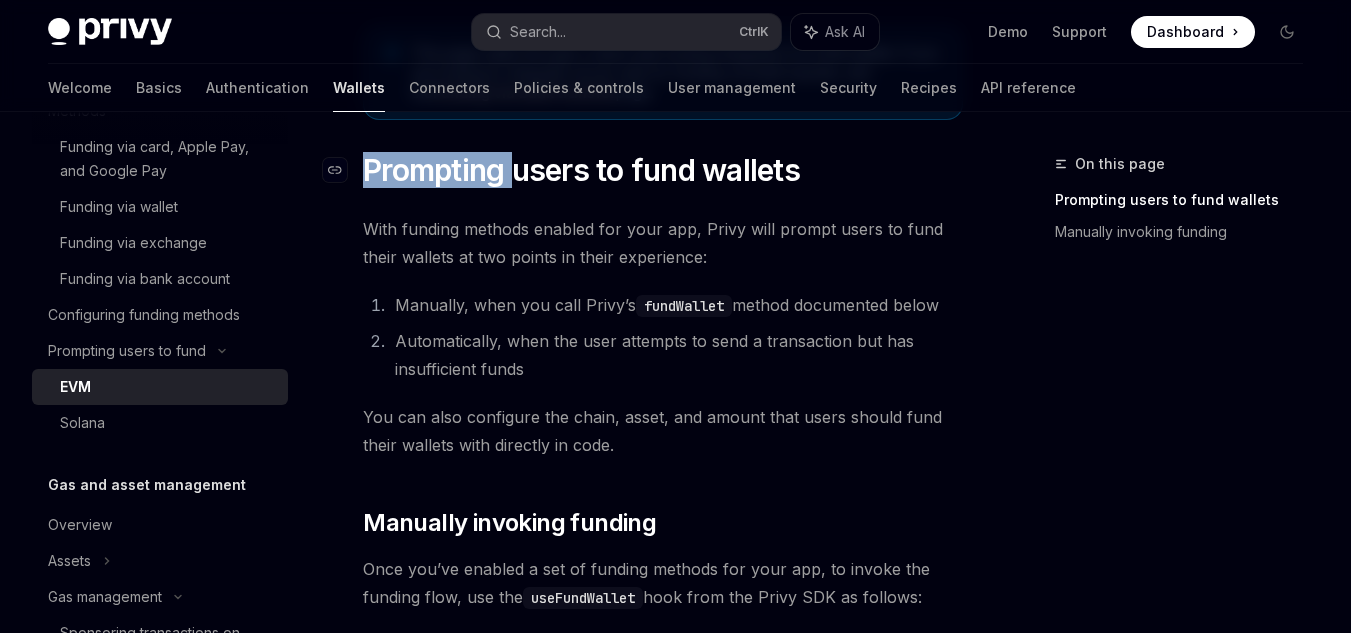 click on "Prompting users to fund wallets" at bounding box center [581, 170] 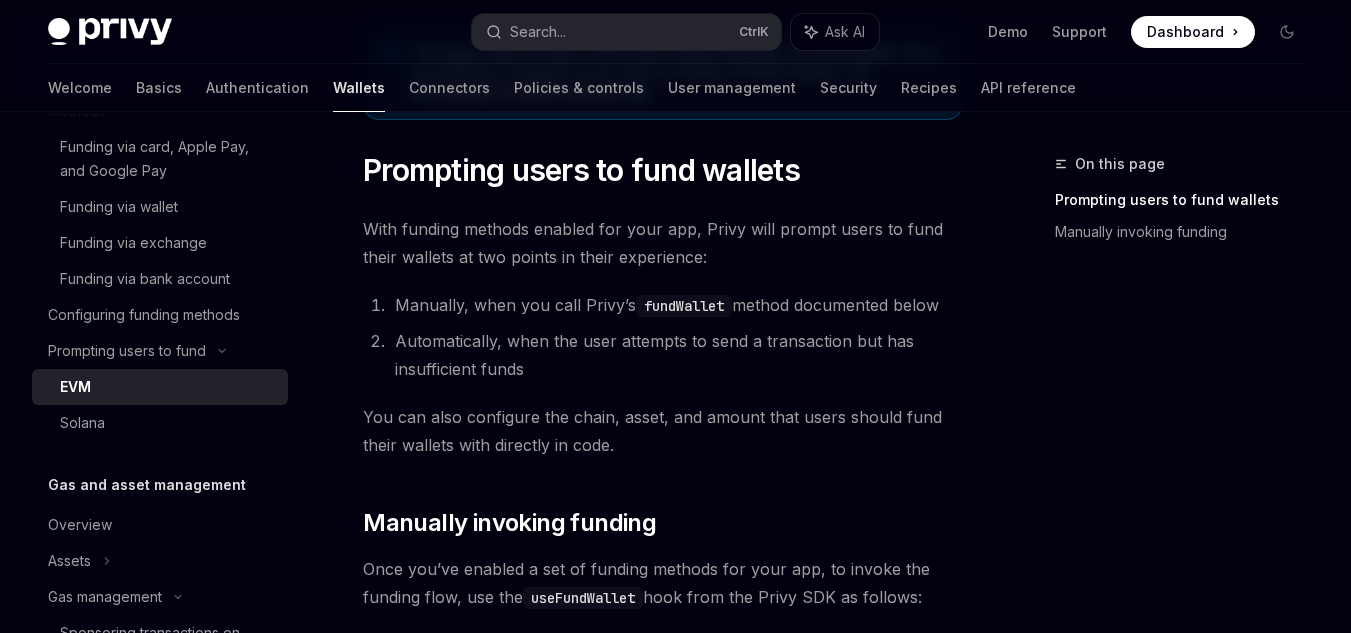 click on "Manually, when you call Privy’s  fundWallet  method documented below" at bounding box center (676, 305) 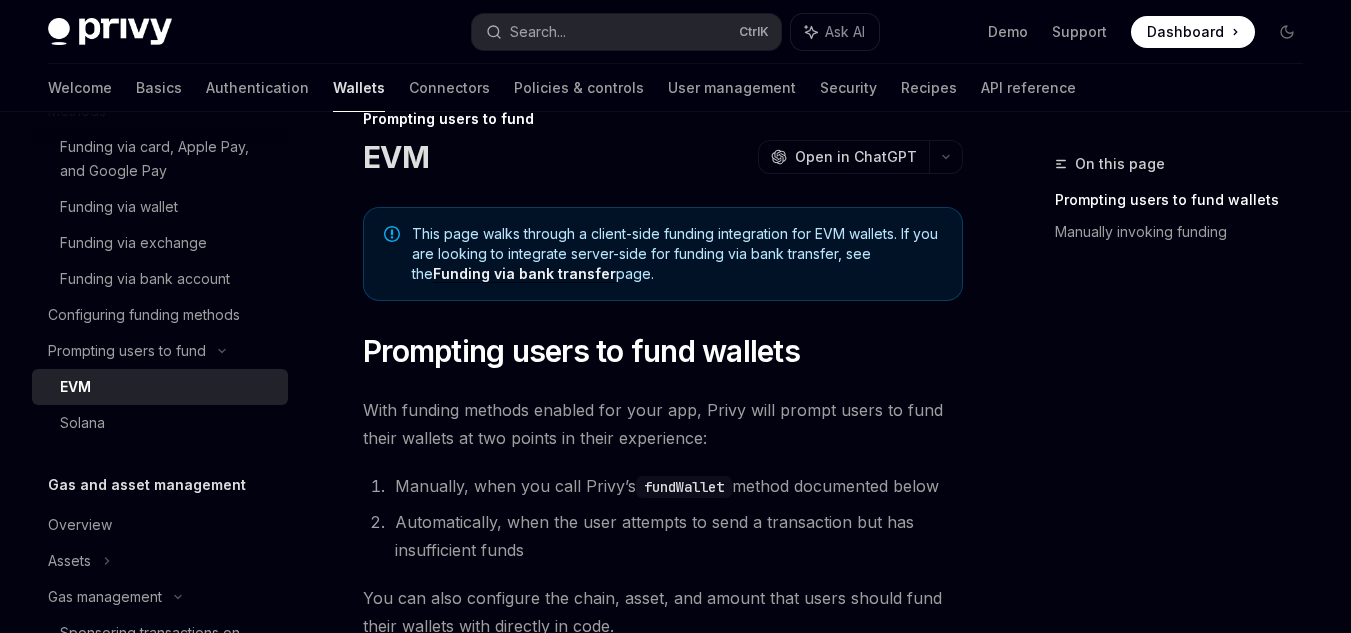 scroll, scrollTop: 0, scrollLeft: 0, axis: both 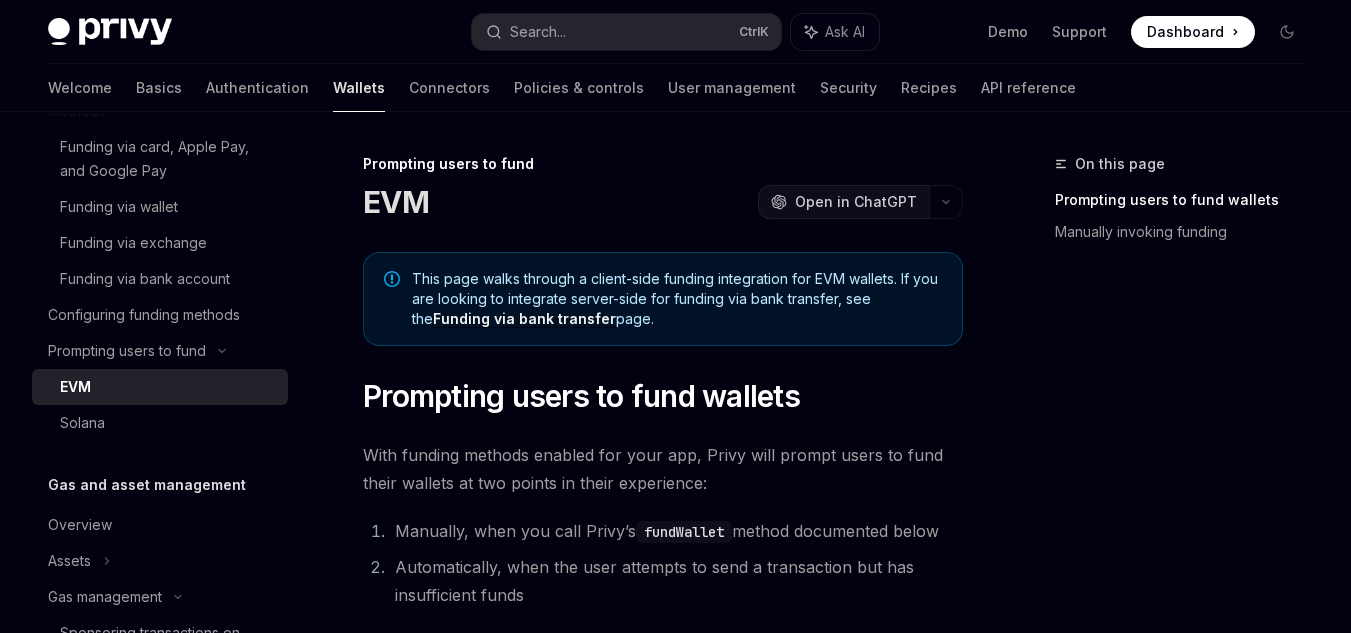 click on "Open in ChatGPT" at bounding box center (856, 202) 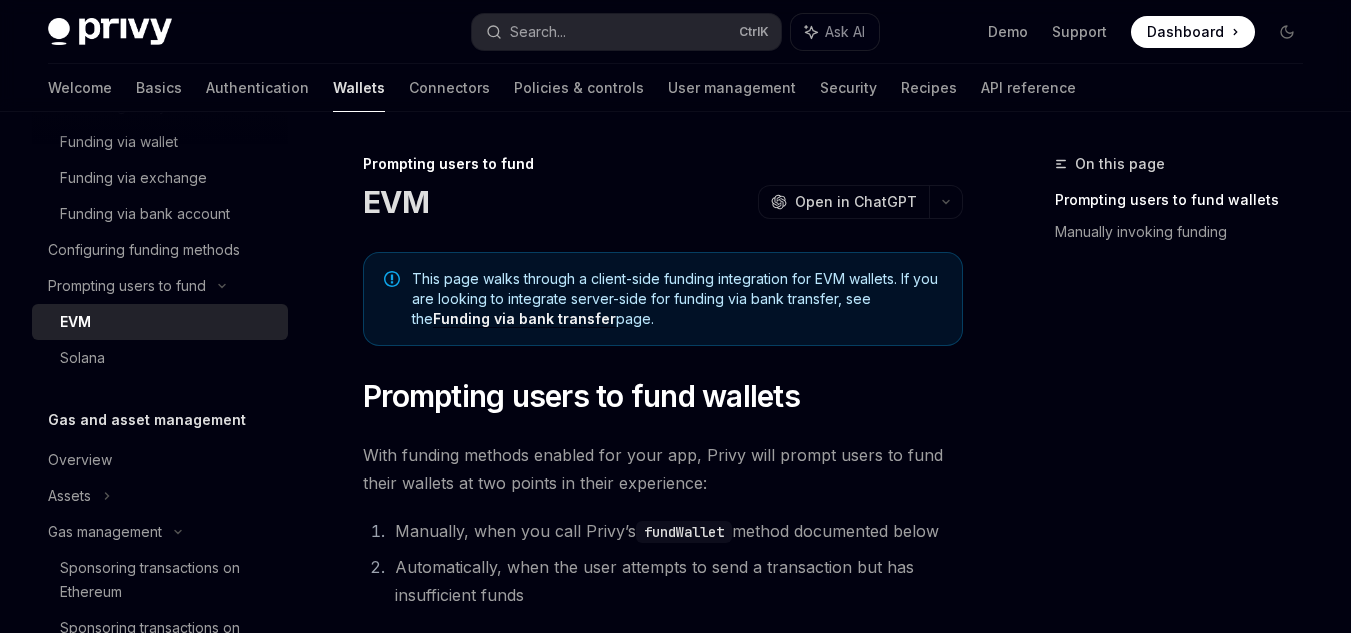 scroll, scrollTop: 1901, scrollLeft: 0, axis: vertical 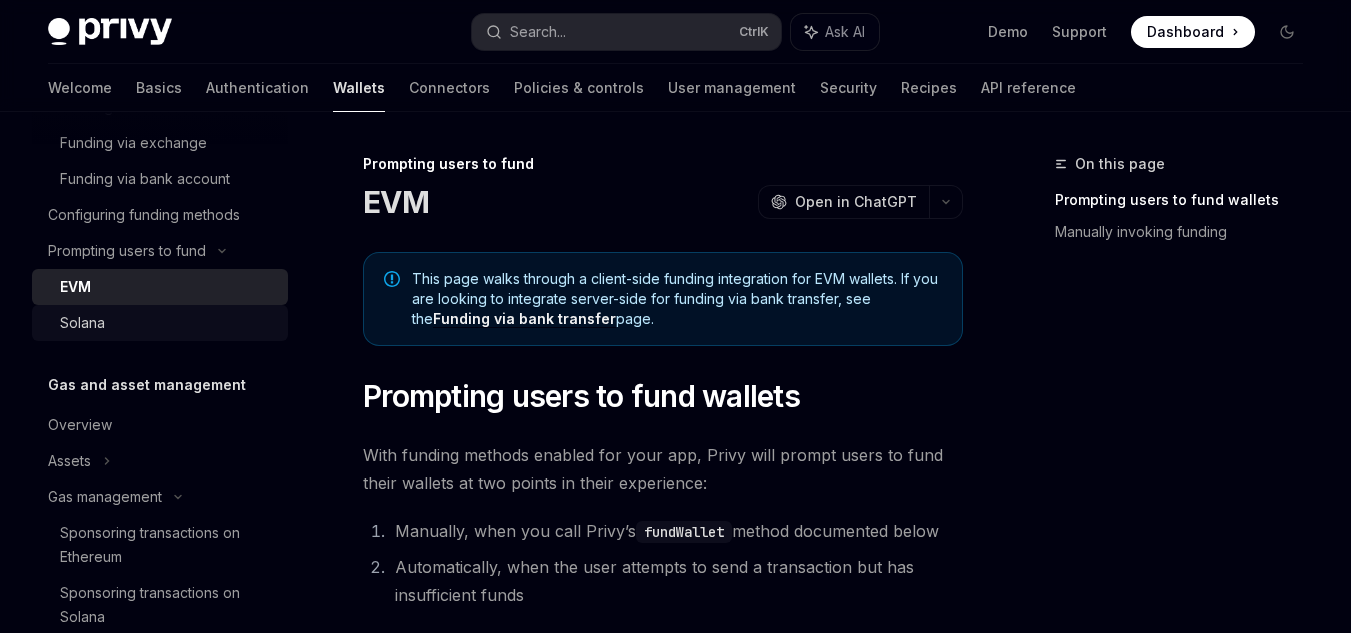 click on "Solana" at bounding box center [168, 323] 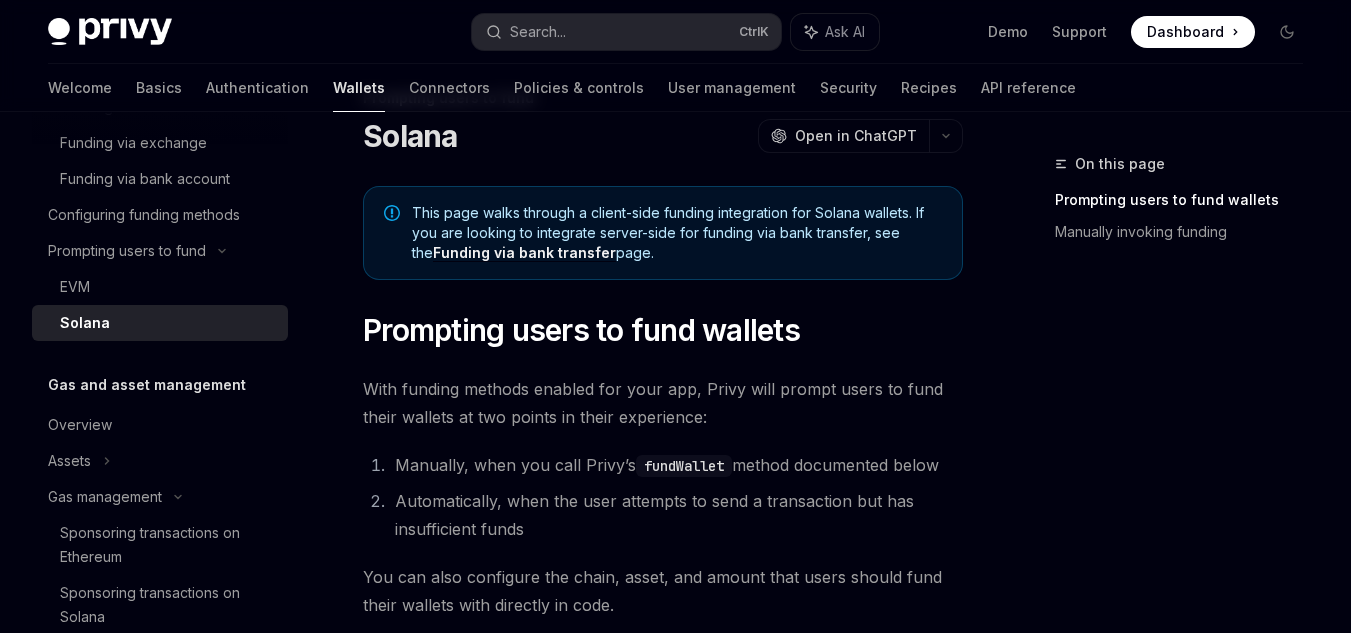 scroll, scrollTop: 100, scrollLeft: 0, axis: vertical 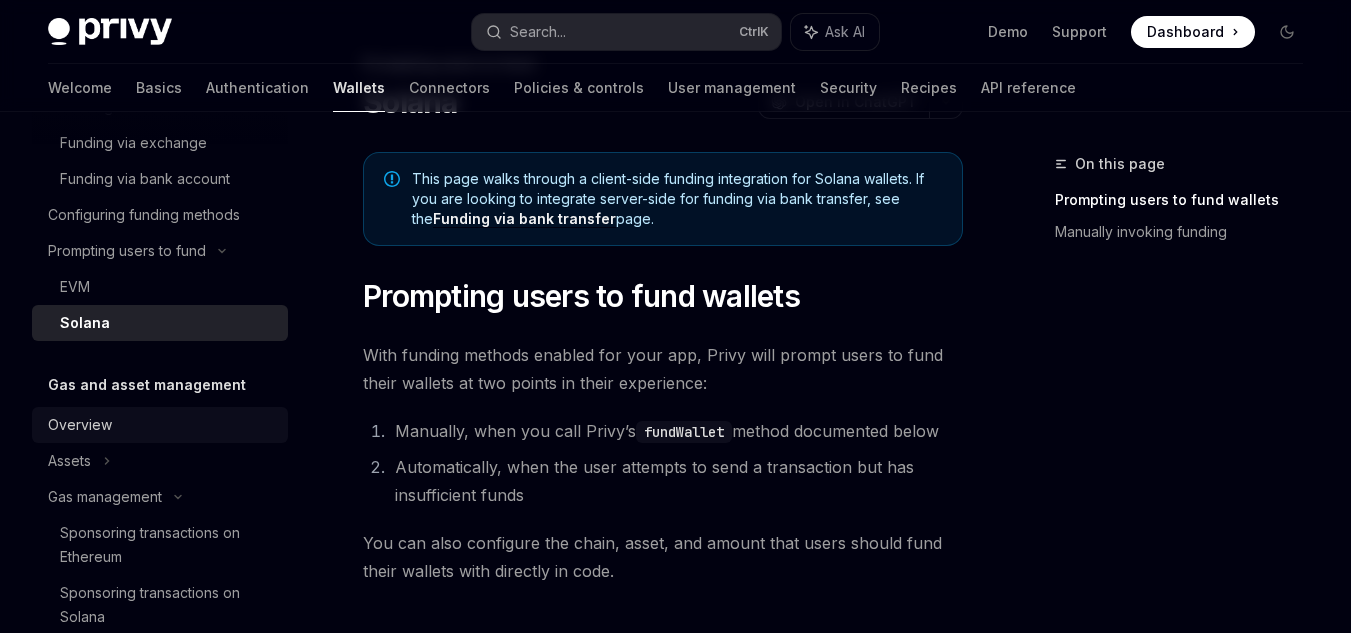 click on "Overview" at bounding box center (162, 425) 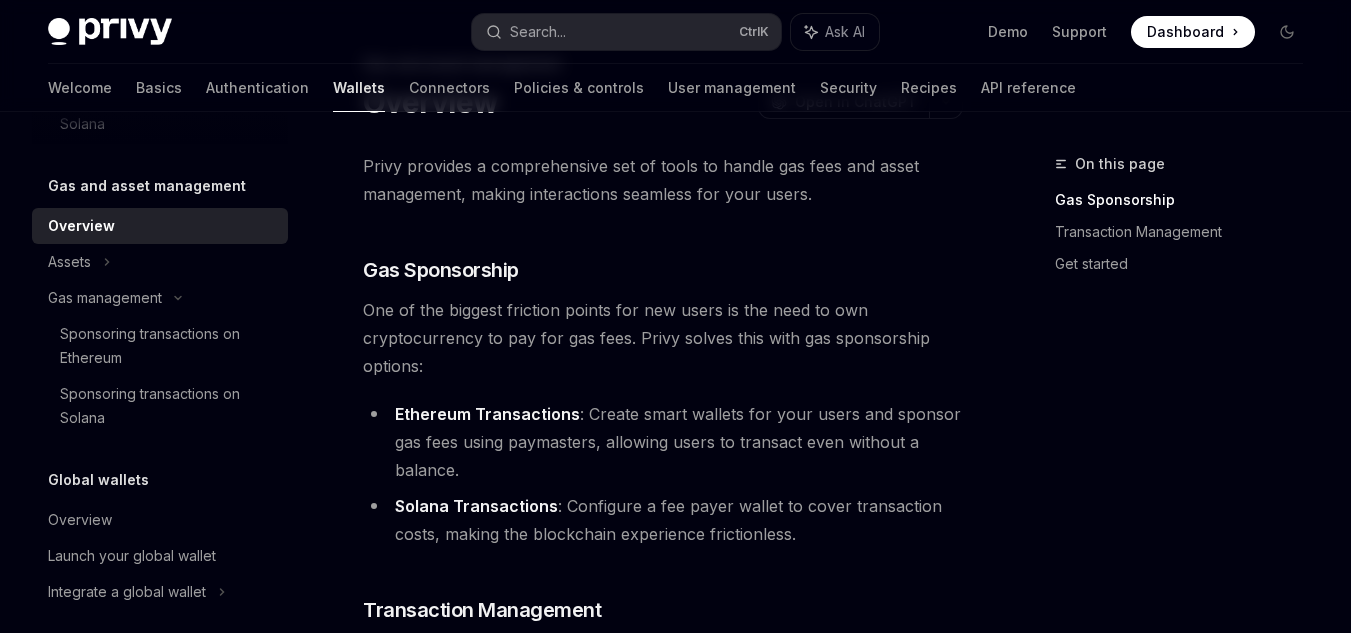scroll, scrollTop: 2101, scrollLeft: 0, axis: vertical 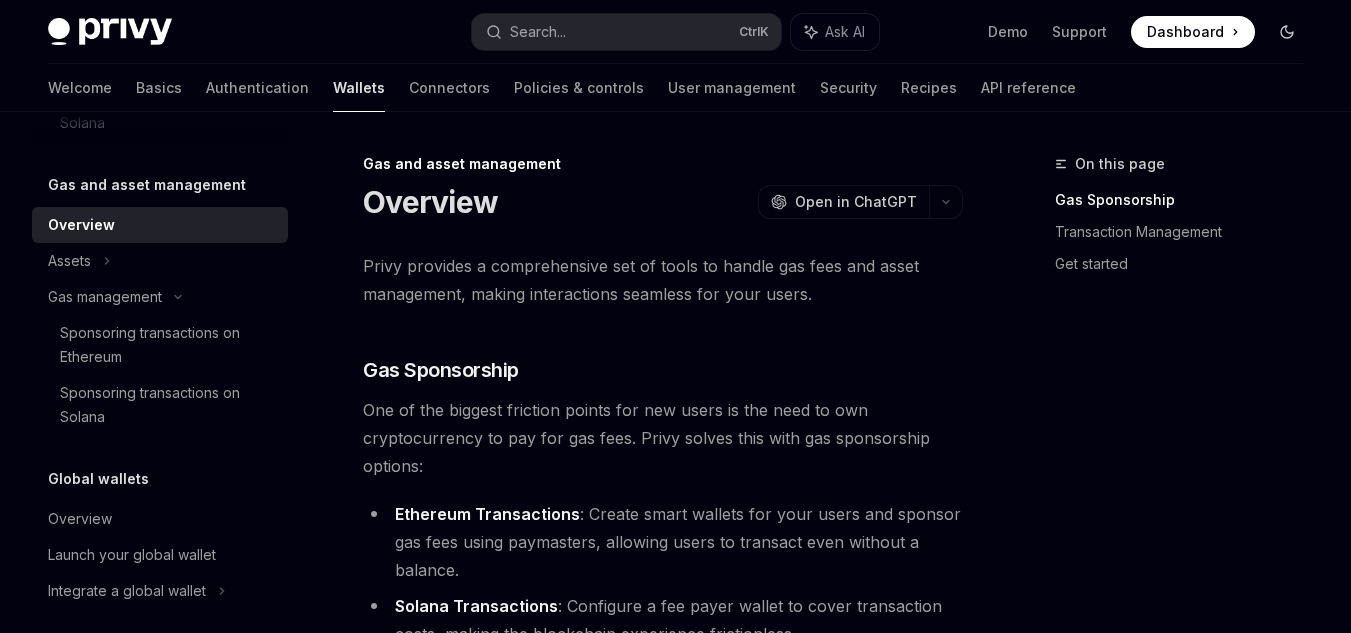click 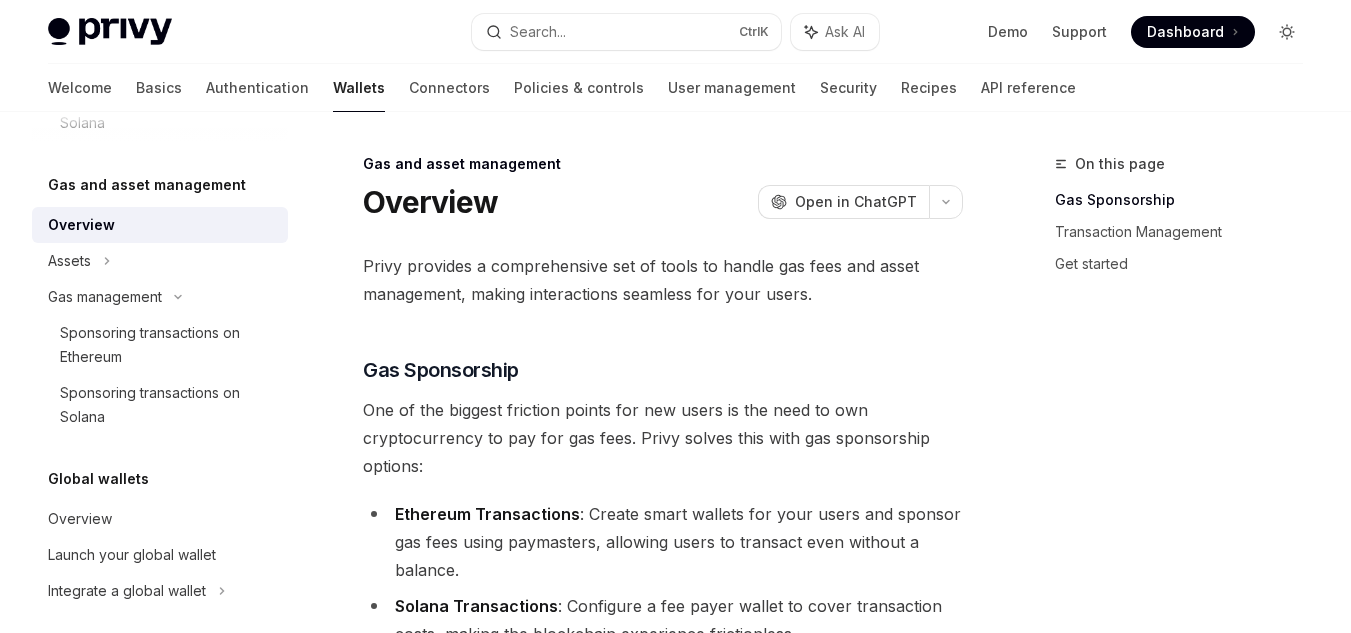 click 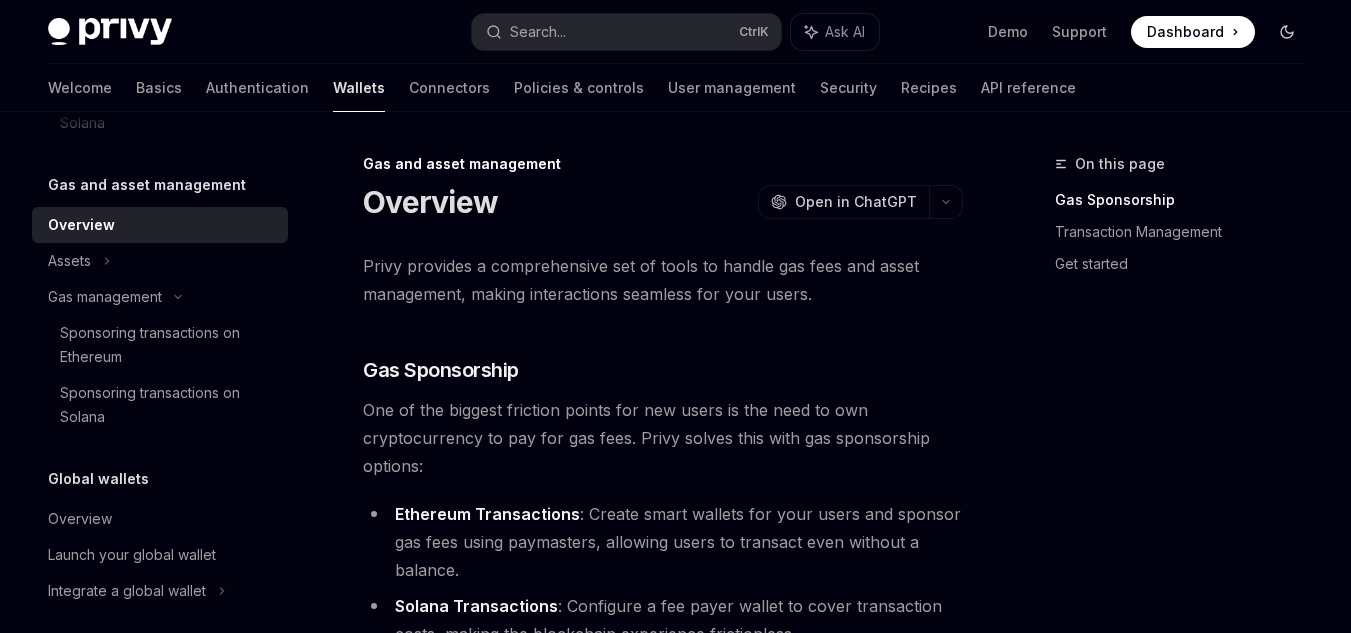 click 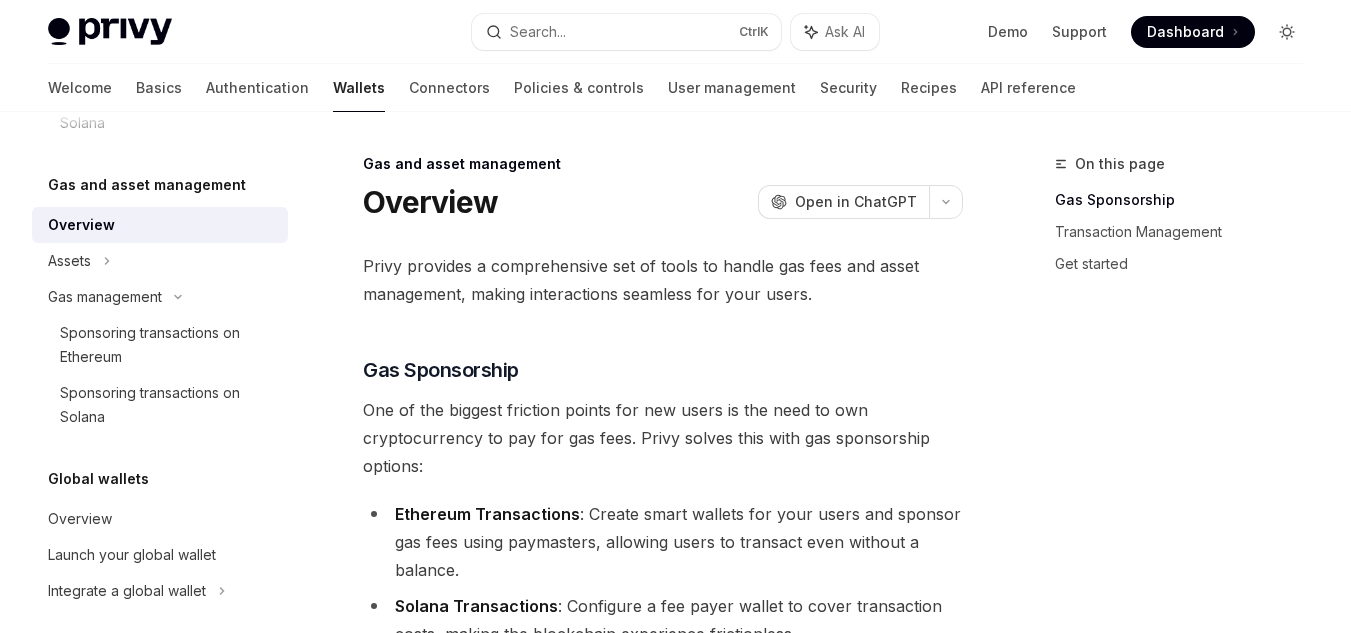 click 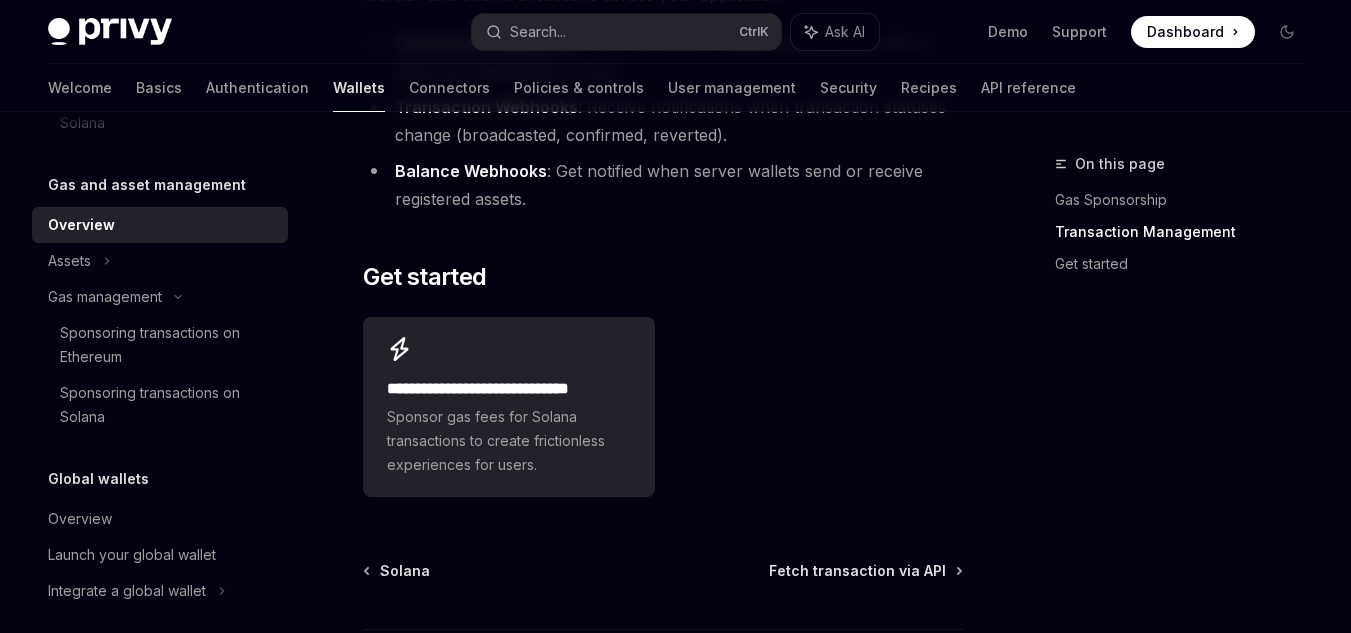 scroll, scrollTop: 800, scrollLeft: 0, axis: vertical 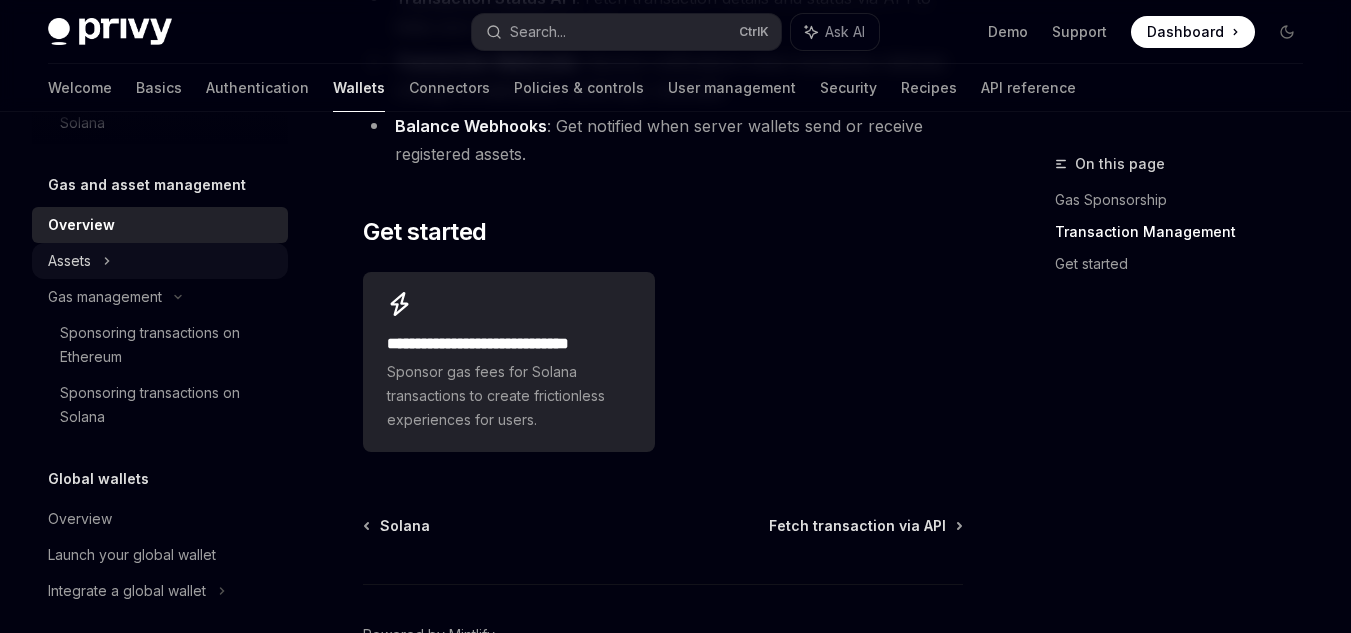 click on "Assets" at bounding box center [160, -1683] 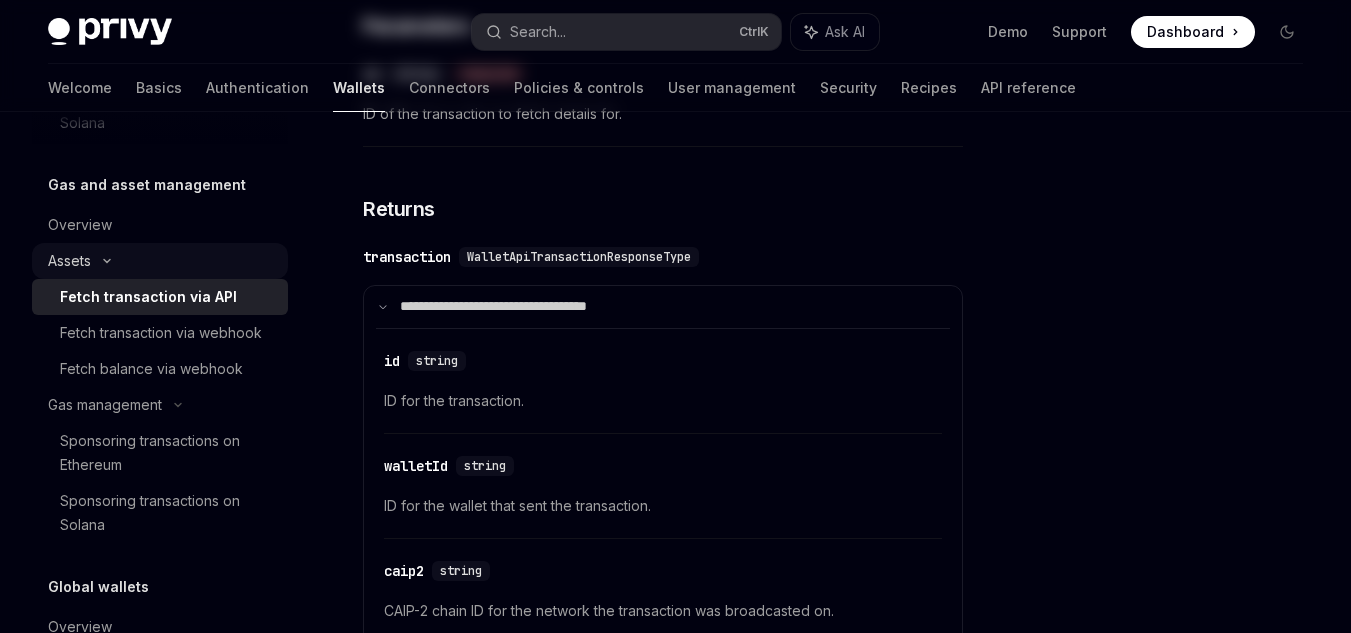 scroll, scrollTop: 0, scrollLeft: 0, axis: both 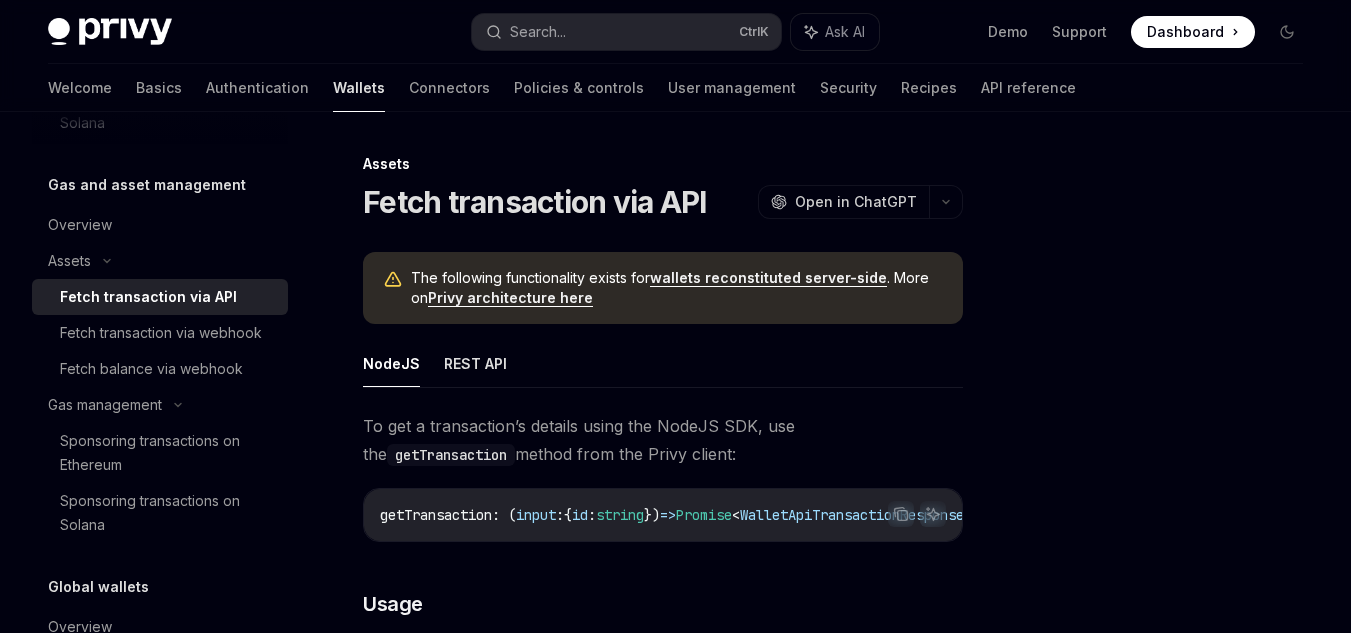 click on "Fetch transaction via API" at bounding box center (148, 297) 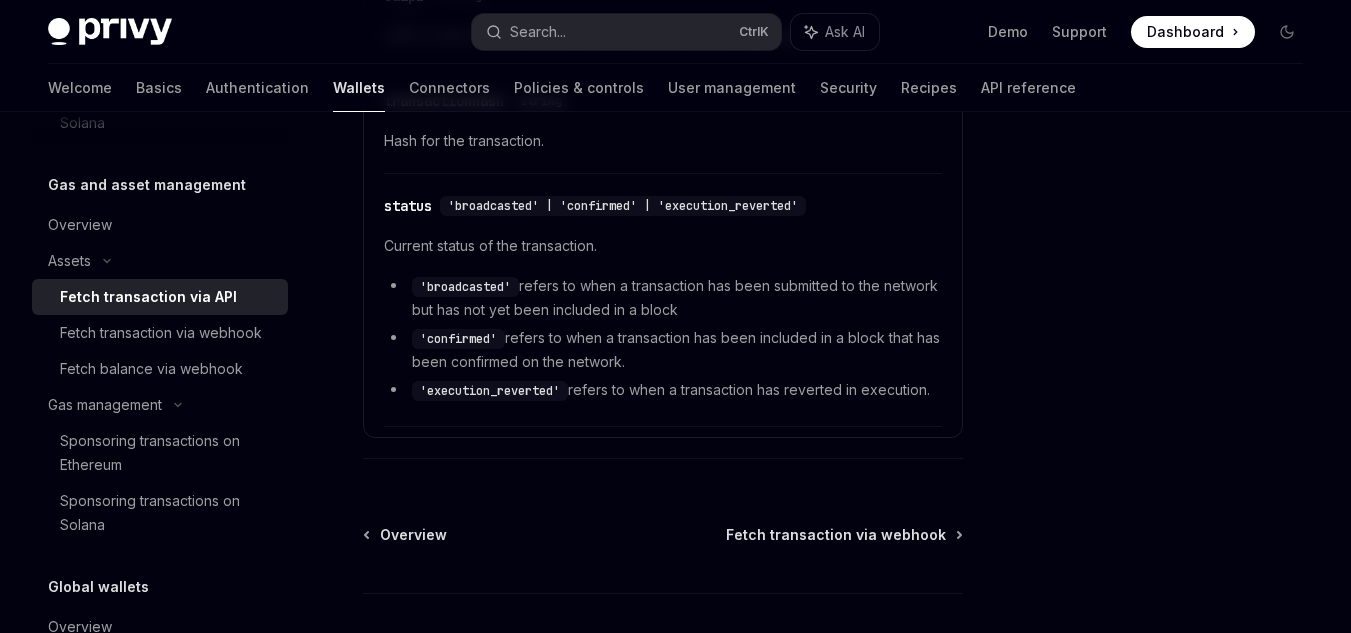 scroll, scrollTop: 1516, scrollLeft: 0, axis: vertical 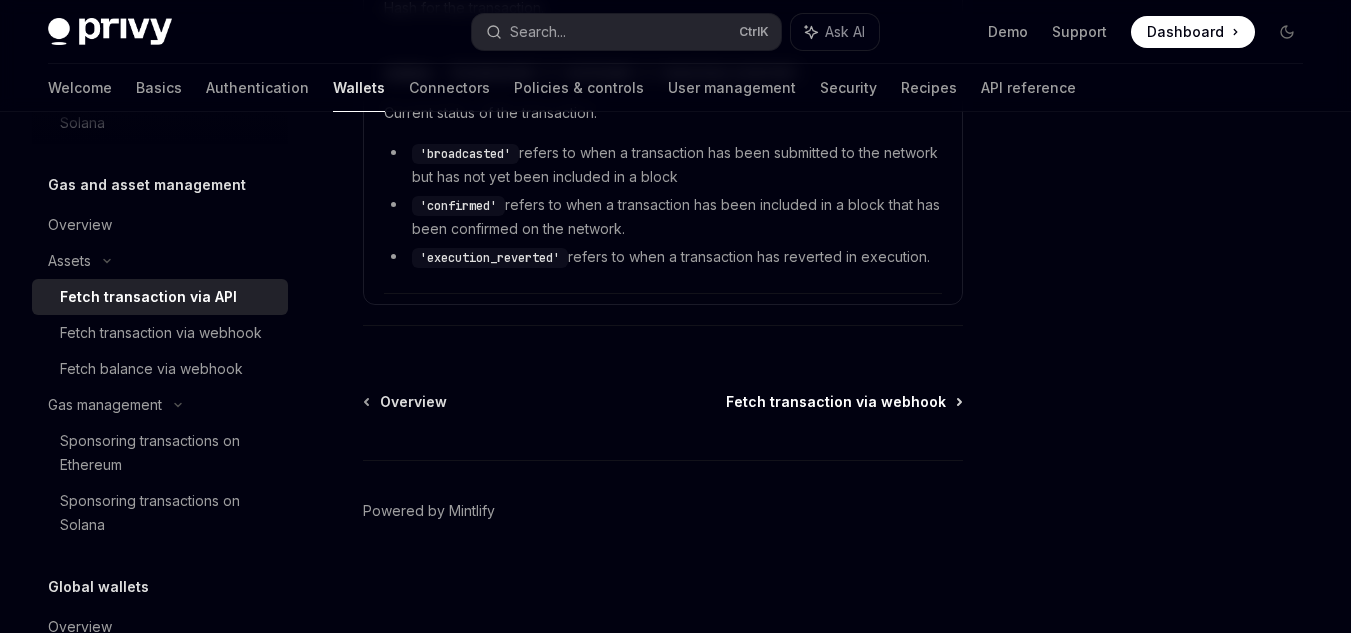 click on "Fetch transaction via webhook" at bounding box center [836, 402] 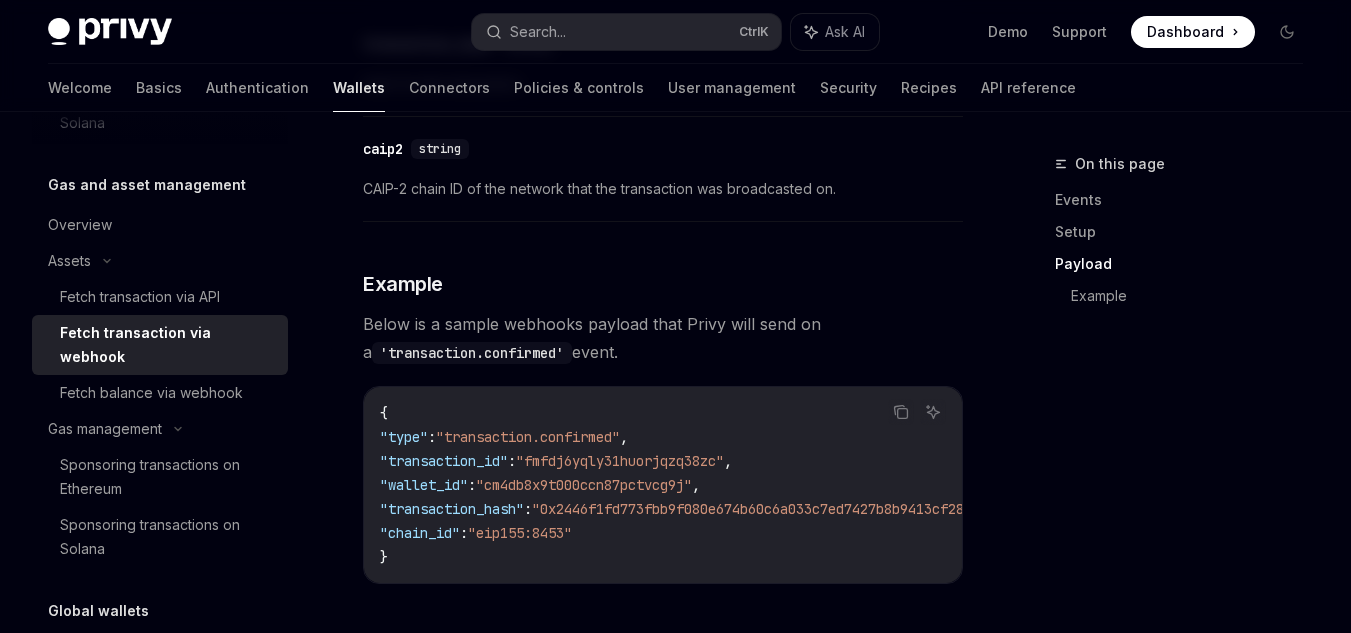 scroll, scrollTop: 2569, scrollLeft: 0, axis: vertical 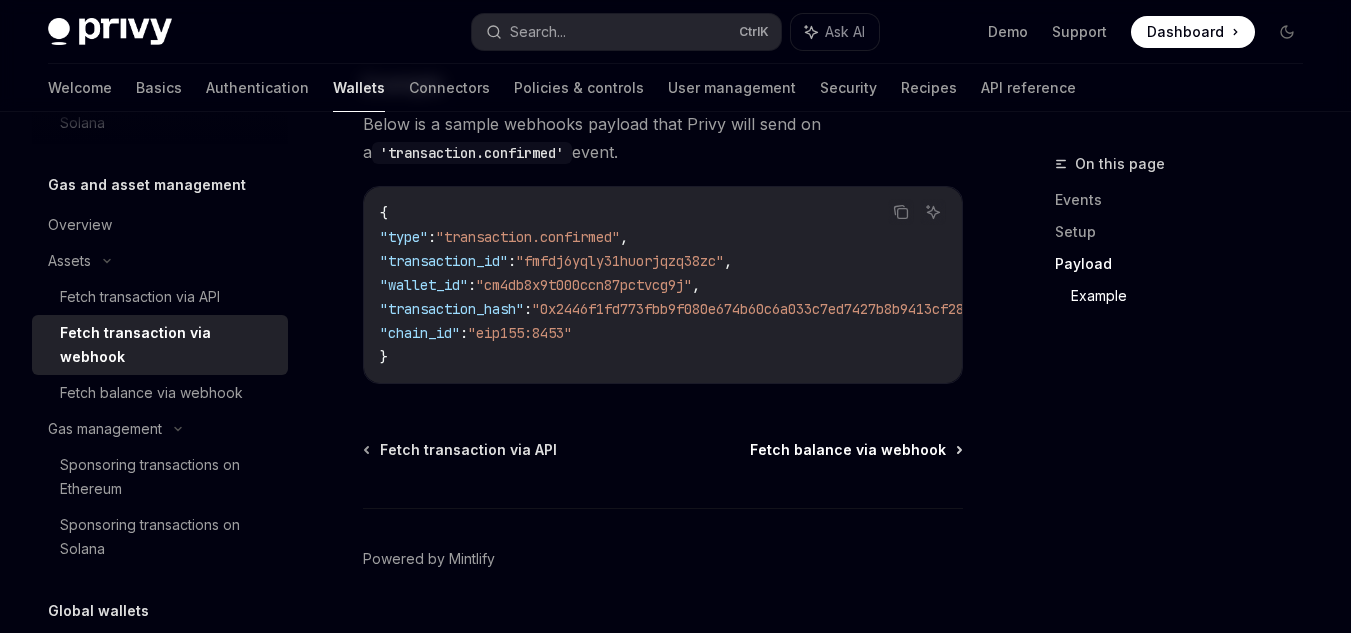click on "Fetch balance via webhook" at bounding box center [848, 450] 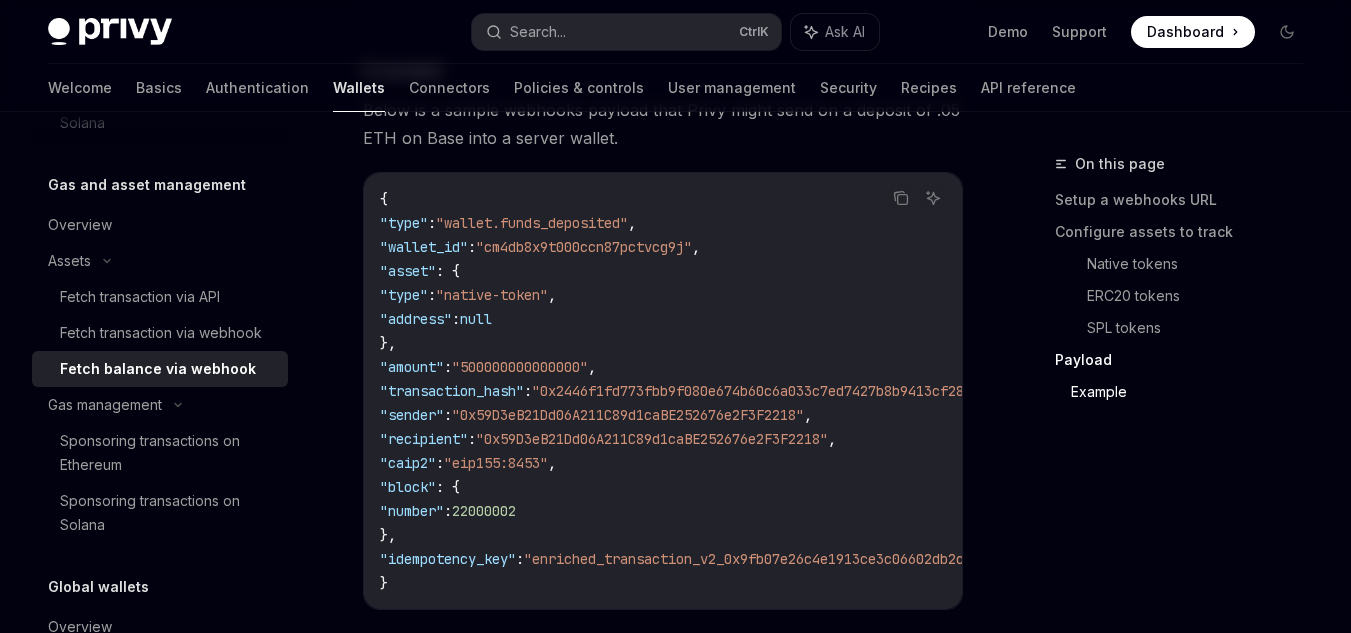 scroll, scrollTop: 3700, scrollLeft: 0, axis: vertical 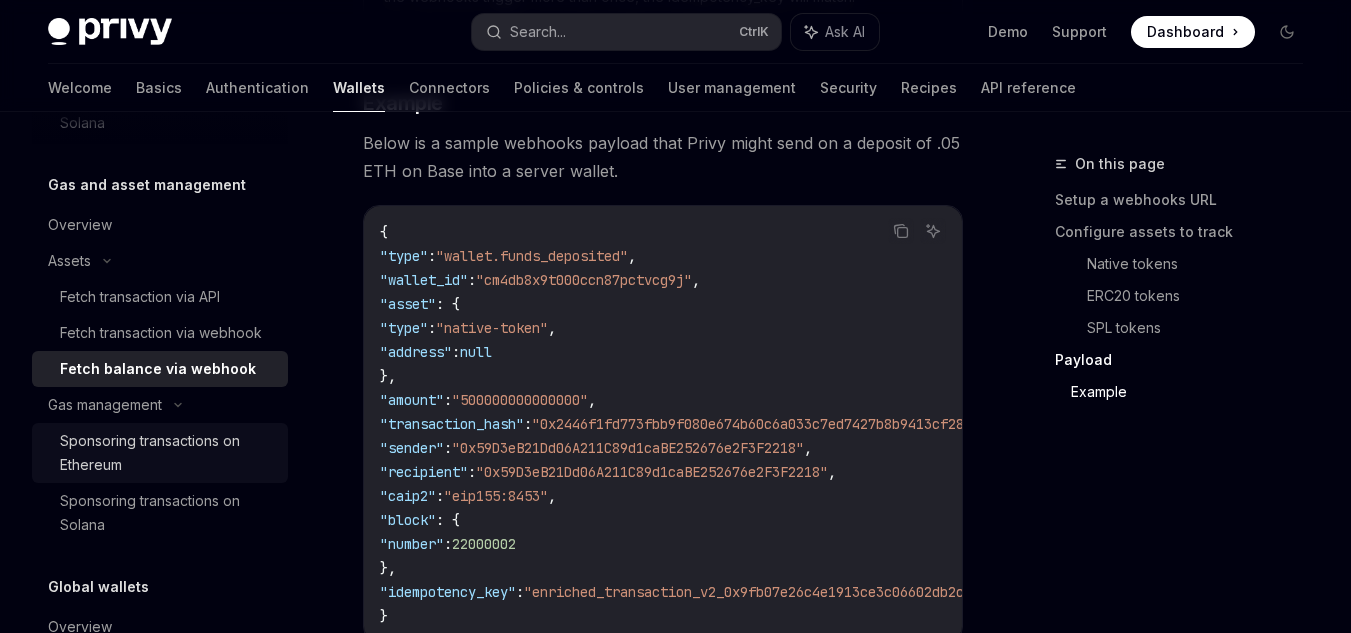 click on "Sponsoring transactions on Ethereum" at bounding box center [168, 453] 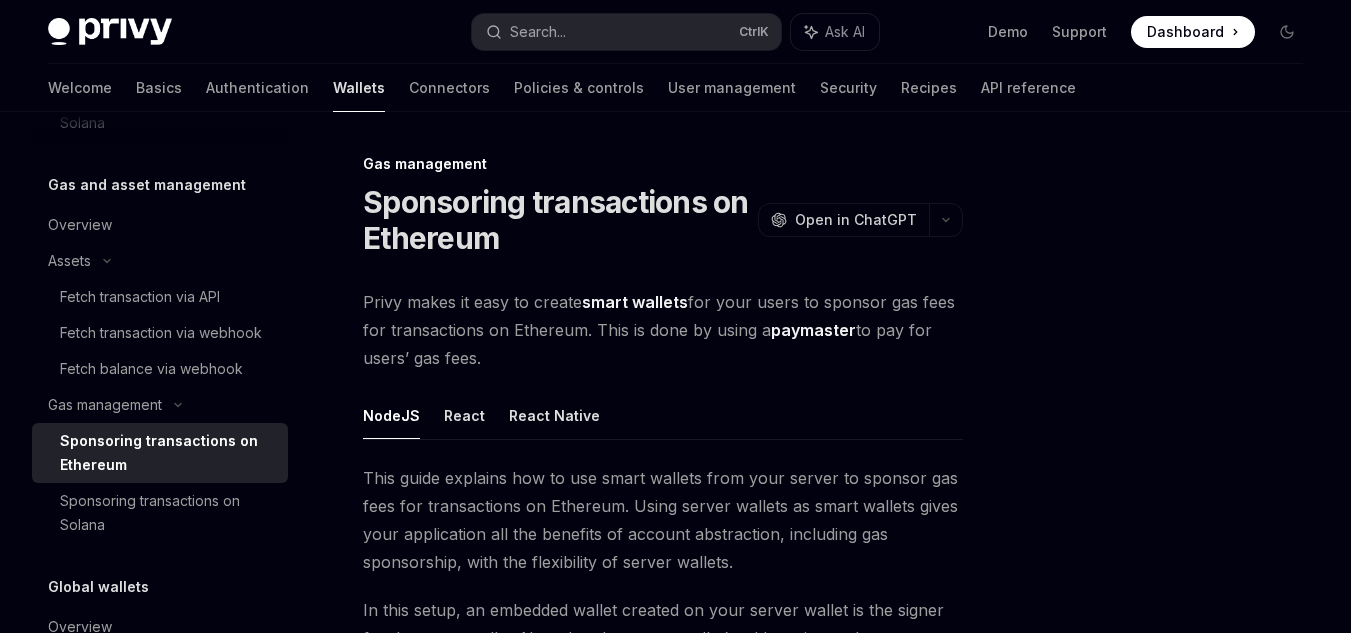 scroll, scrollTop: 100, scrollLeft: 0, axis: vertical 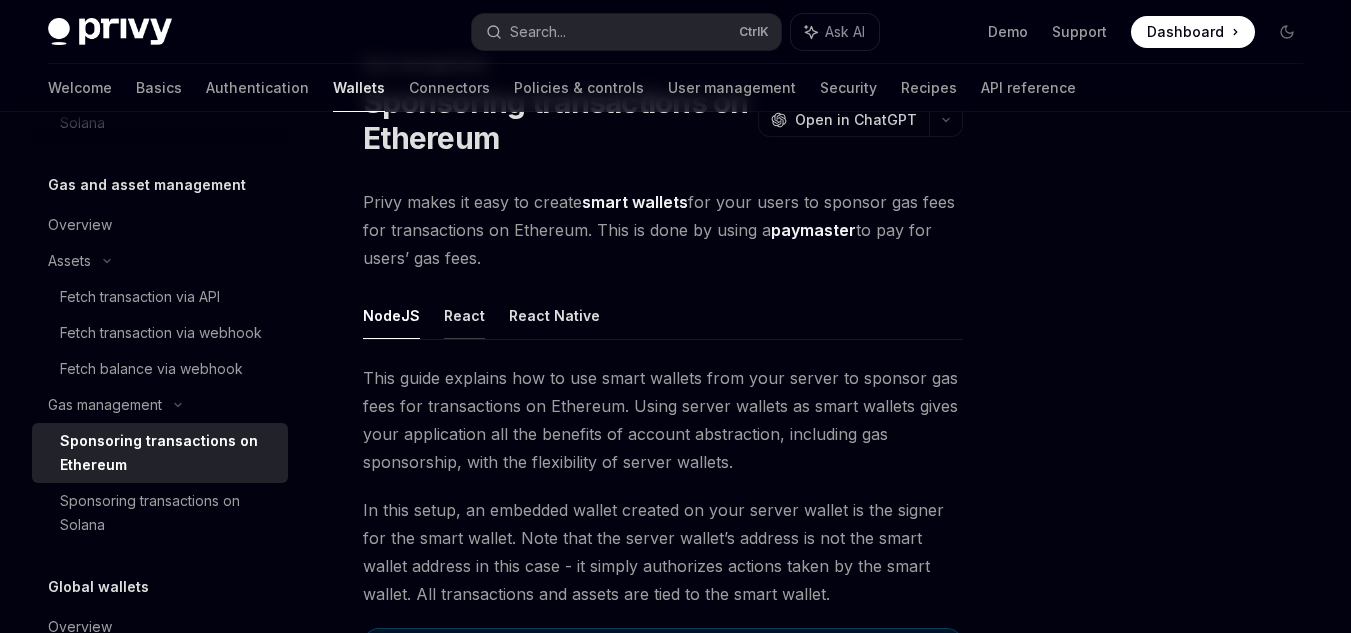 click on "React" at bounding box center [464, 315] 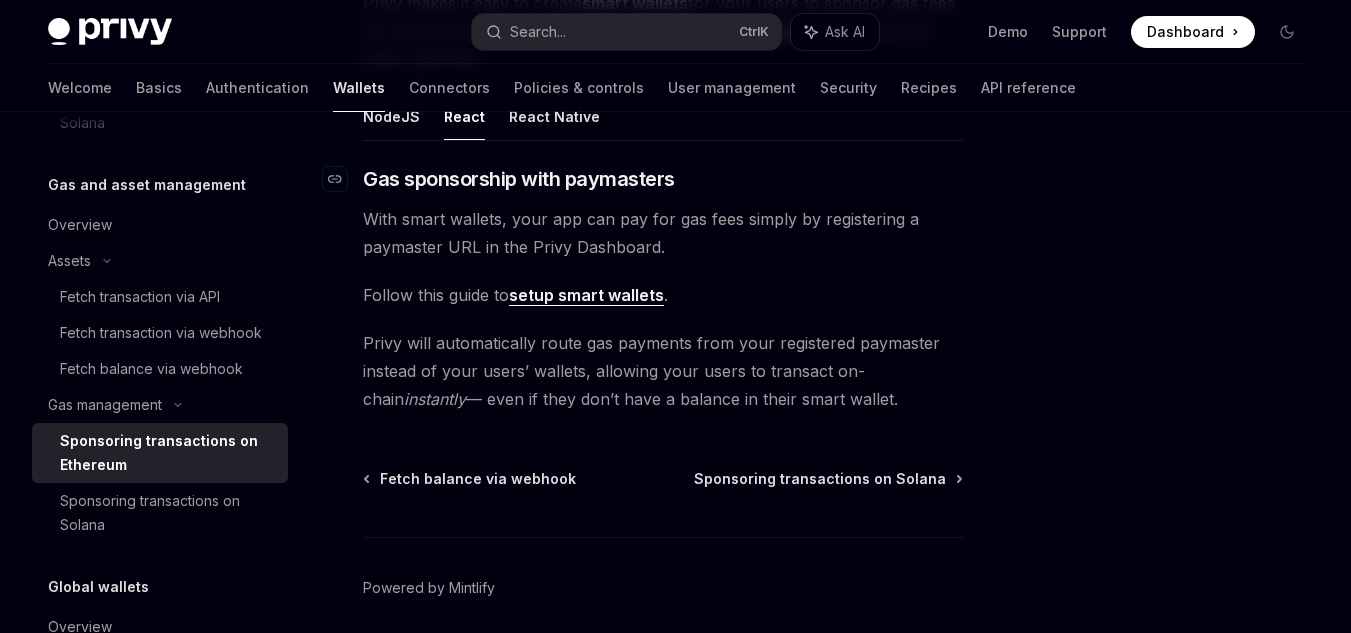 scroll, scrollTop: 300, scrollLeft: 0, axis: vertical 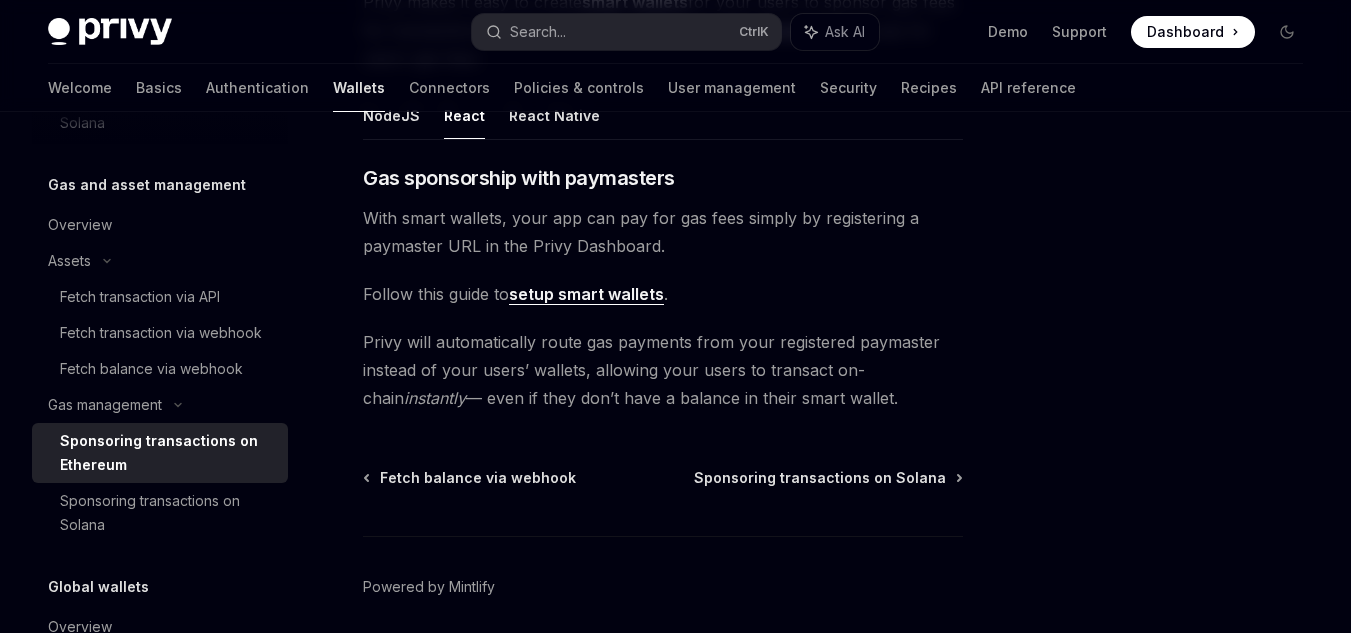 click on "setup smart wallets" at bounding box center (586, 294) 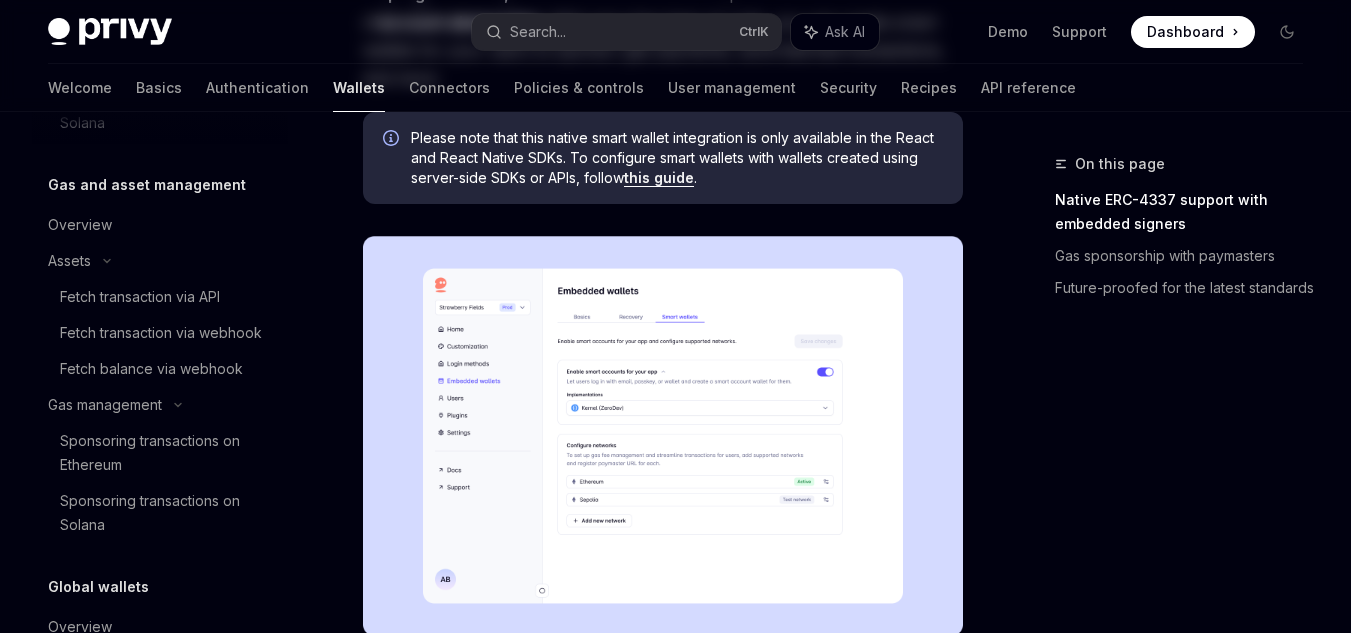 scroll, scrollTop: 0, scrollLeft: 0, axis: both 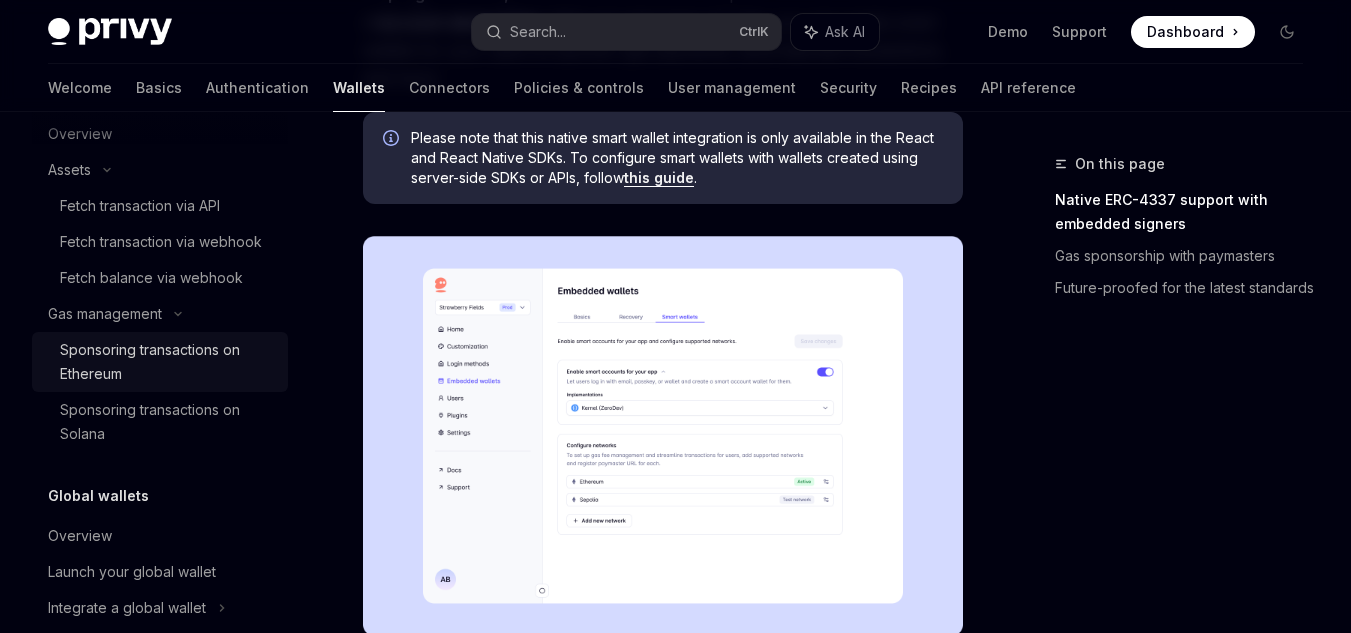 click on "Sponsoring transactions on Ethereum" at bounding box center (168, 362) 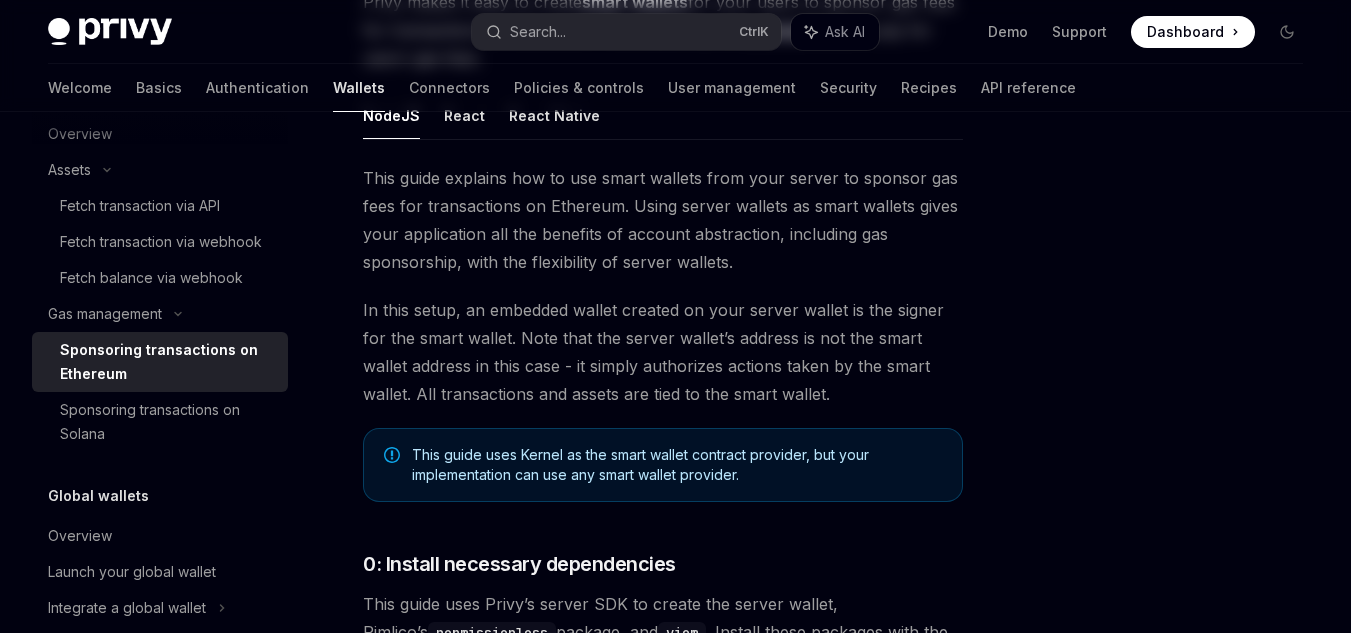 scroll, scrollTop: 0, scrollLeft: 0, axis: both 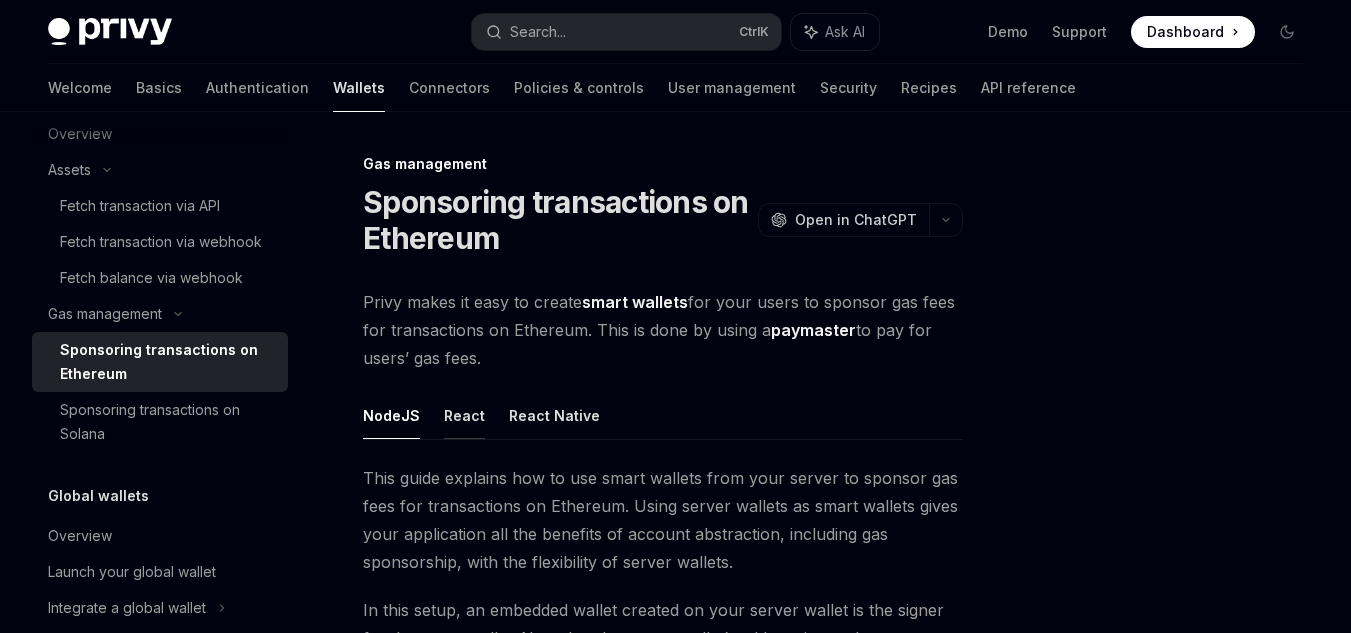 click on "React" at bounding box center (464, 415) 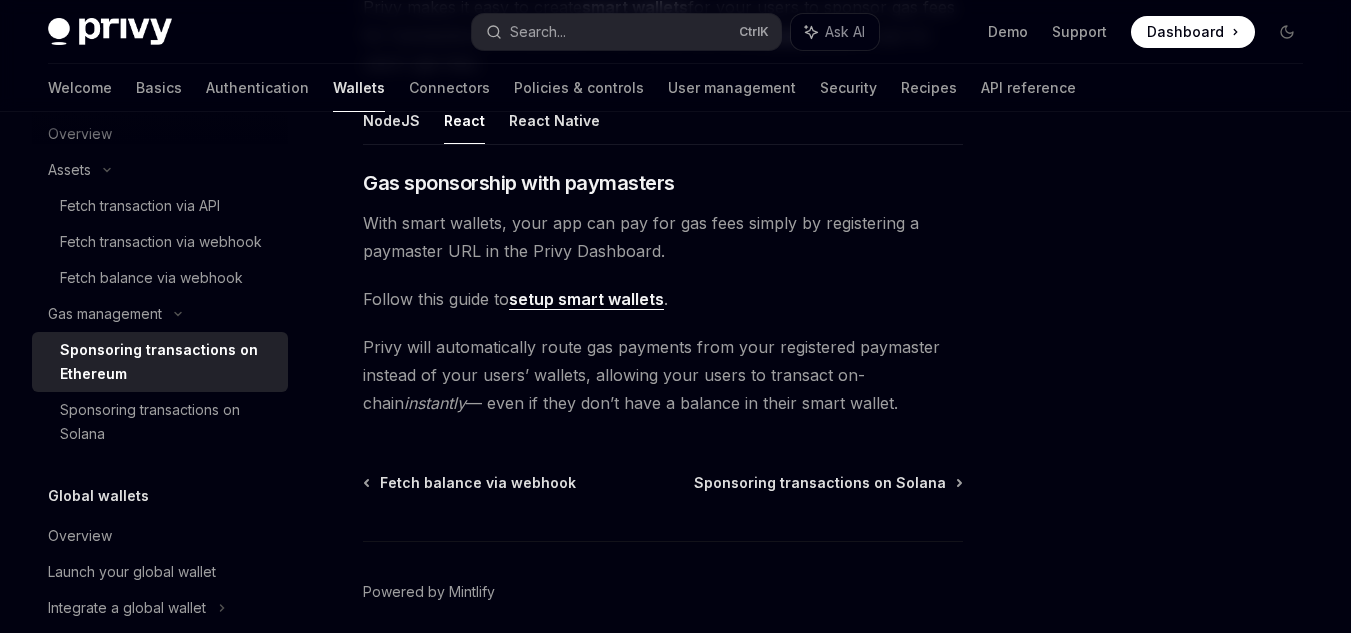 scroll, scrollTop: 300, scrollLeft: 0, axis: vertical 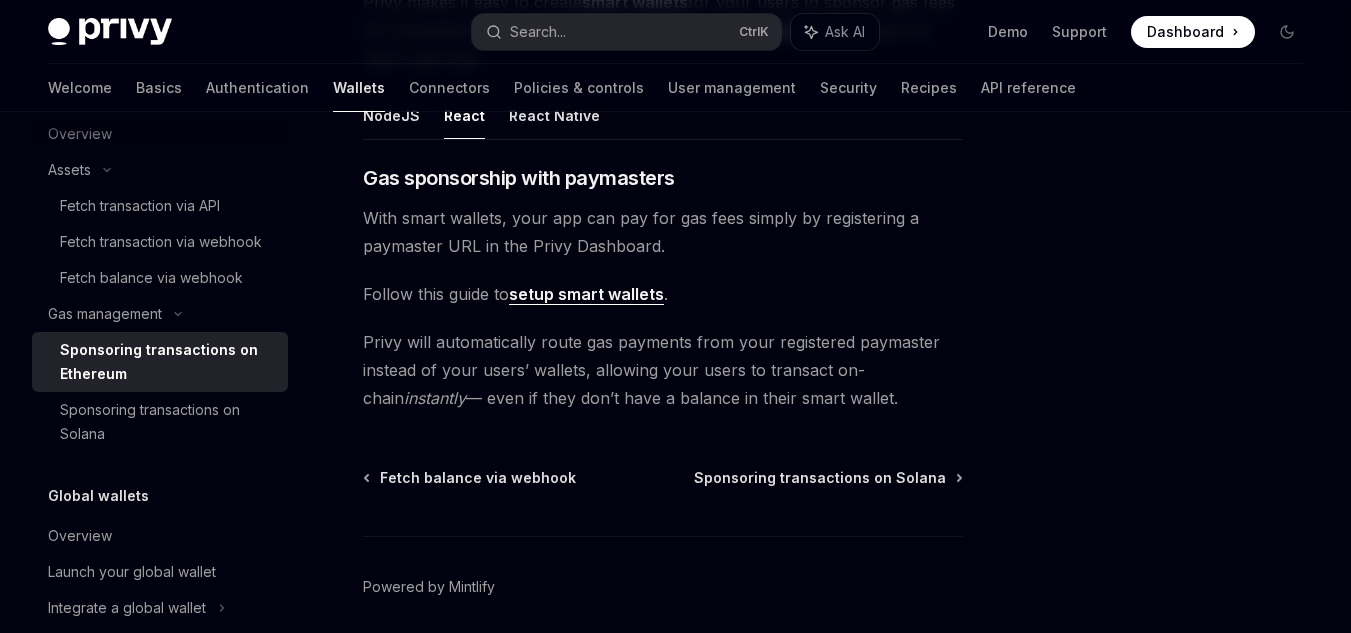 drag, startPoint x: 864, startPoint y: 399, endPoint x: 350, endPoint y: 214, distance: 546.27924 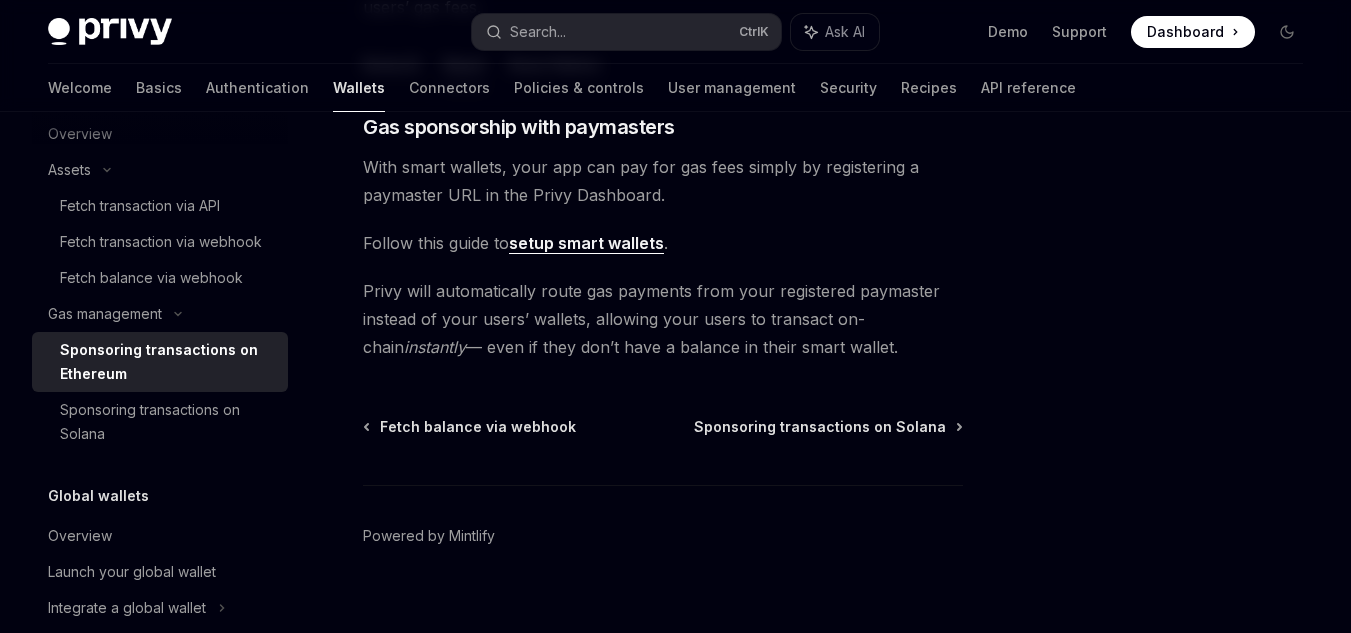scroll, scrollTop: 376, scrollLeft: 0, axis: vertical 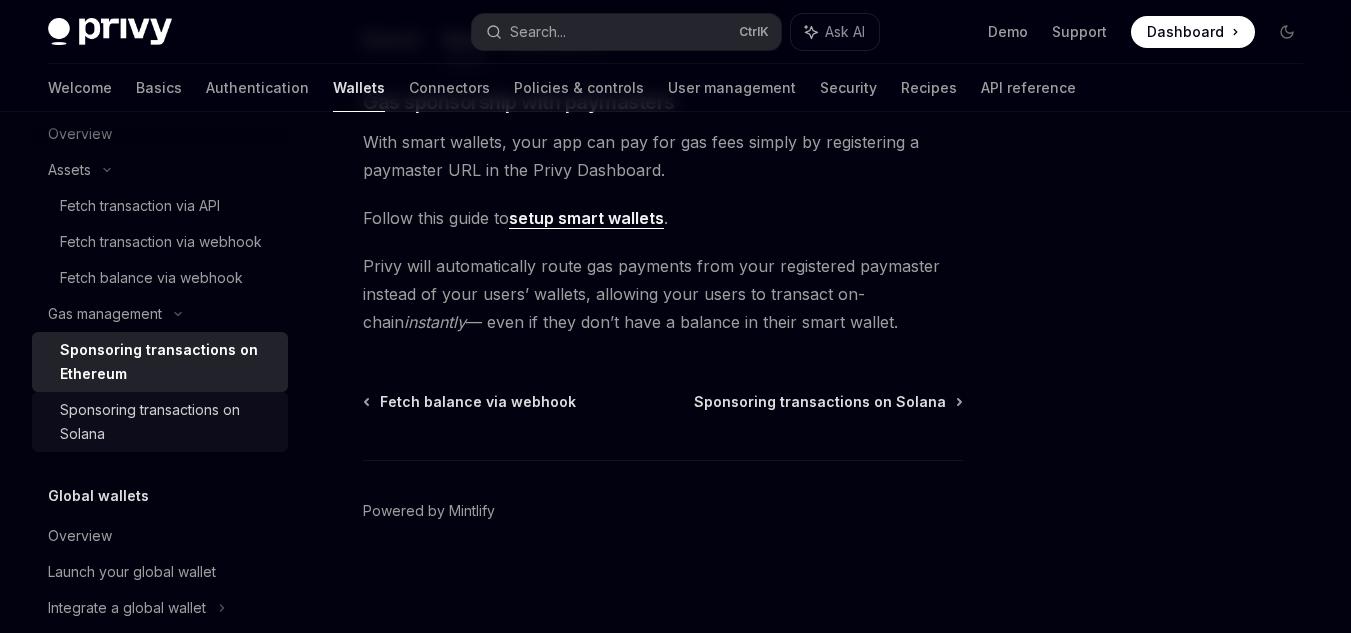 click on "Sponsoring transactions on Solana" at bounding box center (168, 422) 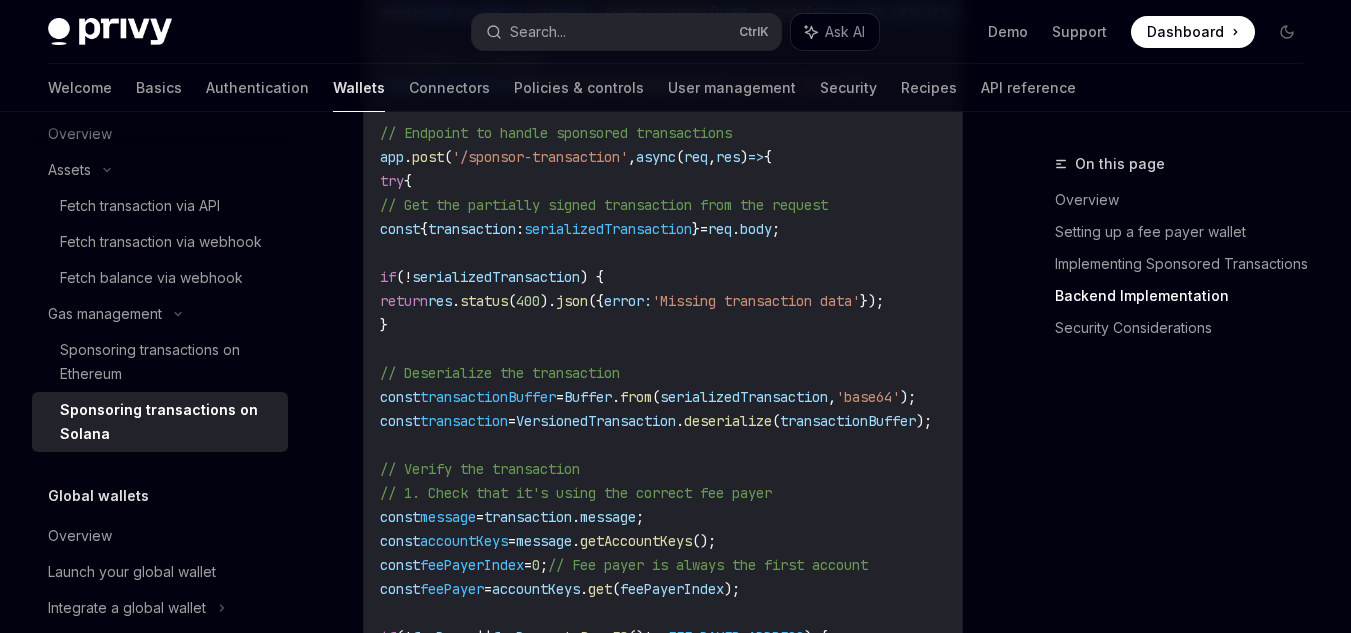 scroll, scrollTop: 4000, scrollLeft: 0, axis: vertical 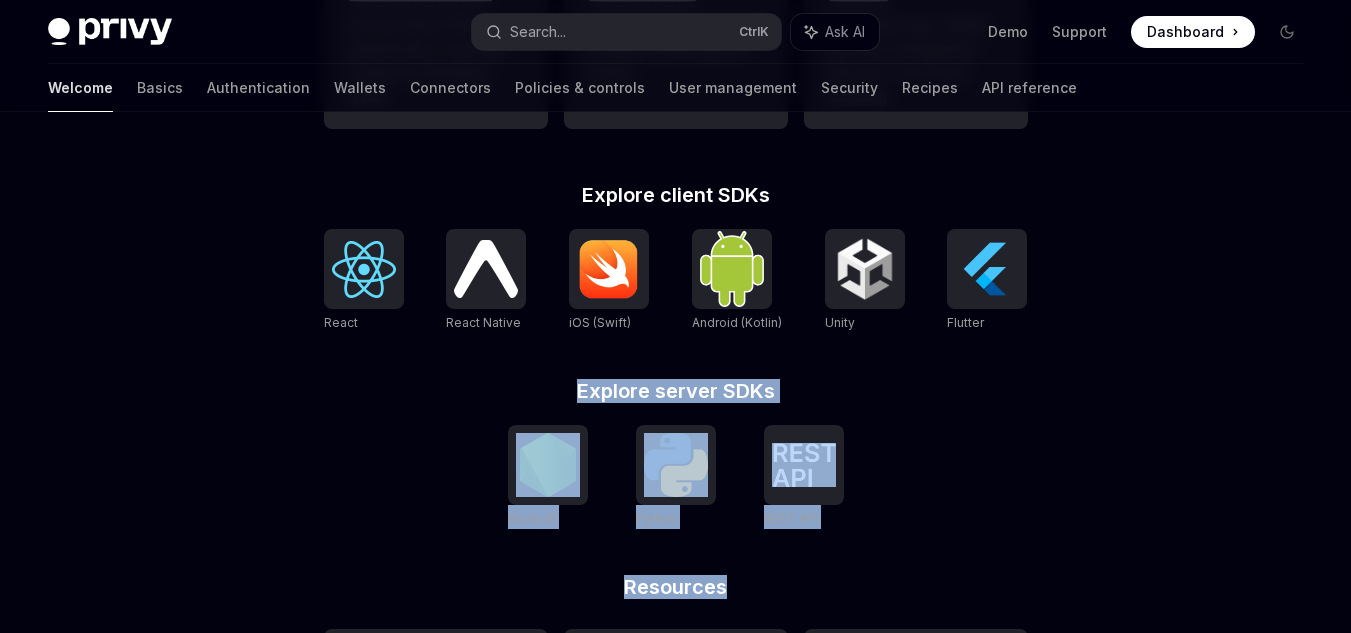 drag, startPoint x: 850, startPoint y: 545, endPoint x: 532, endPoint y: 366, distance: 364.9178 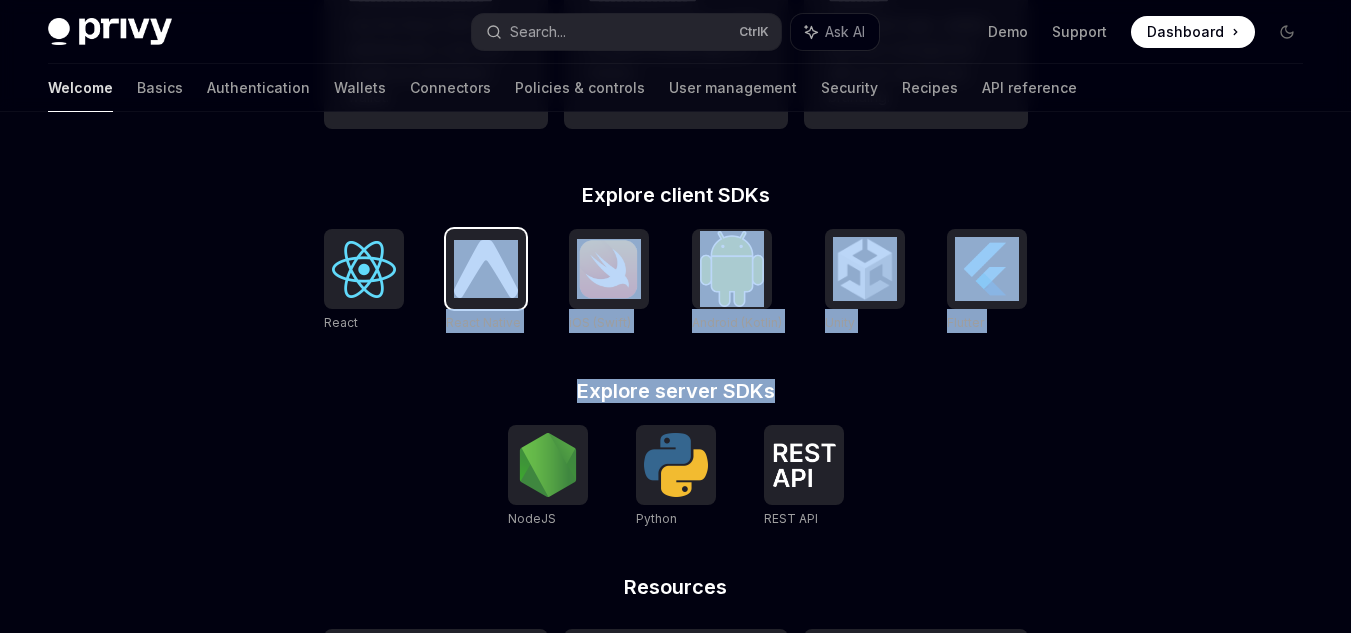 drag, startPoint x: 1069, startPoint y: 346, endPoint x: 517, endPoint y: 239, distance: 562.27484 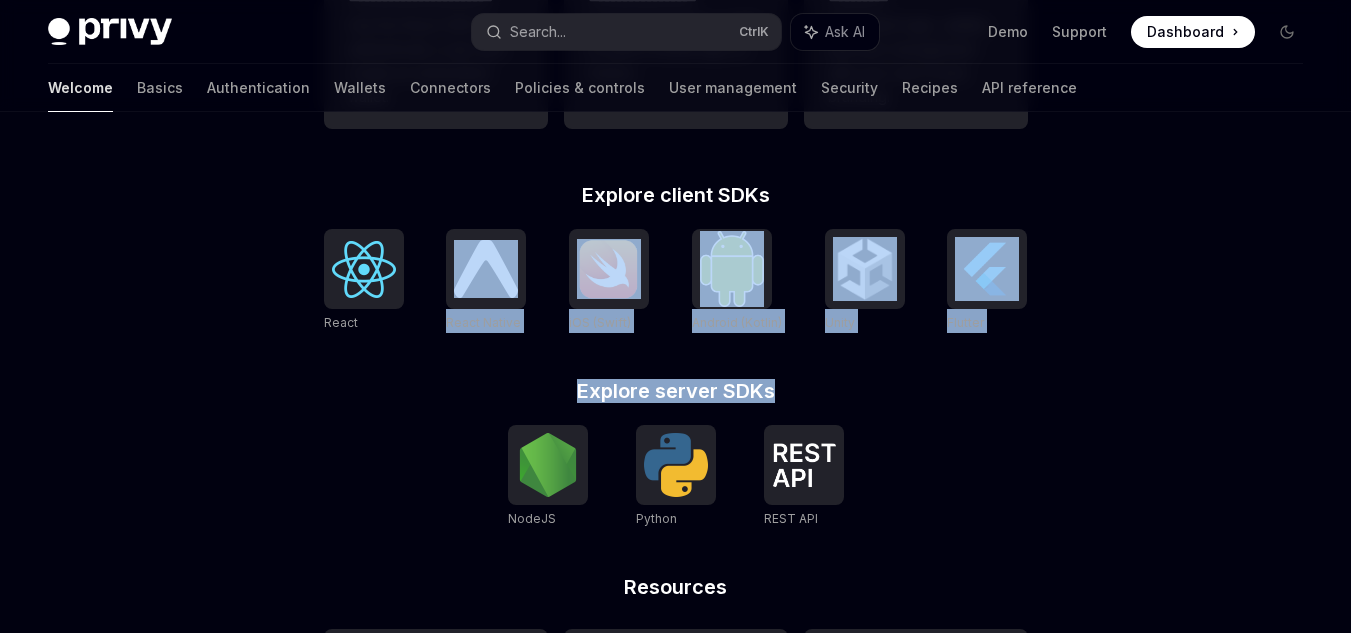click on "**********" at bounding box center (676, 353) 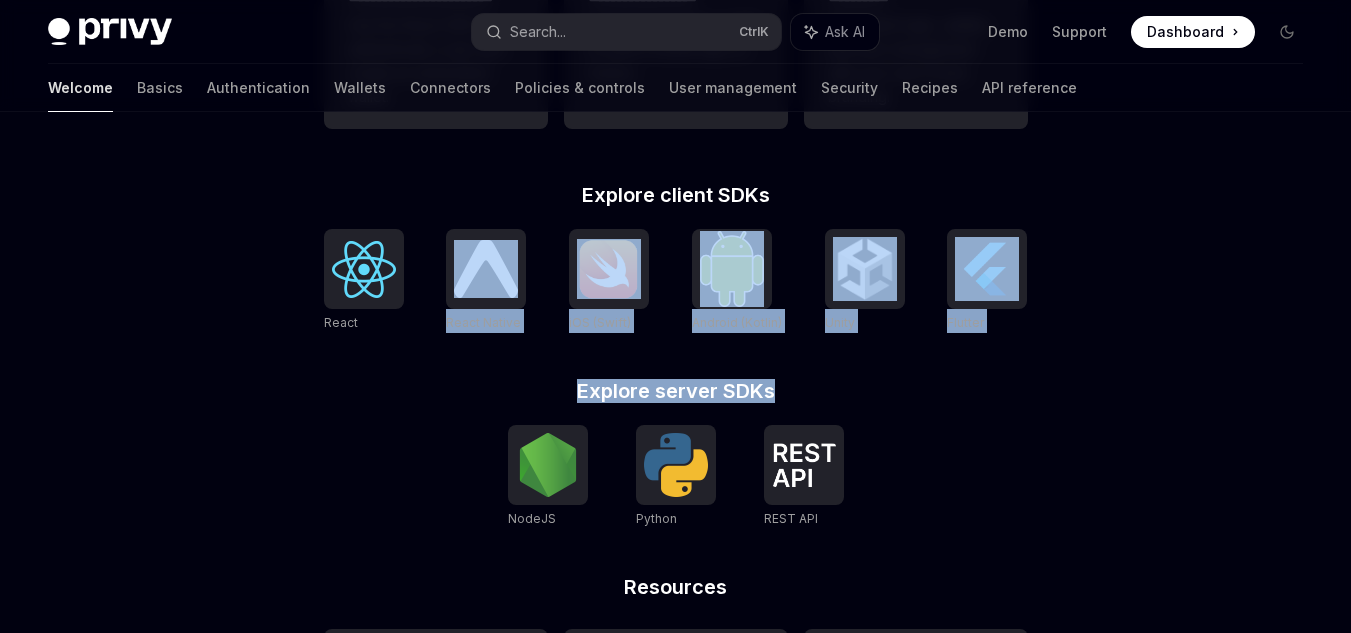 drag, startPoint x: 1028, startPoint y: 350, endPoint x: 1084, endPoint y: 353, distance: 56.0803 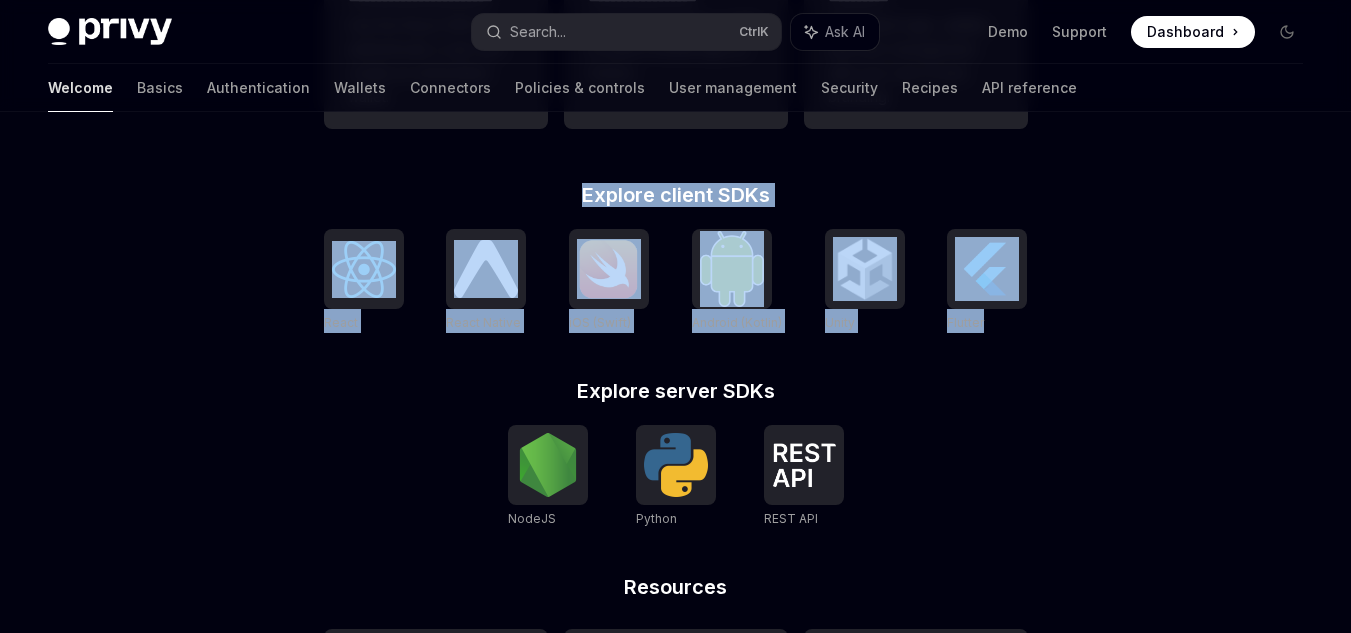 drag, startPoint x: 1110, startPoint y: 322, endPoint x: 575, endPoint y: 184, distance: 552.51154 